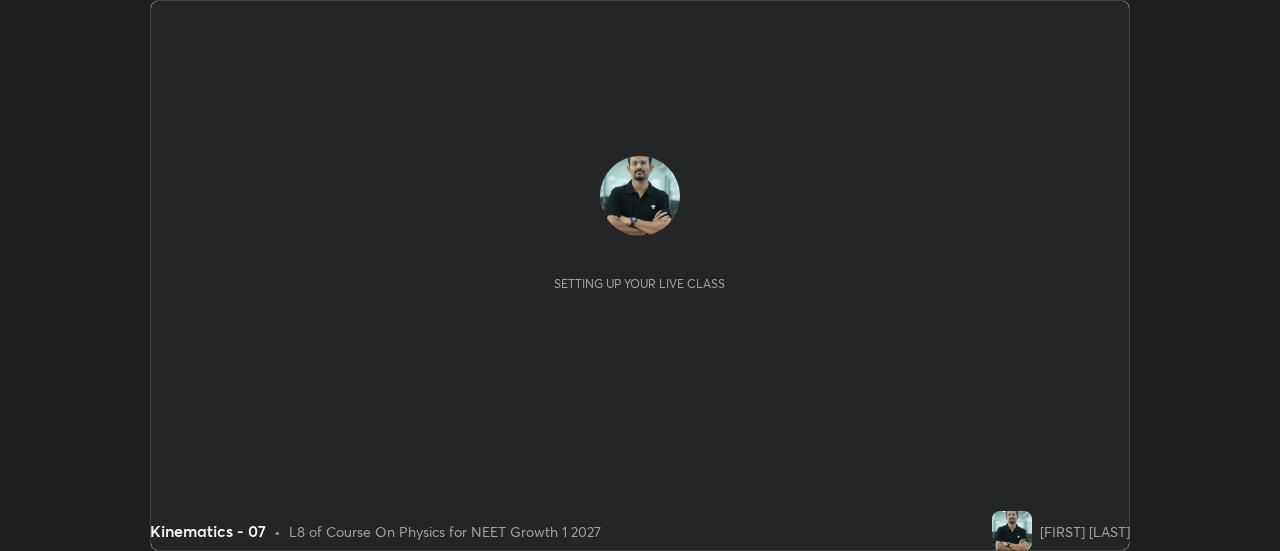 scroll, scrollTop: 0, scrollLeft: 0, axis: both 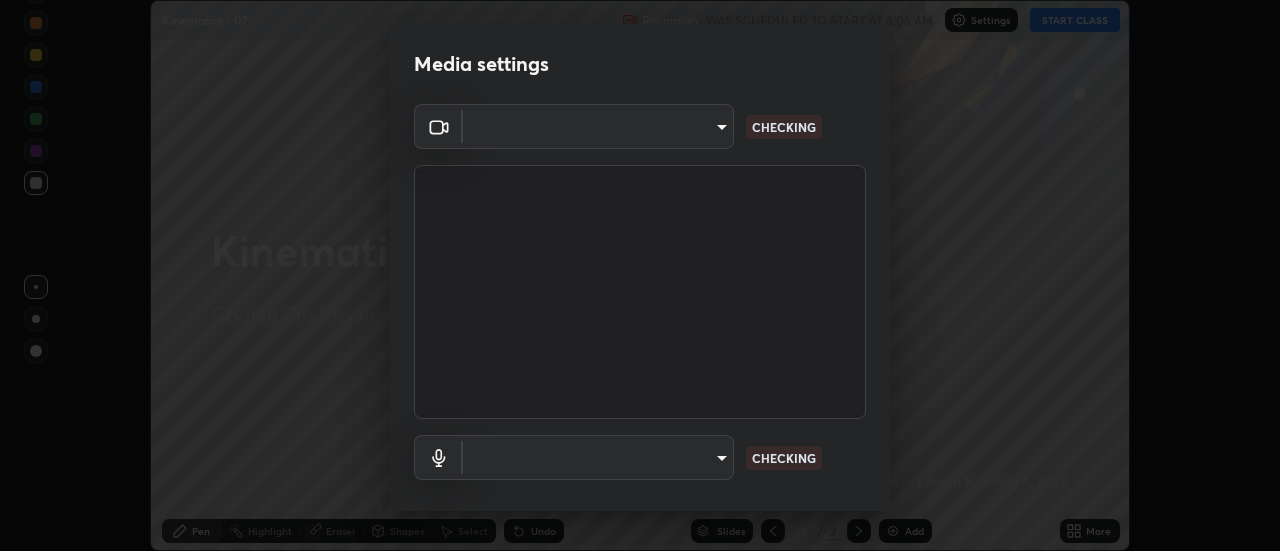type on "28859c64a8e3d58139daa62c4cbb3a58b4059ef2bfed964700f789928c4fc7db" 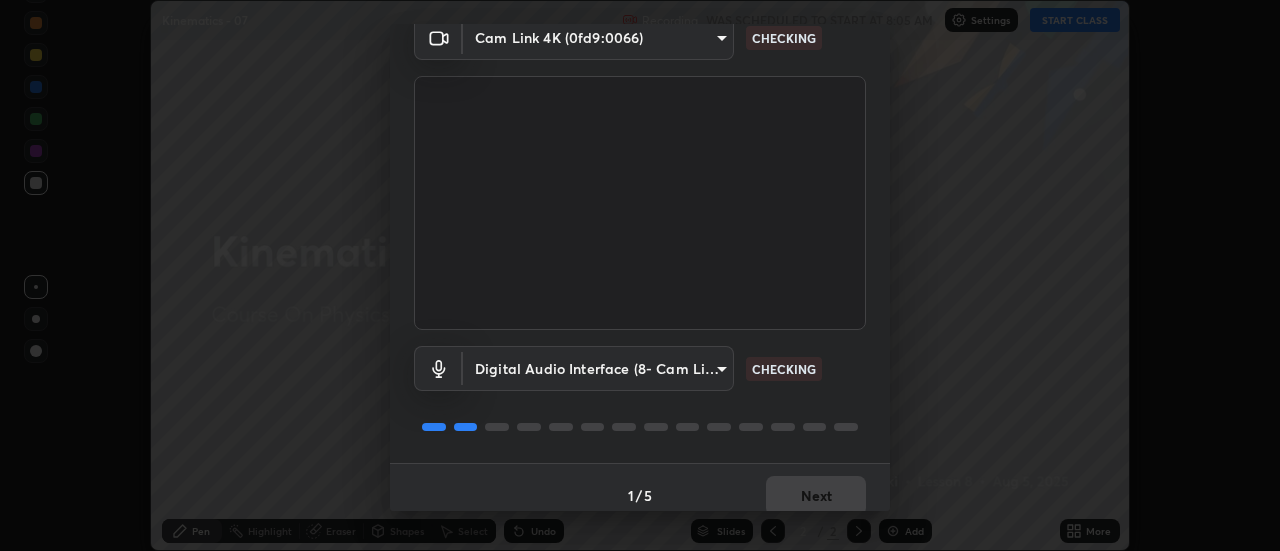 scroll, scrollTop: 105, scrollLeft: 0, axis: vertical 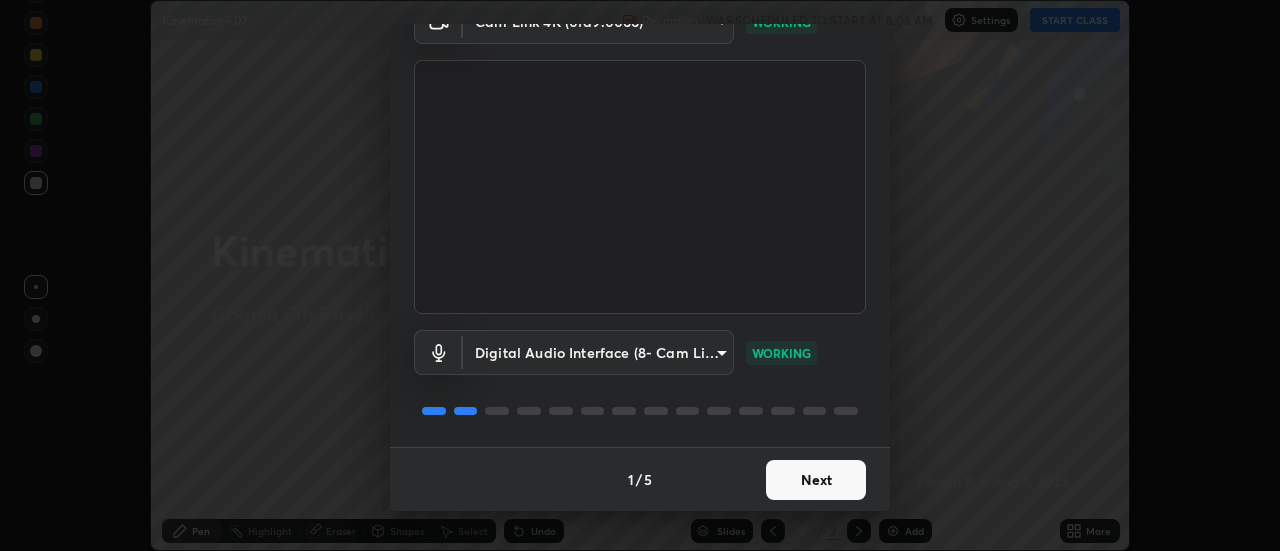 click on "Next" at bounding box center (816, 480) 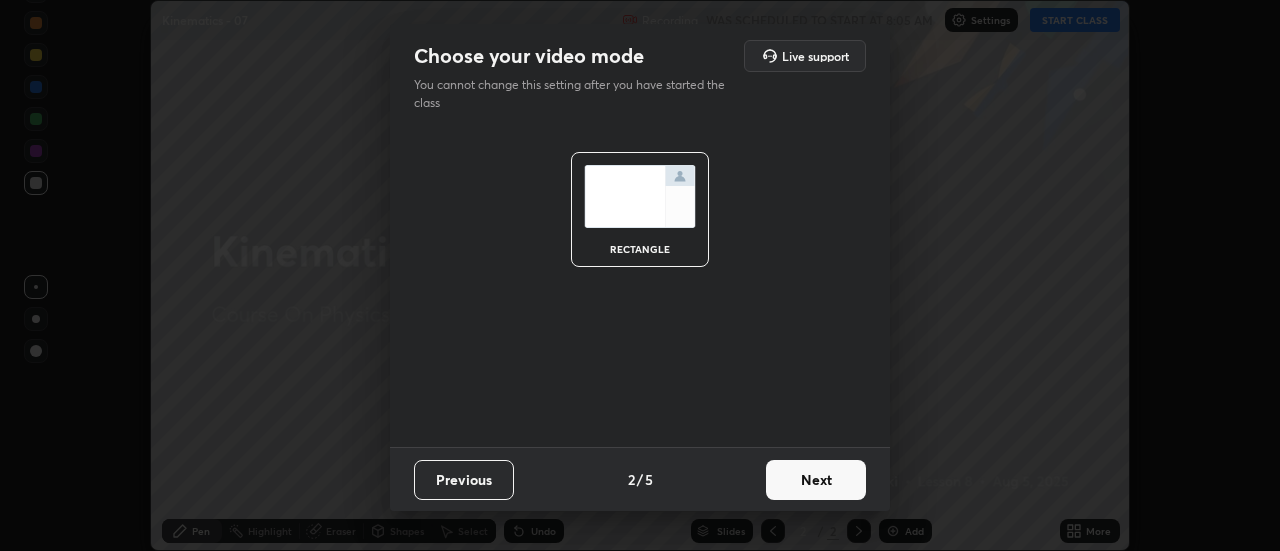 scroll, scrollTop: 0, scrollLeft: 0, axis: both 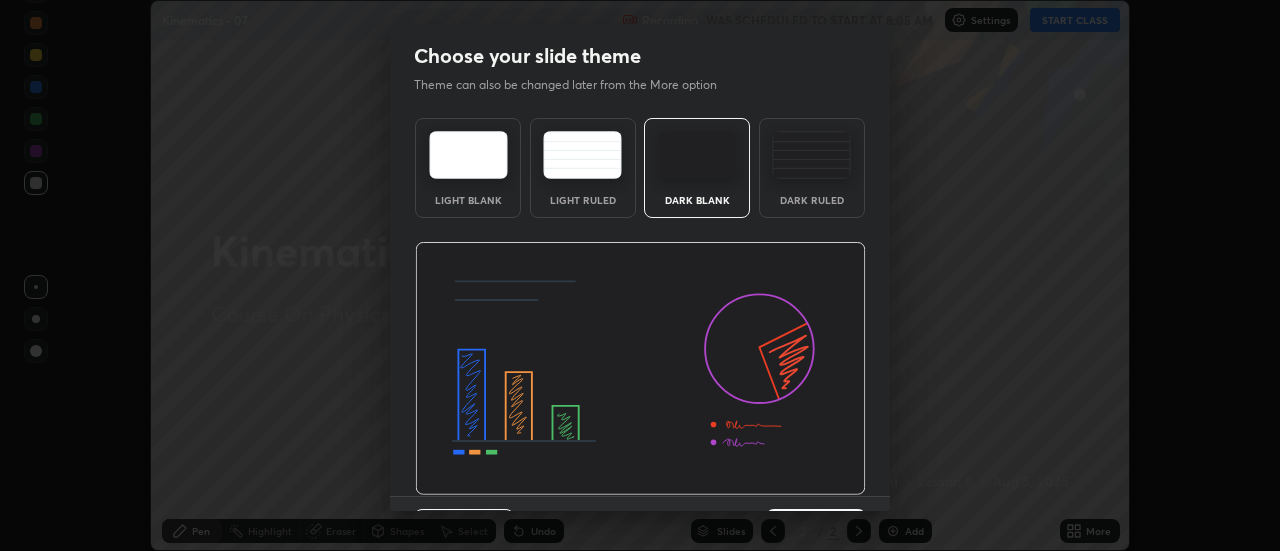 click at bounding box center (640, 369) 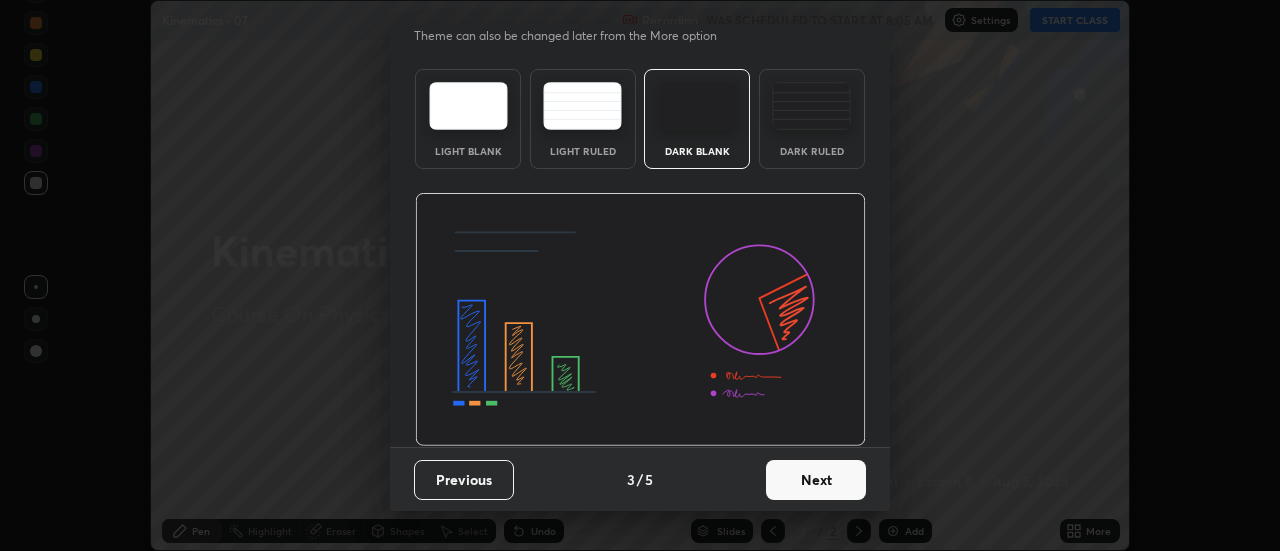 click on "Next" at bounding box center [816, 480] 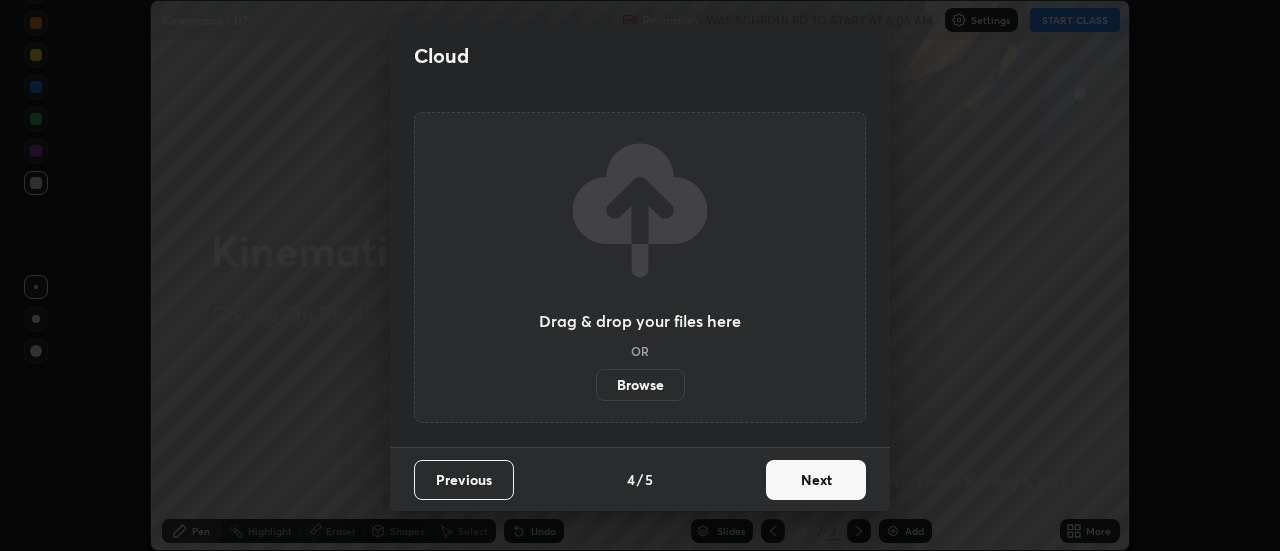 click on "Next" at bounding box center (816, 480) 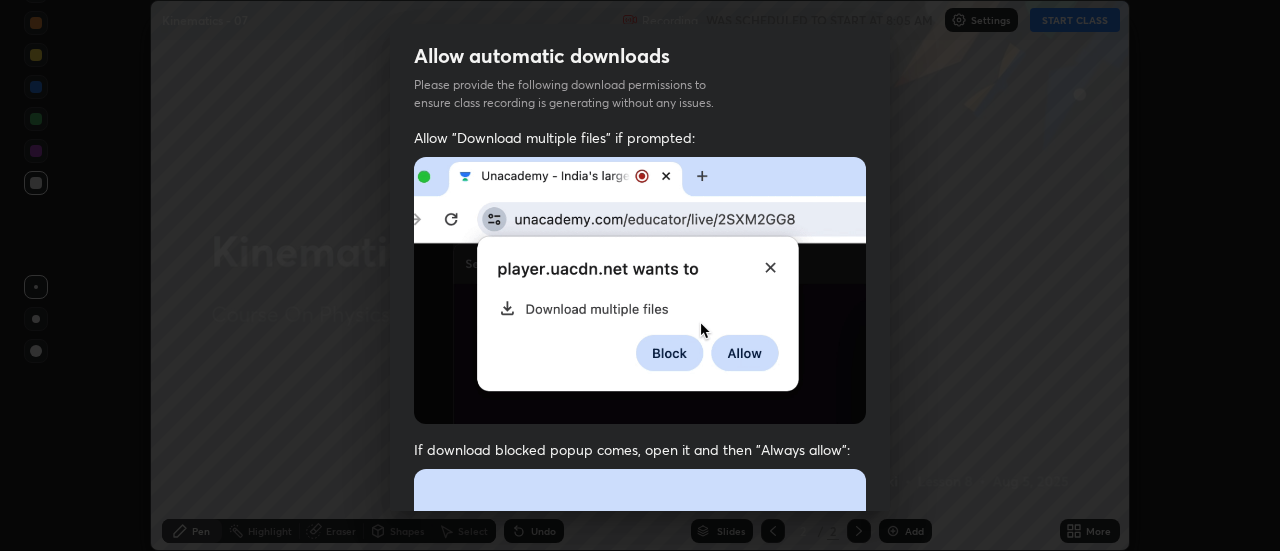 click at bounding box center (640, 687) 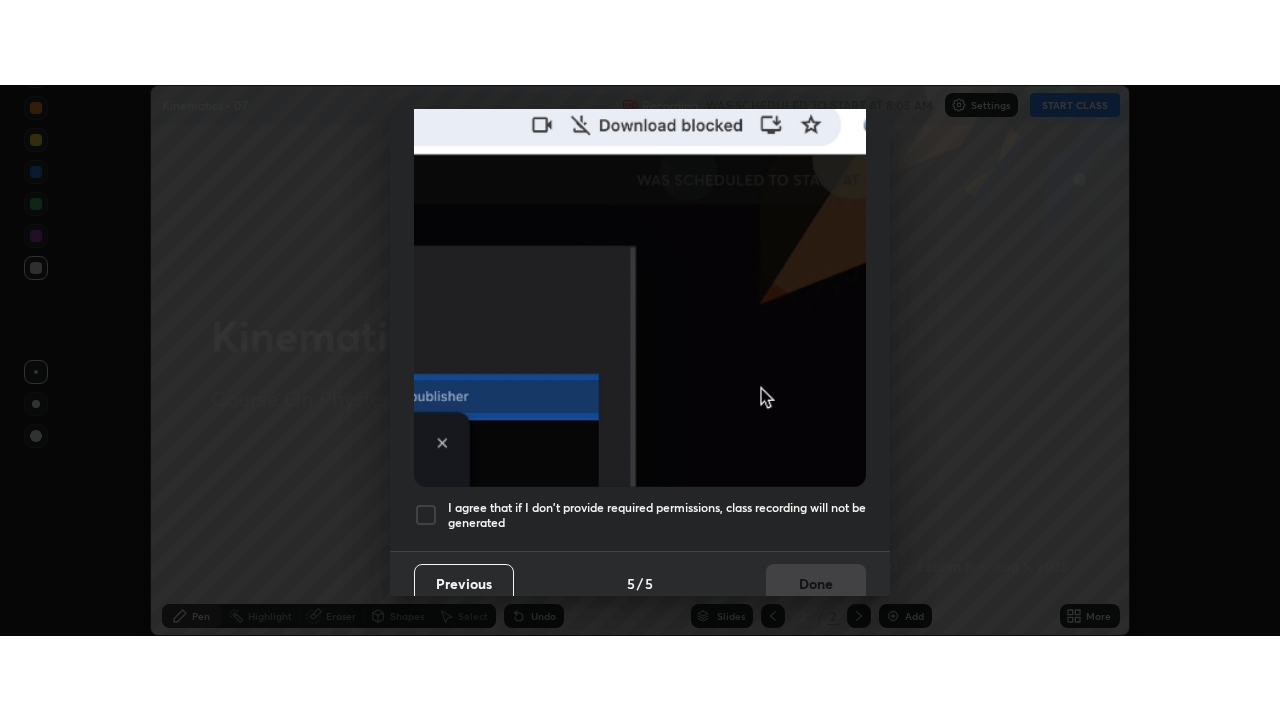 scroll, scrollTop: 513, scrollLeft: 0, axis: vertical 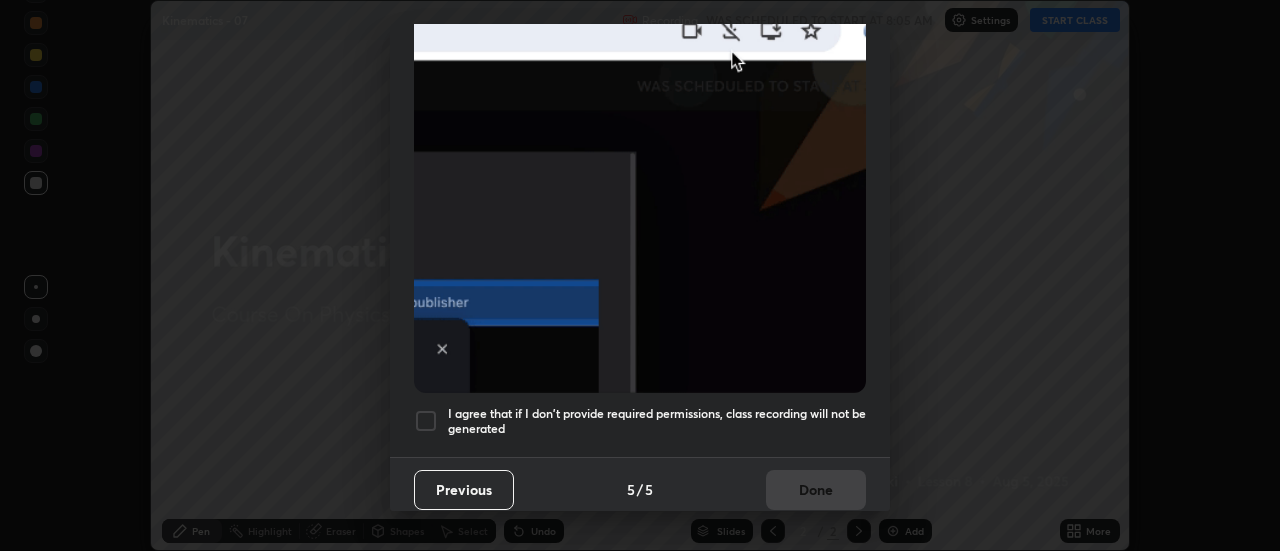 click on "I agree that if I don't provide required permissions, class recording will not be generated" at bounding box center (657, 421) 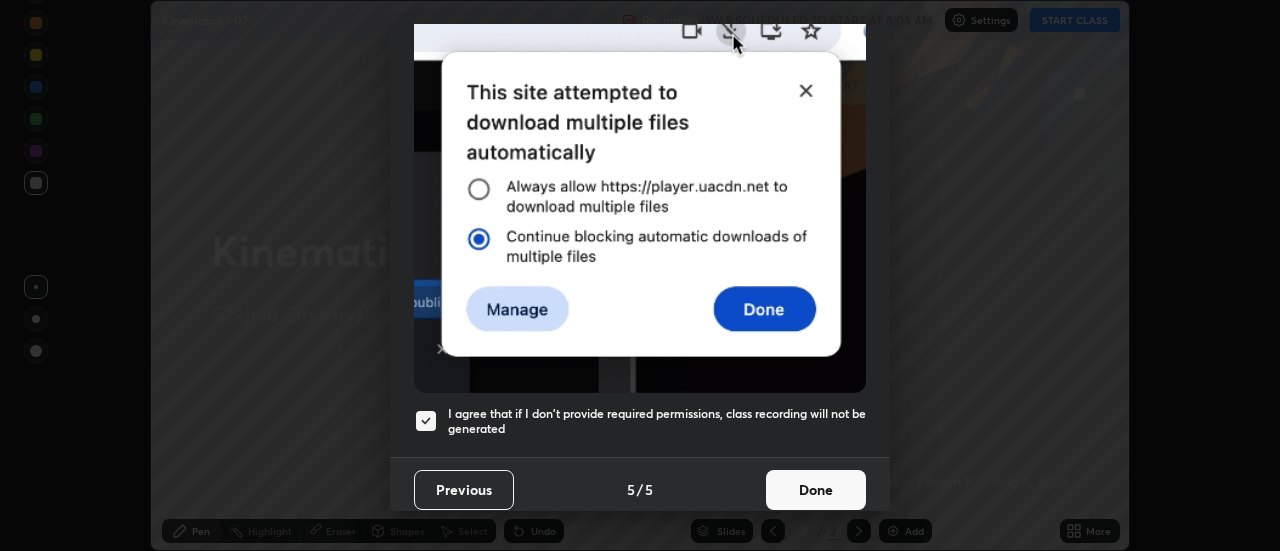 click on "Done" at bounding box center [816, 490] 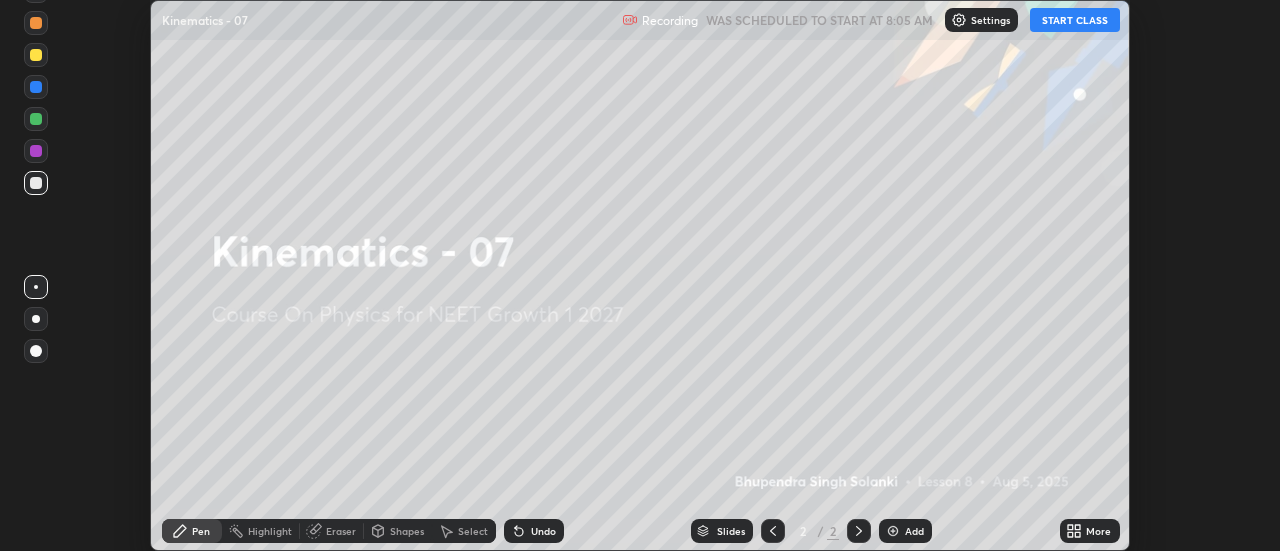 click on "More" at bounding box center [1090, 531] 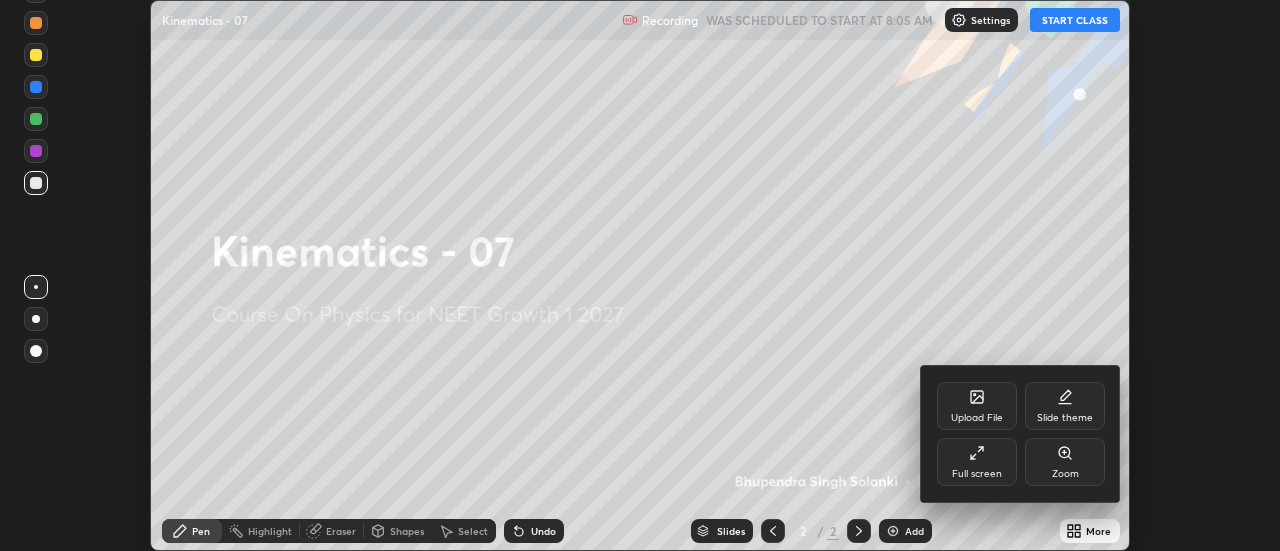 click on "Full screen" at bounding box center [977, 462] 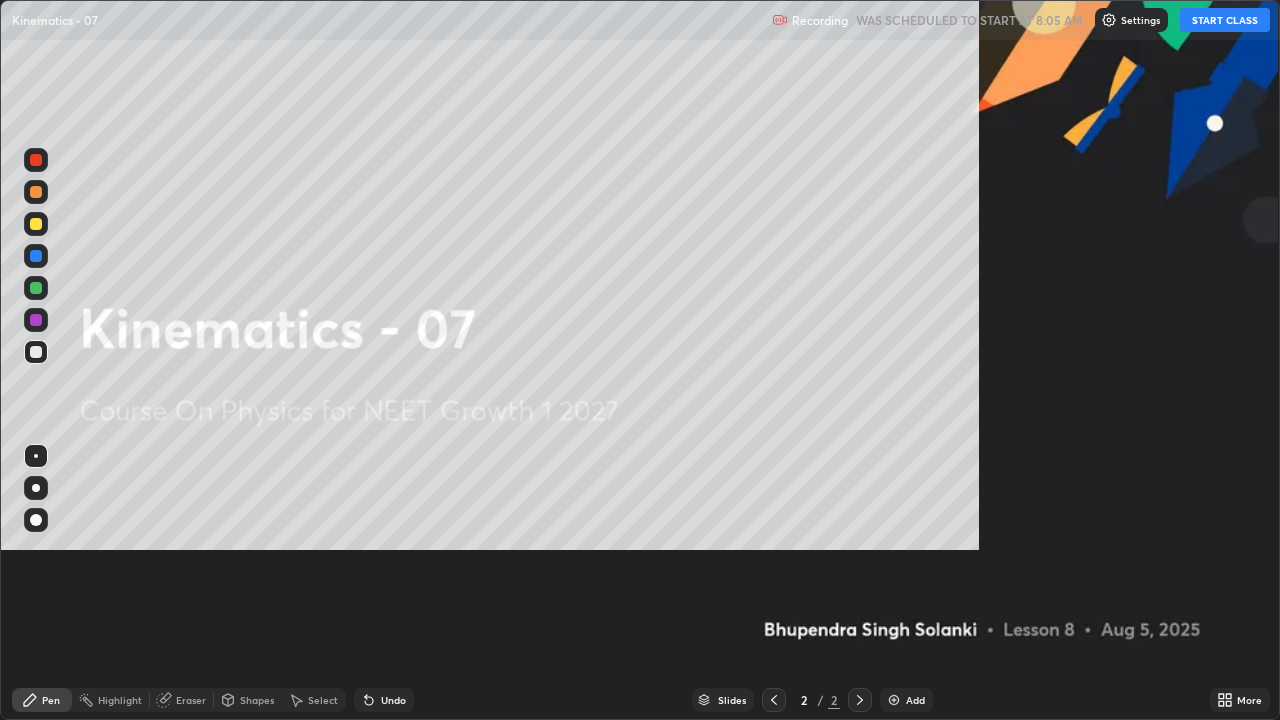 scroll, scrollTop: 99280, scrollLeft: 98720, axis: both 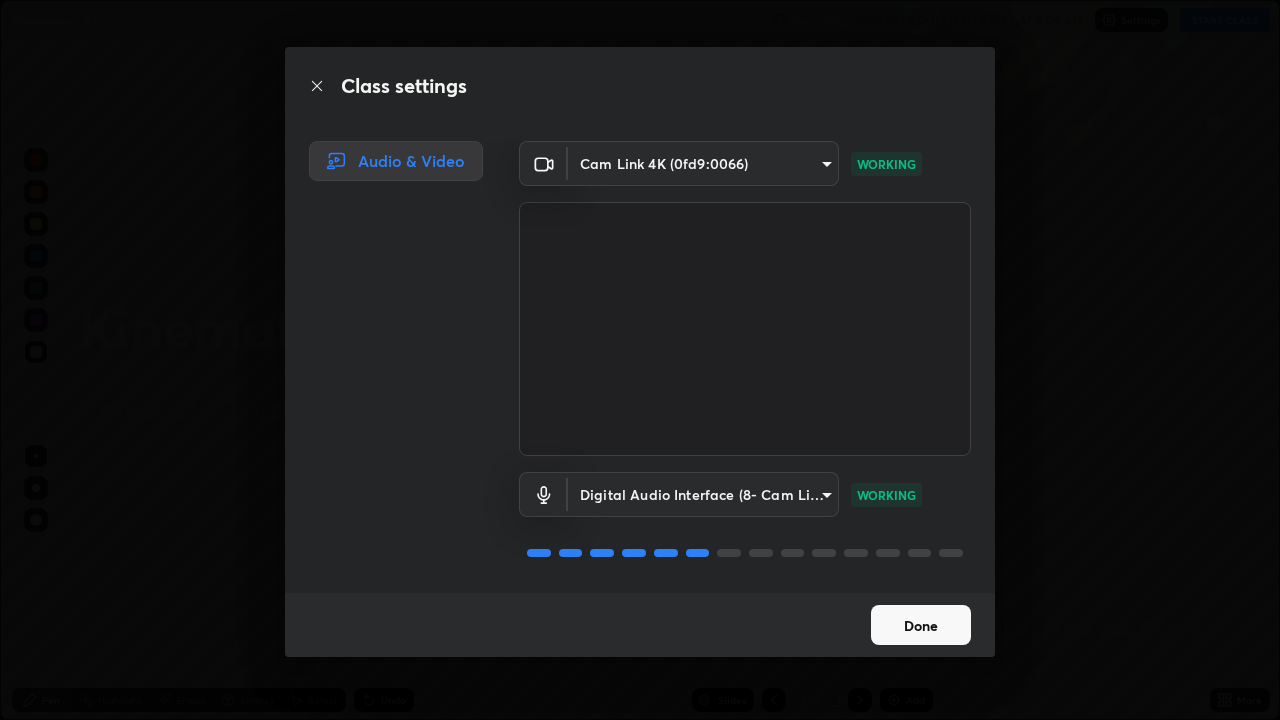 click on "Done" at bounding box center [921, 625] 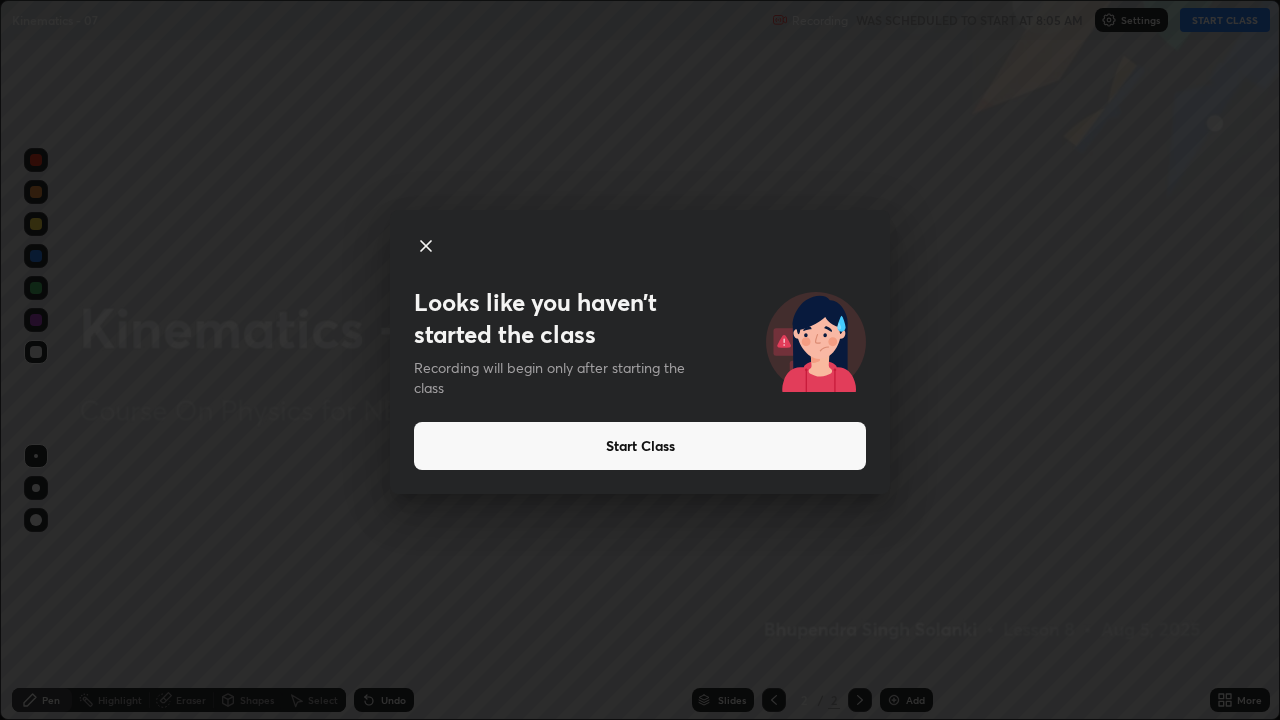 click on "Start Class" at bounding box center [640, 446] 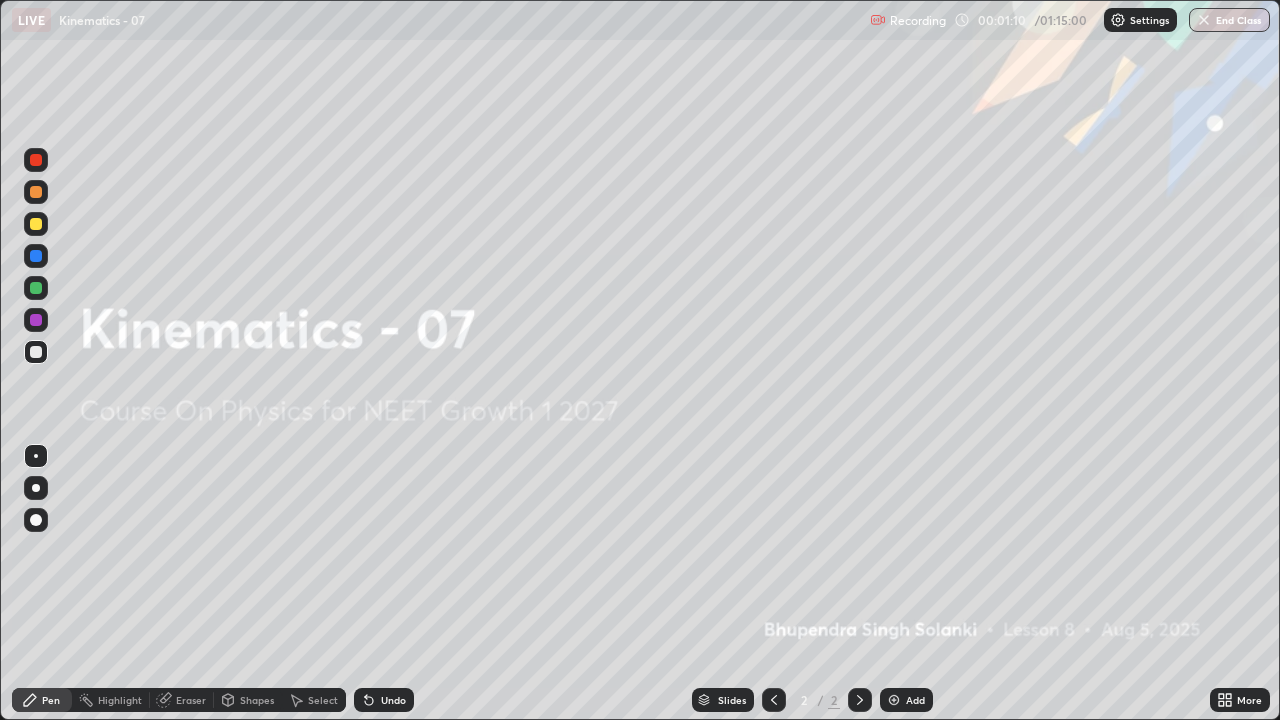 click on "Add" at bounding box center [906, 700] 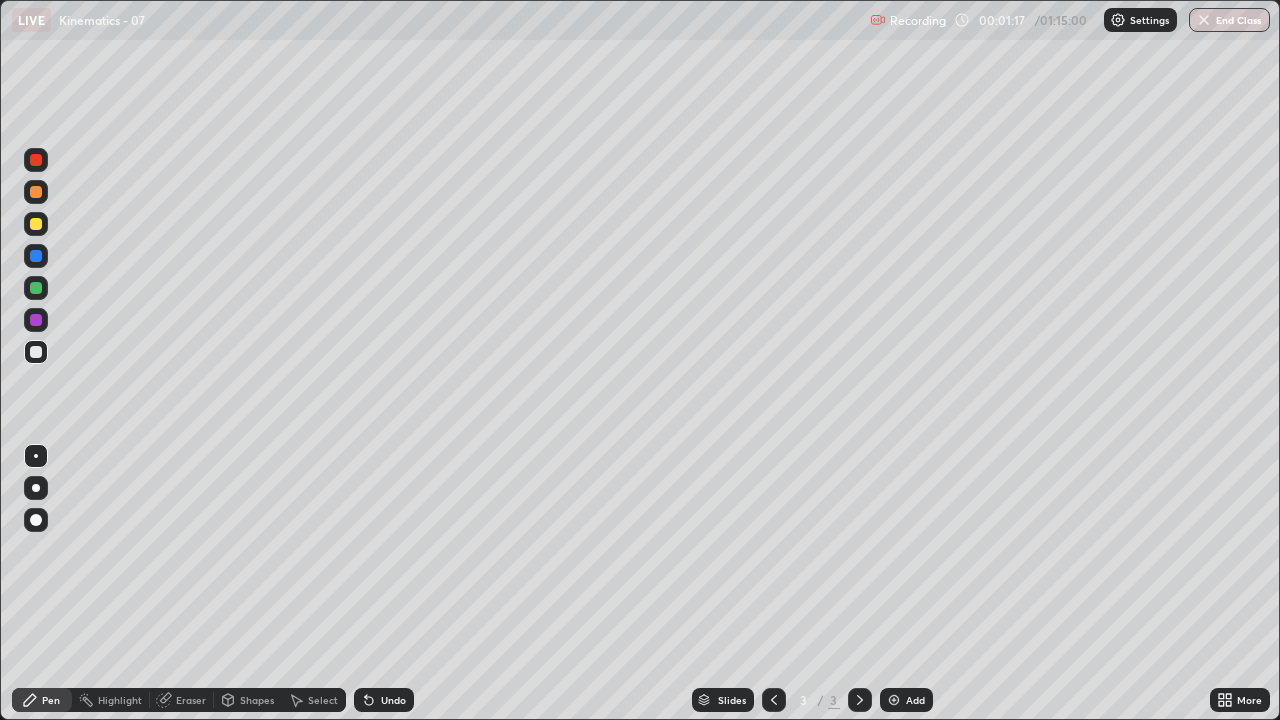 click on "Shapes" at bounding box center (257, 700) 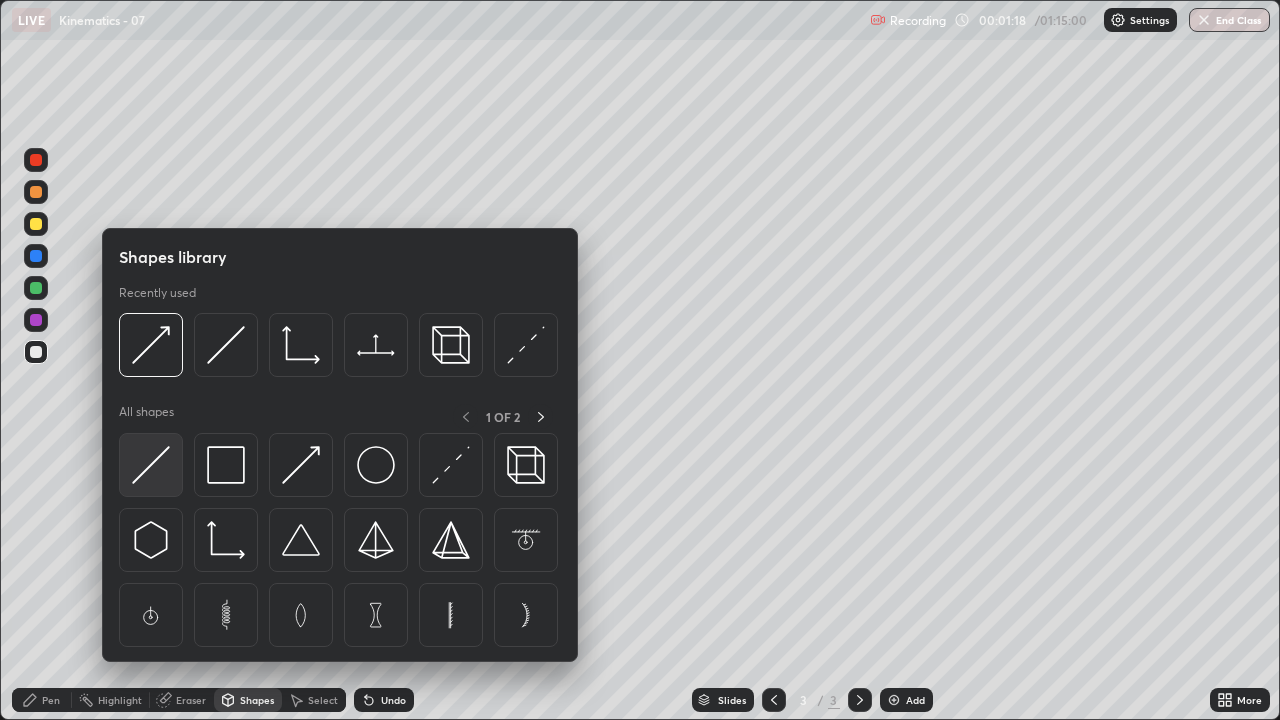 click at bounding box center [151, 465] 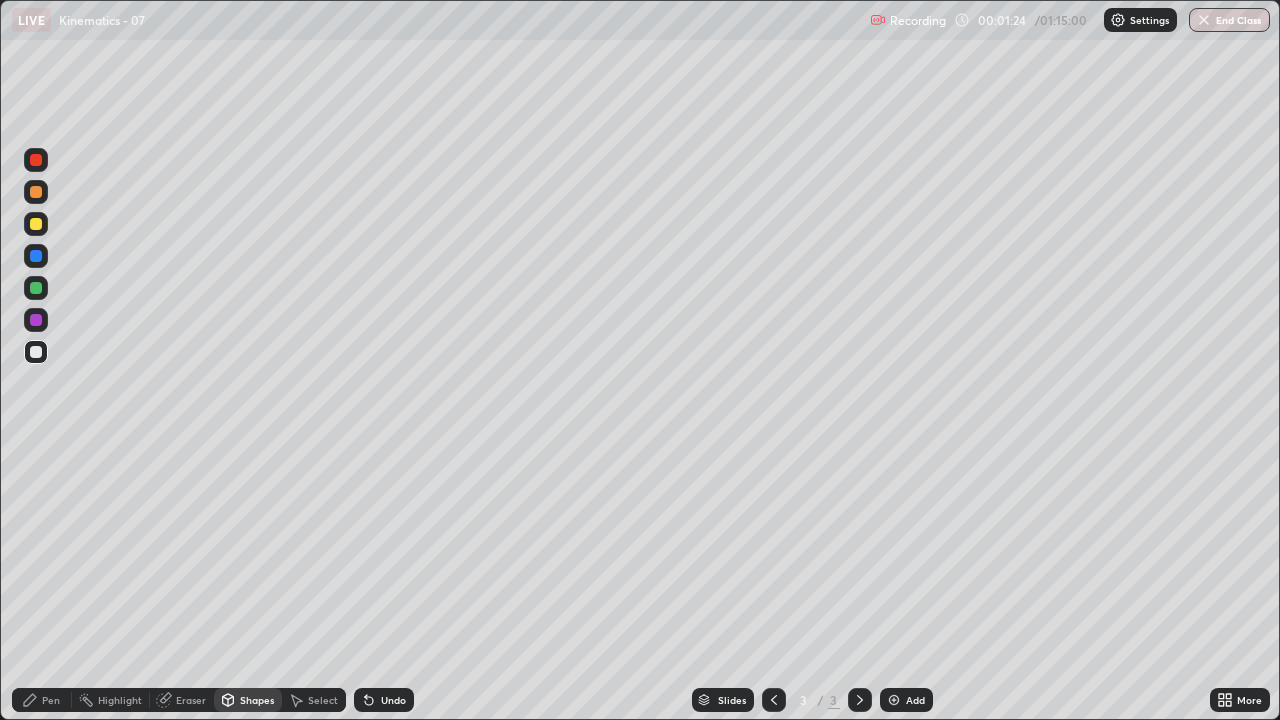 click on "Shapes" at bounding box center (257, 700) 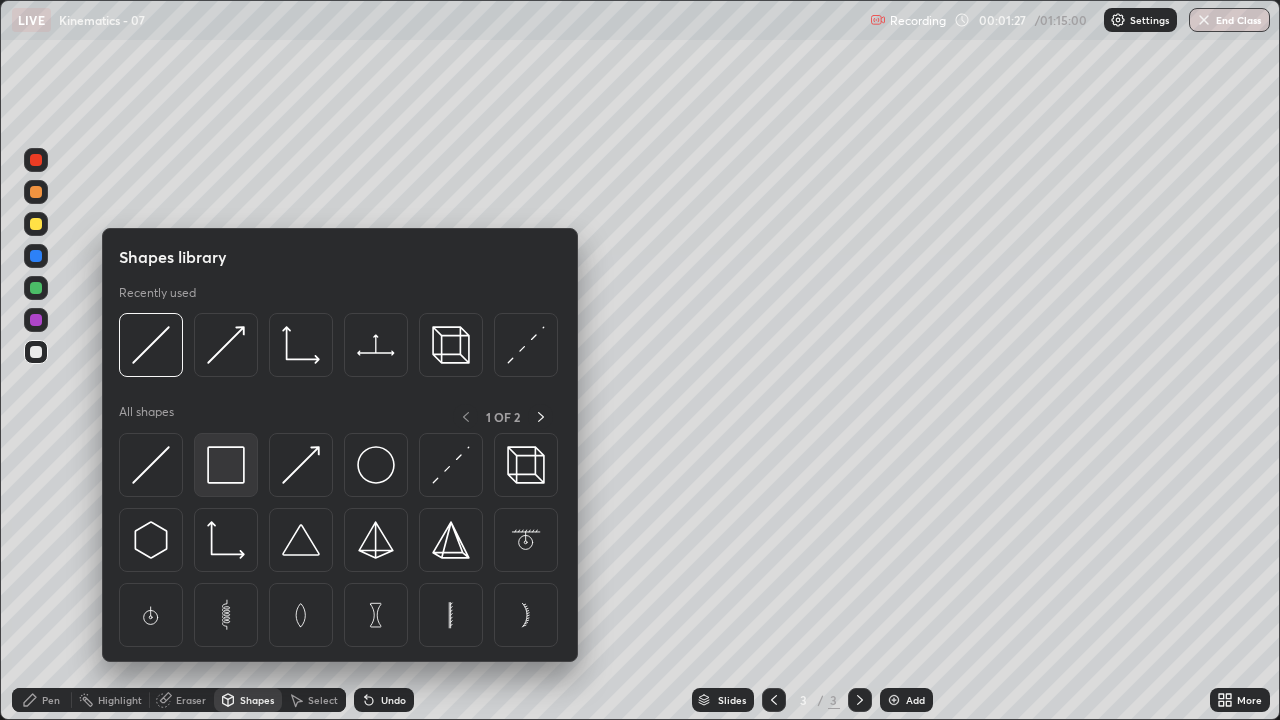 click at bounding box center (226, 465) 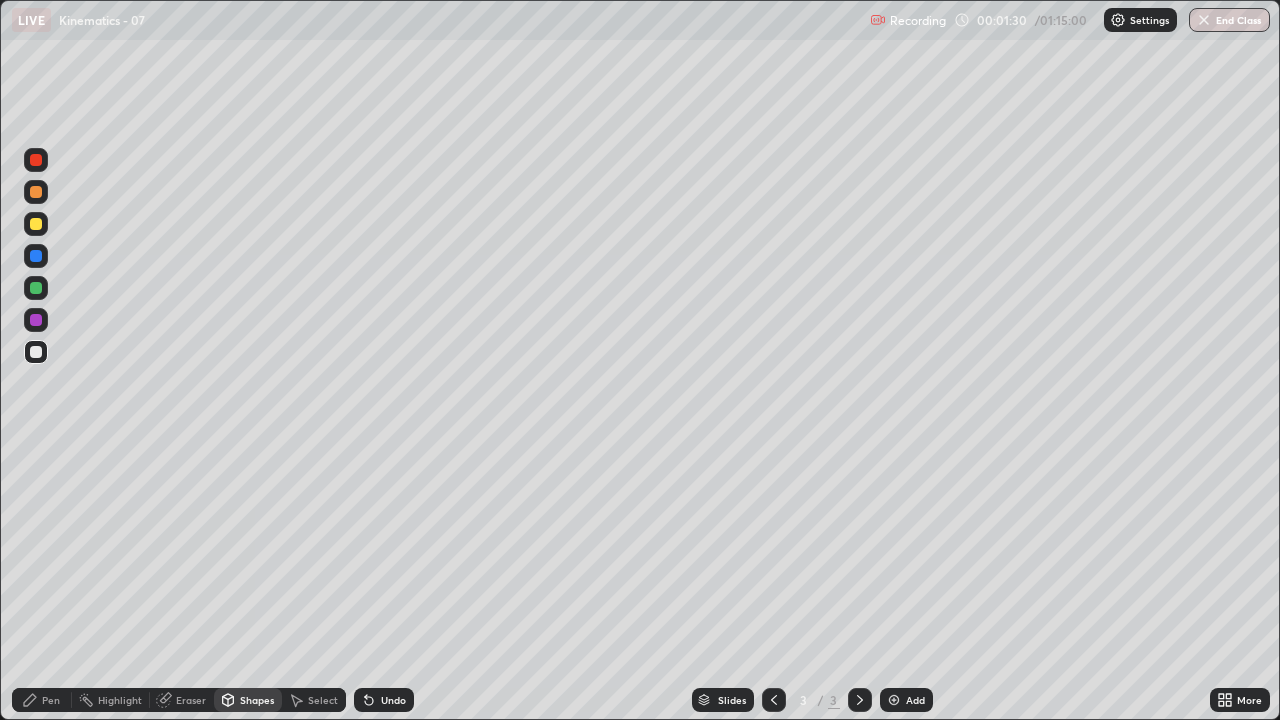 click at bounding box center (36, 256) 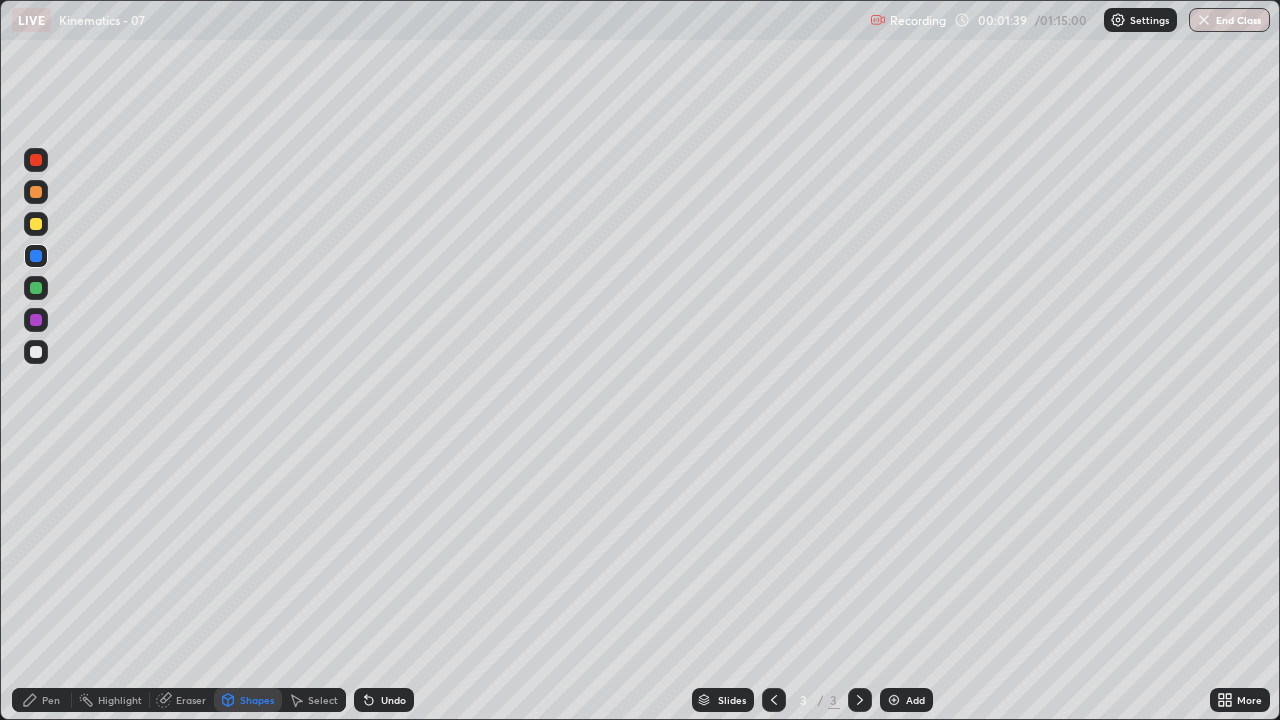 click on "Pen" at bounding box center [42, 700] 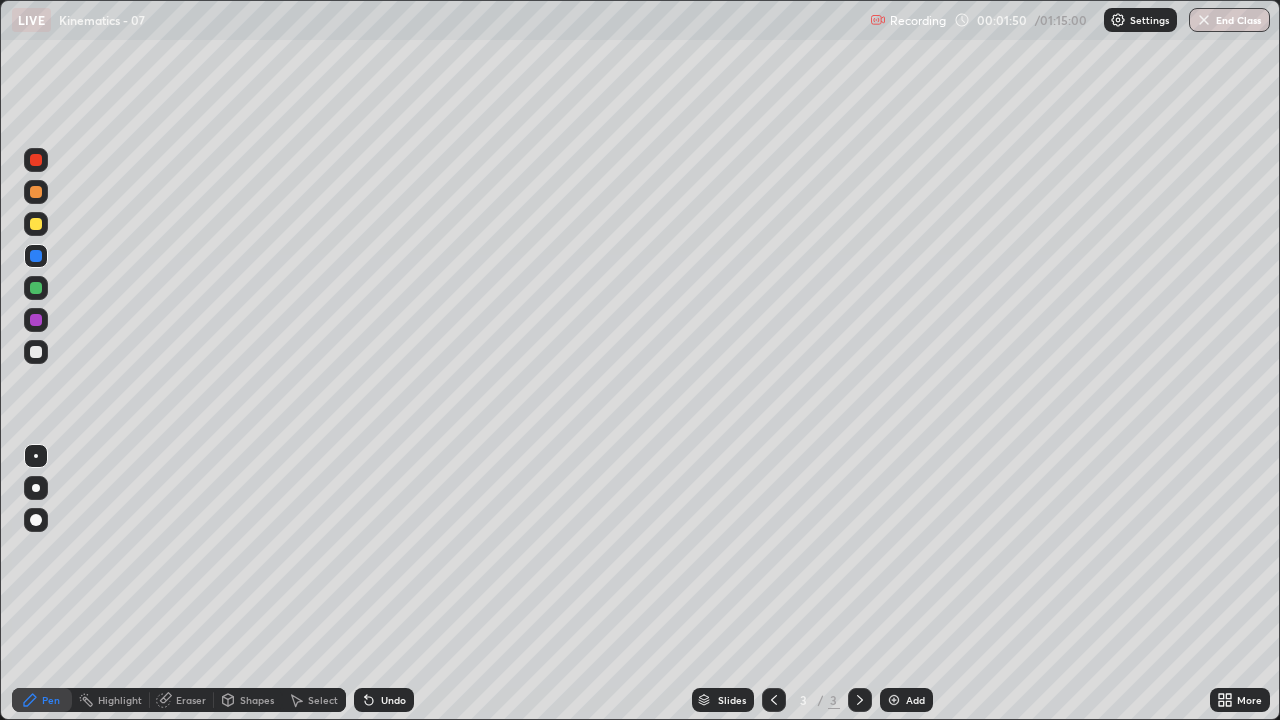 click at bounding box center [36, 288] 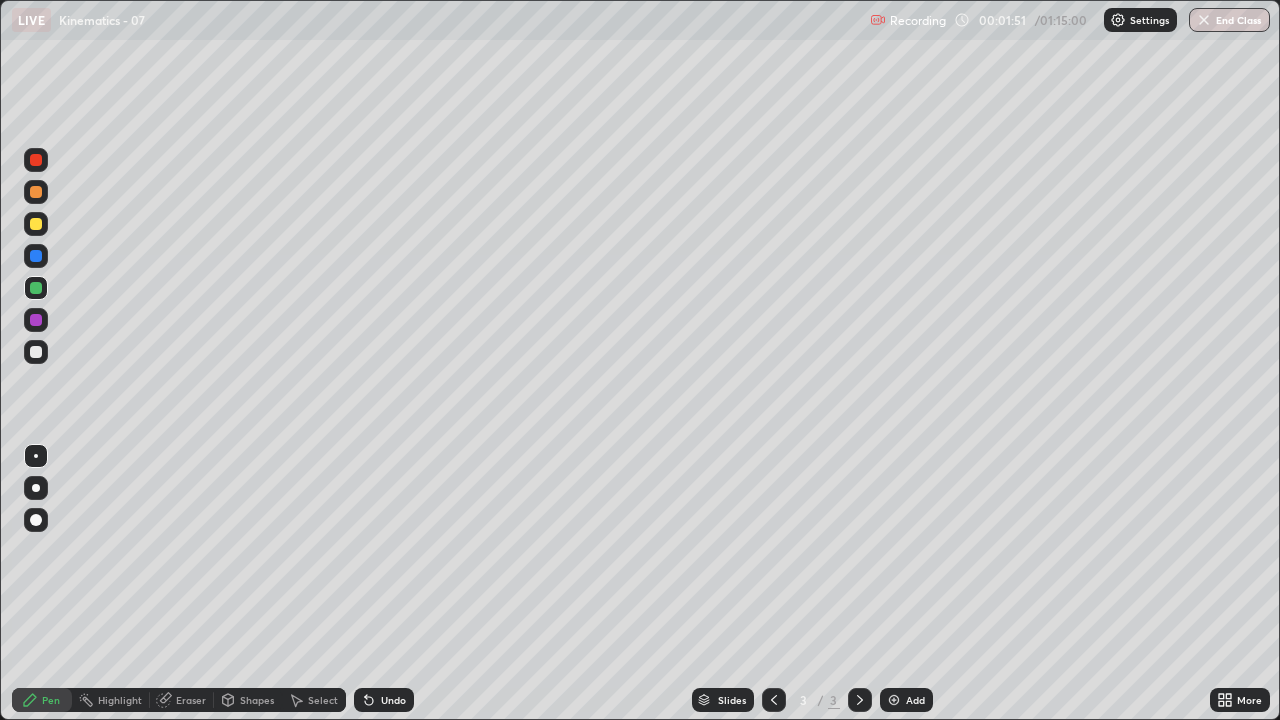 click on "Select" at bounding box center [314, 700] 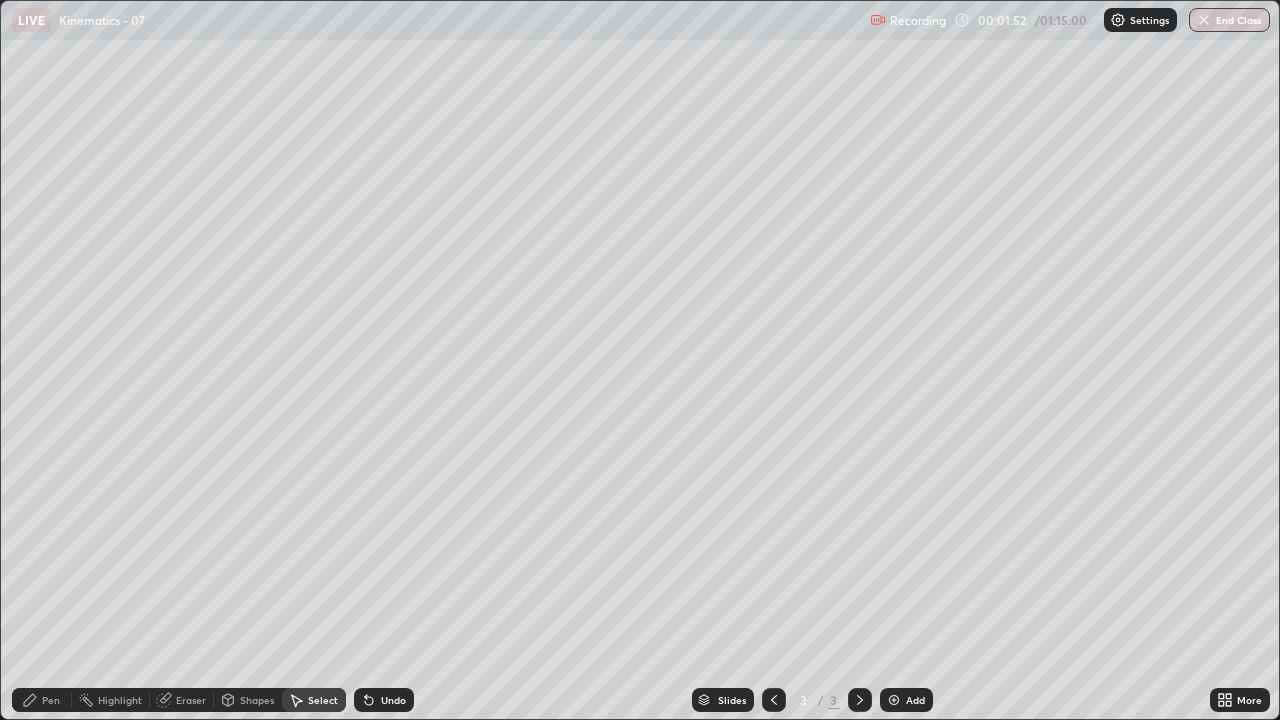 click on "Shapes" at bounding box center (257, 700) 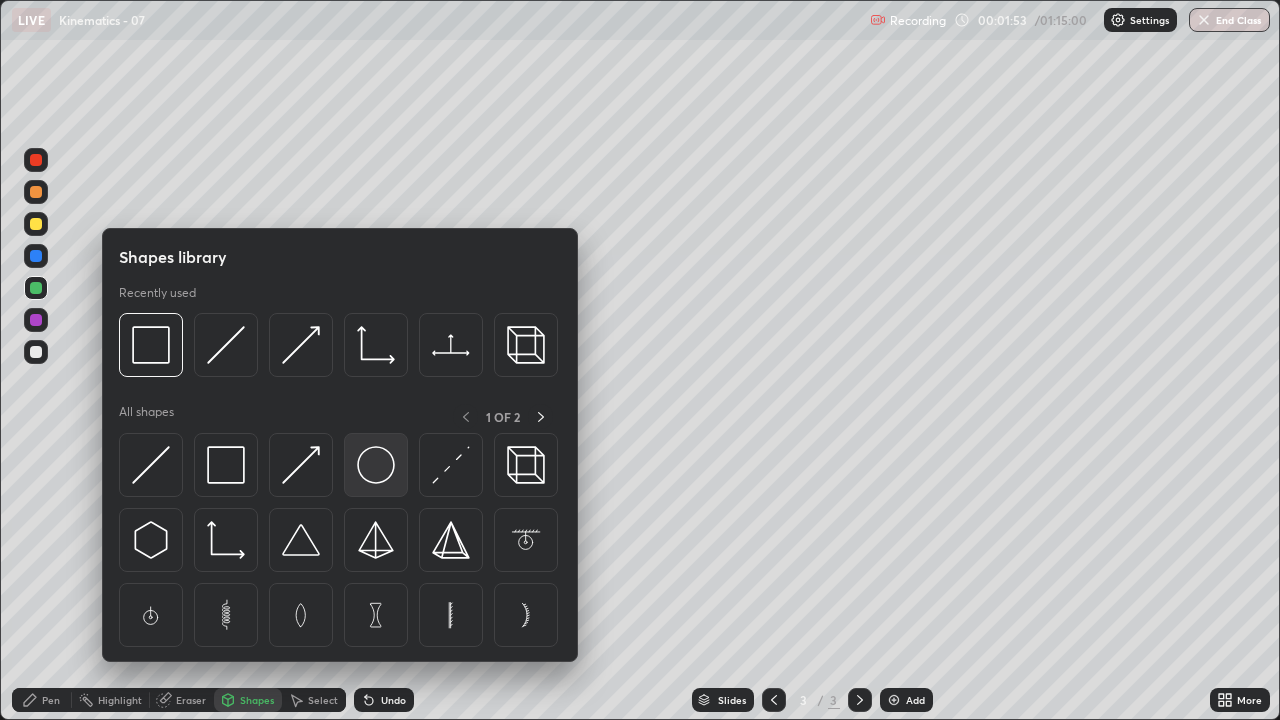 click at bounding box center (376, 465) 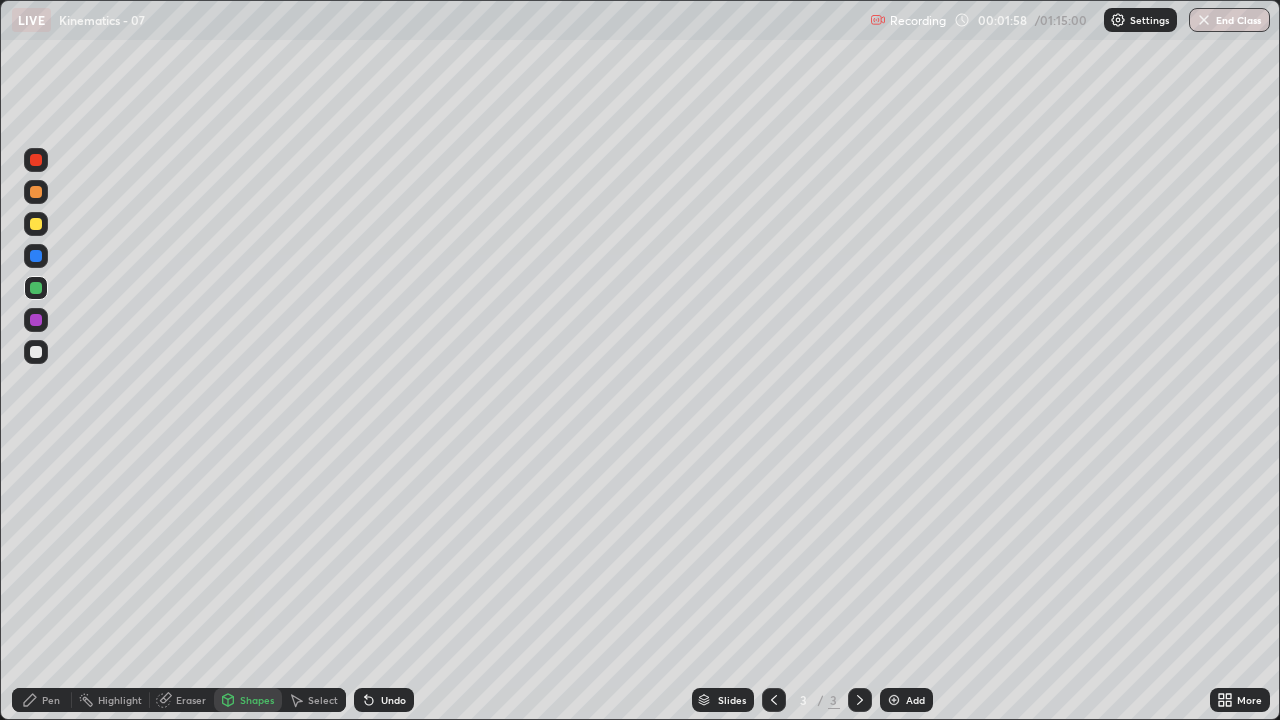 click on "Pen" at bounding box center [42, 700] 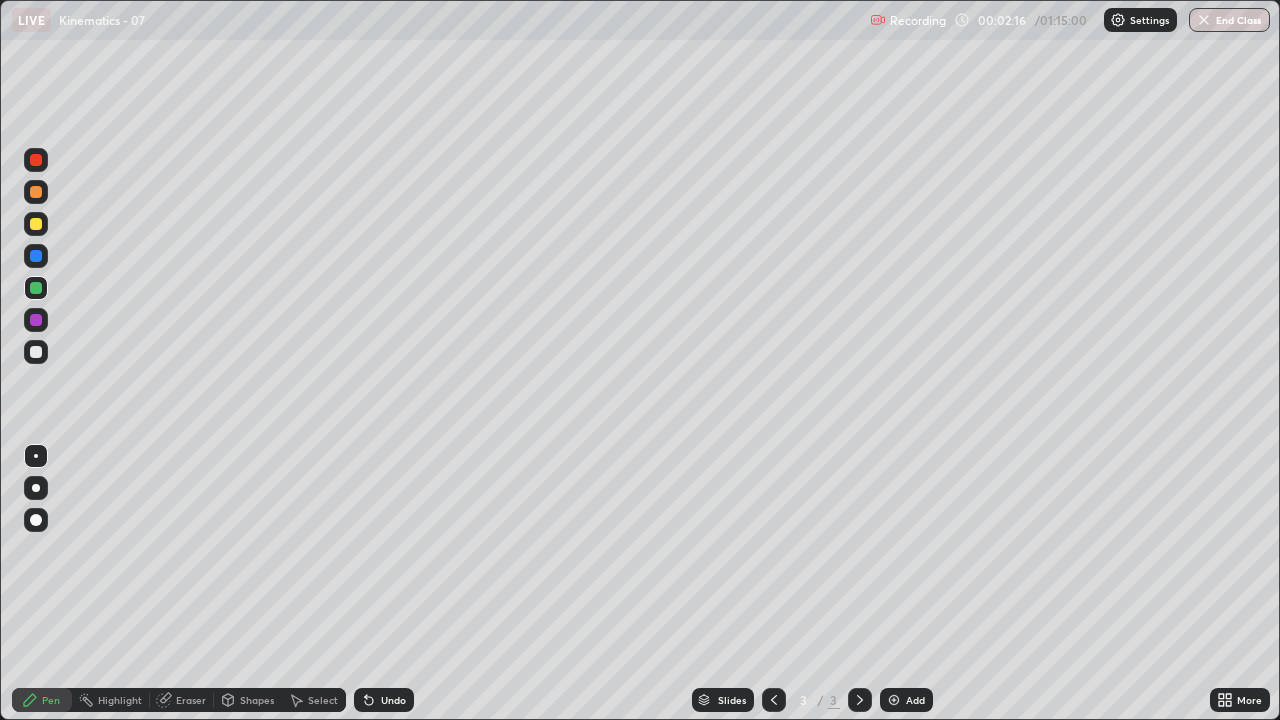 click on "Shapes" at bounding box center [257, 700] 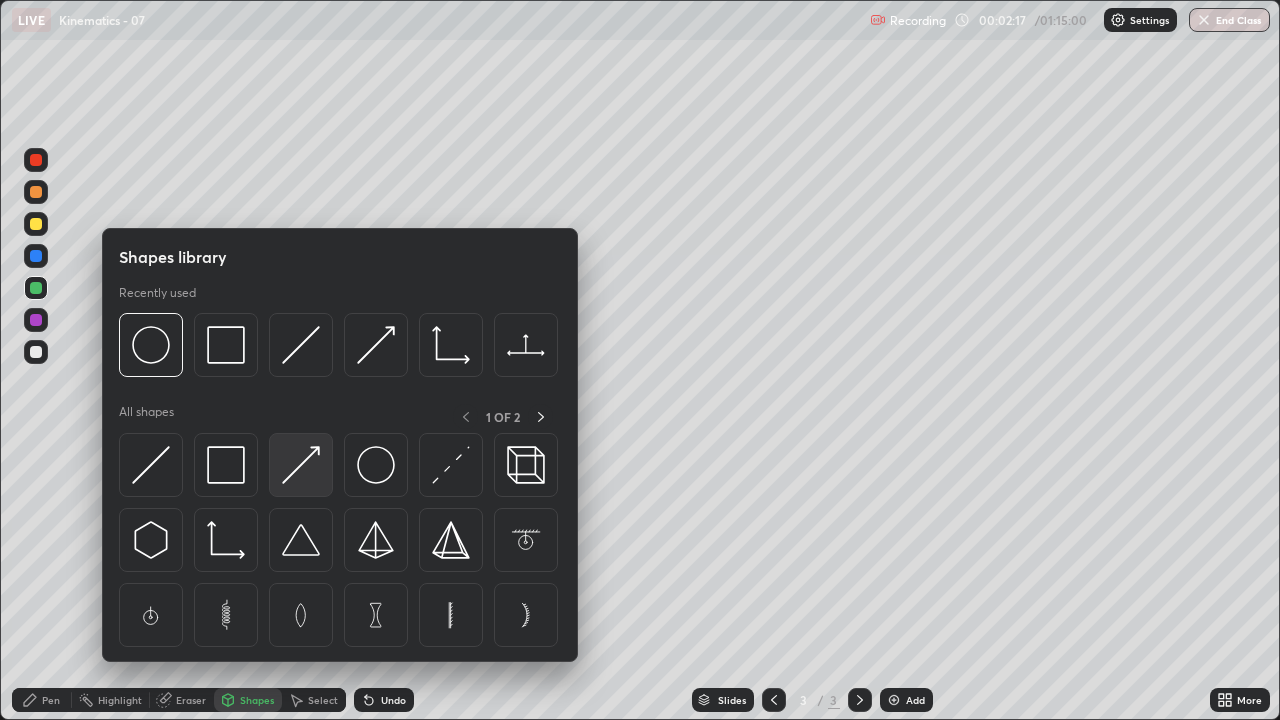 click at bounding box center (301, 465) 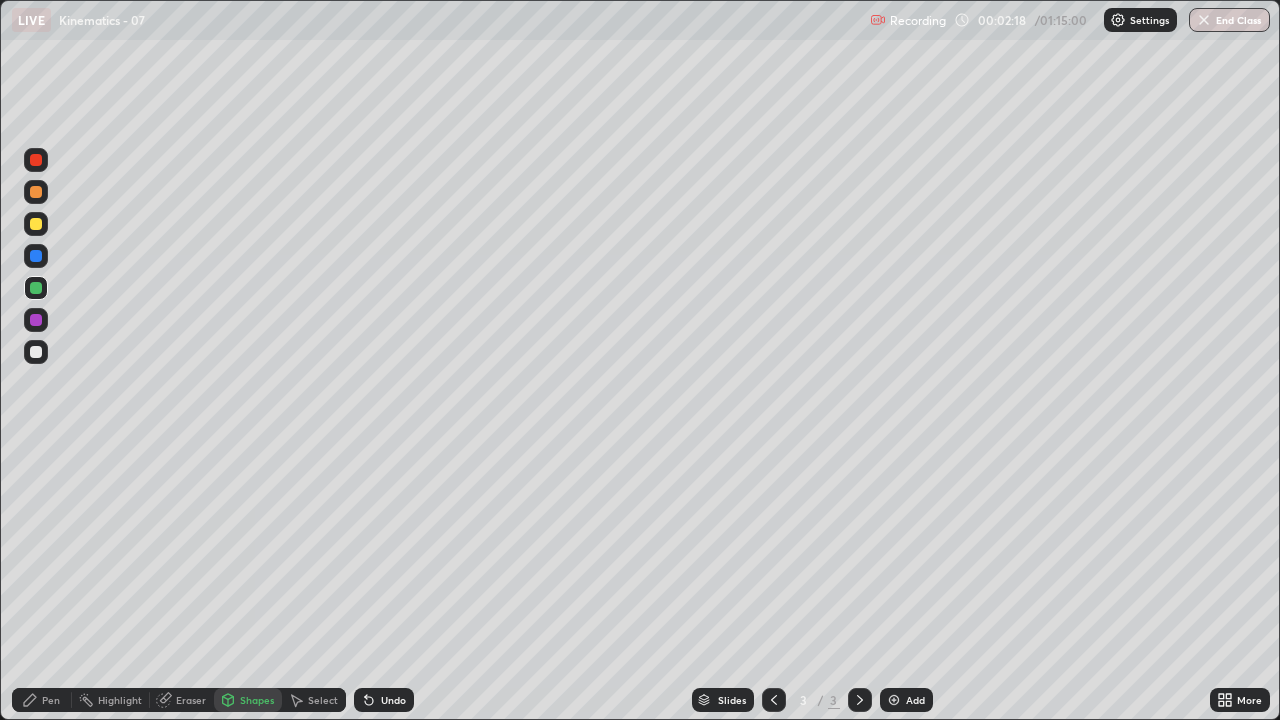 click at bounding box center (36, 352) 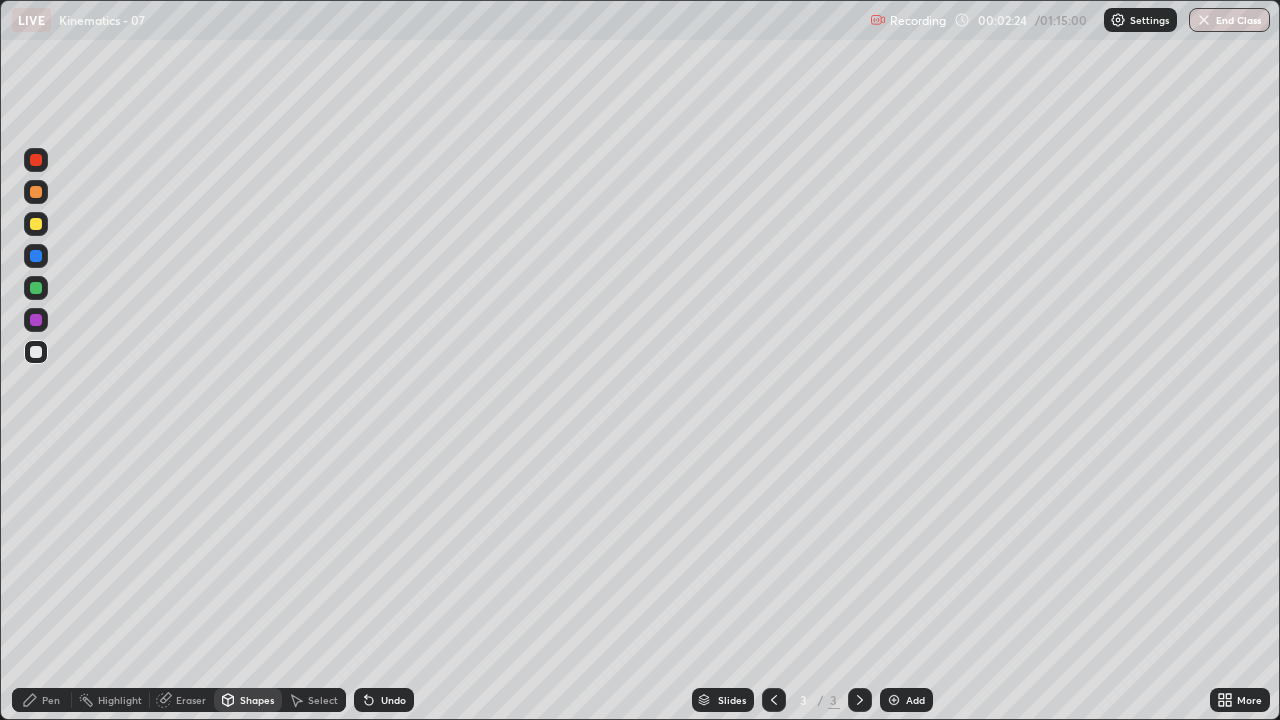 click on "Undo" at bounding box center [384, 700] 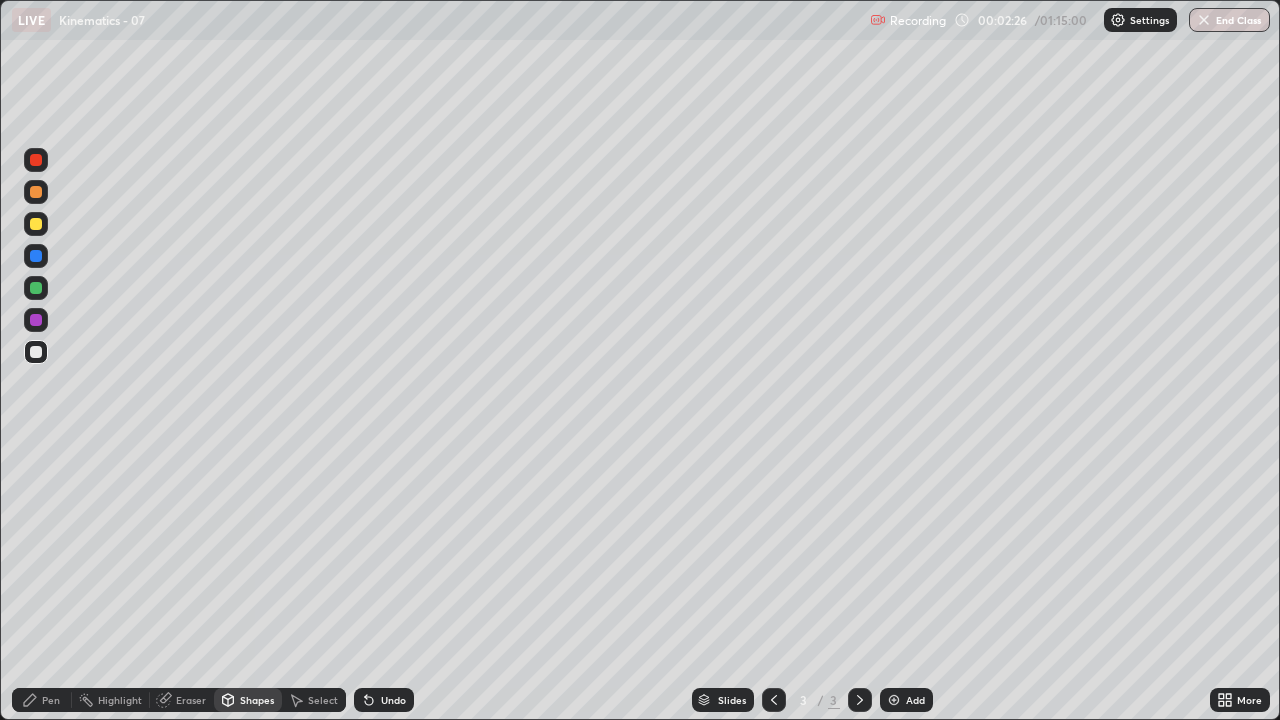 click on "Pen" at bounding box center [51, 700] 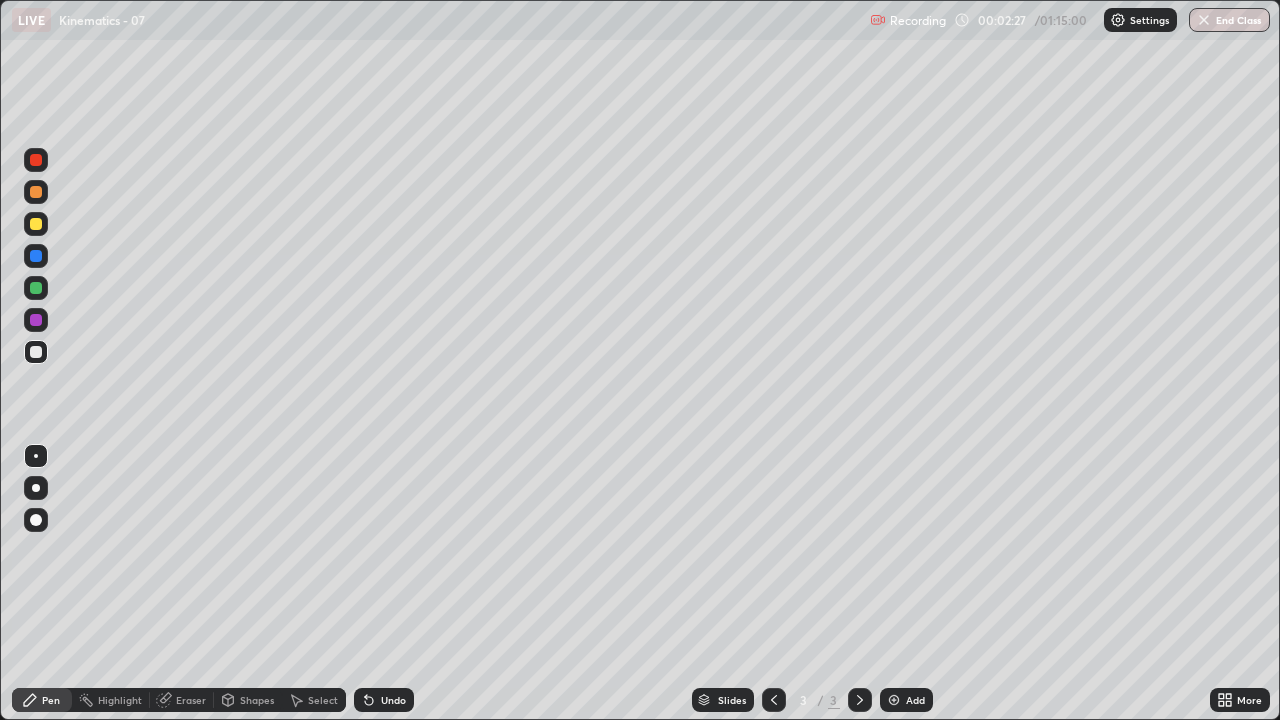 click at bounding box center (36, 488) 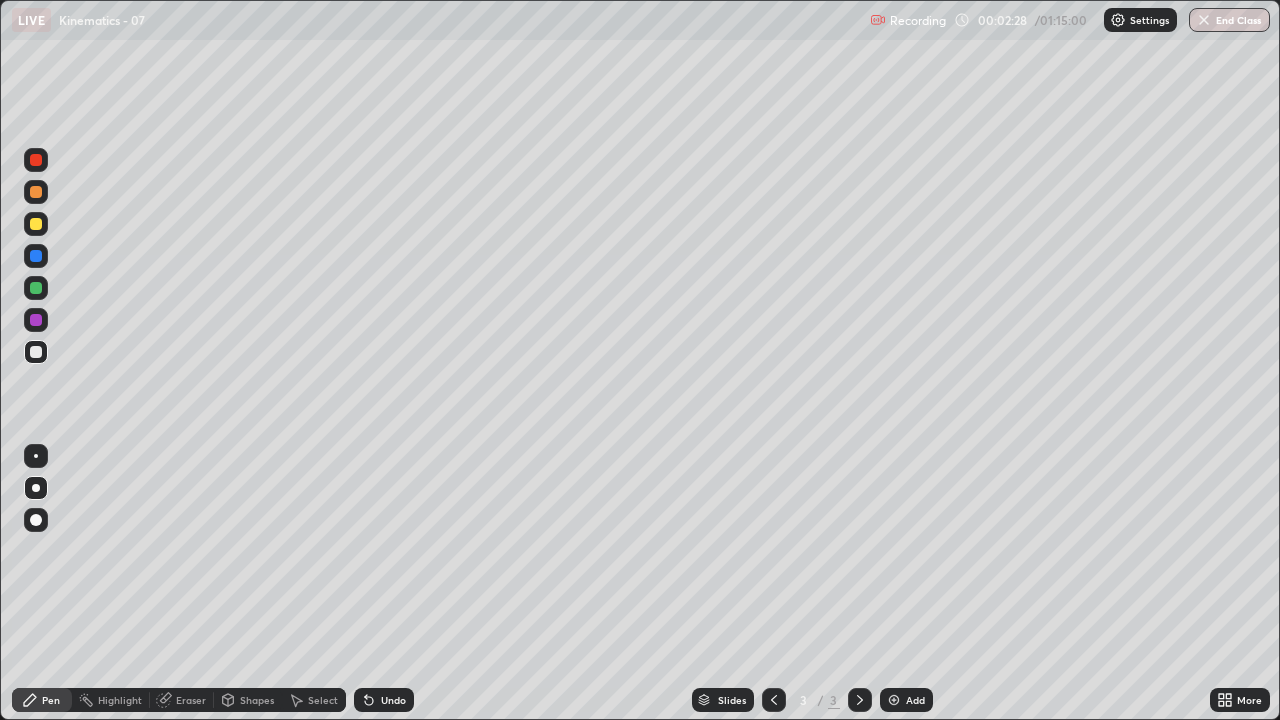 click at bounding box center (36, 520) 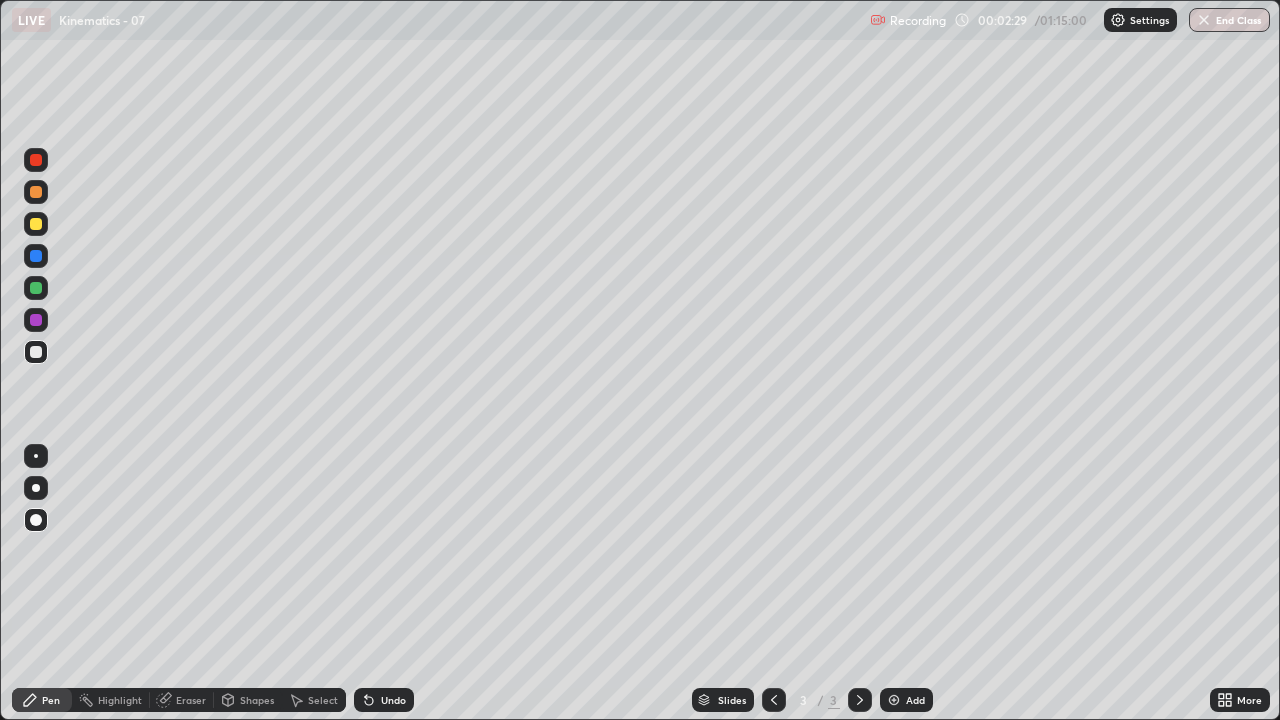 click on "Shapes" at bounding box center [257, 700] 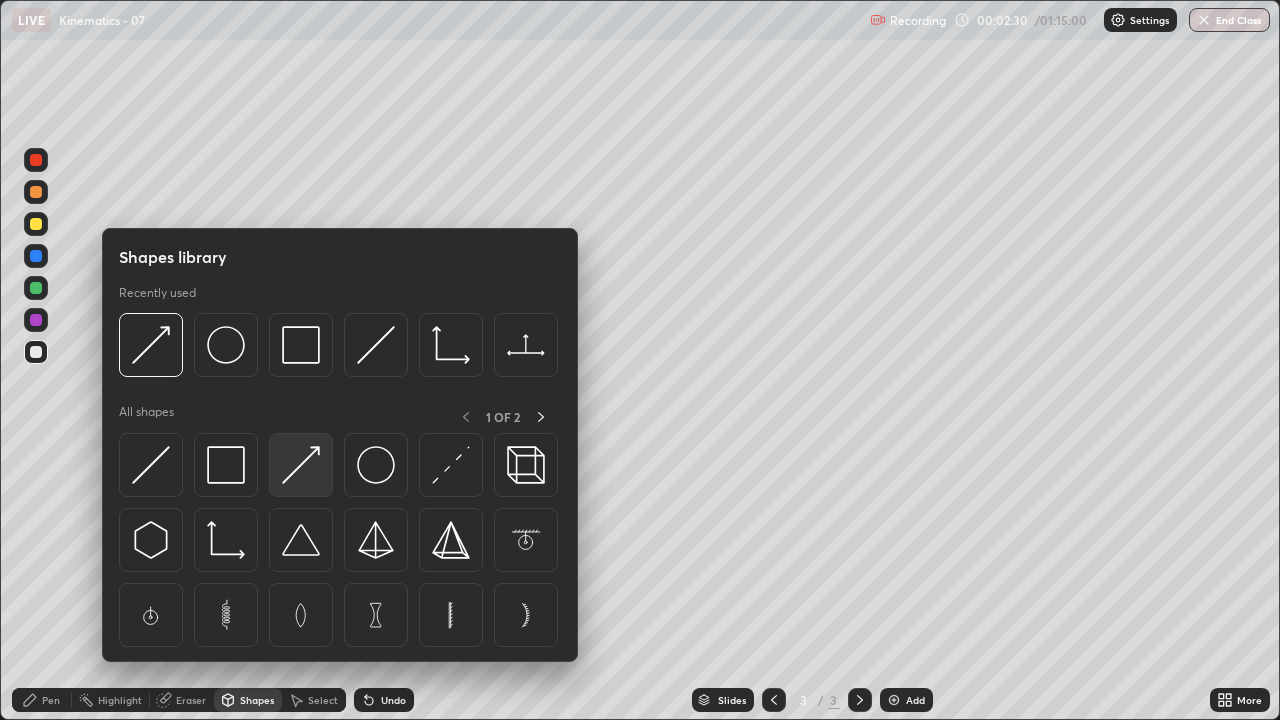 click at bounding box center [301, 465] 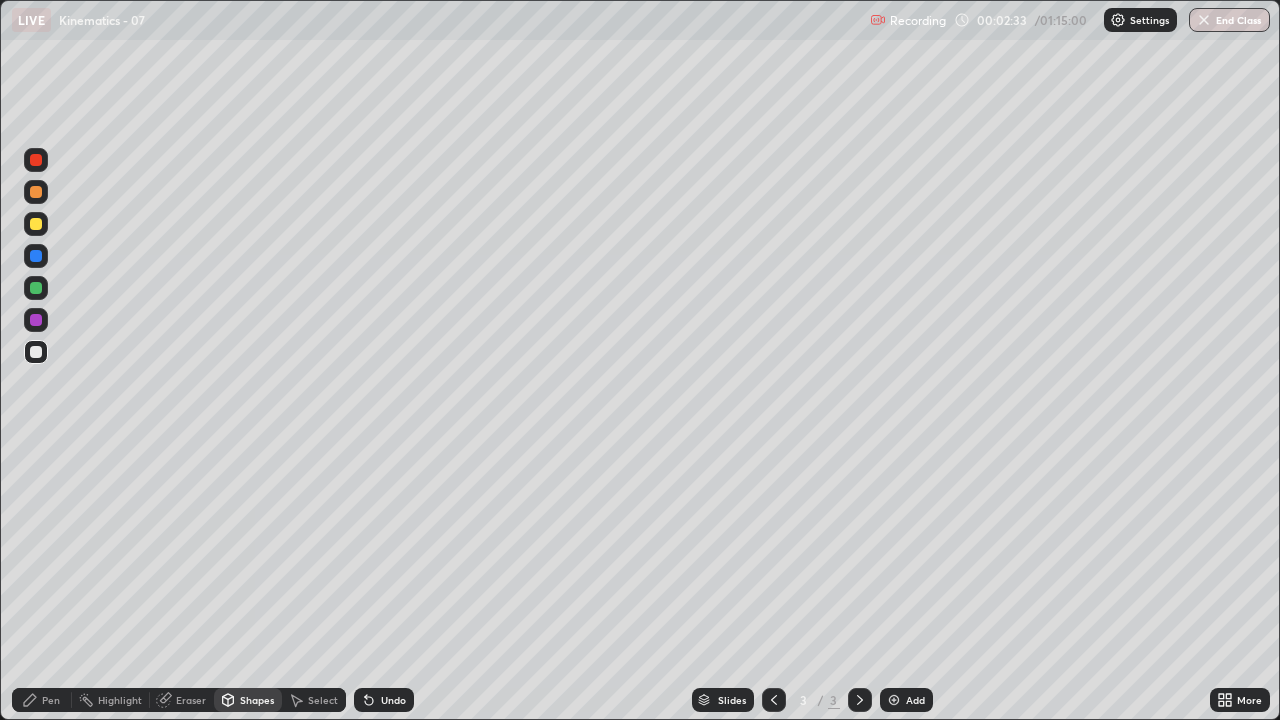 click on "Pen" at bounding box center [51, 700] 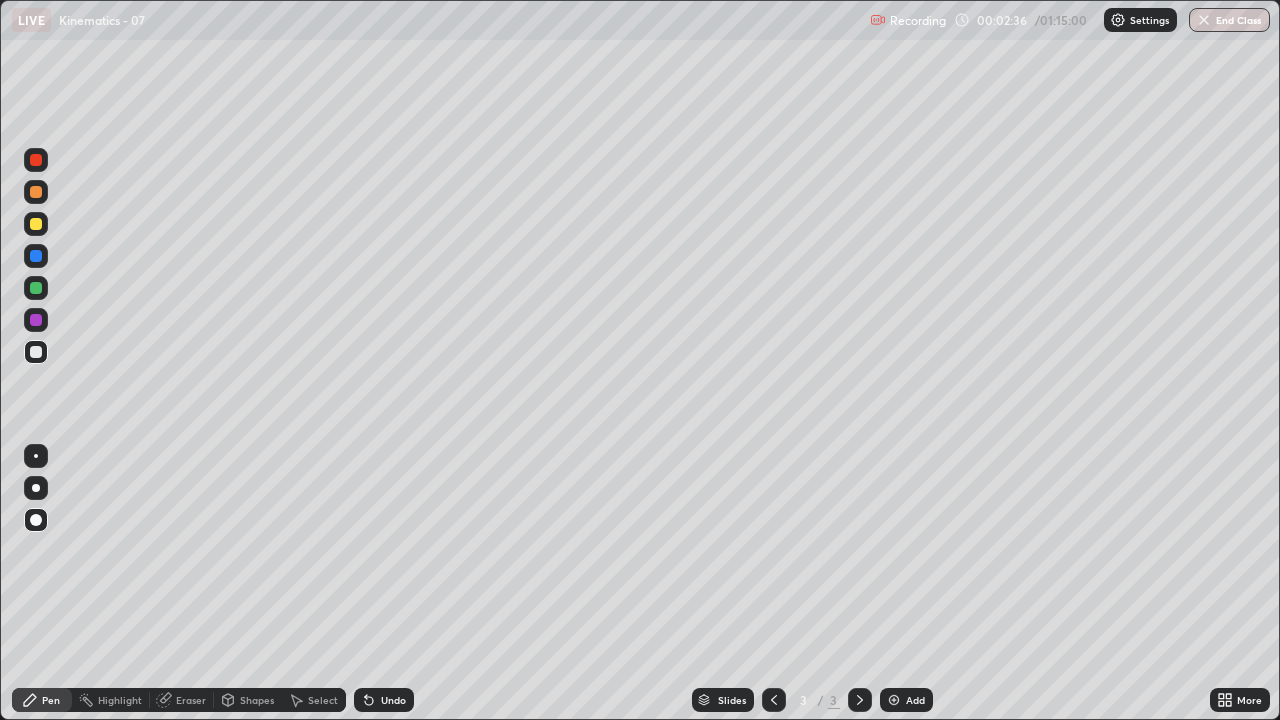 click at bounding box center [36, 256] 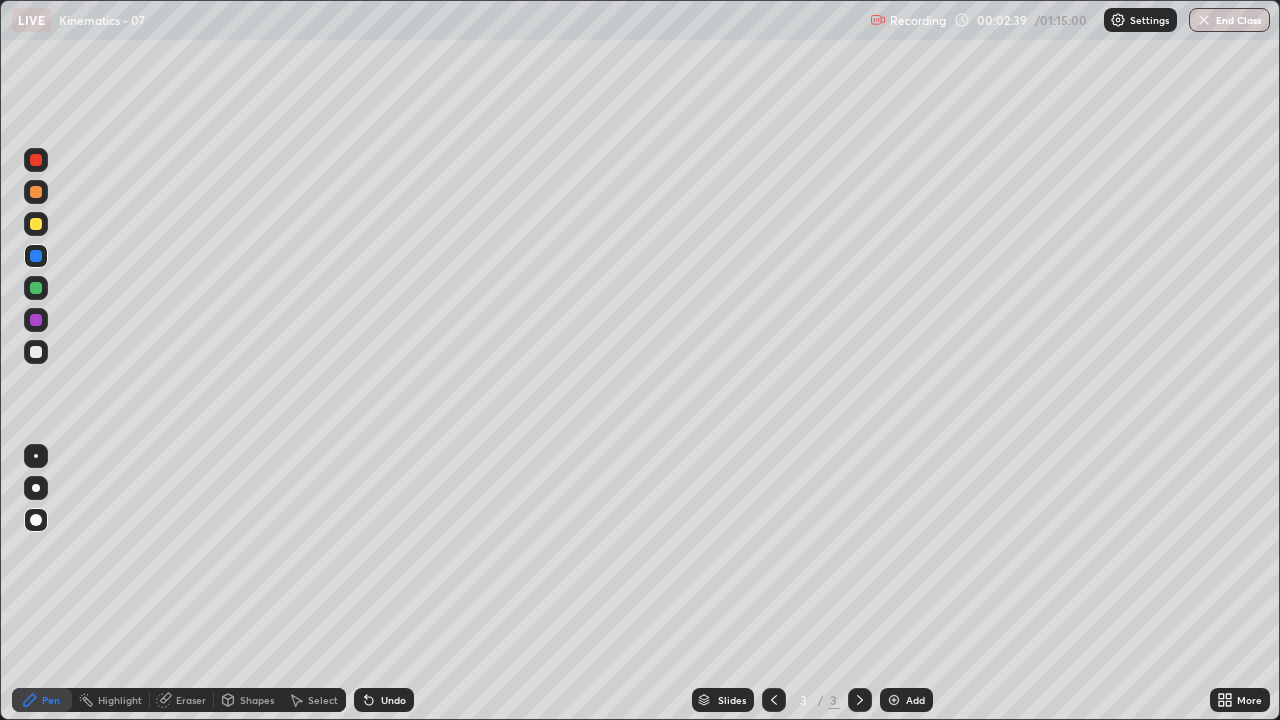 click on "Undo" at bounding box center [384, 700] 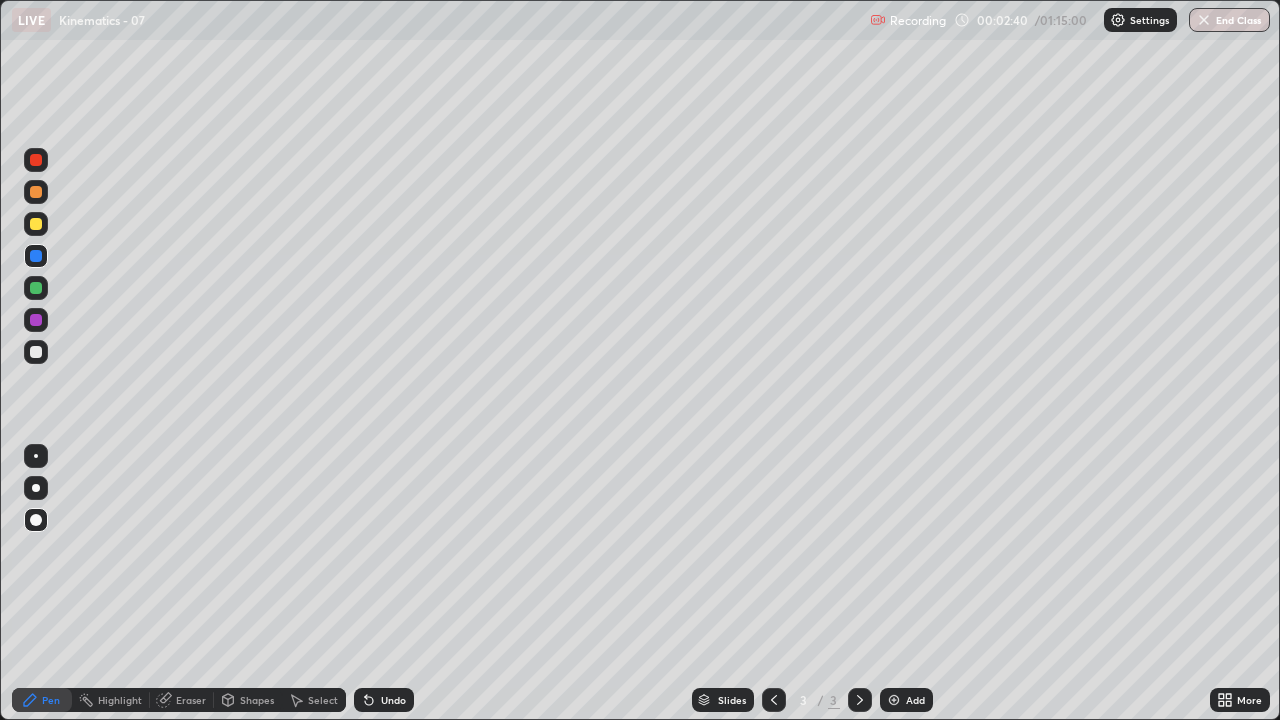 click at bounding box center (36, 456) 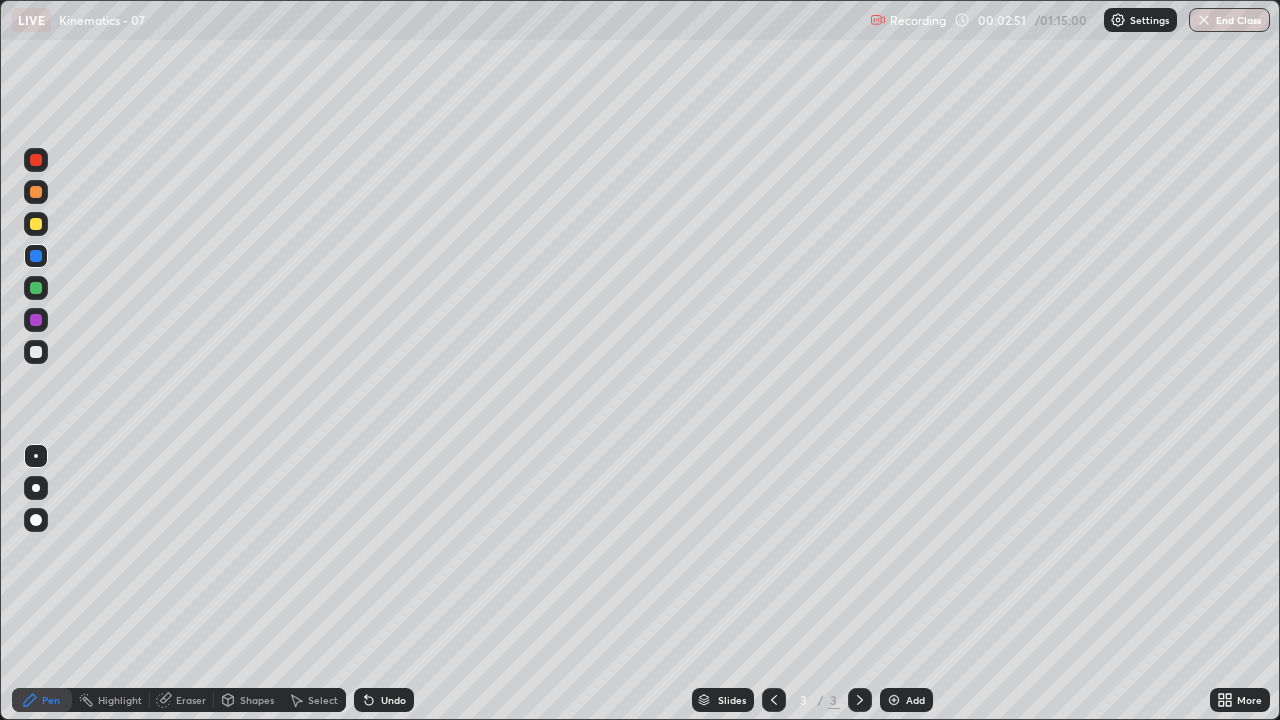 click on "Undo" at bounding box center (384, 700) 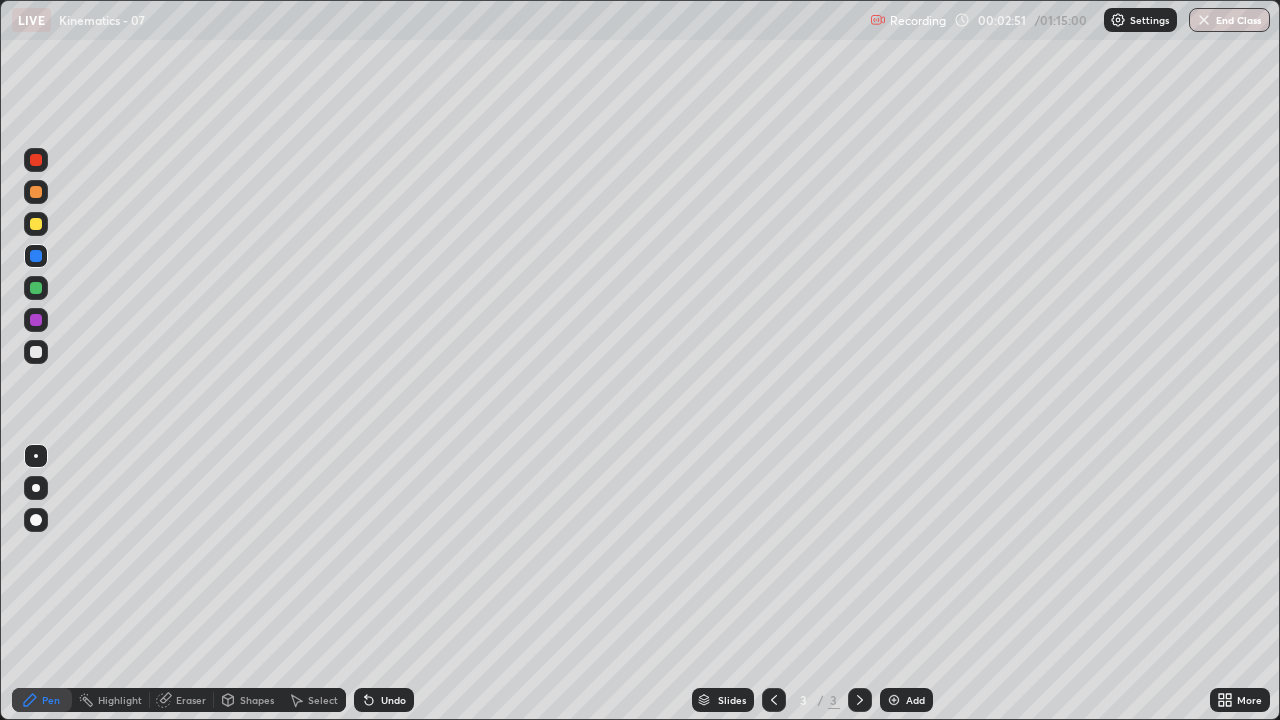click at bounding box center (36, 352) 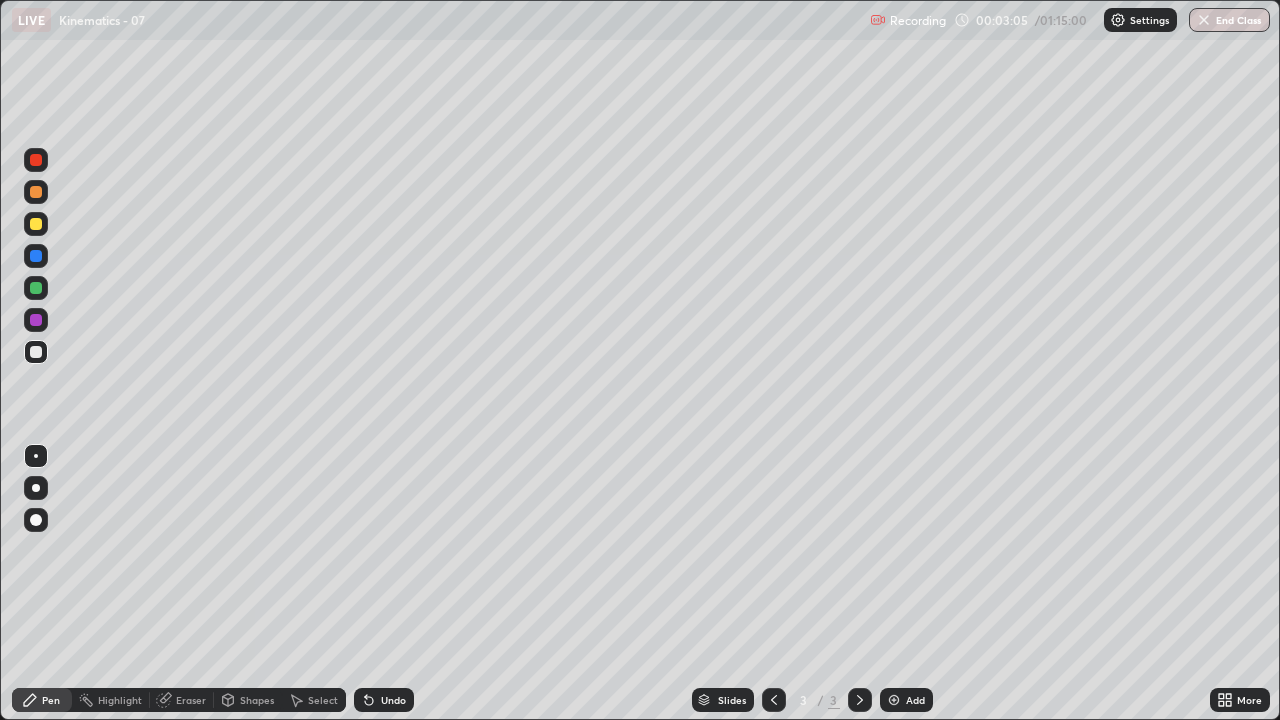 click on "Undo" at bounding box center [384, 700] 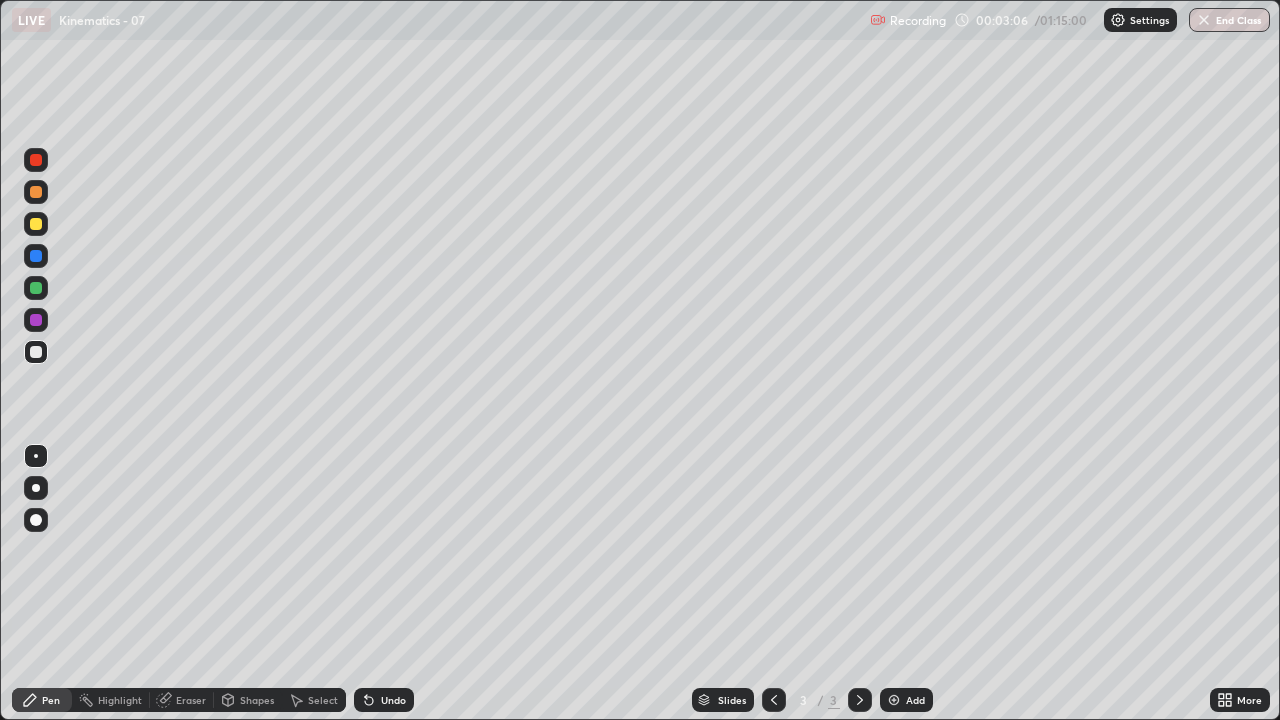 click on "Undo" at bounding box center (384, 700) 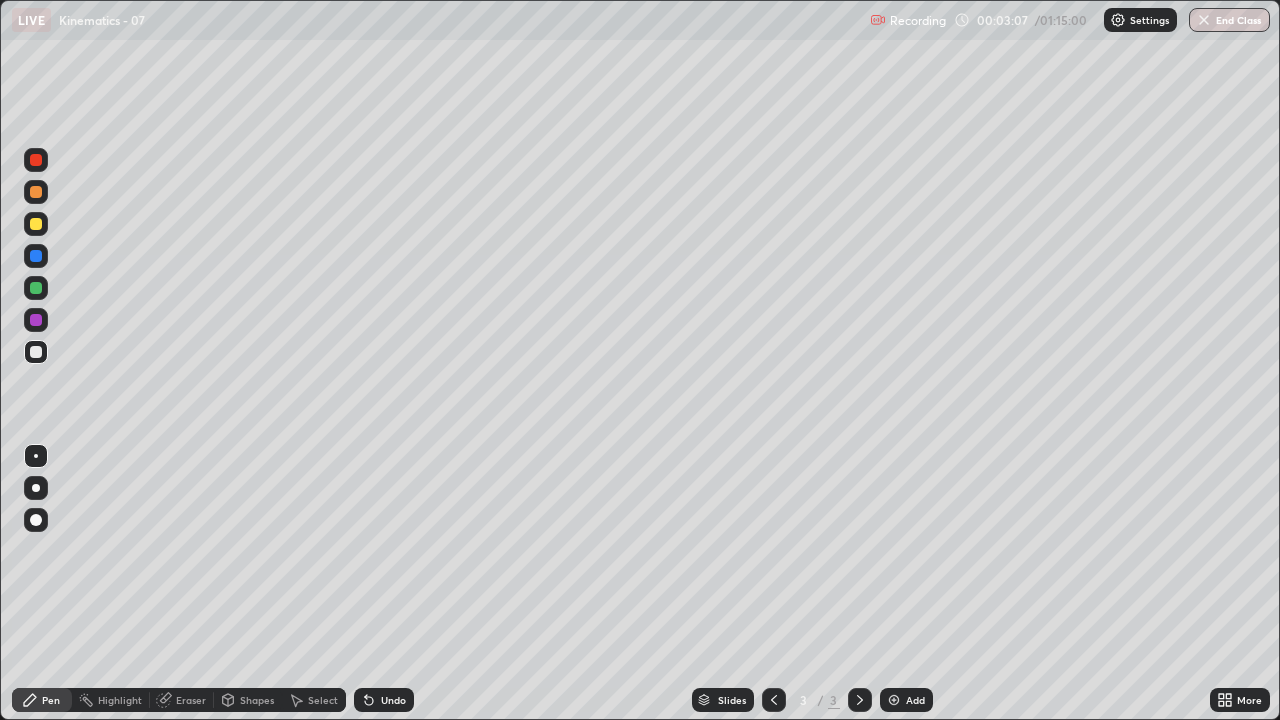click on "Undo" at bounding box center [384, 700] 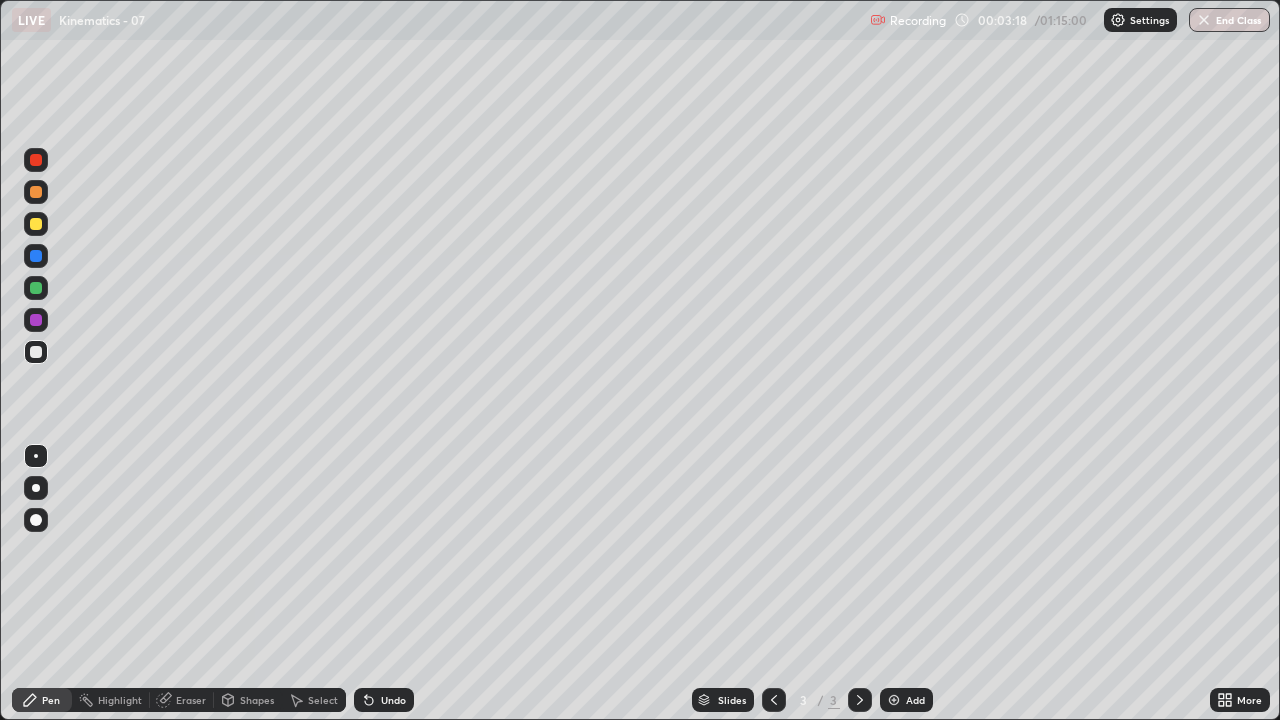 click on "Shapes" at bounding box center (257, 700) 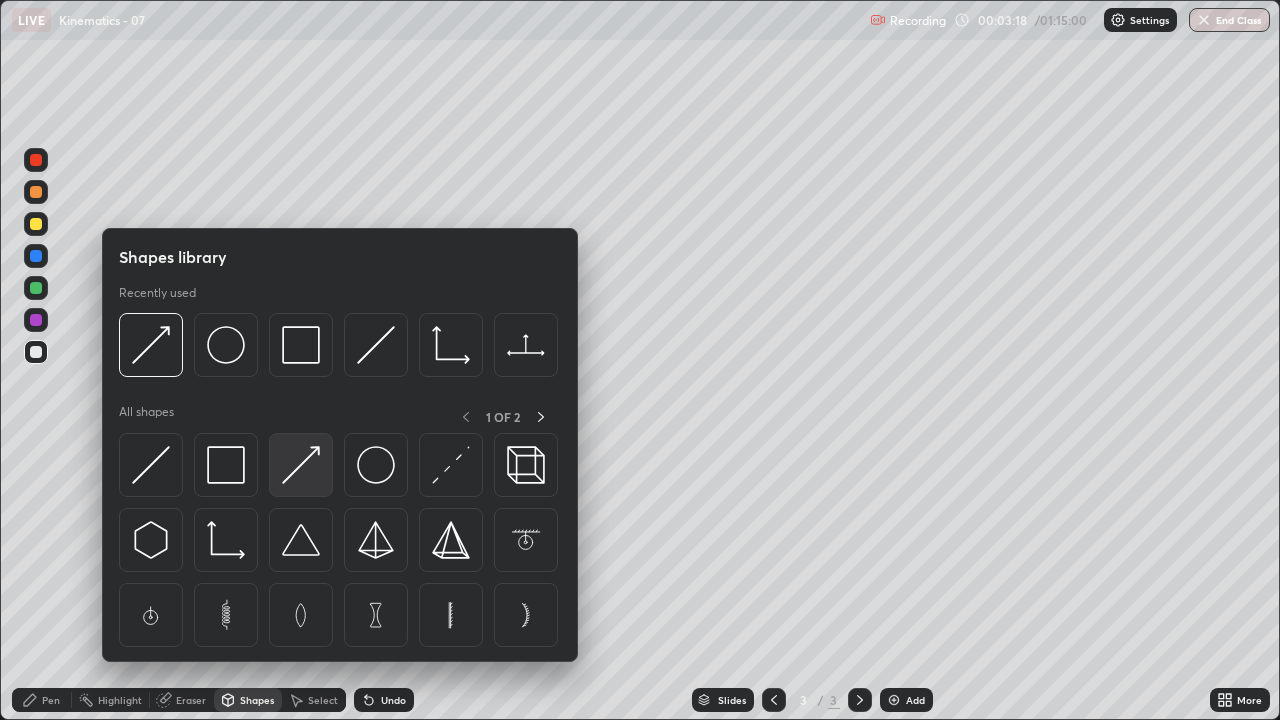 click at bounding box center (301, 465) 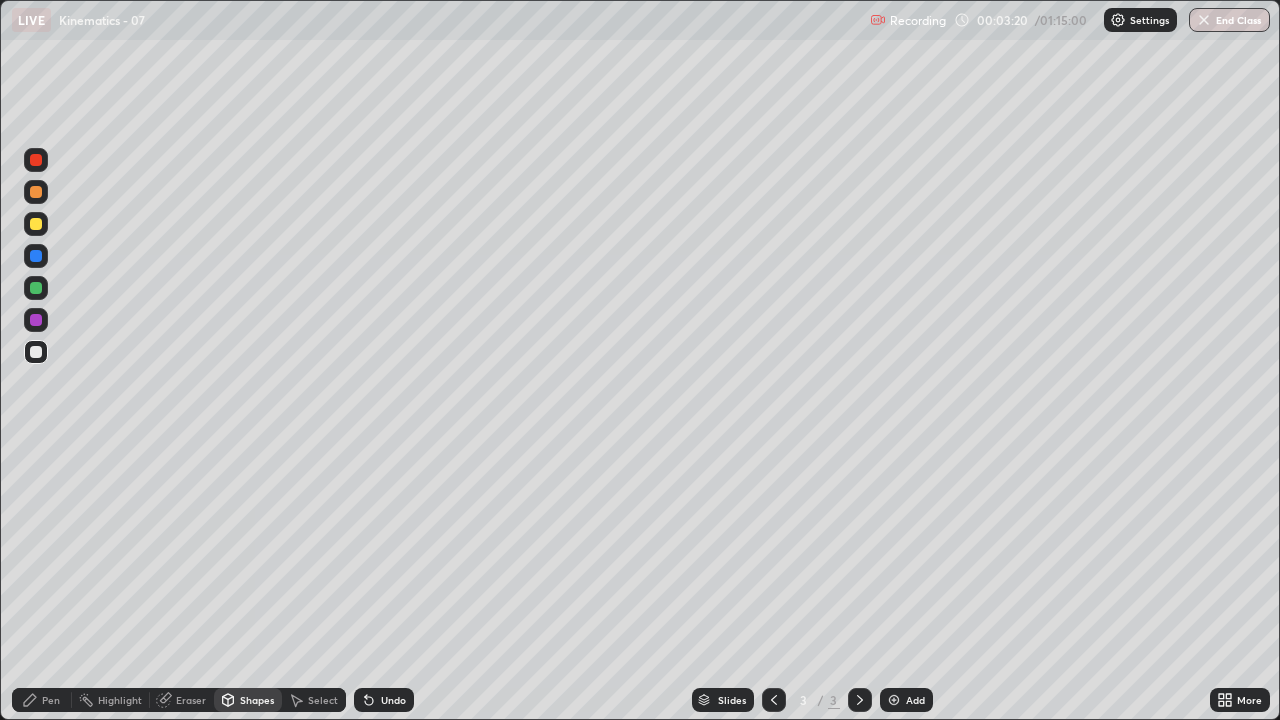 click at bounding box center [36, 256] 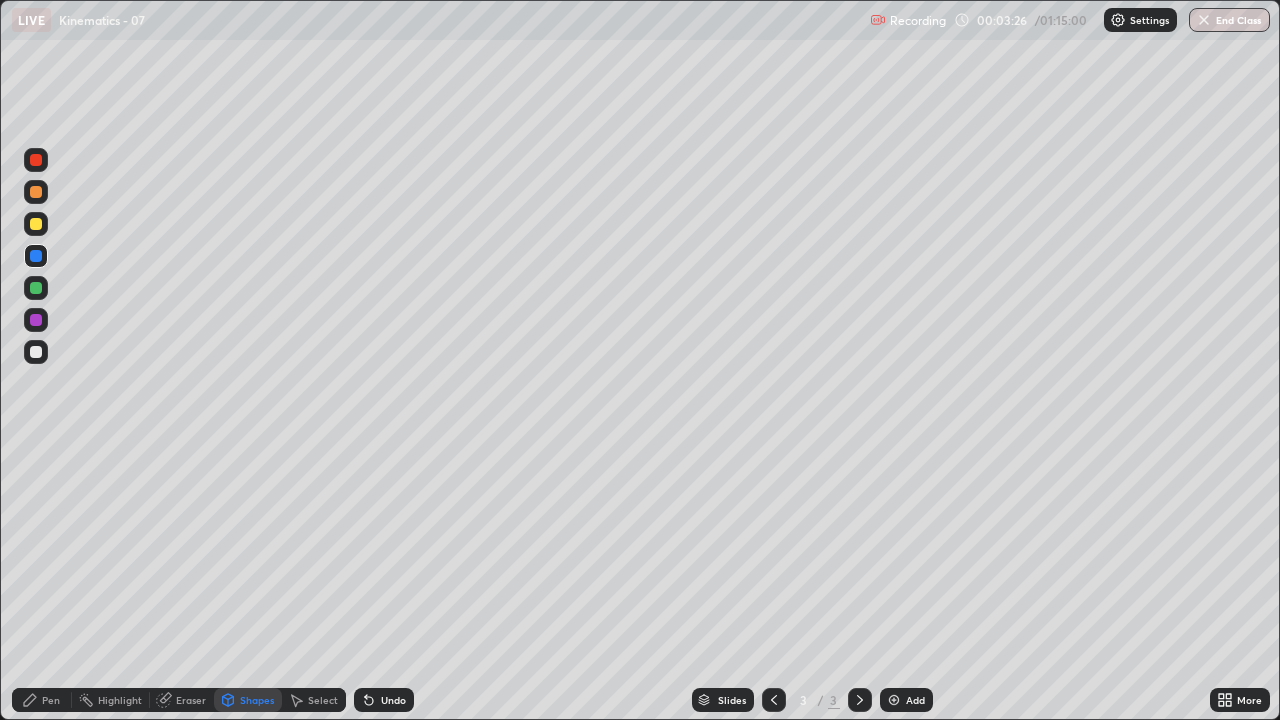click on "Pen" at bounding box center [51, 700] 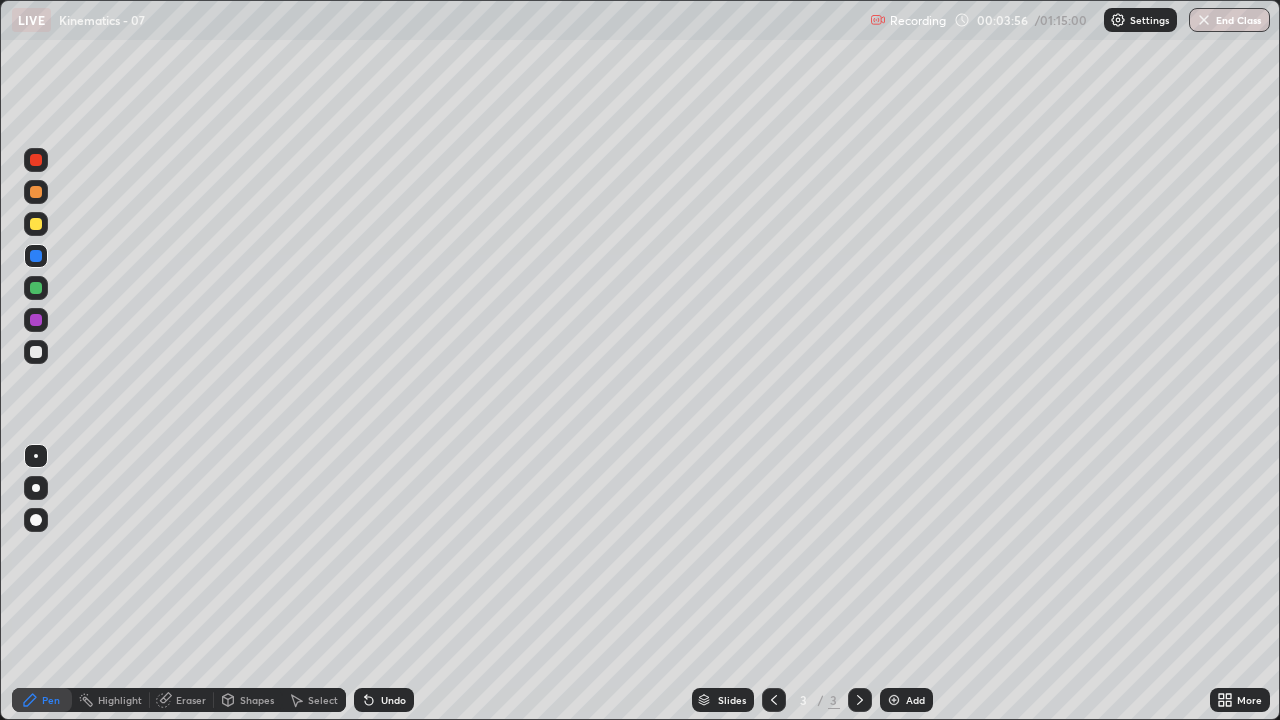 click on "Eraser" at bounding box center (182, 700) 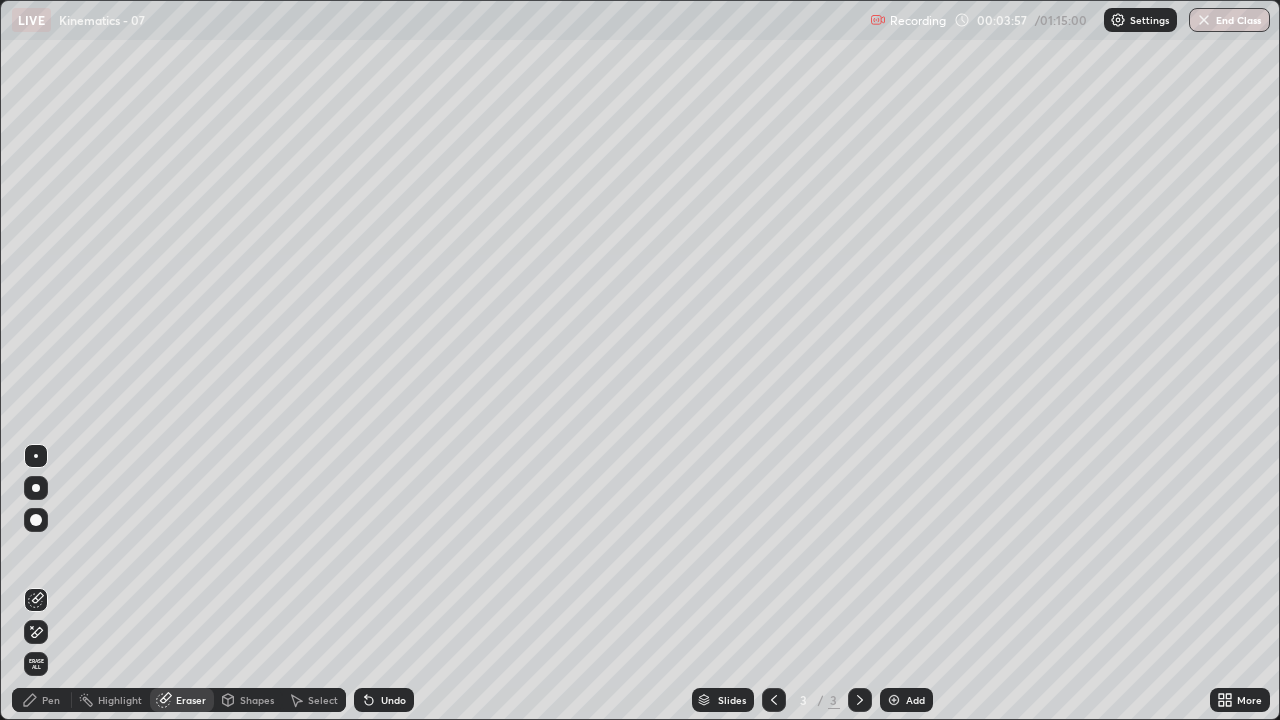 click on "Shapes" at bounding box center (257, 700) 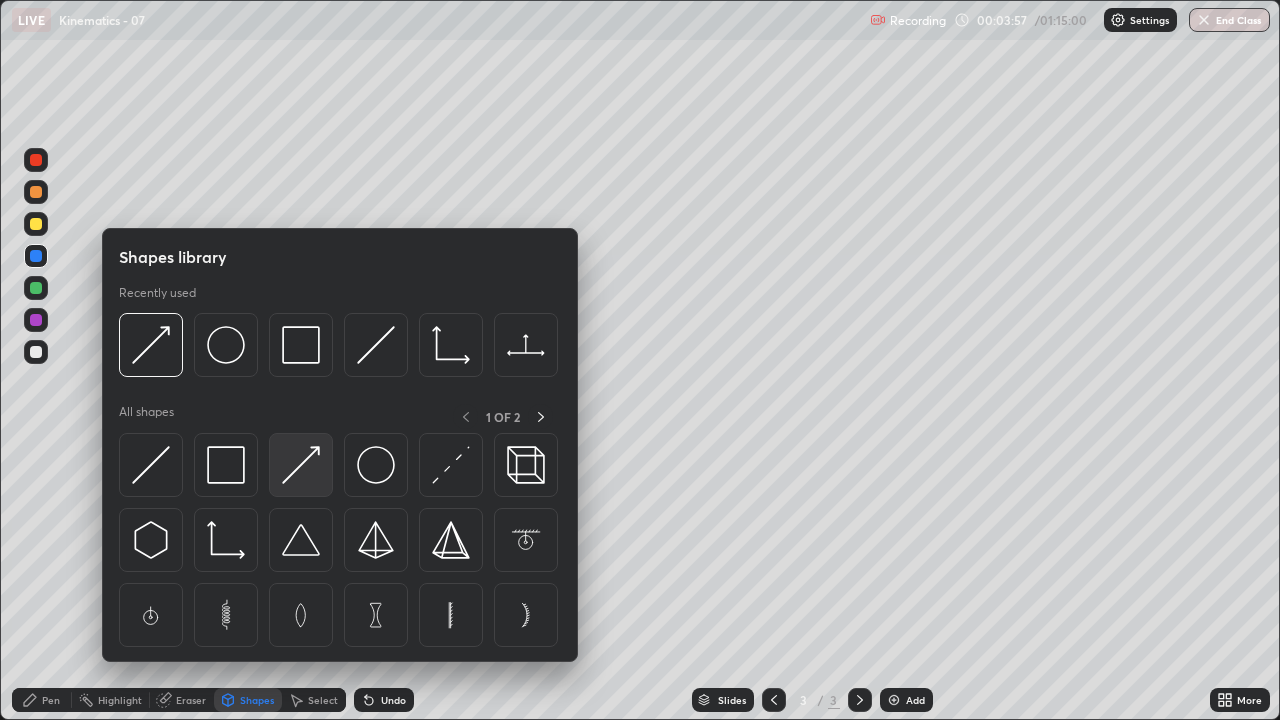 click at bounding box center (301, 465) 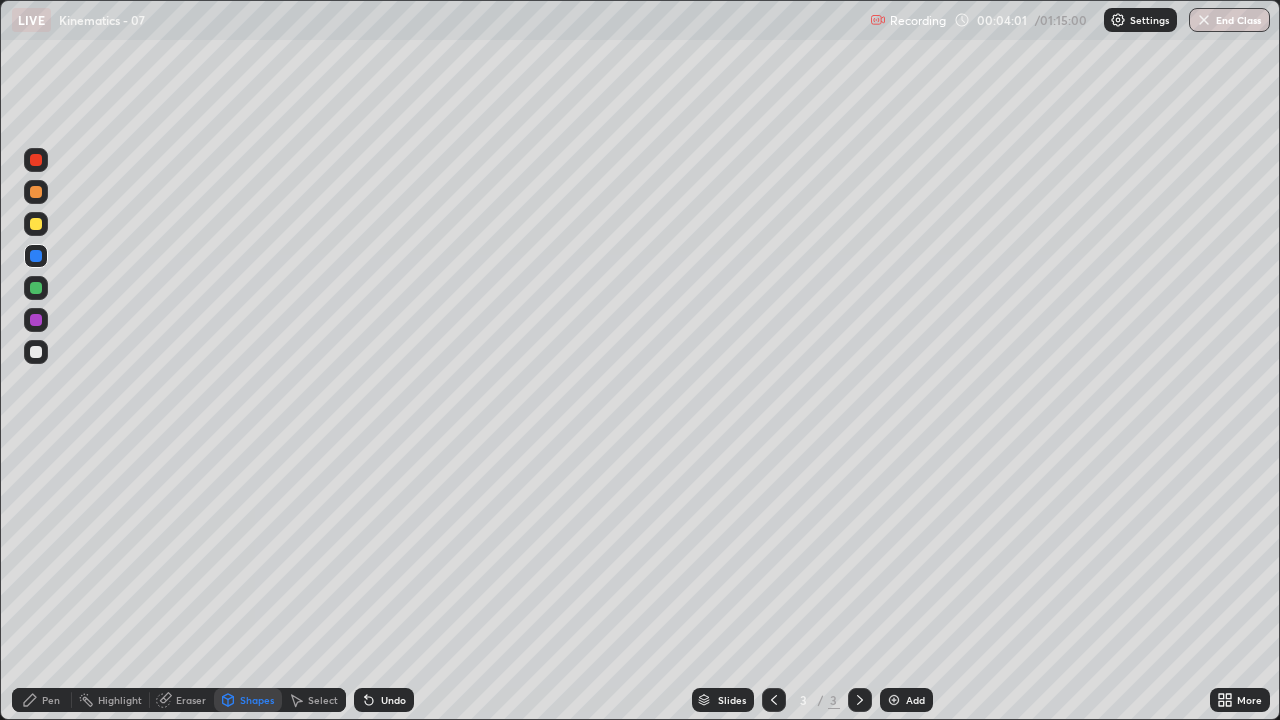 click at bounding box center [36, 320] 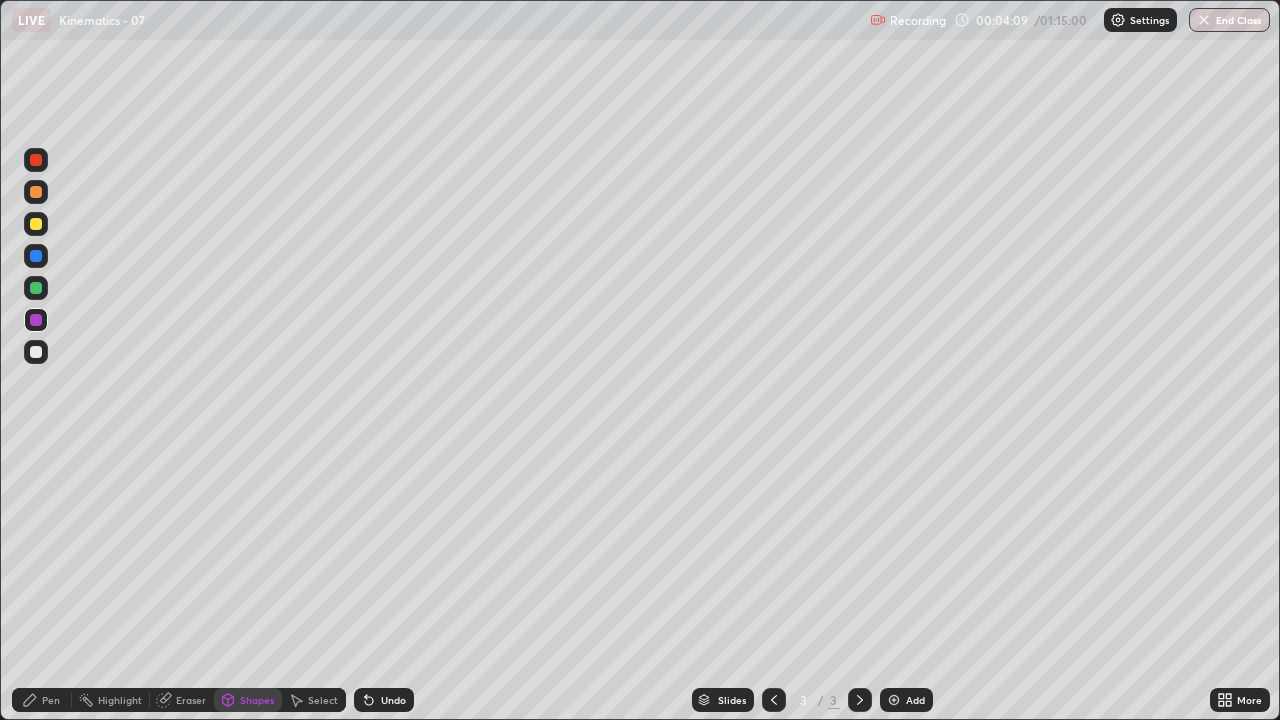 click on "Pen" at bounding box center [51, 700] 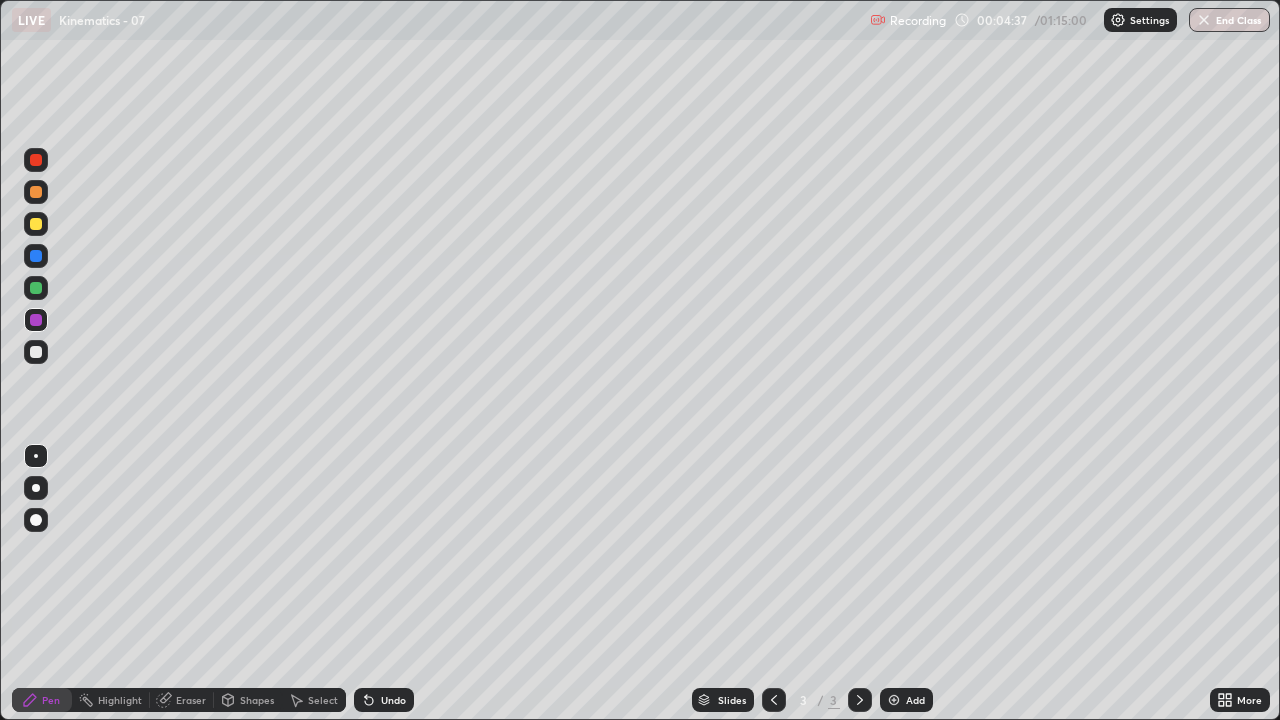 click at bounding box center [36, 352] 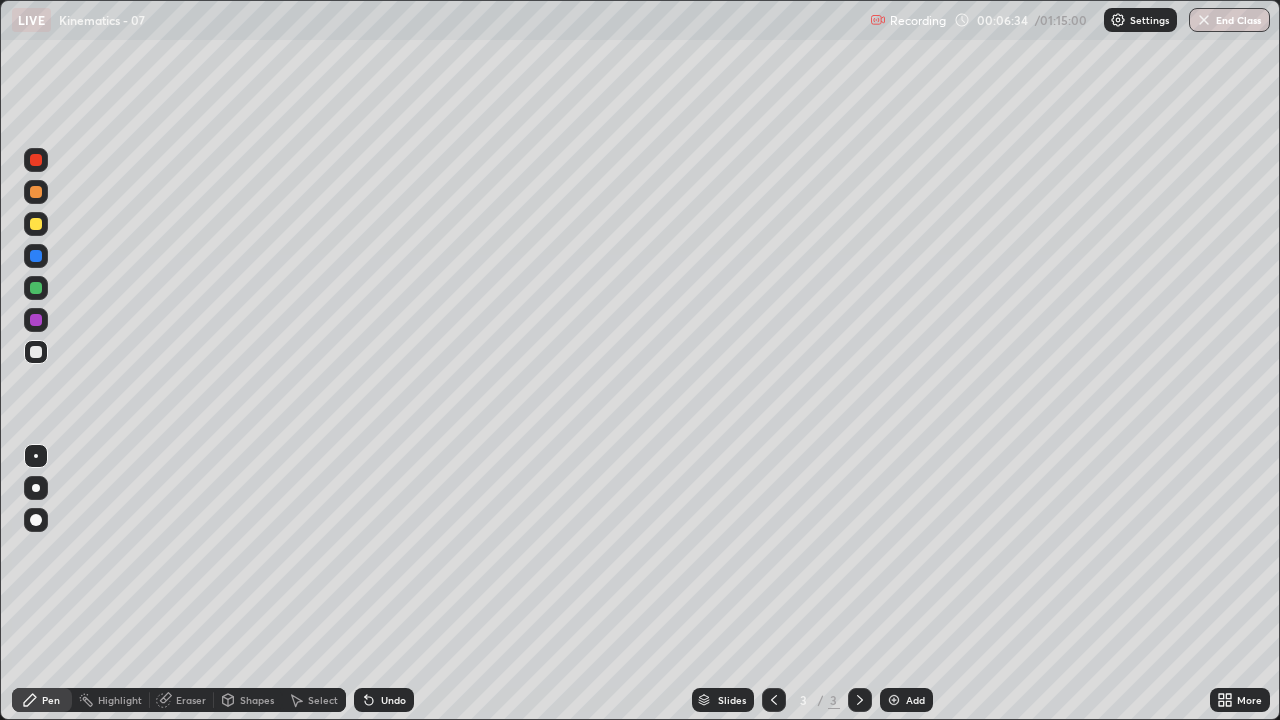 click on "Shapes" at bounding box center (257, 700) 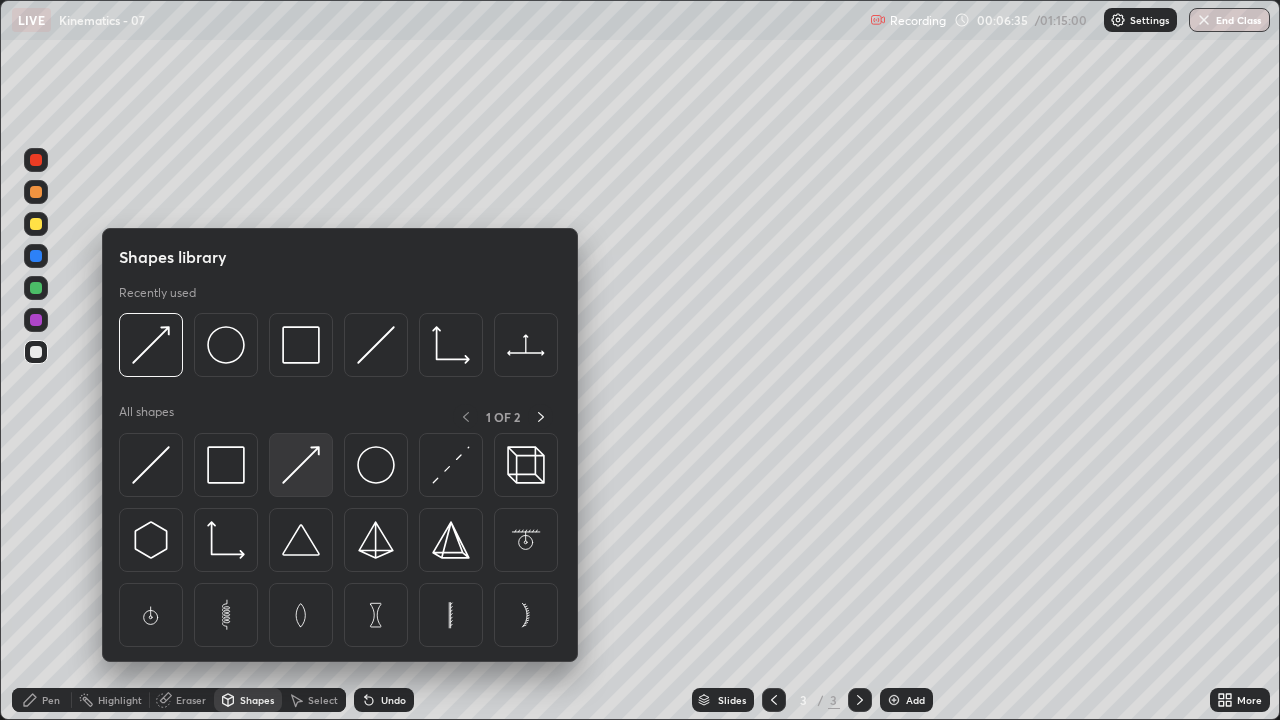 click at bounding box center [301, 465] 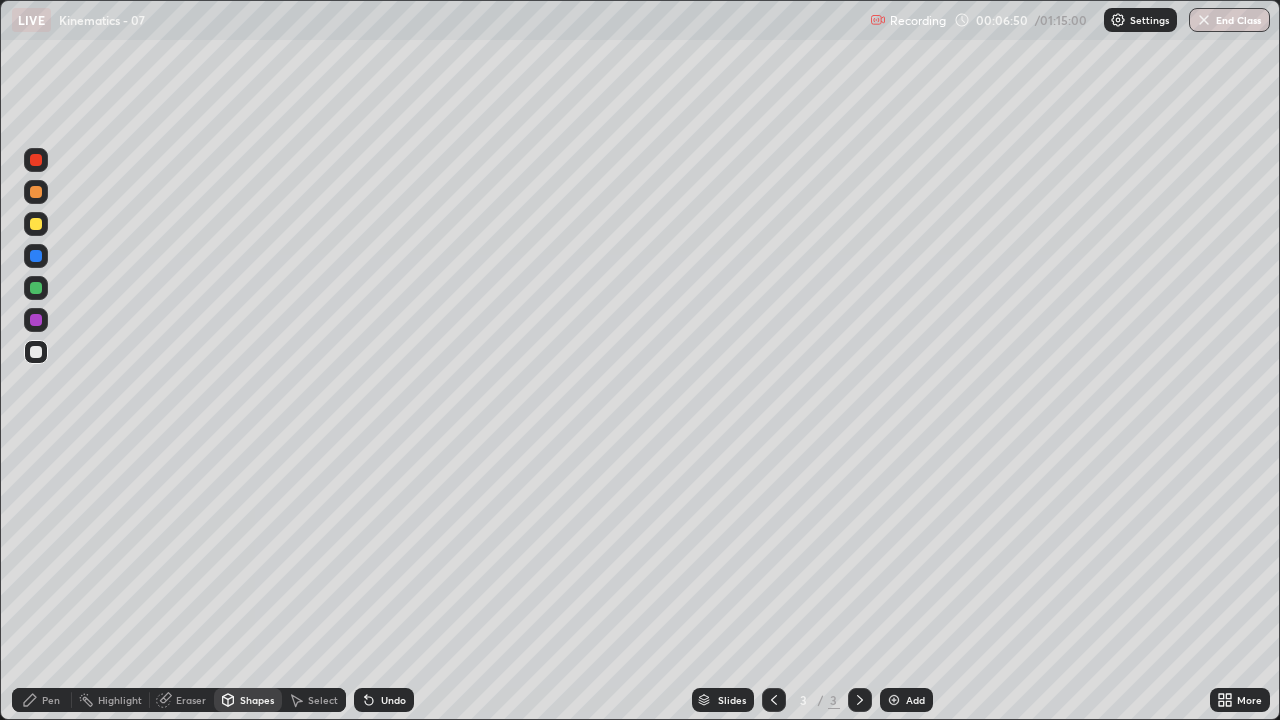 click on "Undo" at bounding box center [393, 700] 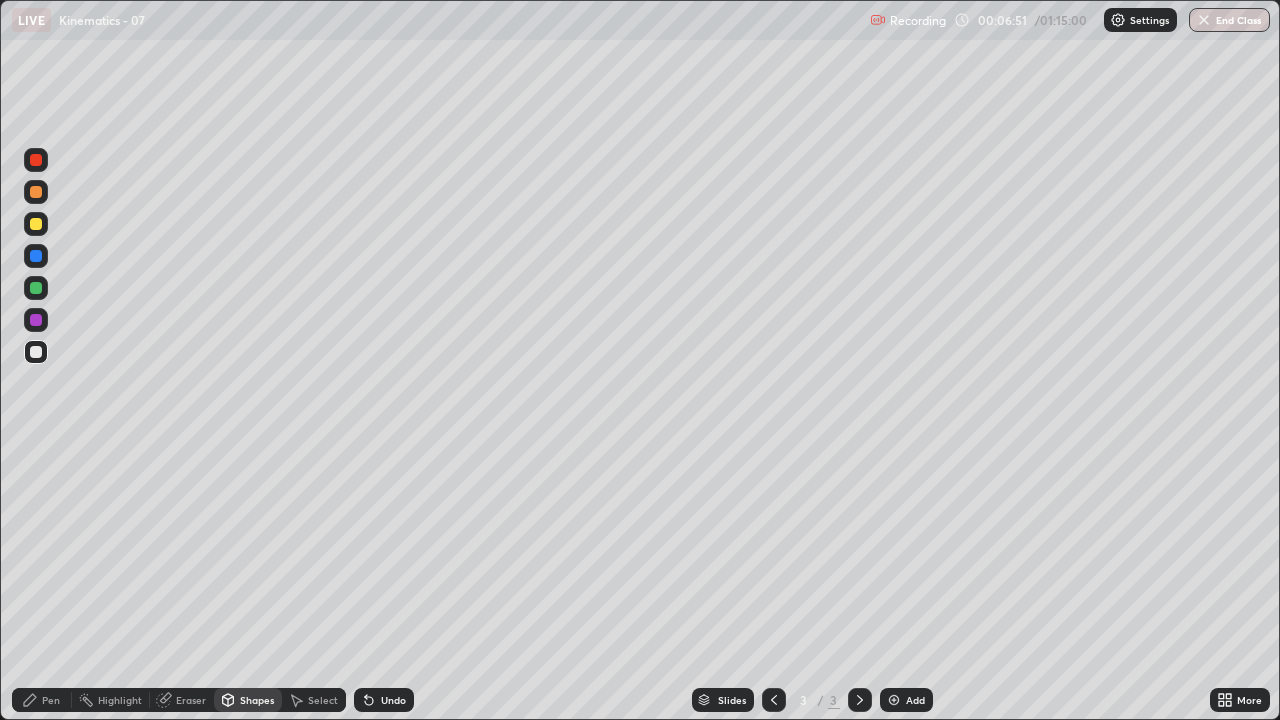 click on "Undo" at bounding box center (393, 700) 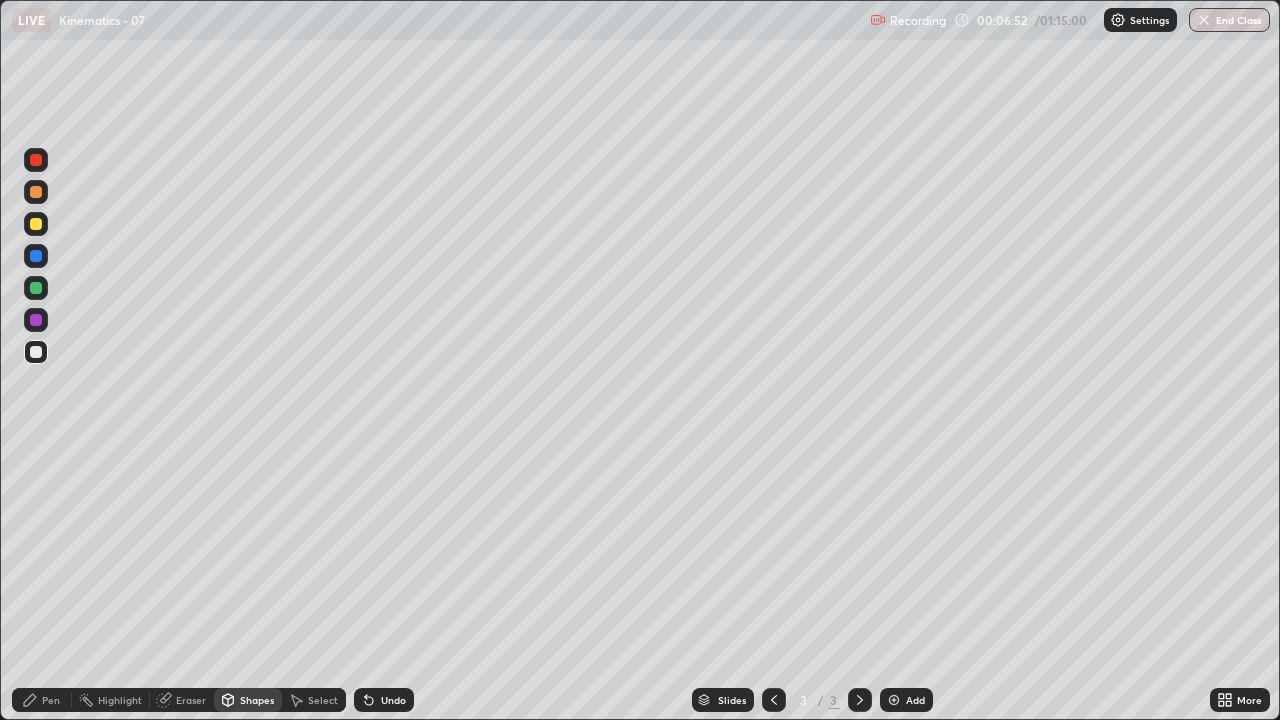 click on "Undo" at bounding box center (393, 700) 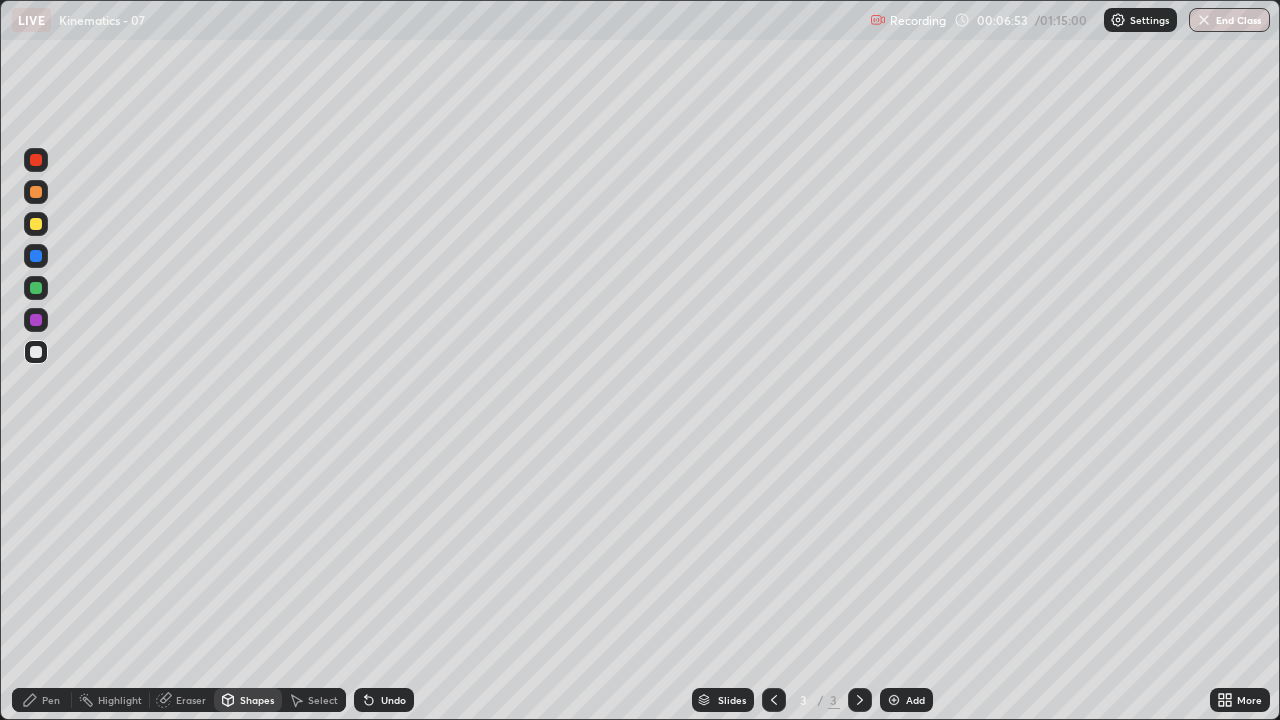 click on "Undo" at bounding box center [393, 700] 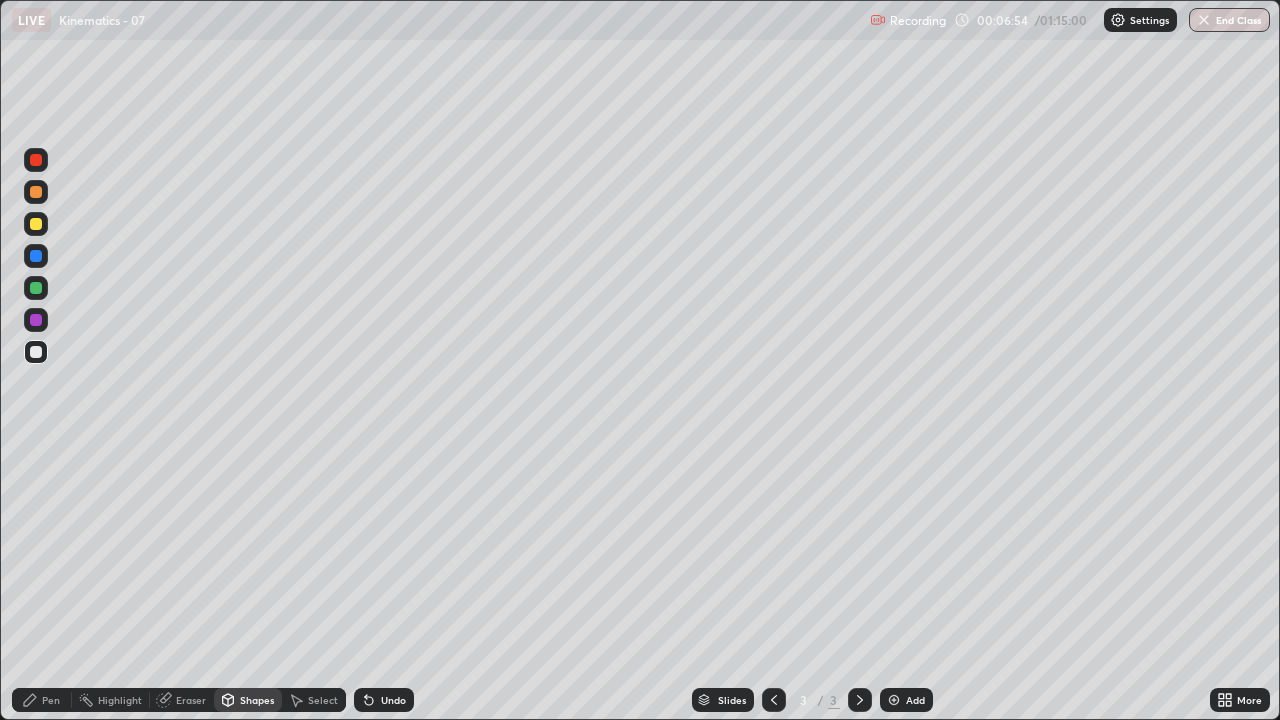click on "Undo" at bounding box center [393, 700] 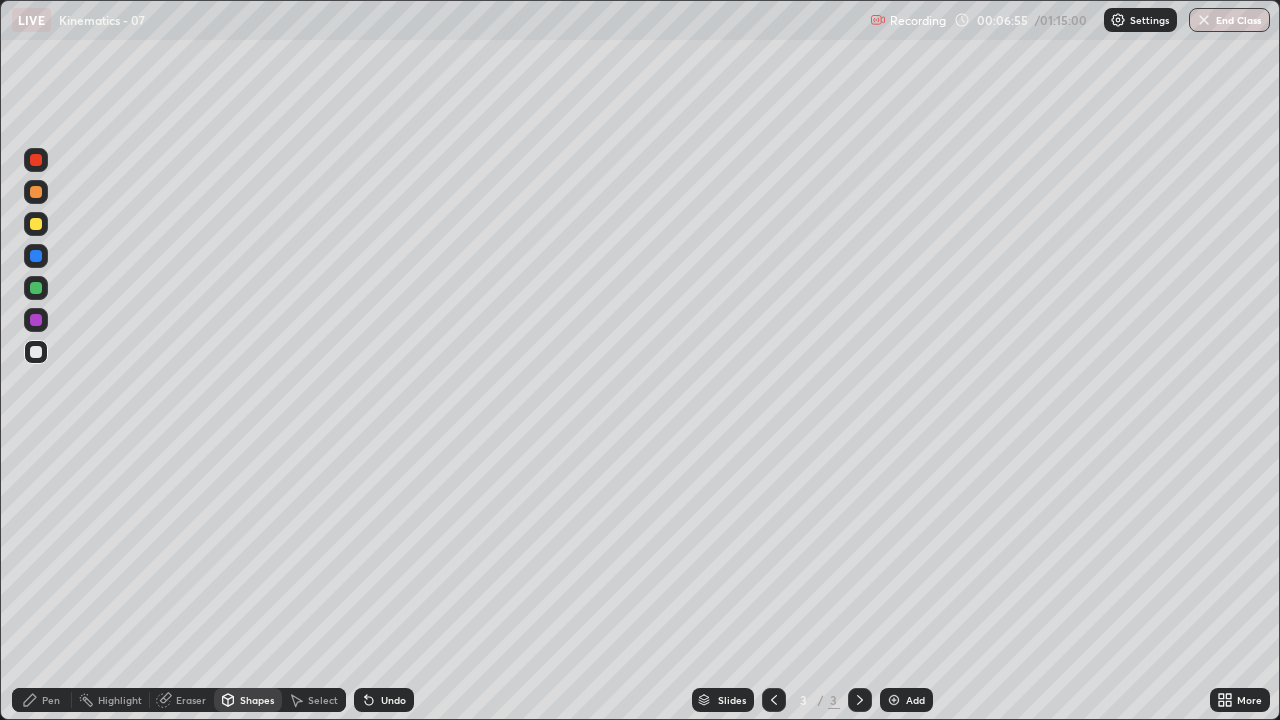 click on "Undo" at bounding box center [384, 700] 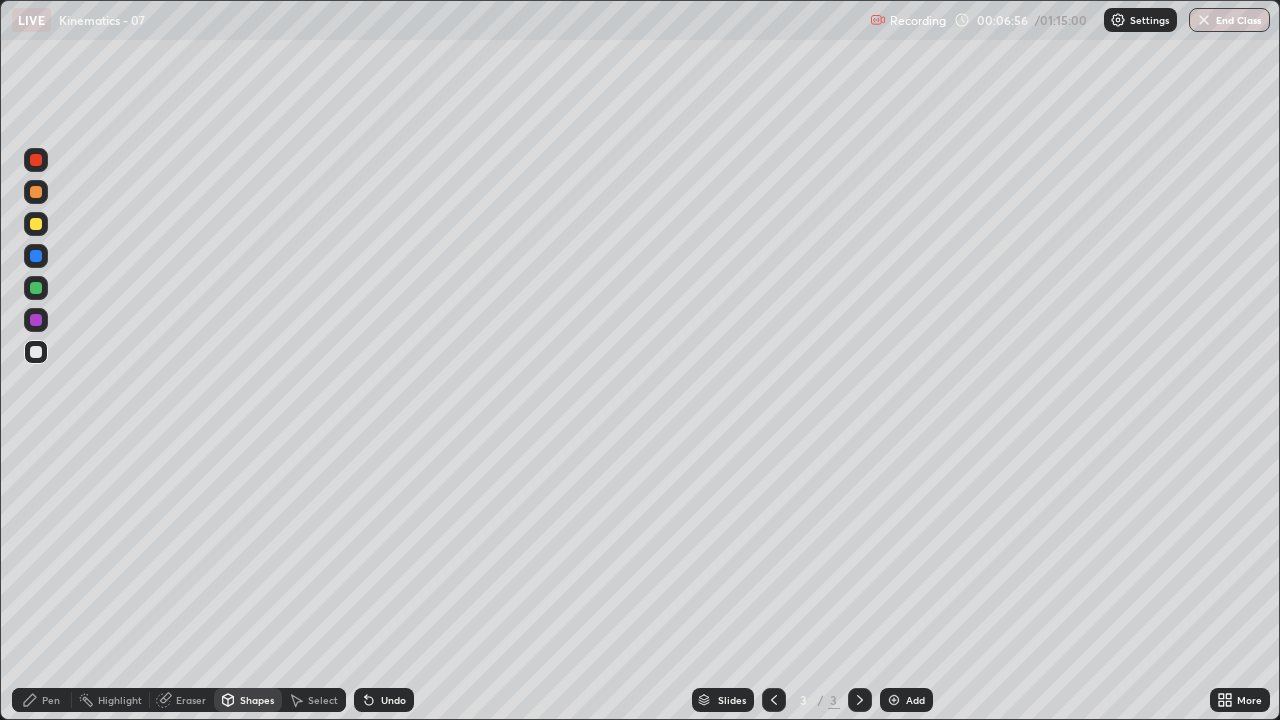 click on "Undo" at bounding box center (384, 700) 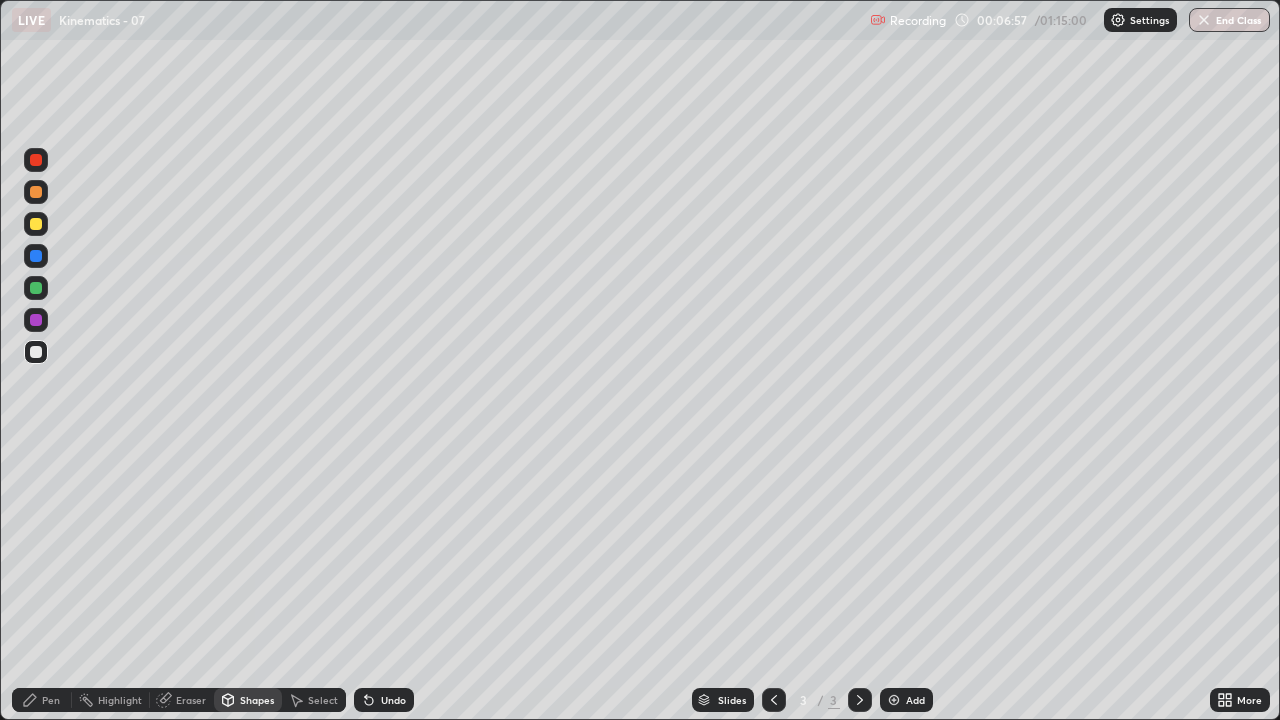 click on "Undo" at bounding box center [384, 700] 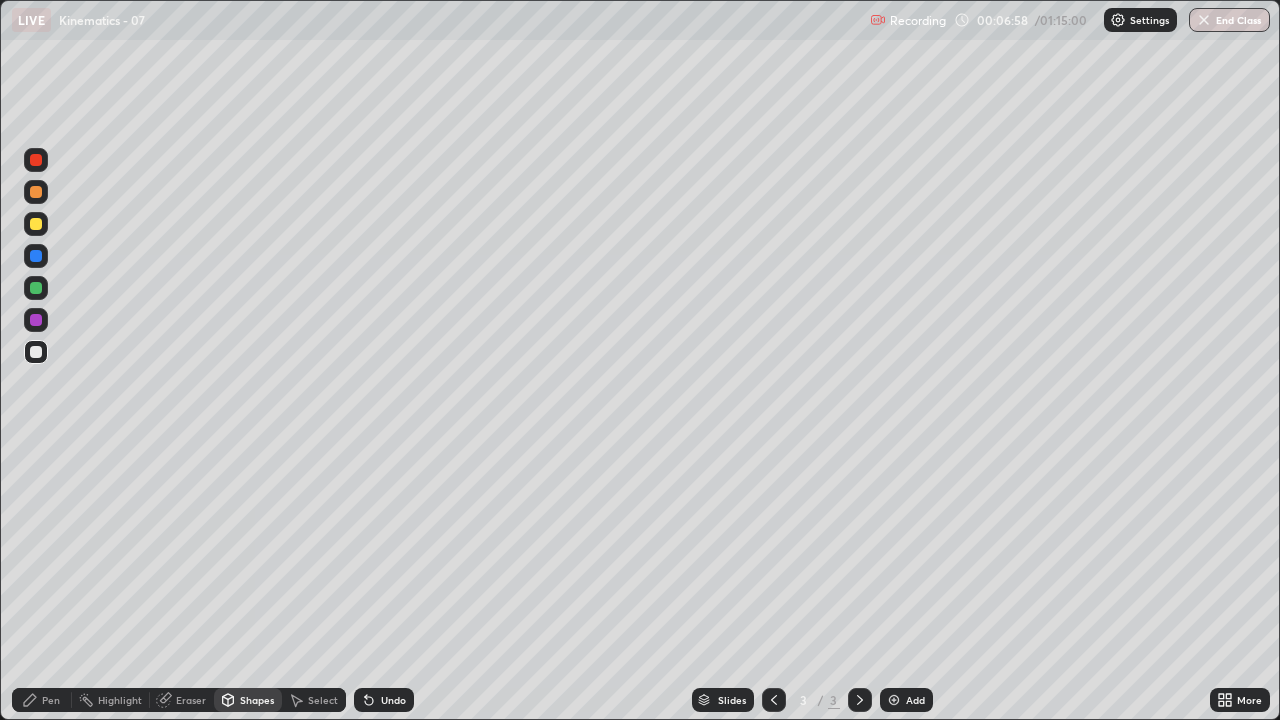 click on "Undo" at bounding box center [393, 700] 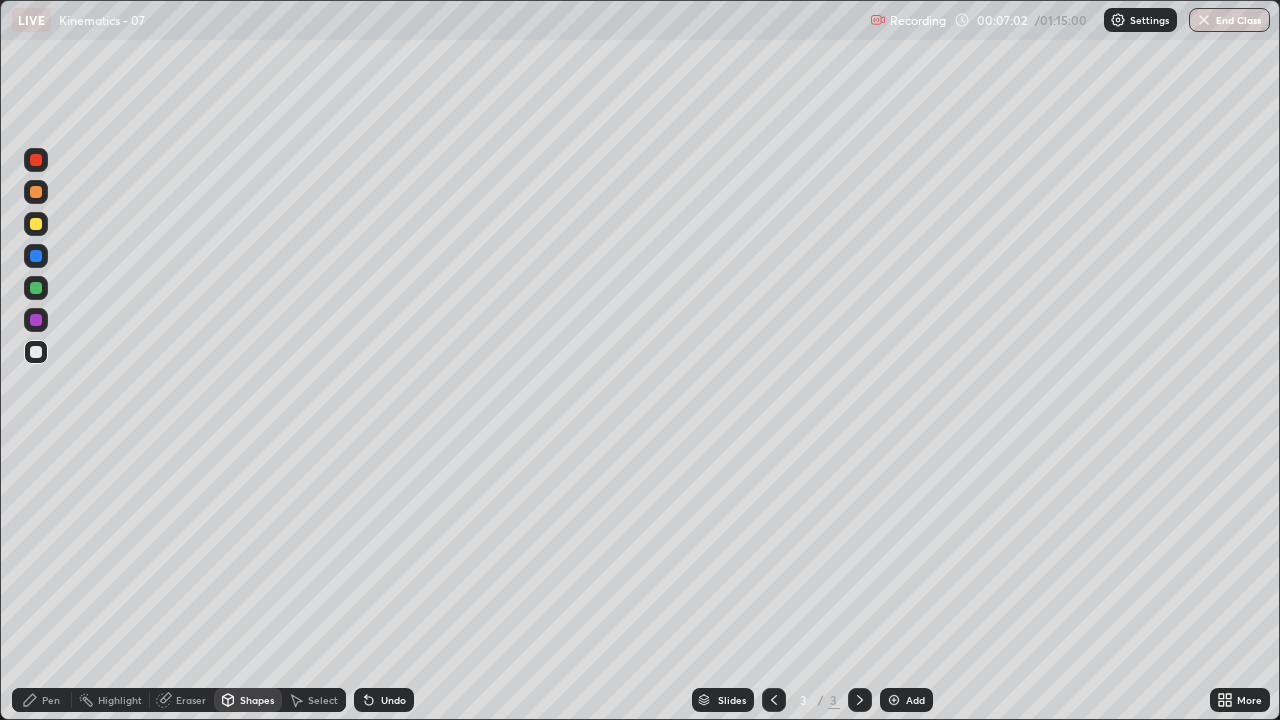 click on "Undo" at bounding box center (393, 700) 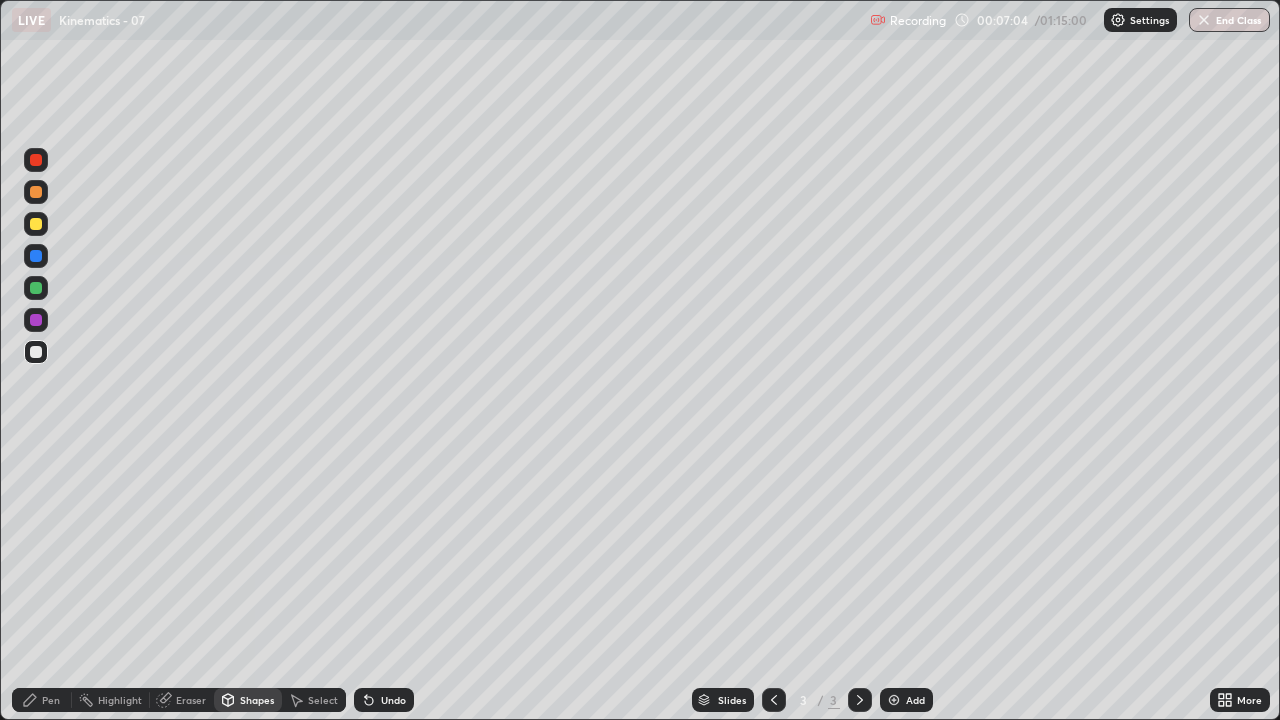 click on "Undo" at bounding box center [393, 700] 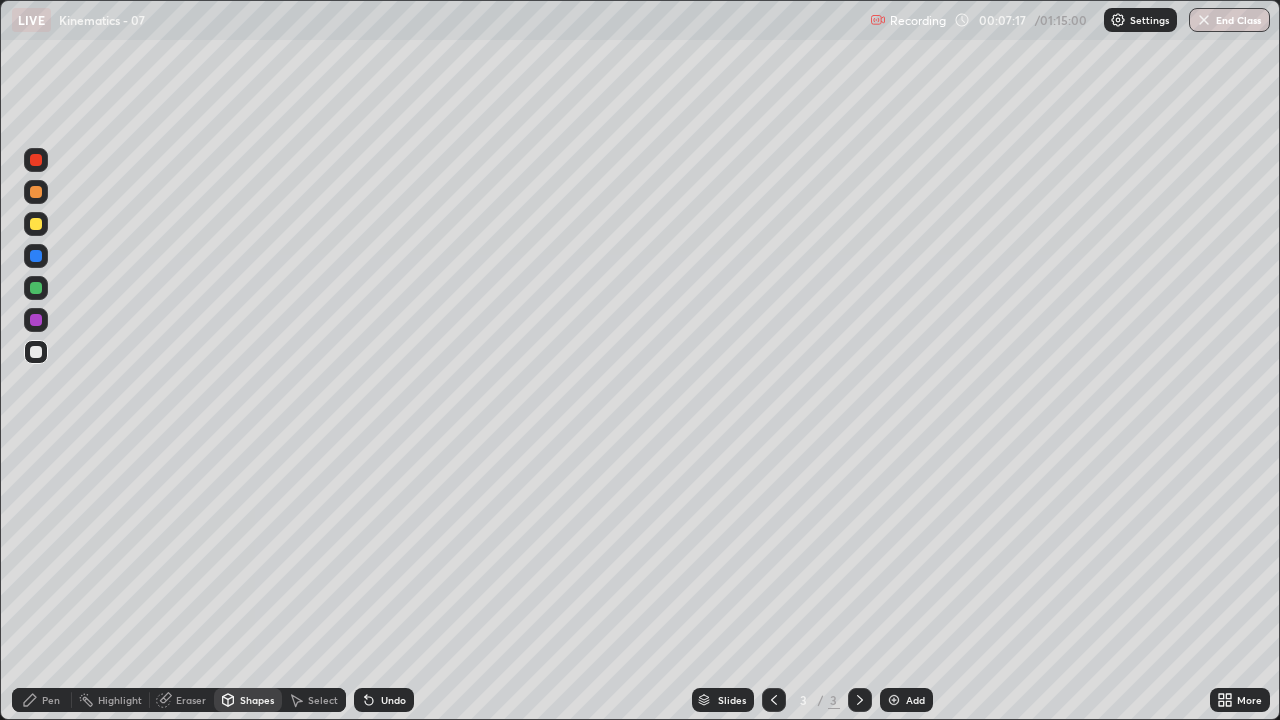 click on "Undo" at bounding box center [393, 700] 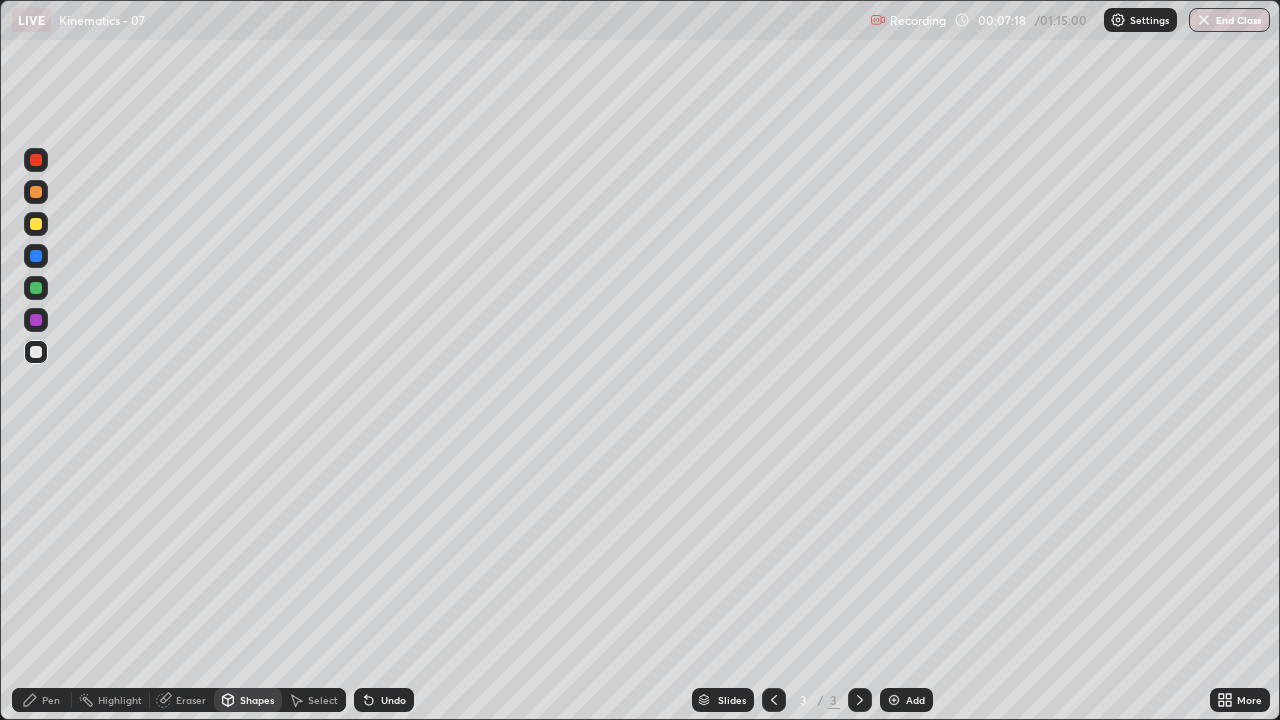 click on "Undo" at bounding box center (393, 700) 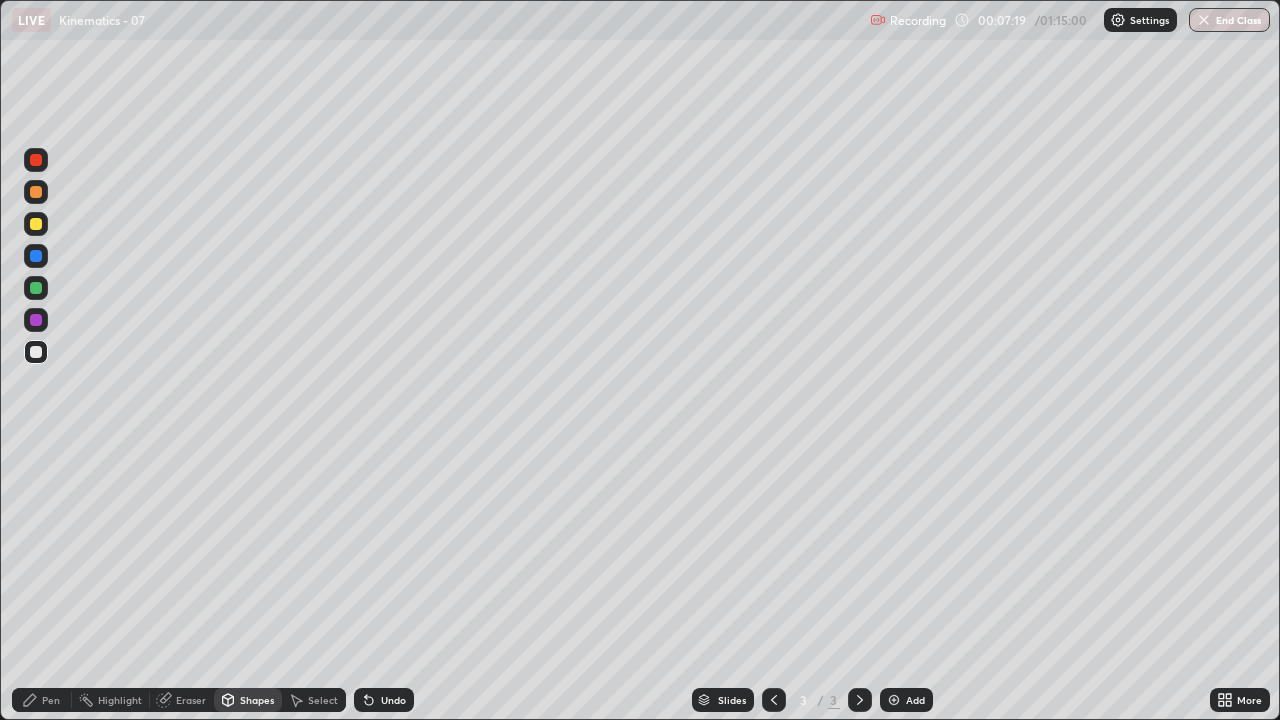 click on "Undo" at bounding box center [393, 700] 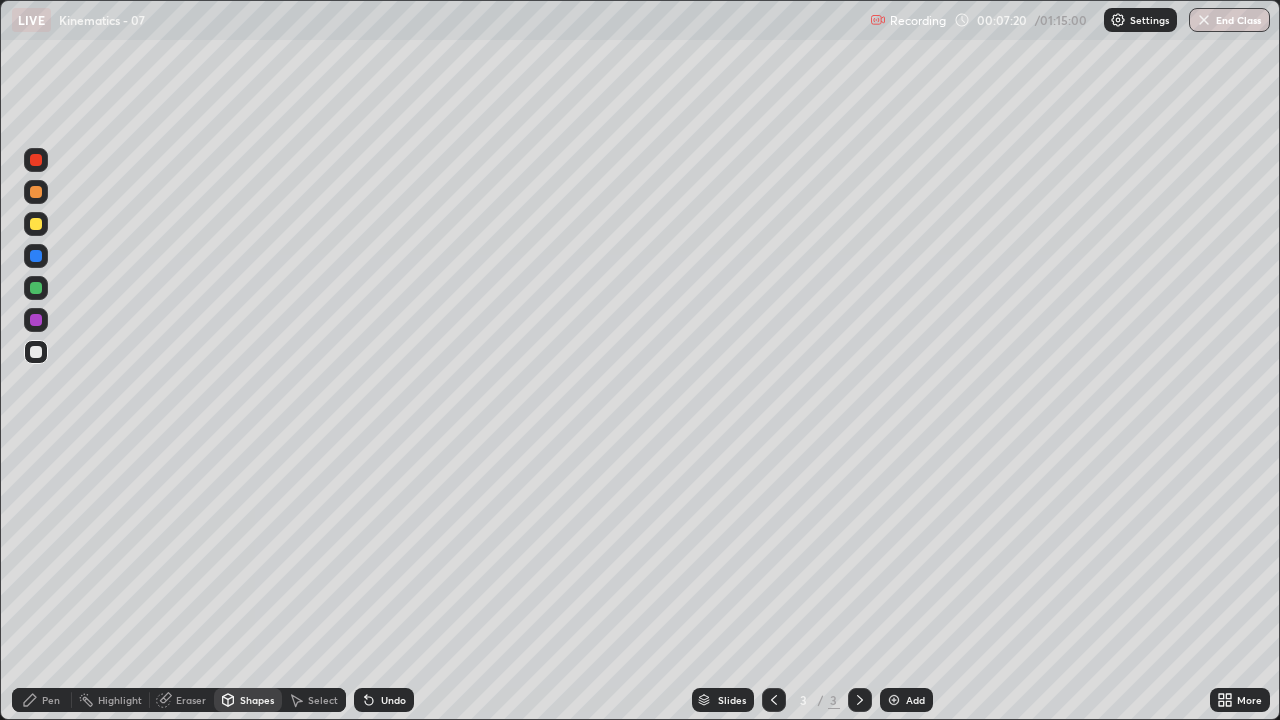 click on "Undo" at bounding box center (384, 700) 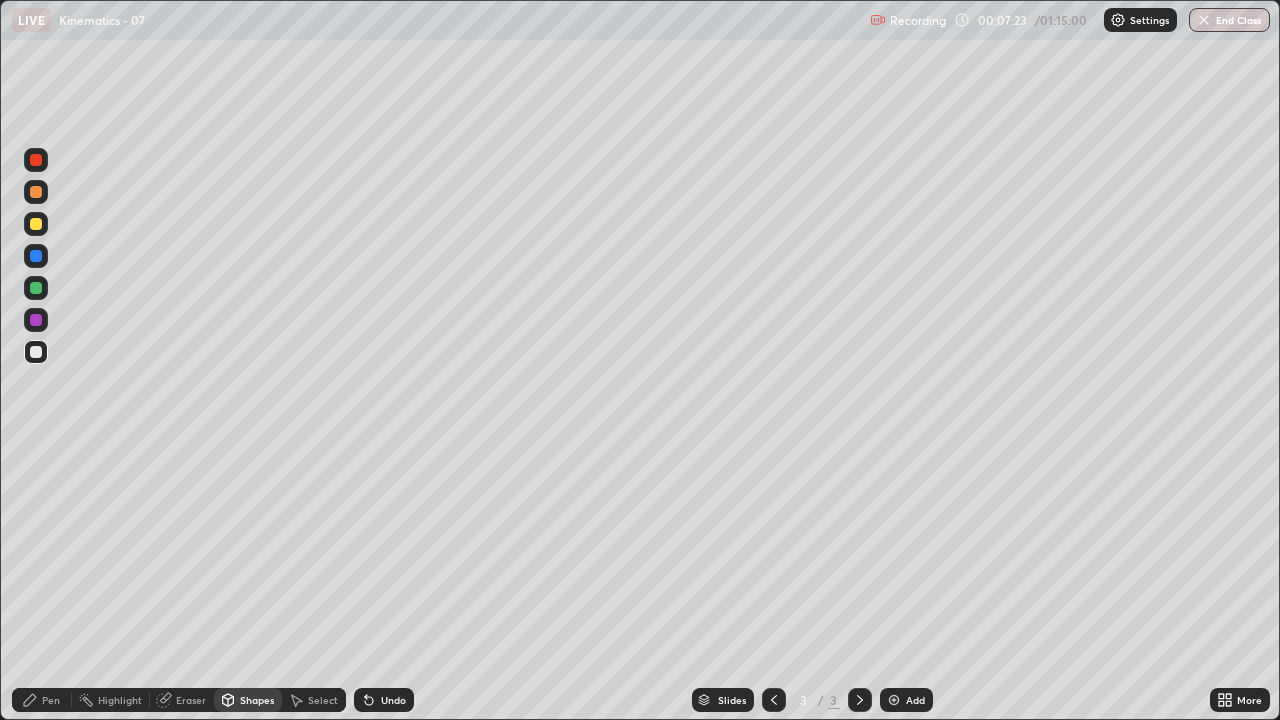 click on "Undo" at bounding box center [393, 700] 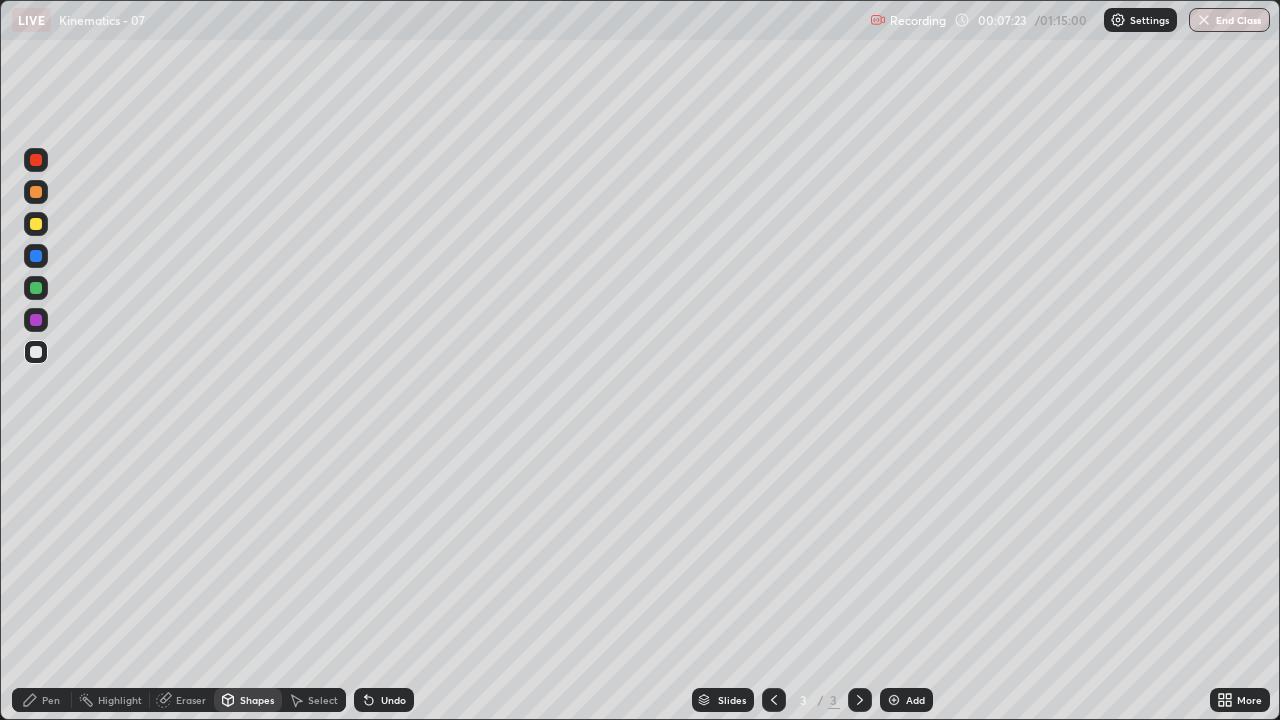 click on "Undo" at bounding box center (384, 700) 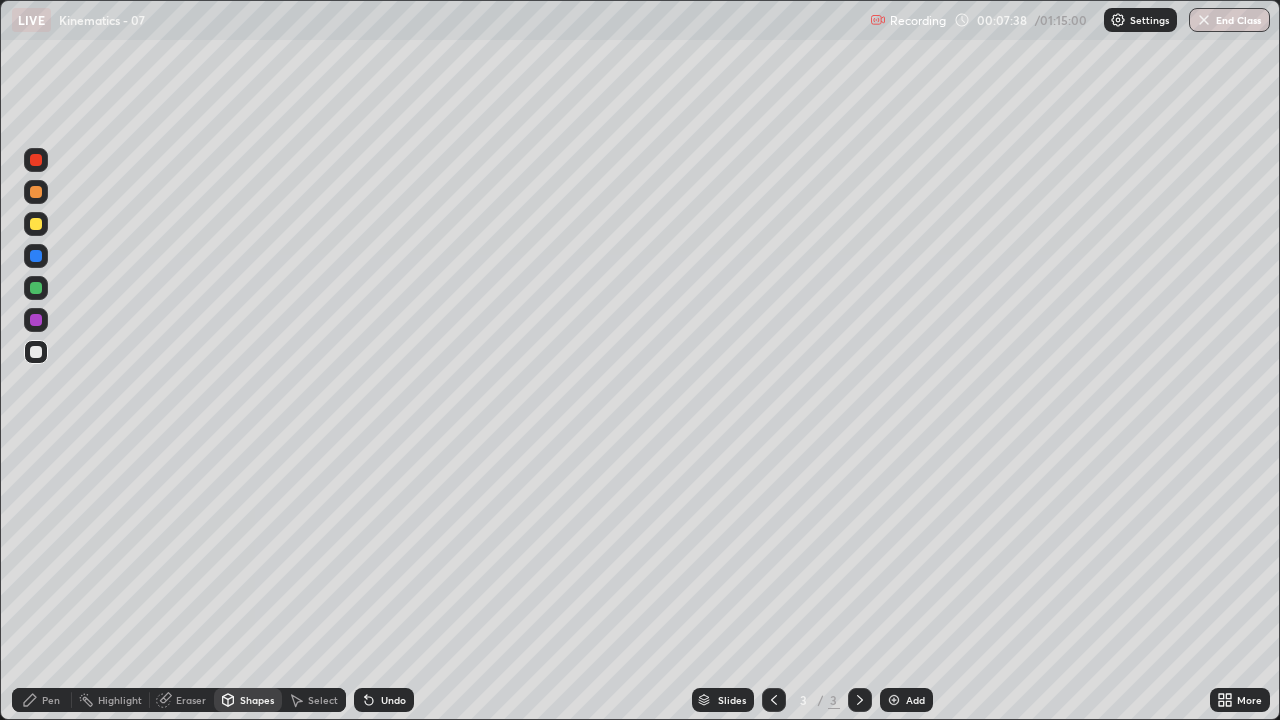click on "Eraser" at bounding box center (191, 700) 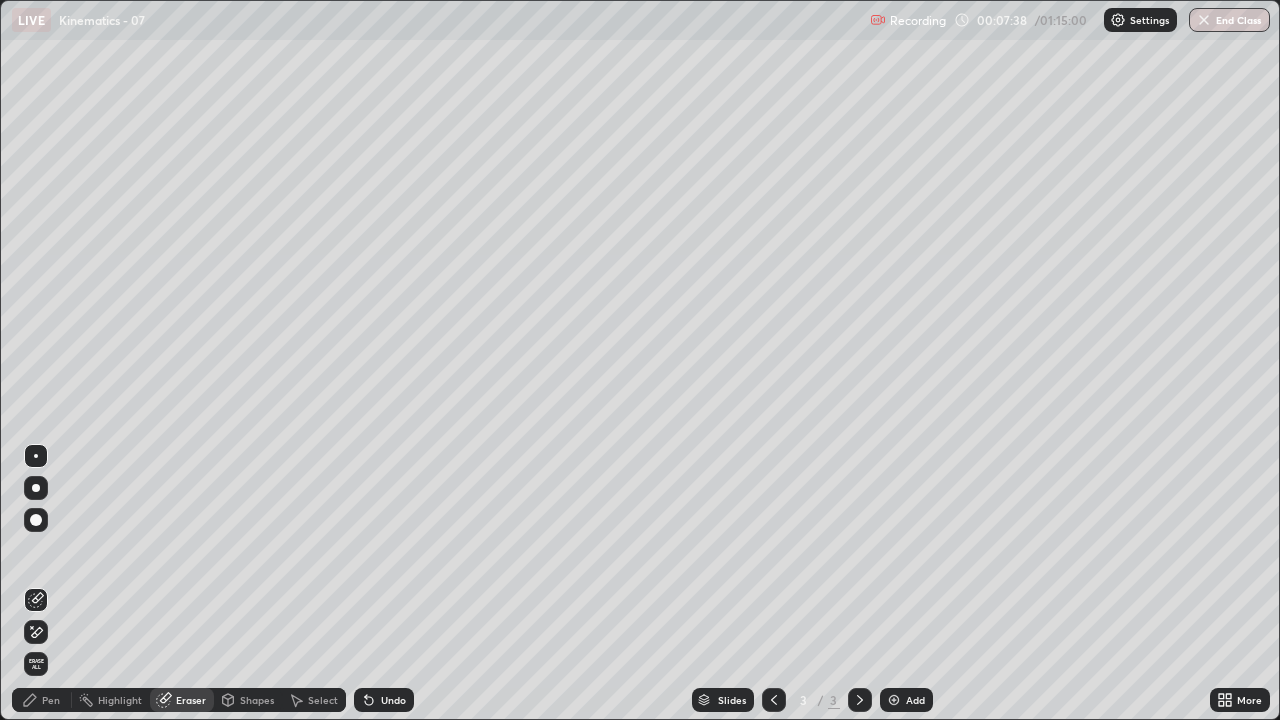 click on "Shapes" at bounding box center [248, 700] 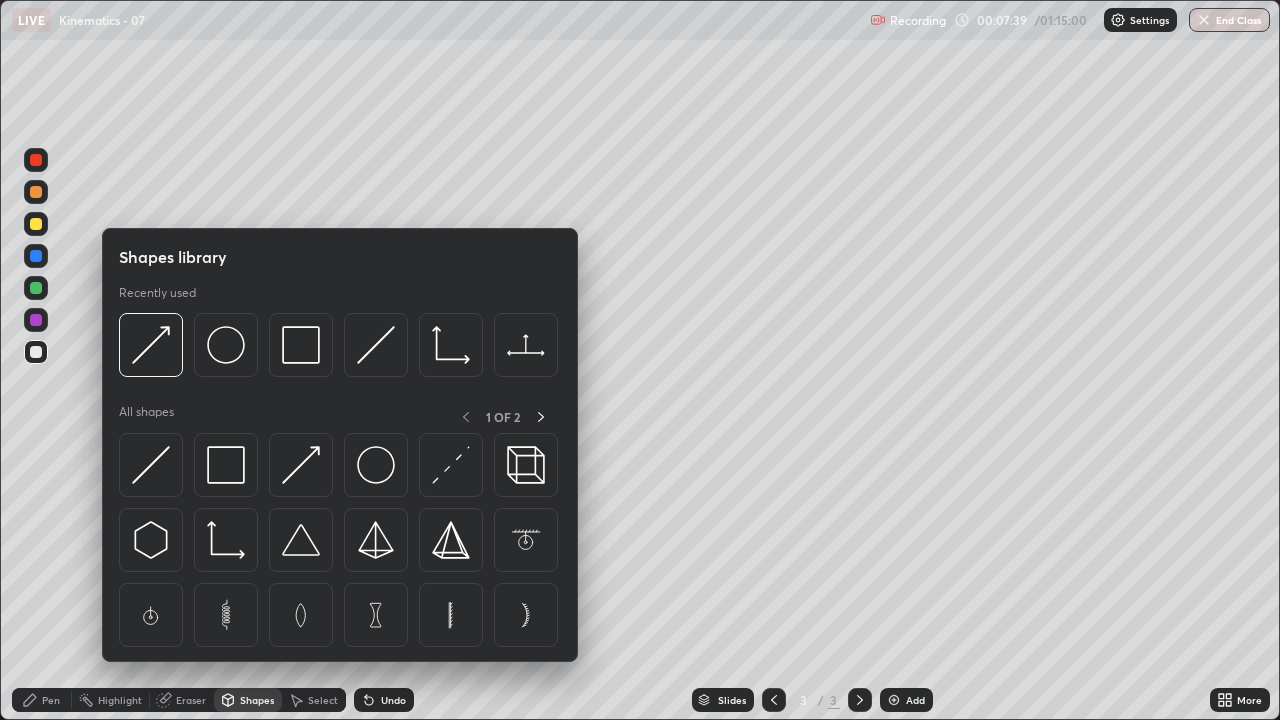 click at bounding box center (36, 320) 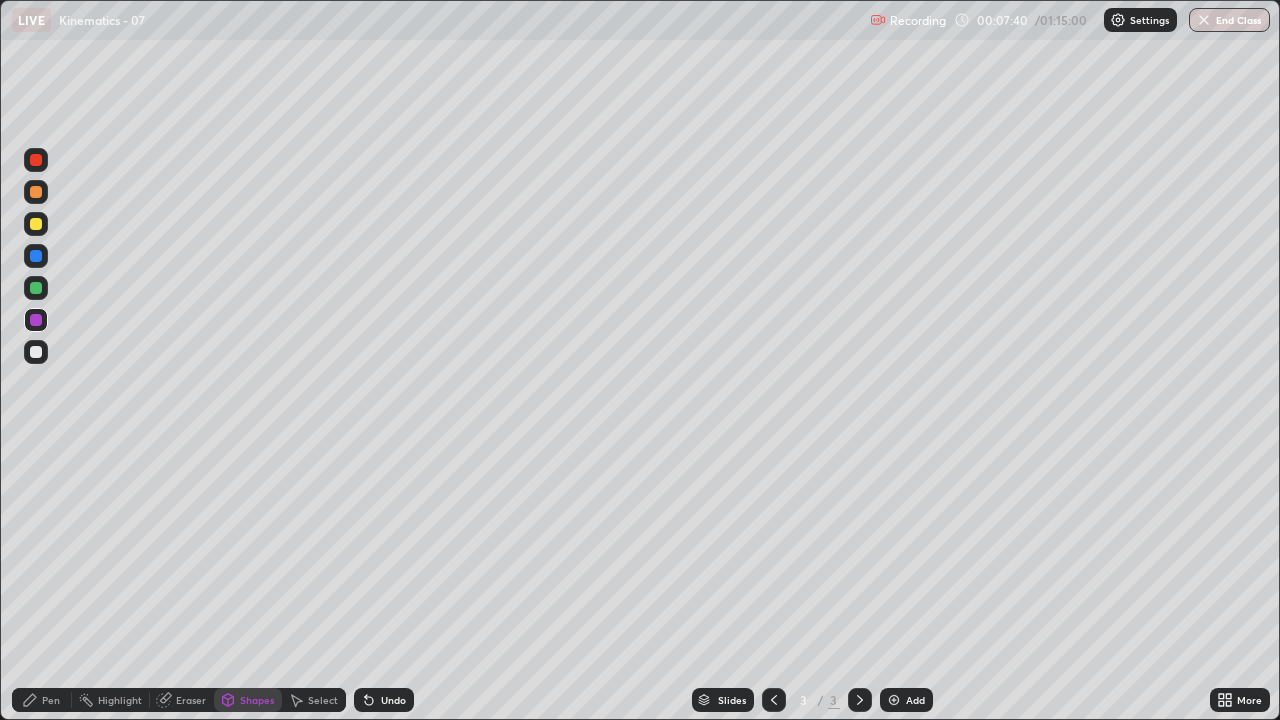 click at bounding box center (36, 288) 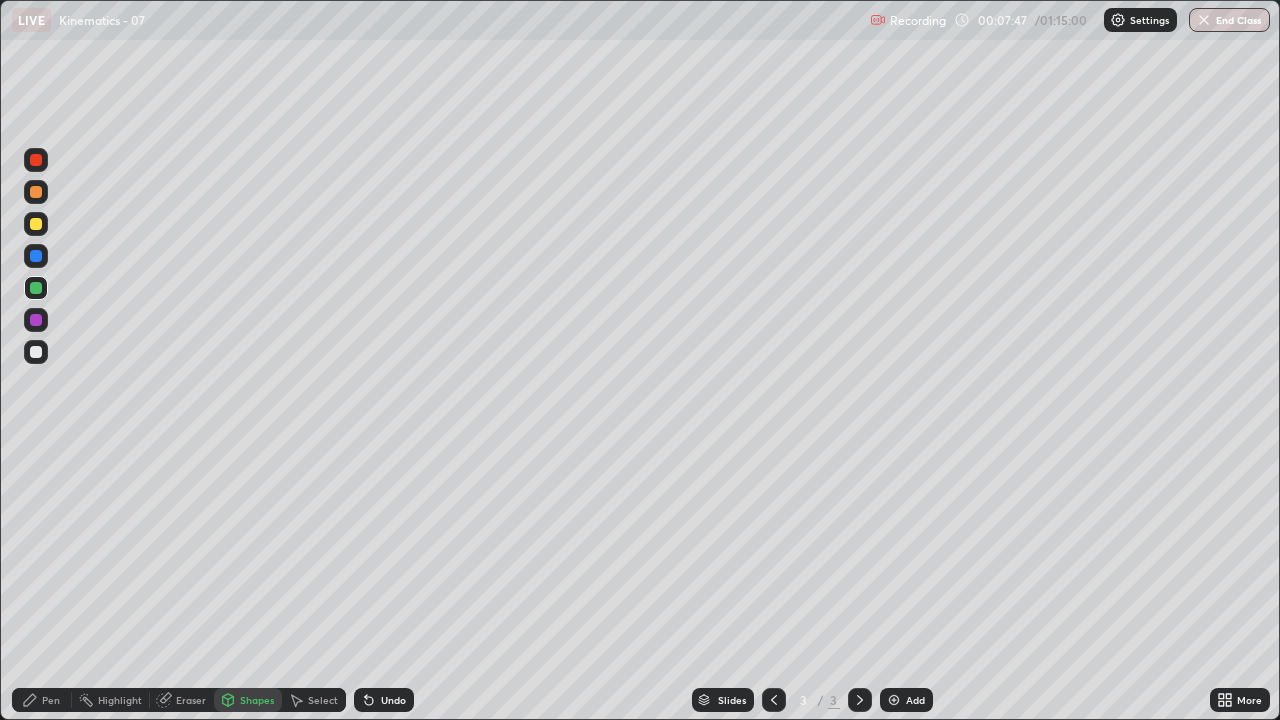 click on "Pen" at bounding box center [42, 700] 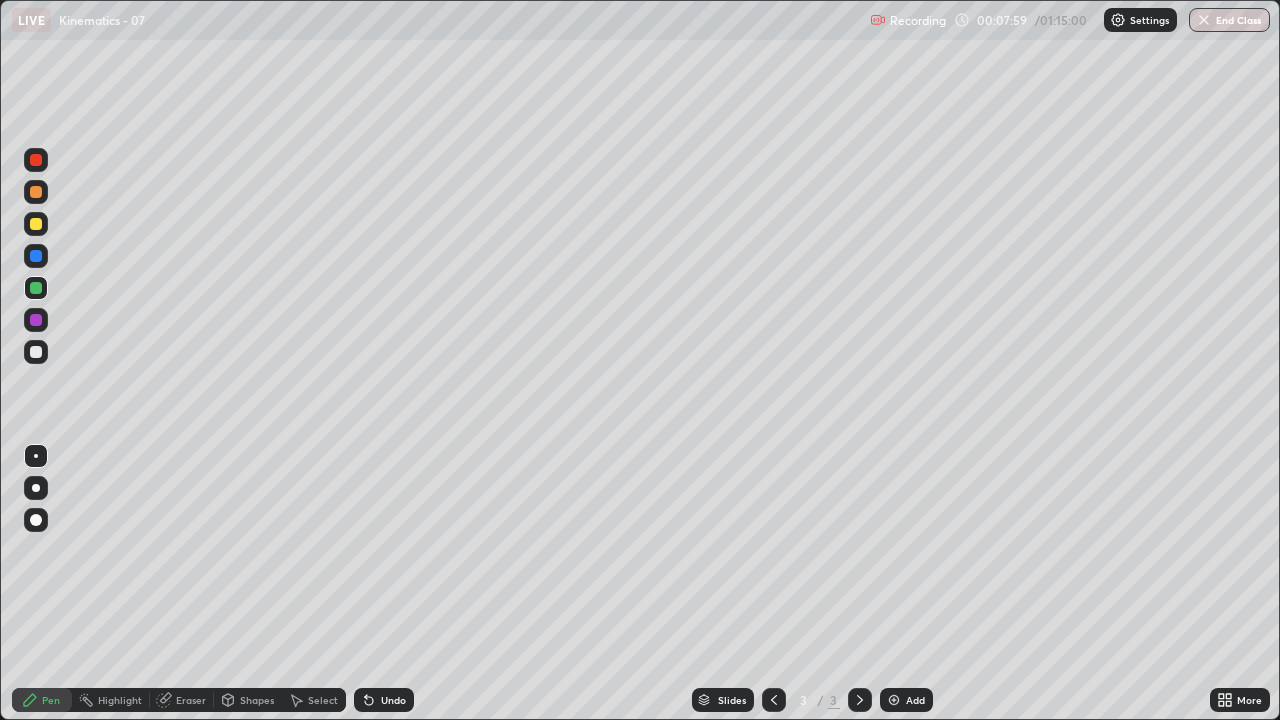 click at bounding box center [36, 352] 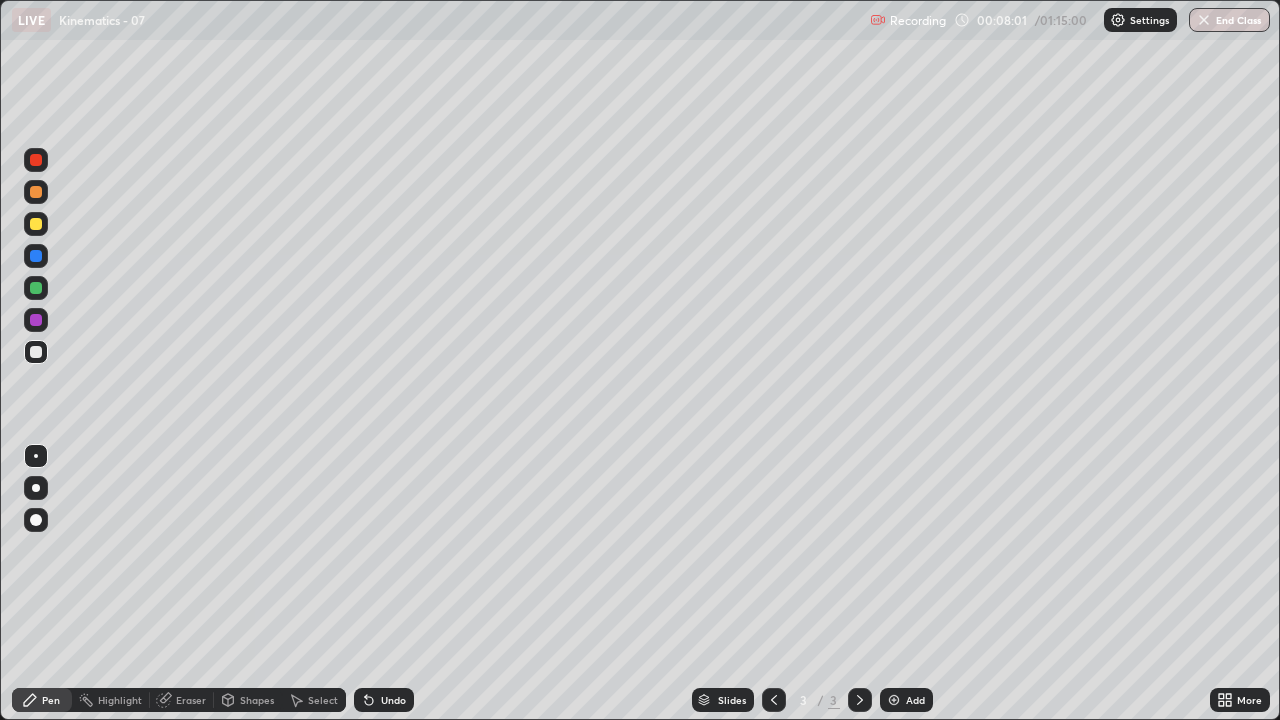 click at bounding box center (36, 224) 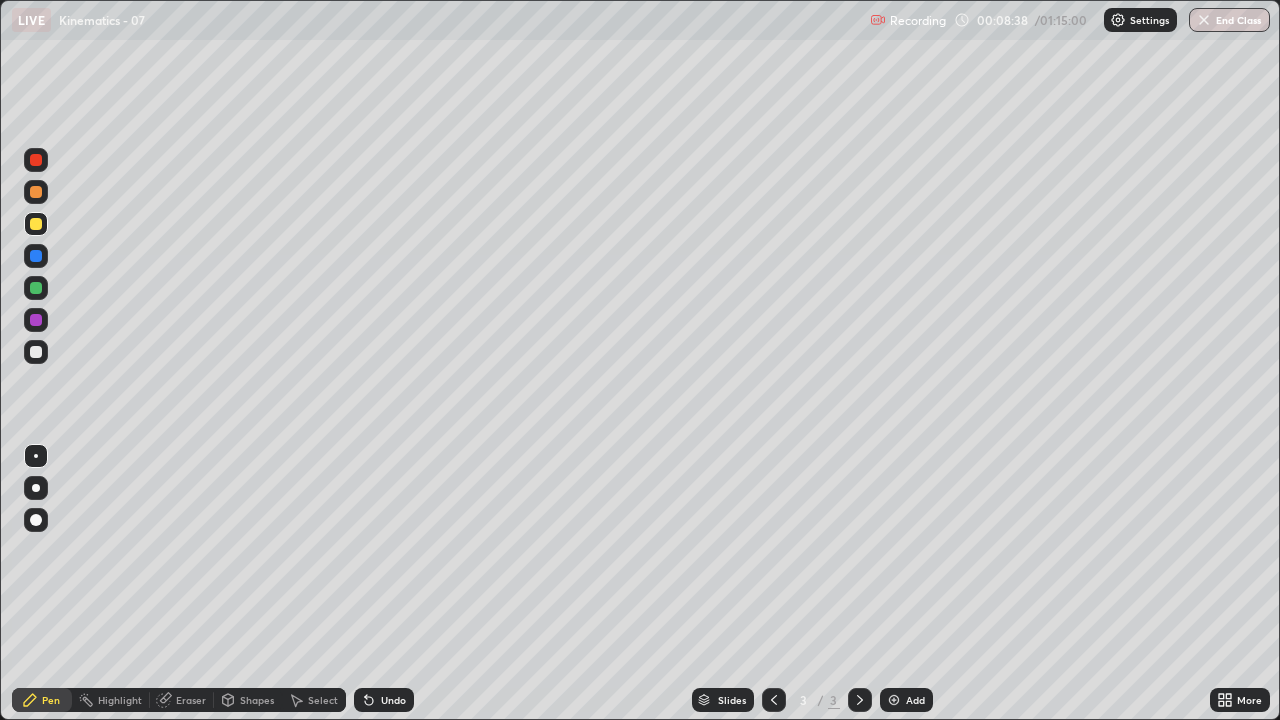 click on "Eraser" at bounding box center (191, 700) 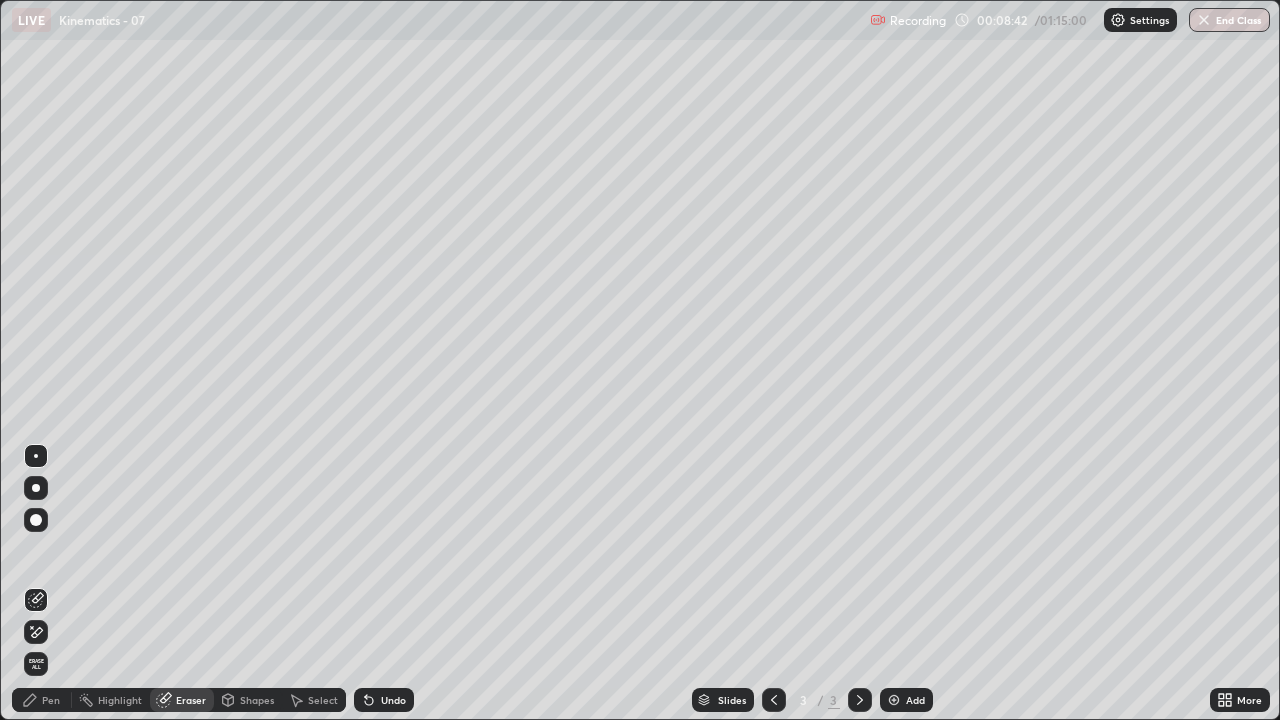 click on "Pen" at bounding box center [42, 700] 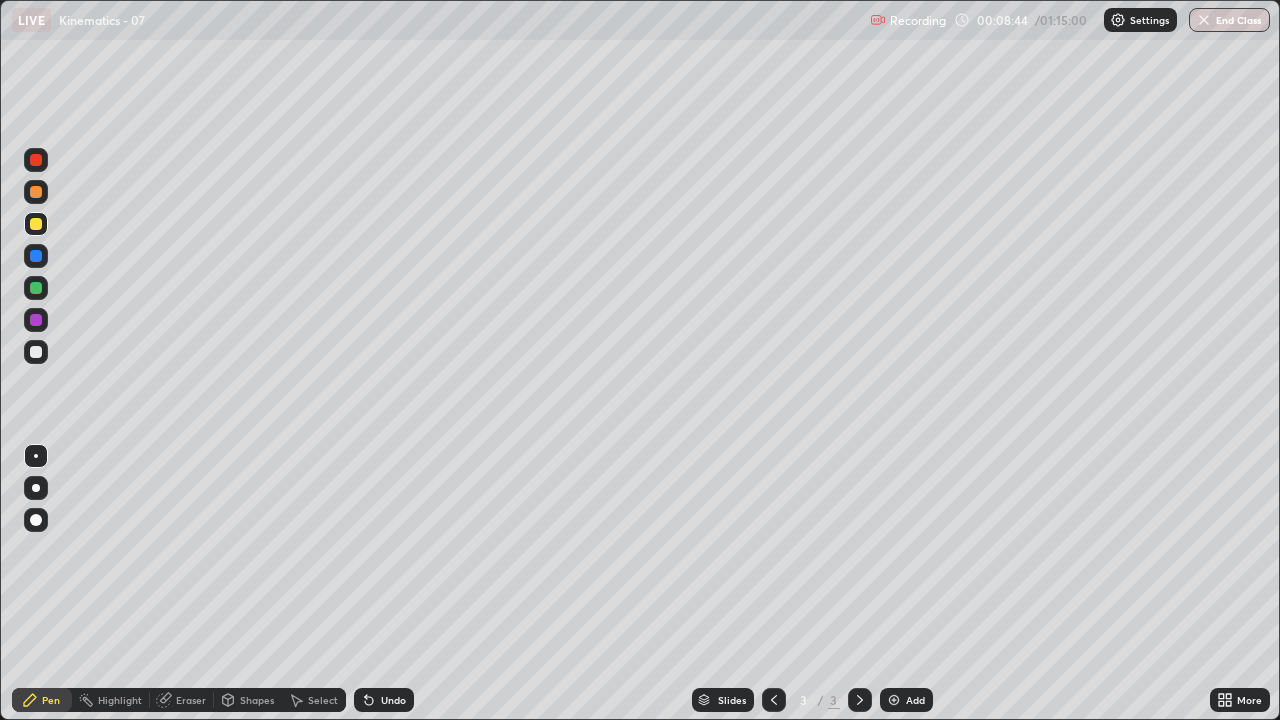 click on "Eraser" at bounding box center [182, 700] 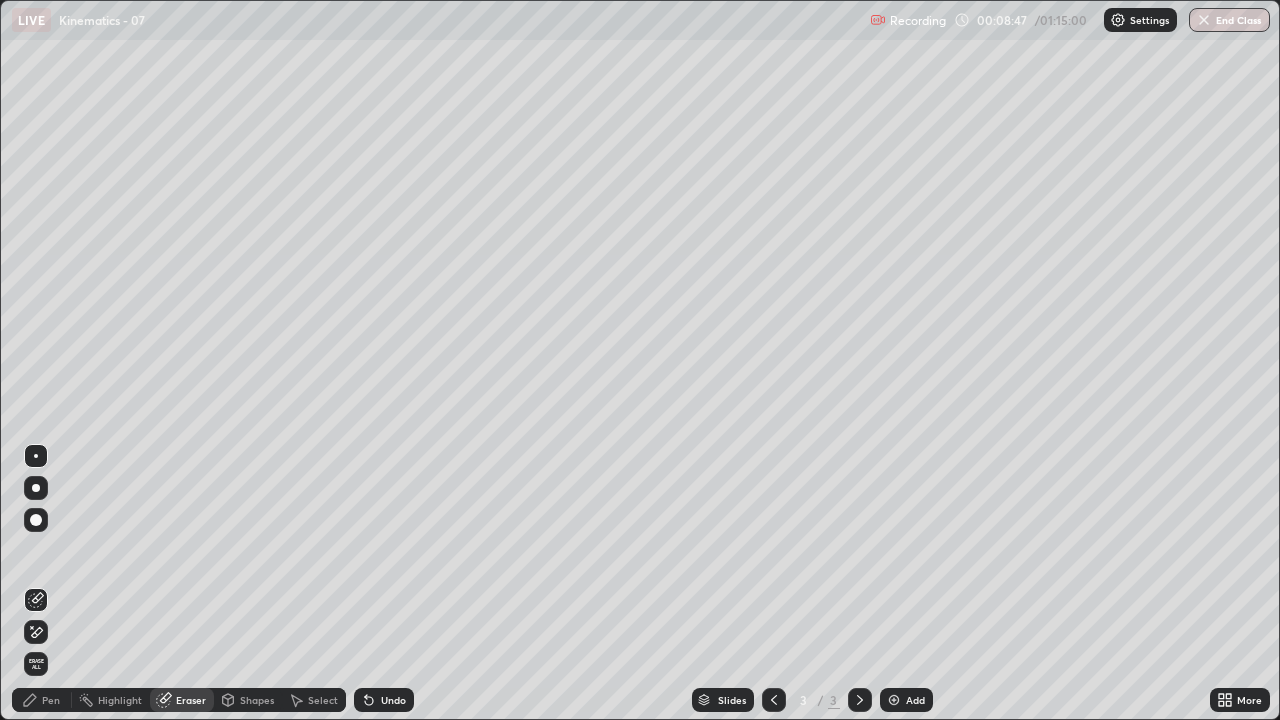 click on "Pen" at bounding box center [51, 700] 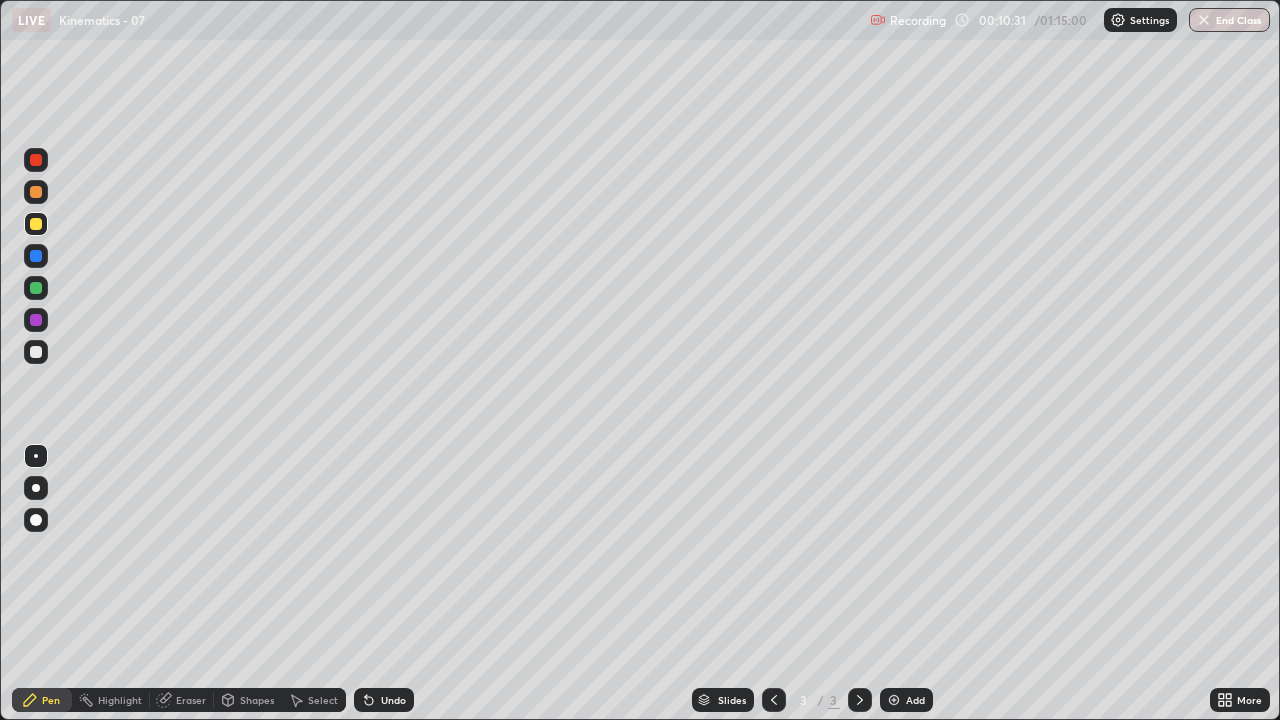 click on "Undo" at bounding box center [393, 700] 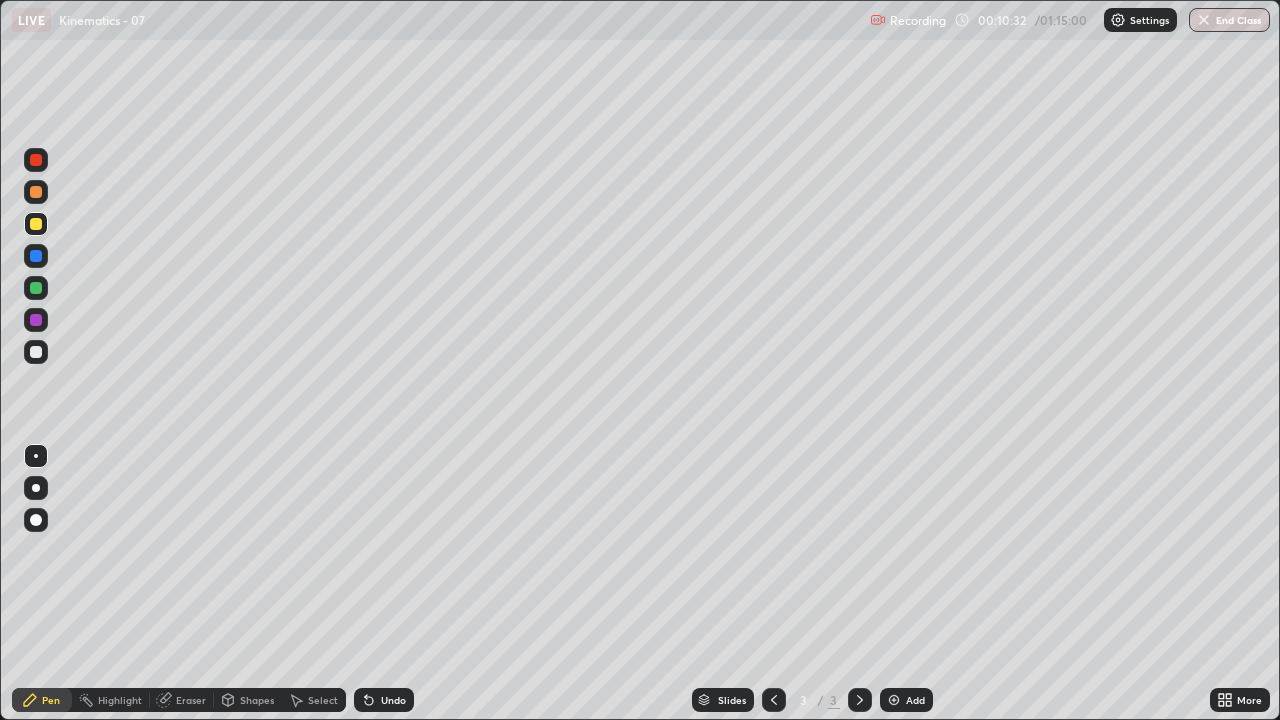 click on "Undo" at bounding box center (393, 700) 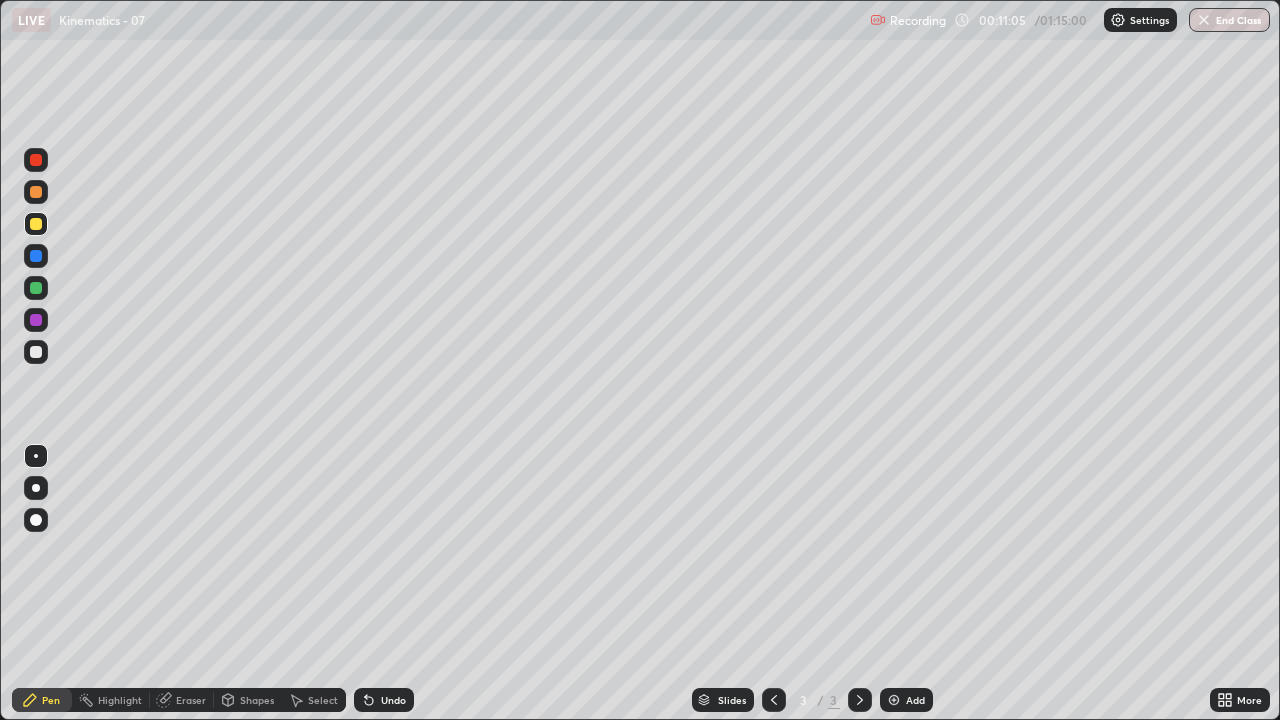 click on "Undo" at bounding box center (393, 700) 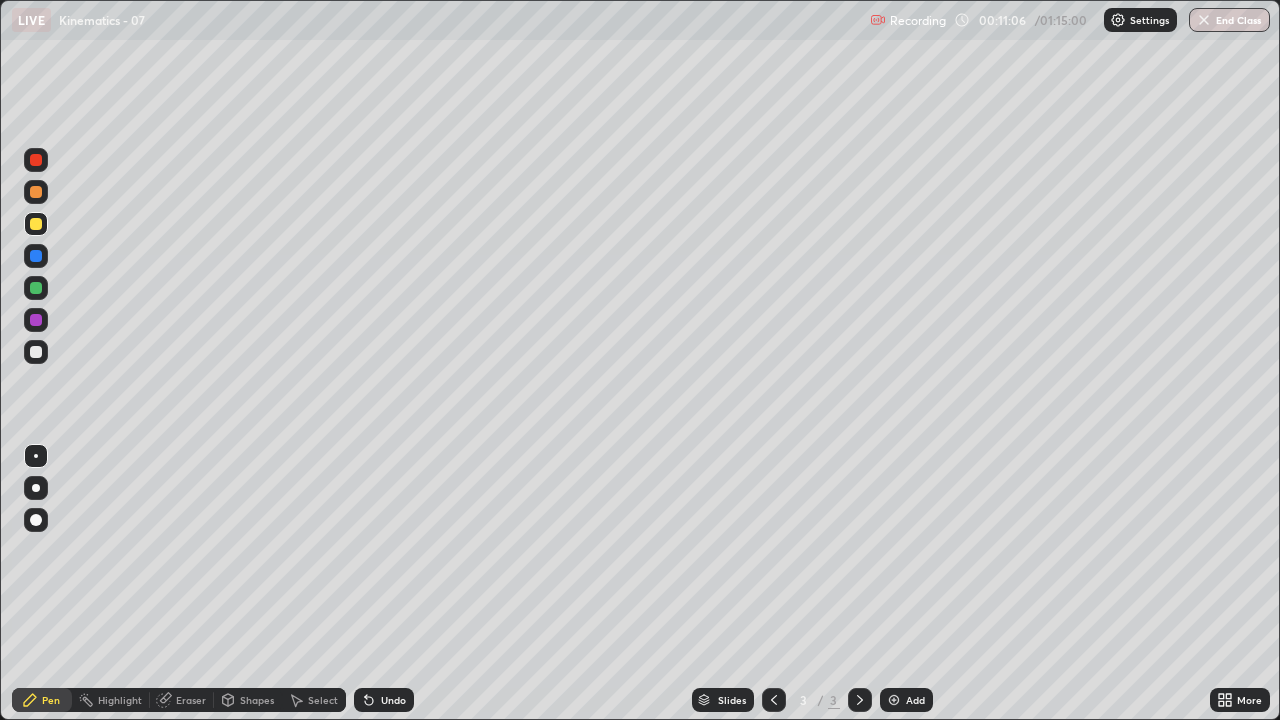 click on "Undo" at bounding box center [393, 700] 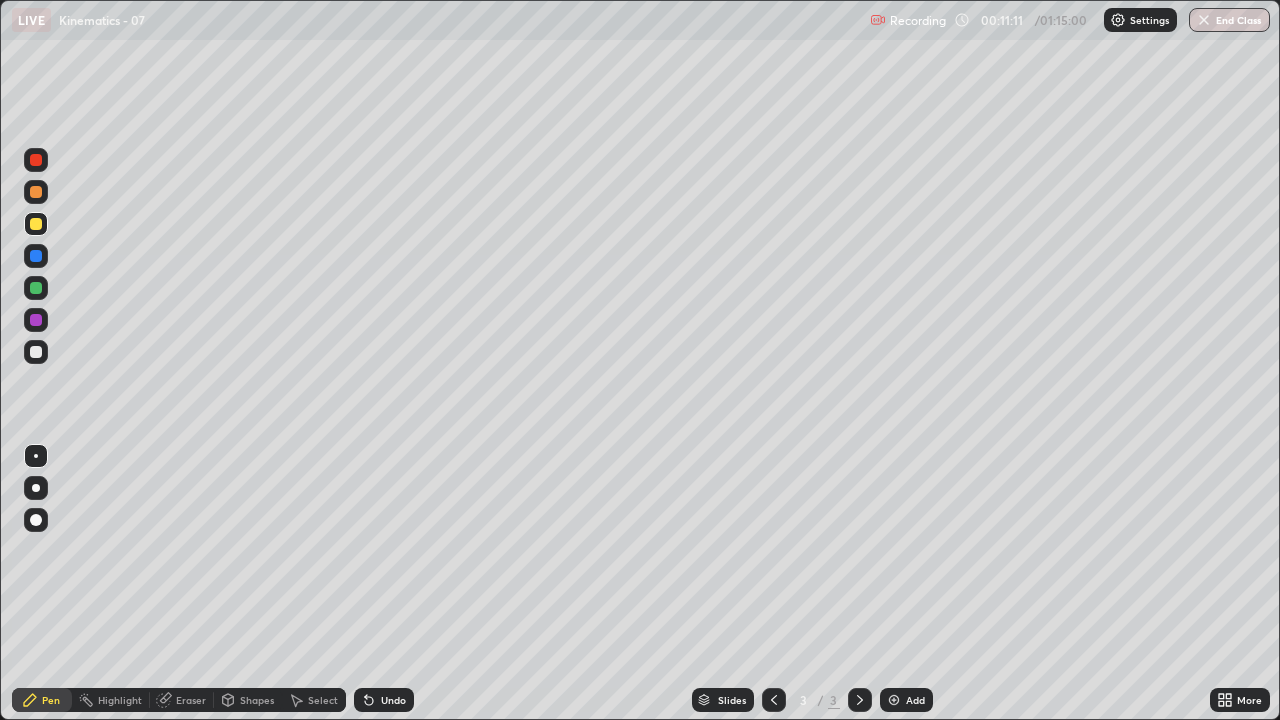 click on "Eraser" at bounding box center [191, 700] 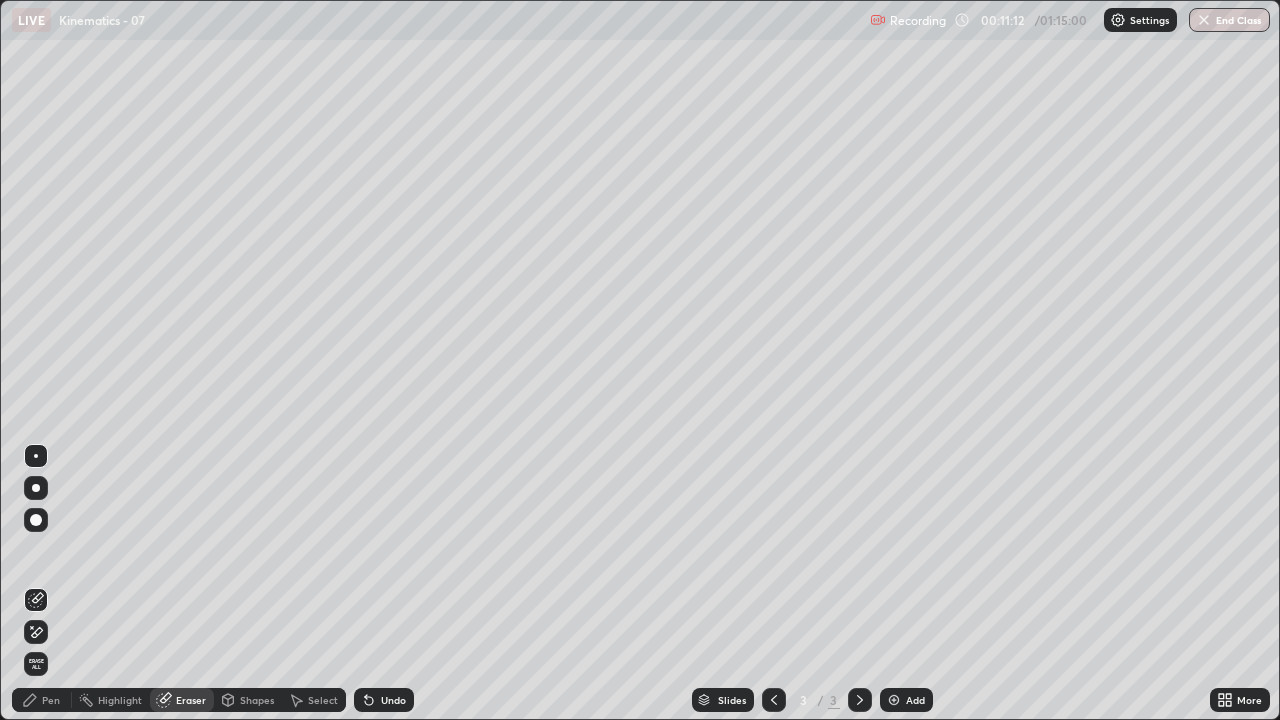 click on "Pen" at bounding box center (51, 700) 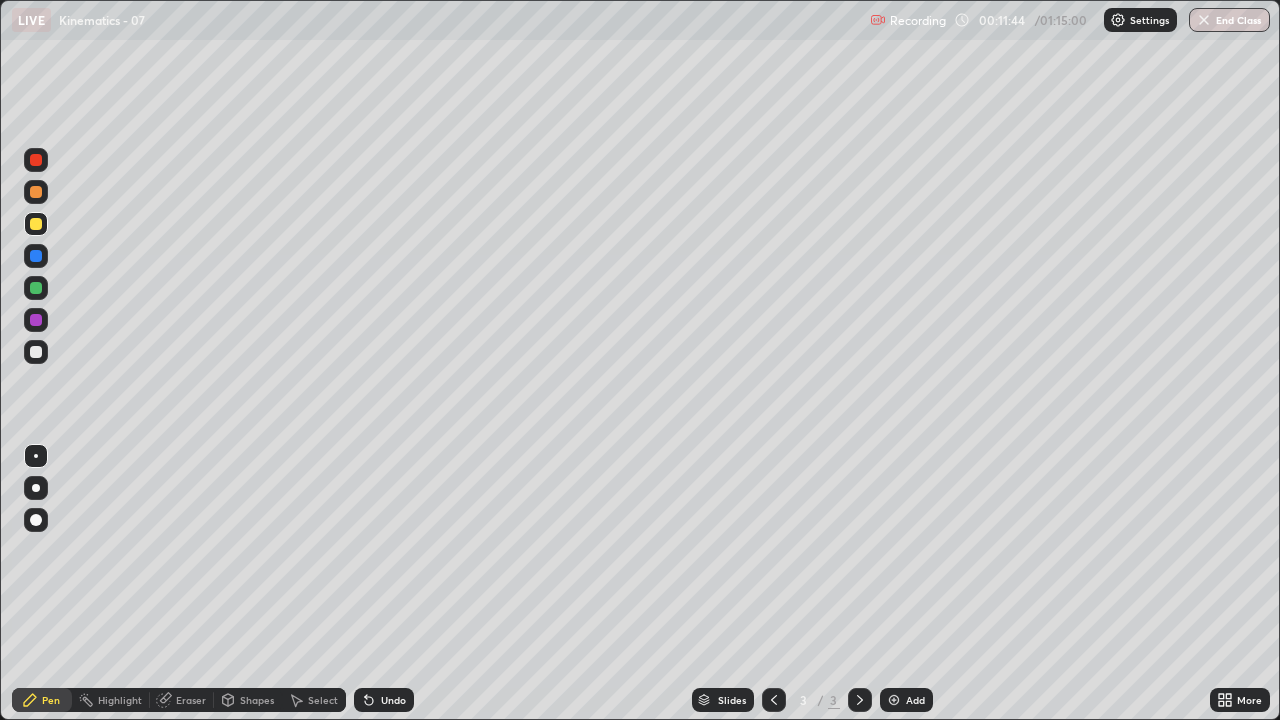 click at bounding box center [36, 288] 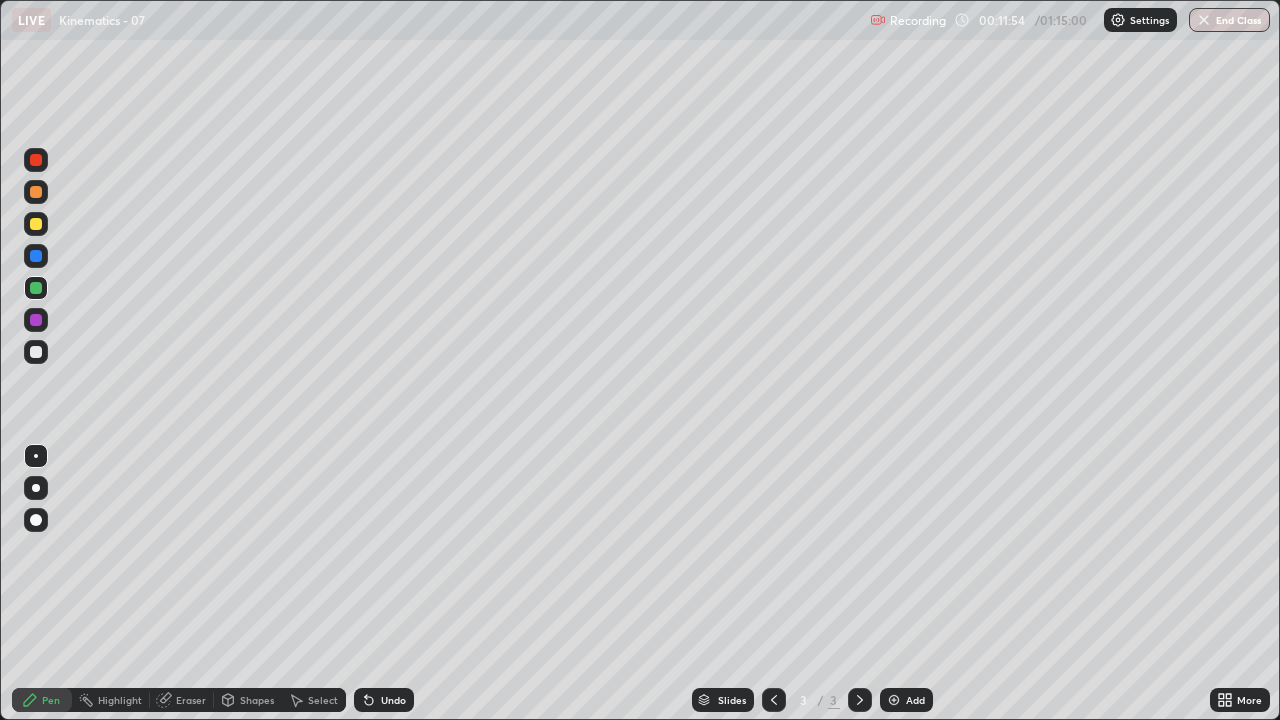 click at bounding box center [36, 224] 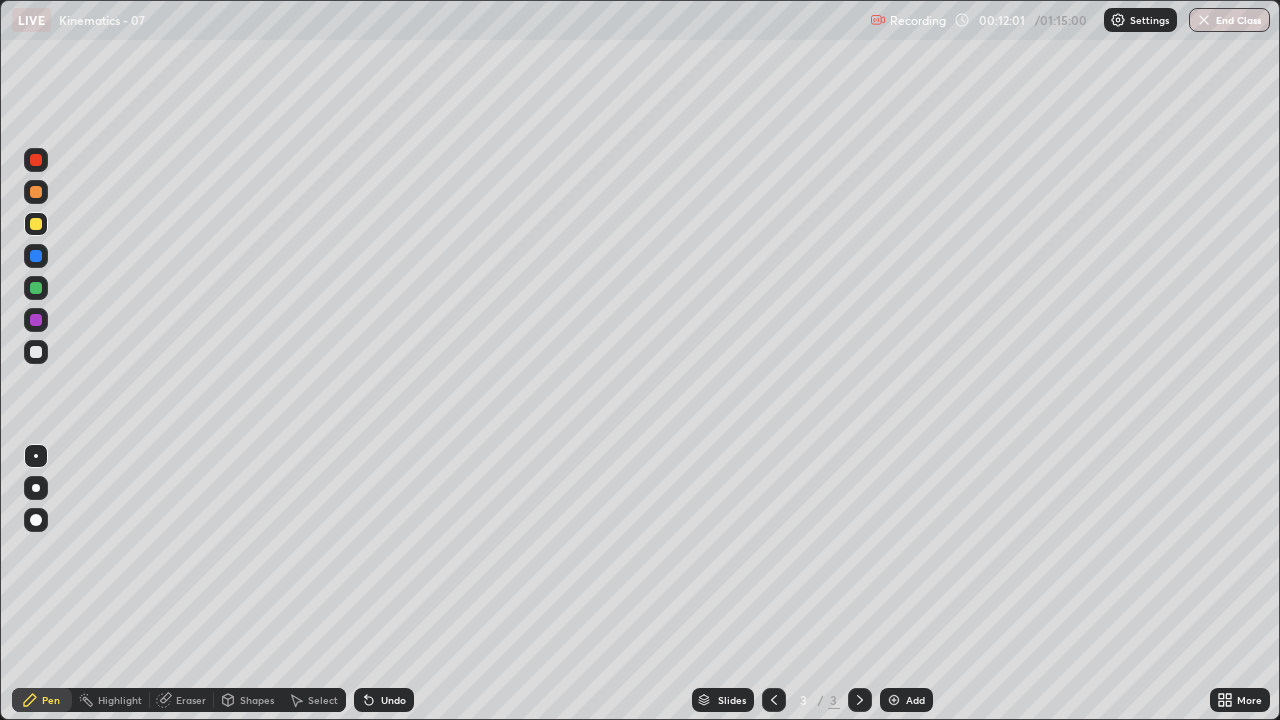 click on "Undo" at bounding box center [393, 700] 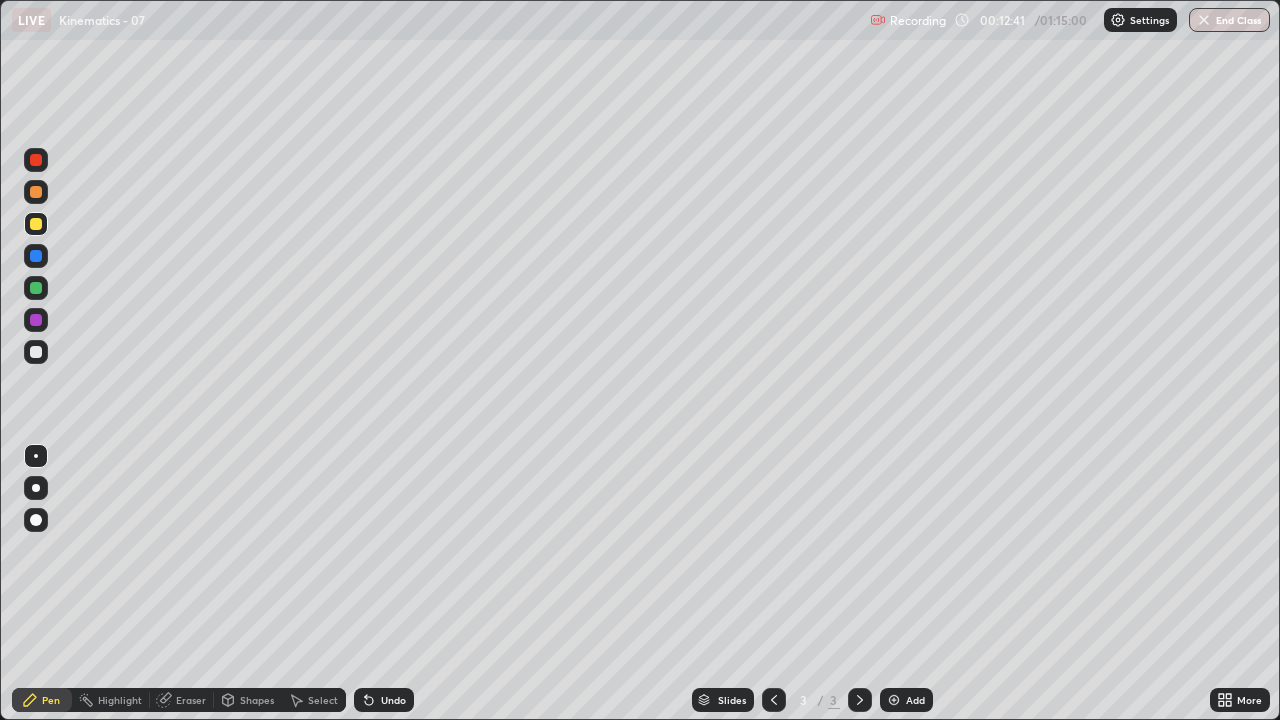 click on "Eraser" at bounding box center (191, 700) 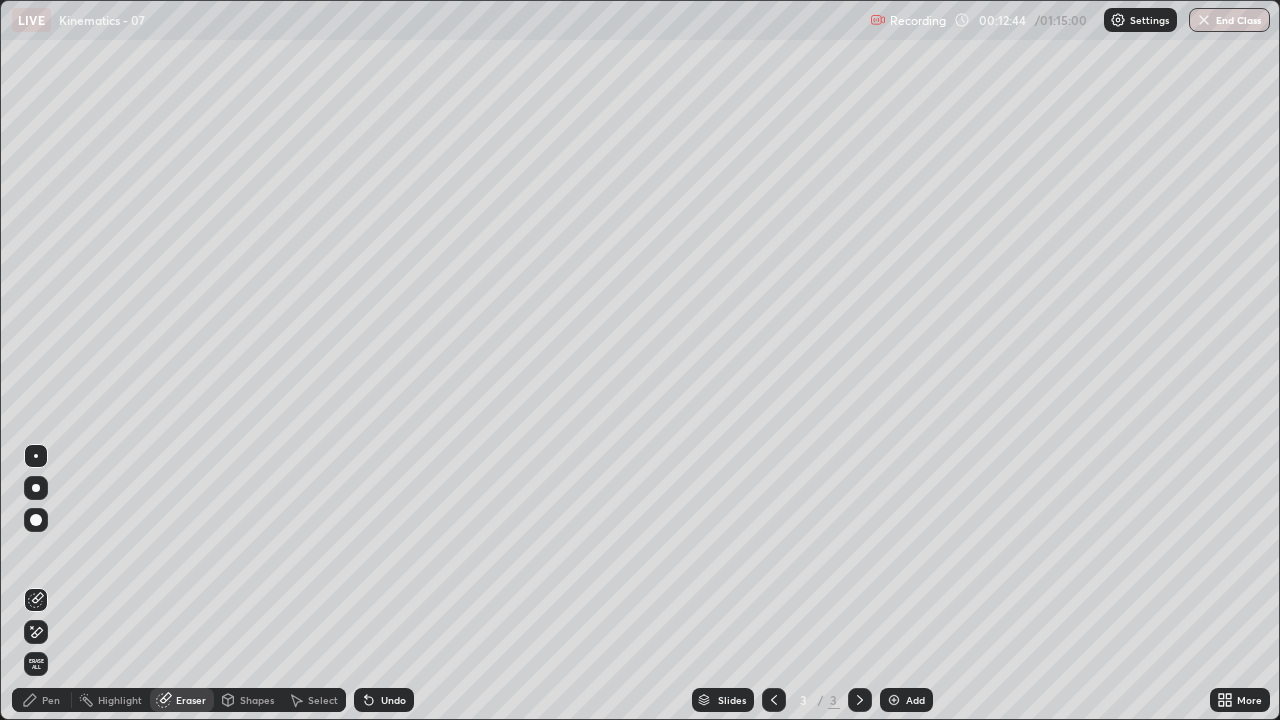 click on "Pen" at bounding box center [51, 700] 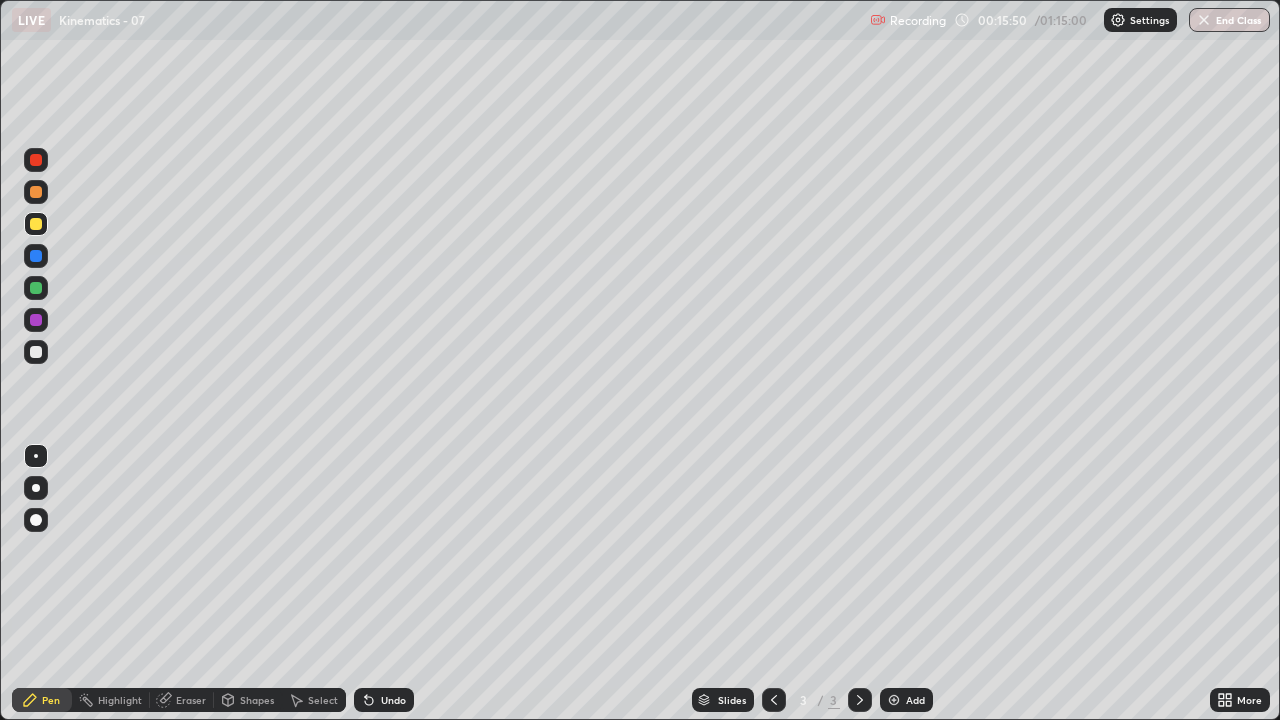 click at bounding box center (36, 160) 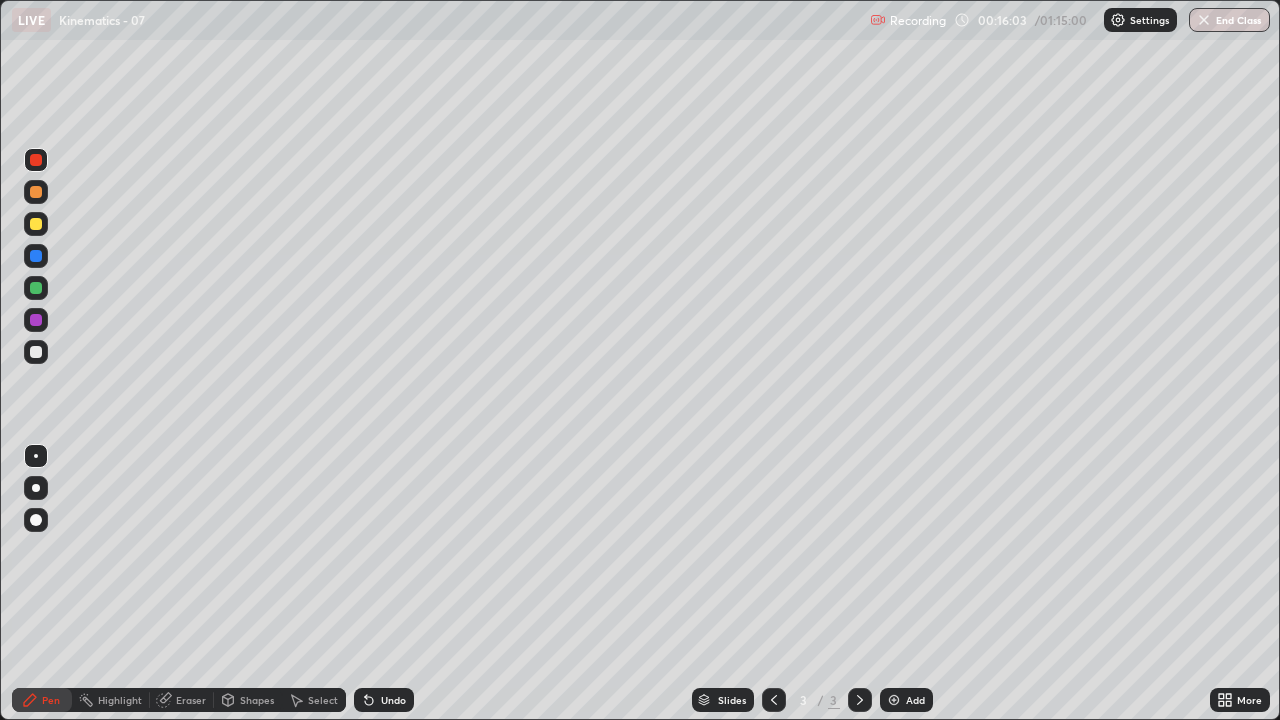 click on "Undo" at bounding box center [393, 700] 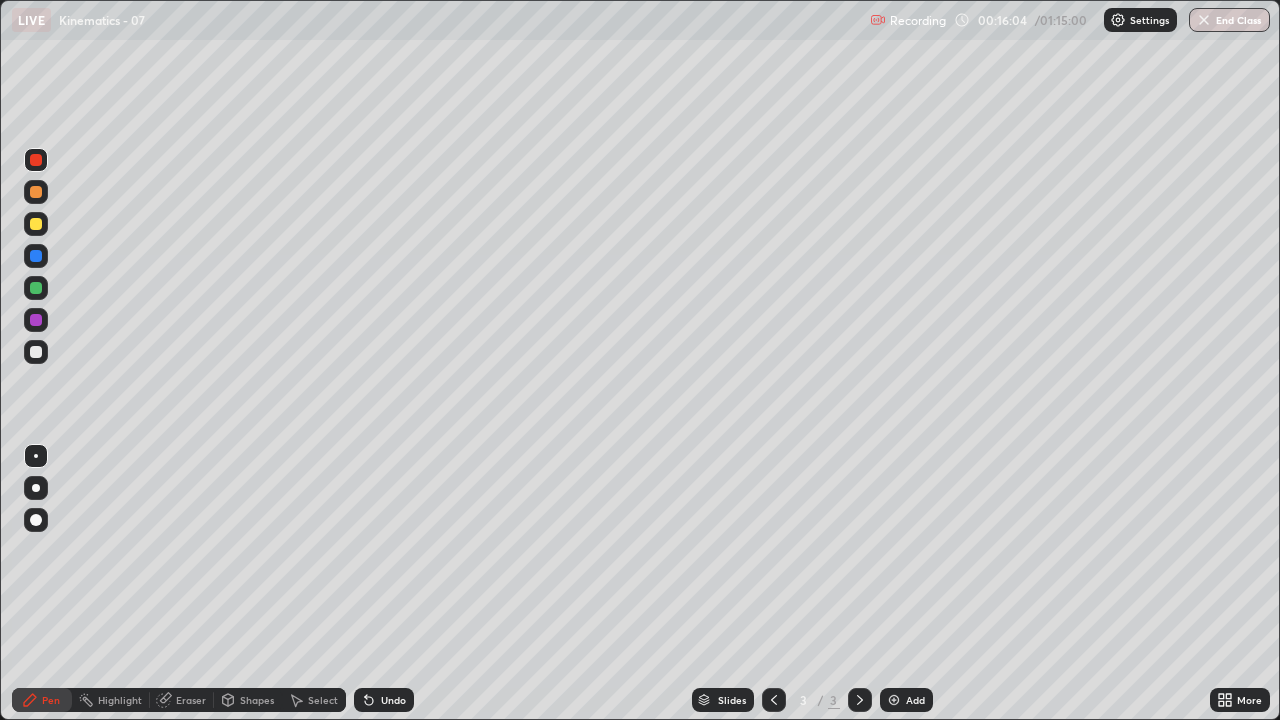 click on "Undo" at bounding box center (393, 700) 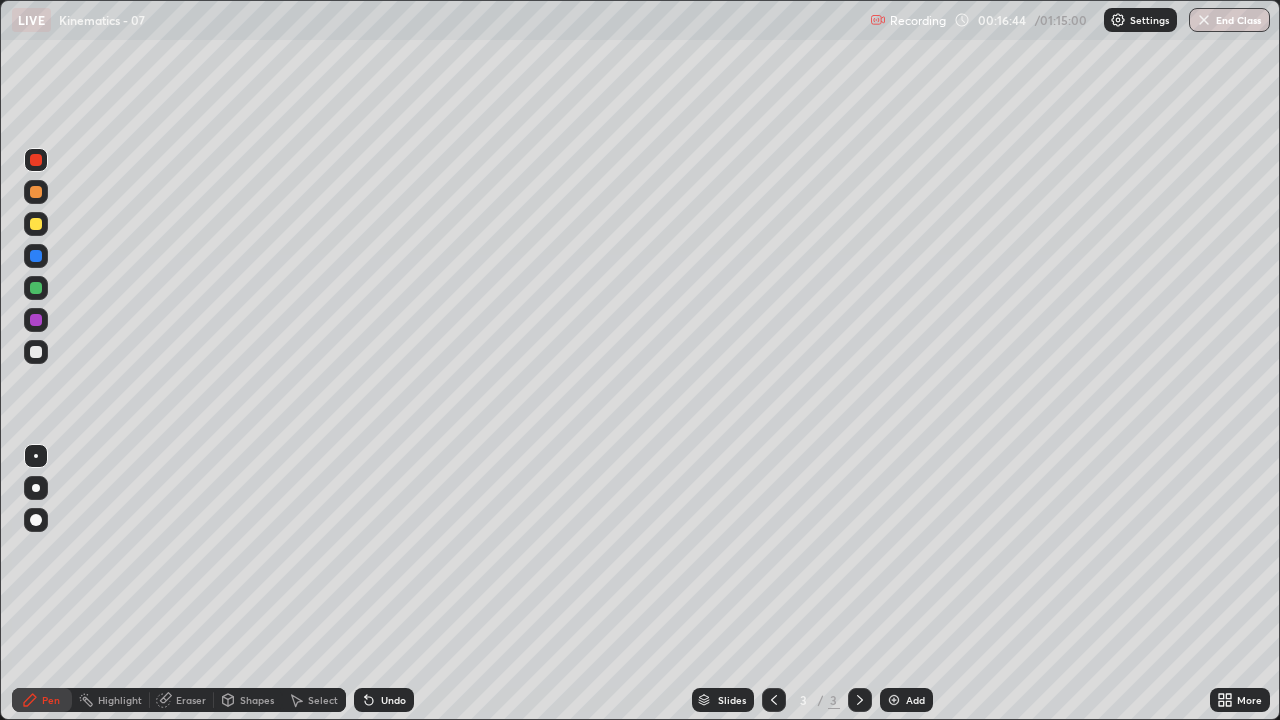click on "Undo" at bounding box center [384, 700] 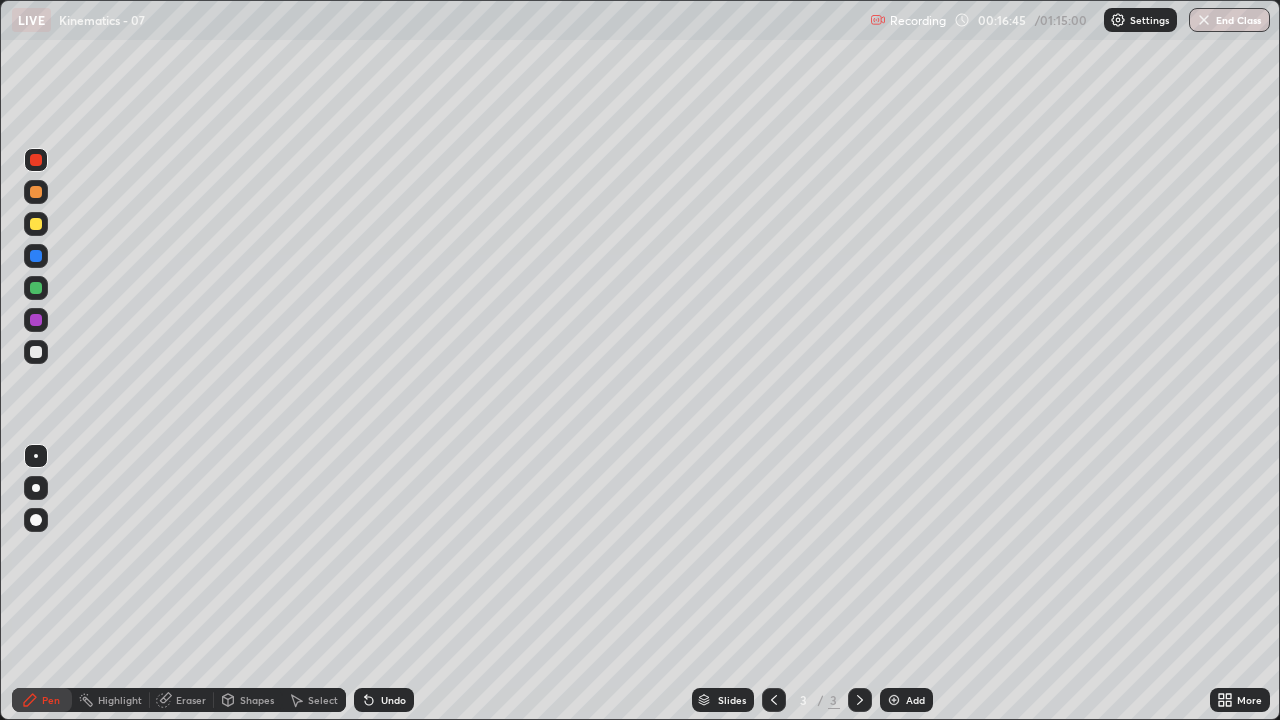 click on "Undo" at bounding box center (393, 700) 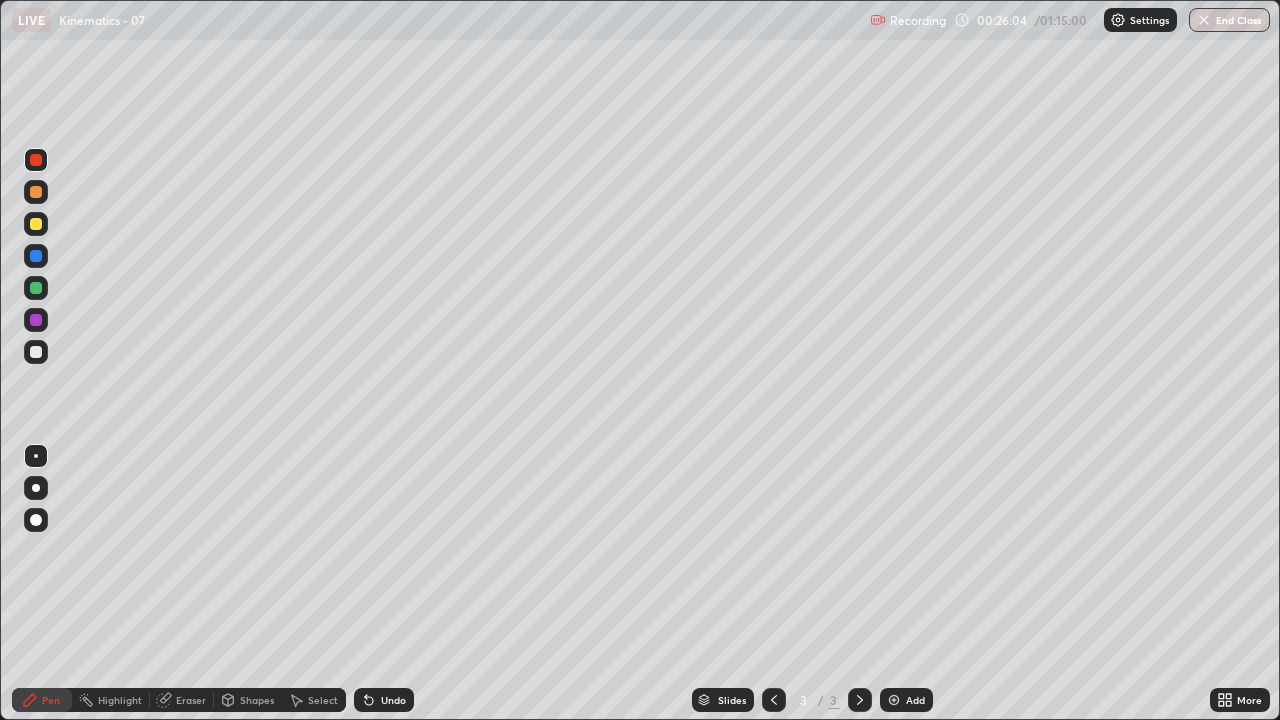 click at bounding box center [894, 700] 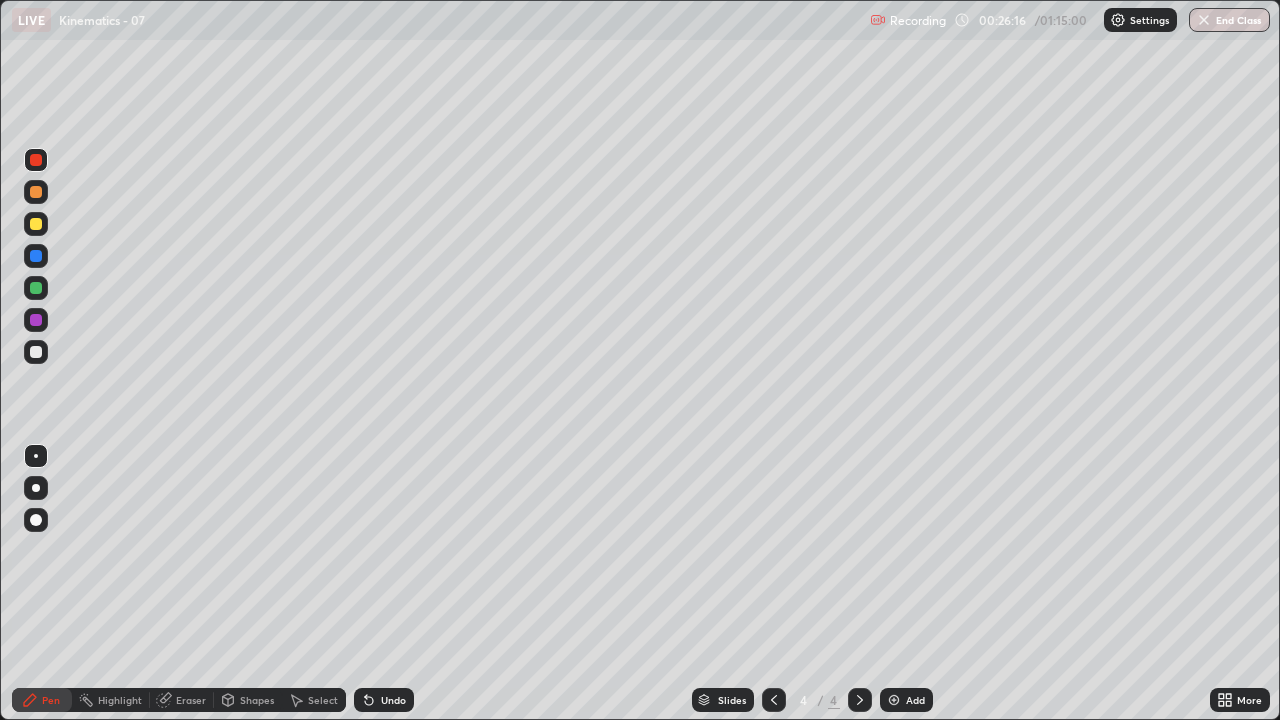 click on "Shapes" at bounding box center (257, 700) 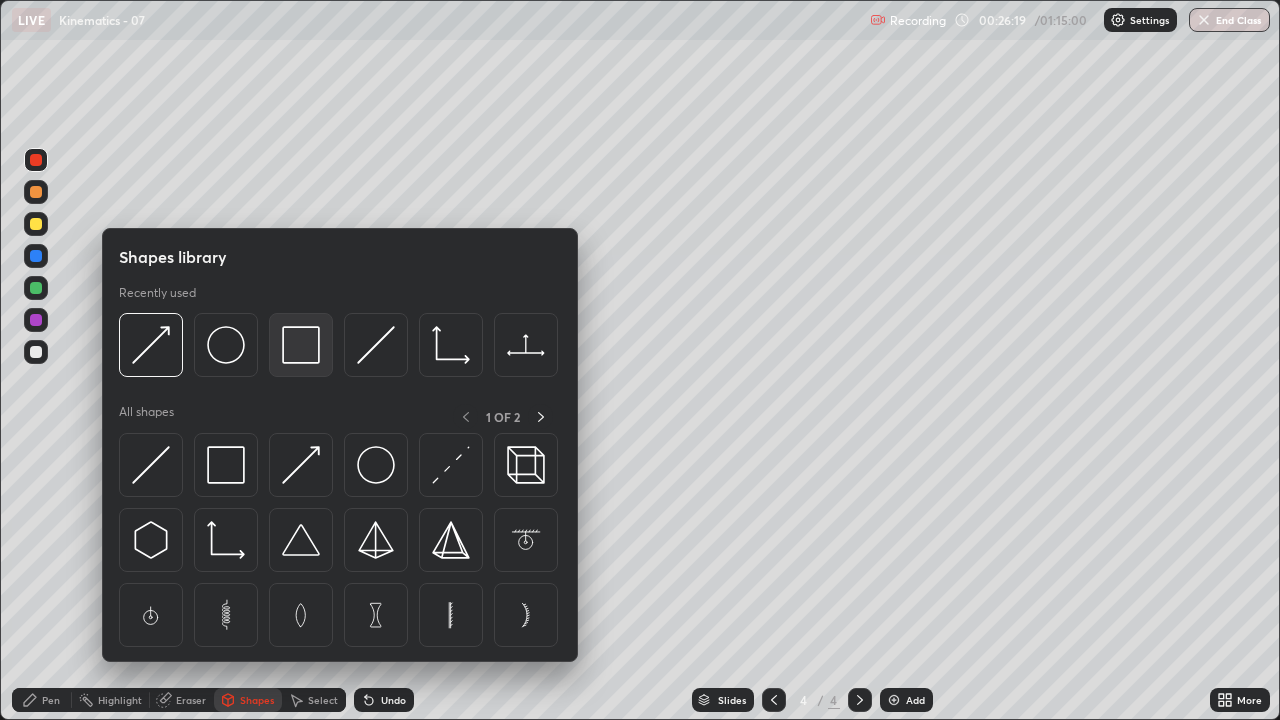 click at bounding box center (301, 345) 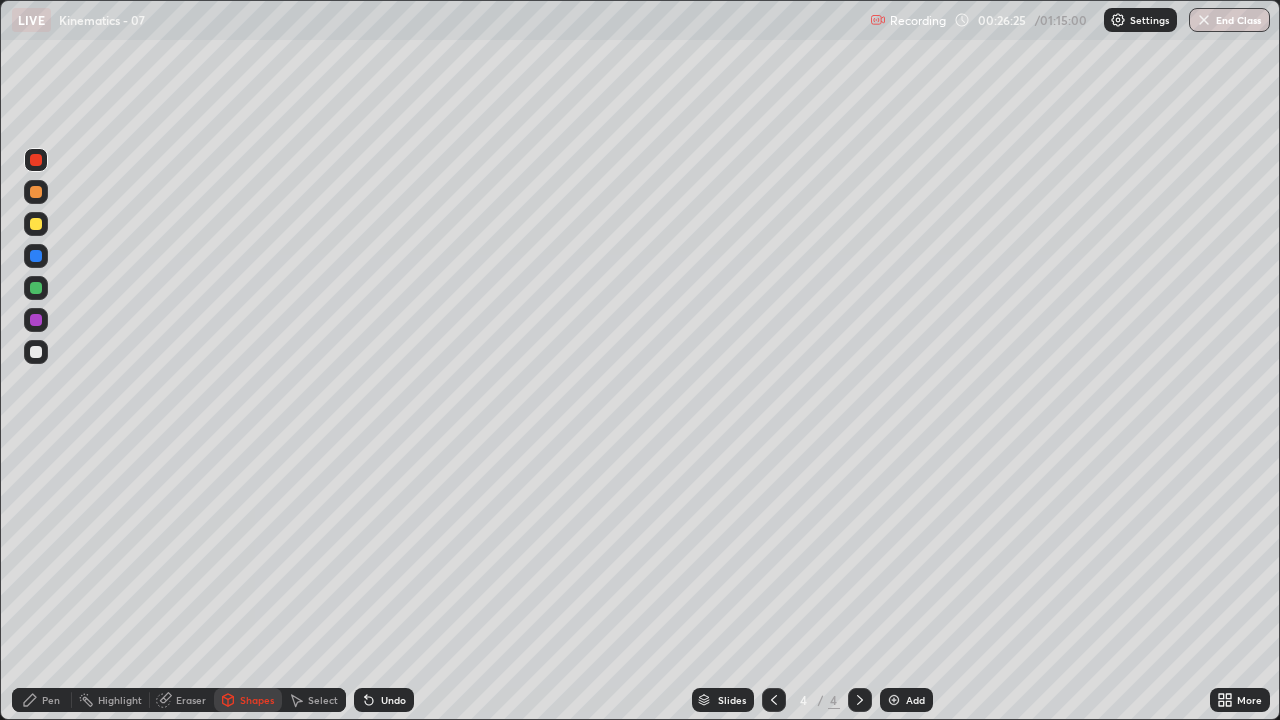 click on "Undo" at bounding box center (384, 700) 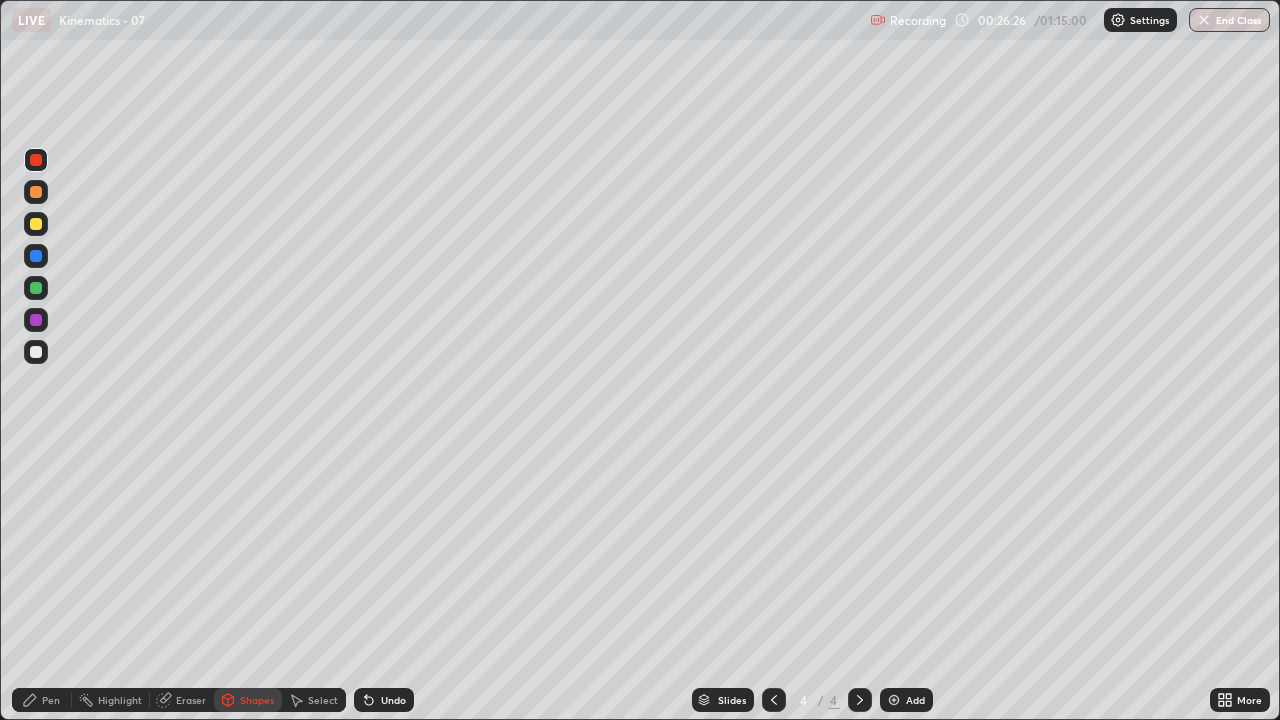 click at bounding box center [36, 352] 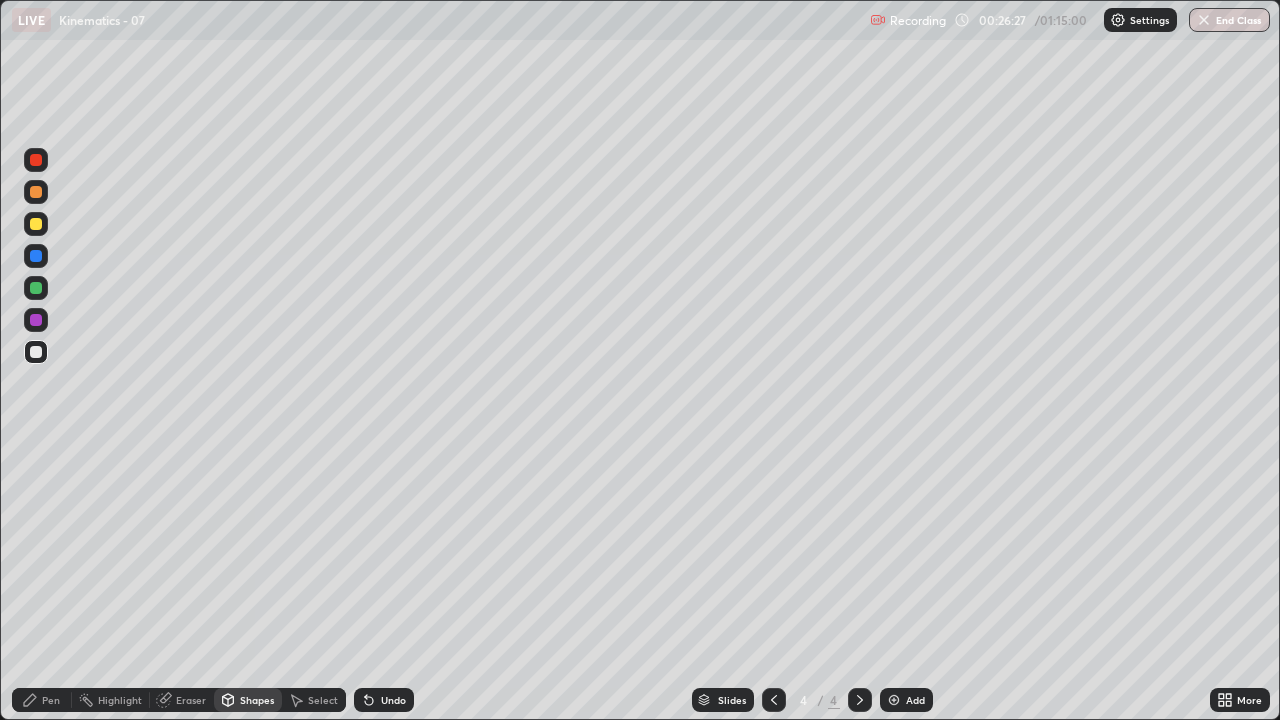 click at bounding box center (36, 320) 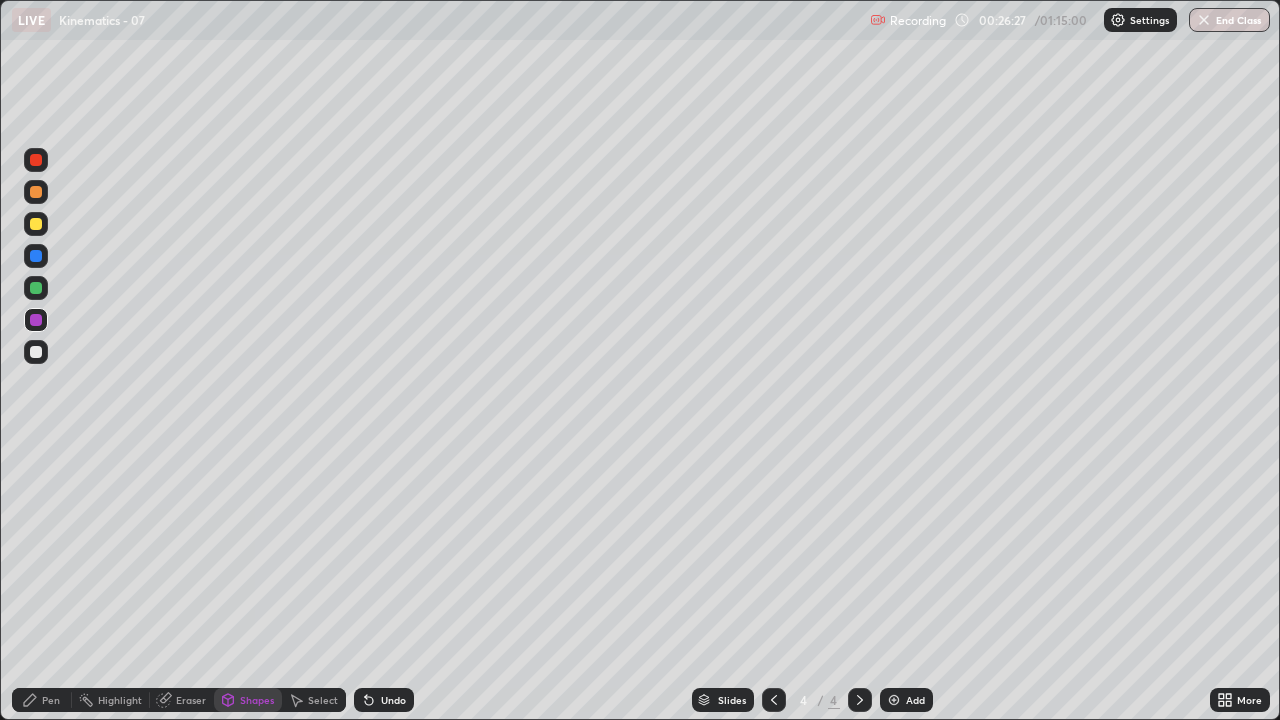 click at bounding box center (36, 256) 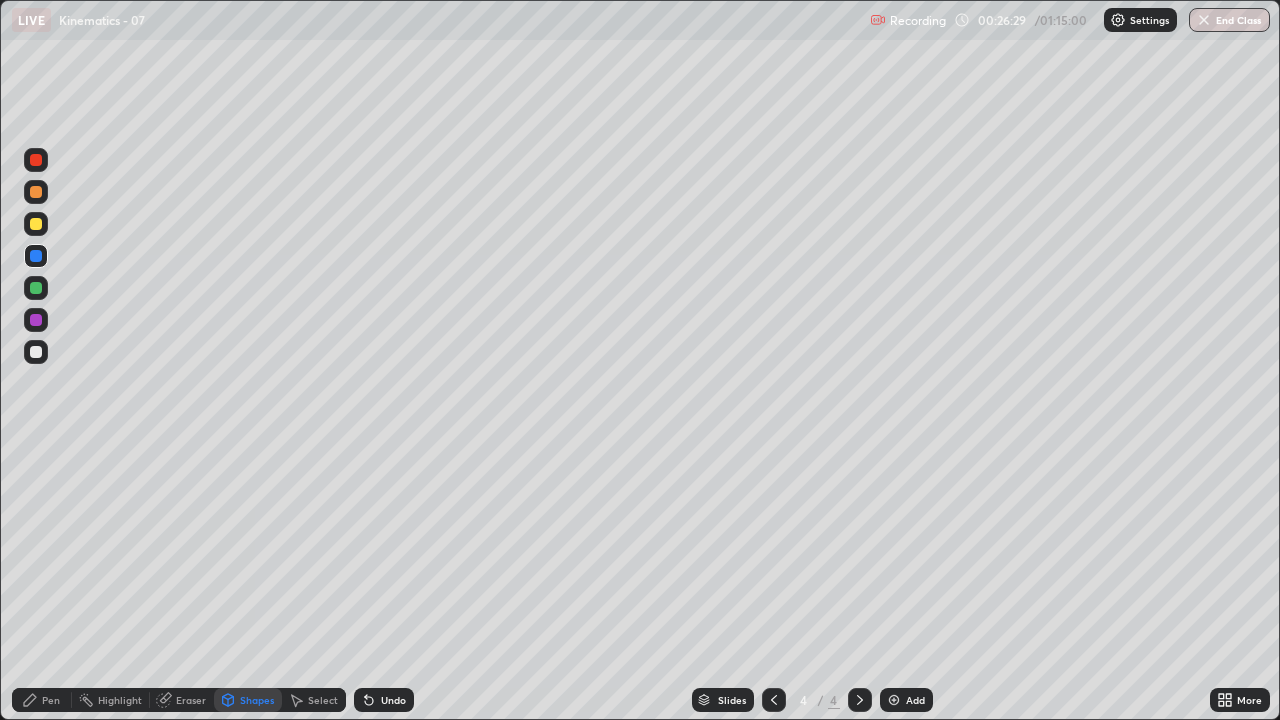 click on "Shapes" at bounding box center (257, 700) 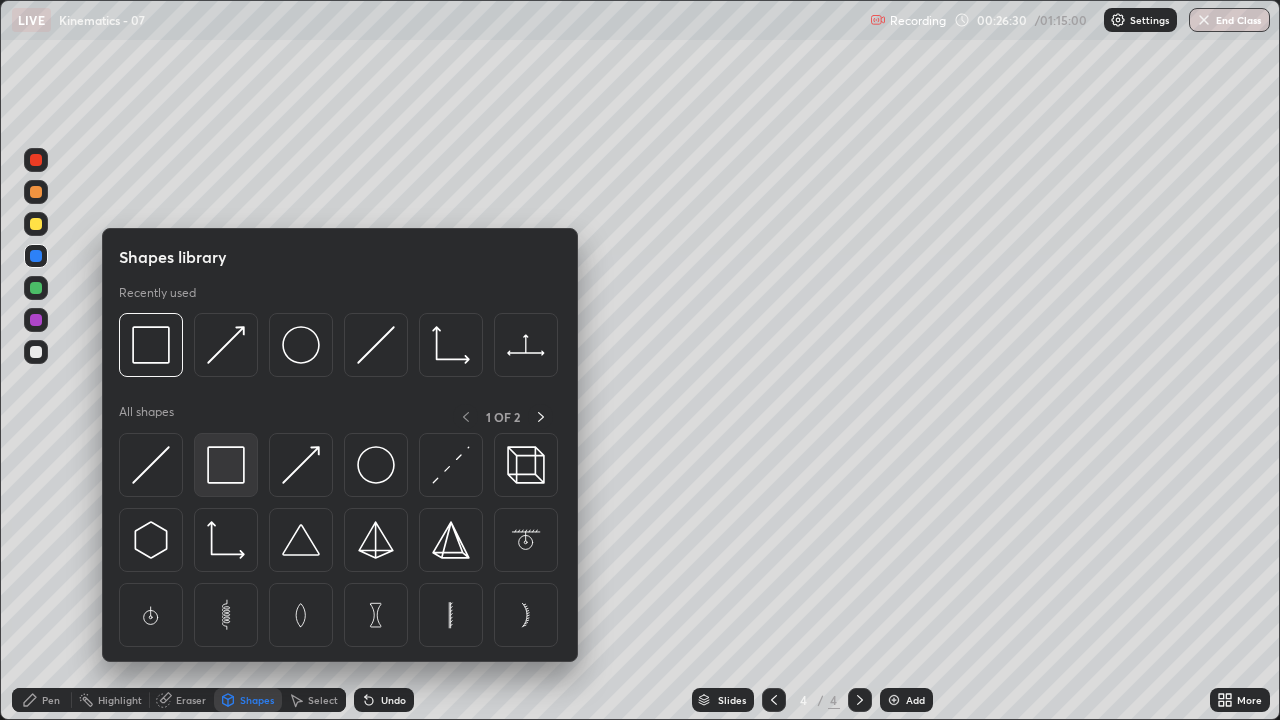 click at bounding box center [226, 465] 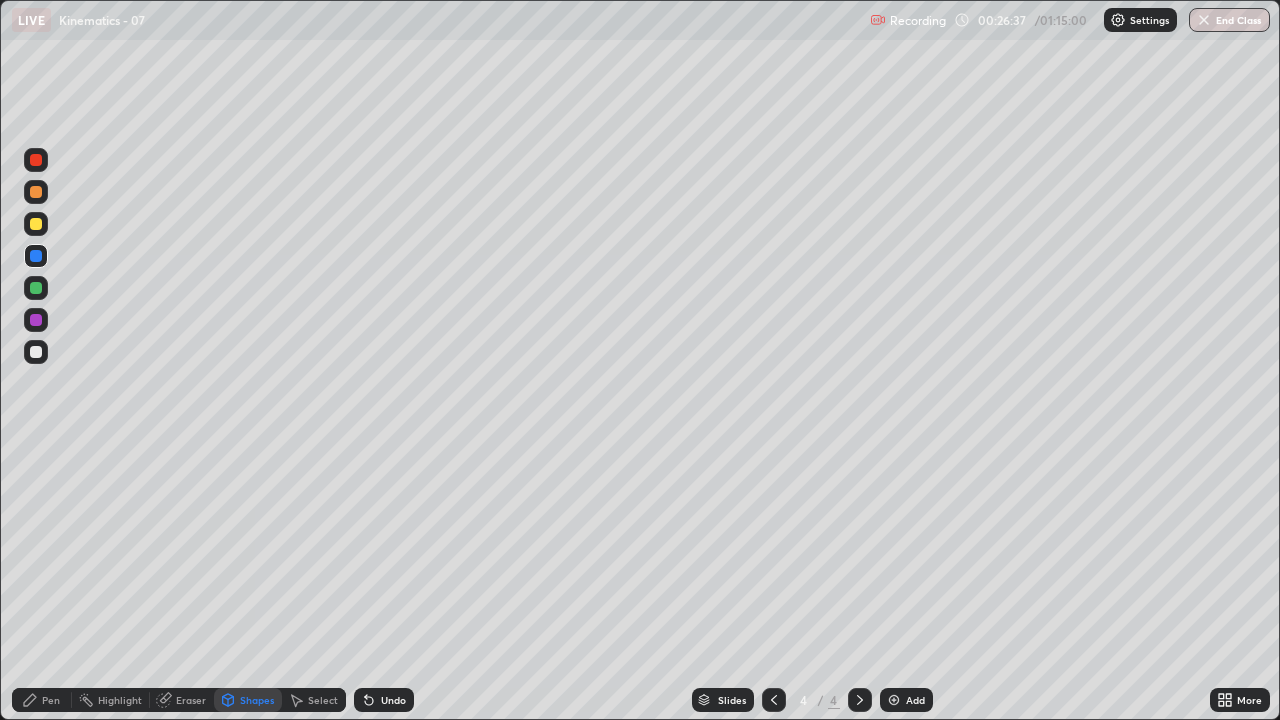 click at bounding box center (36, 352) 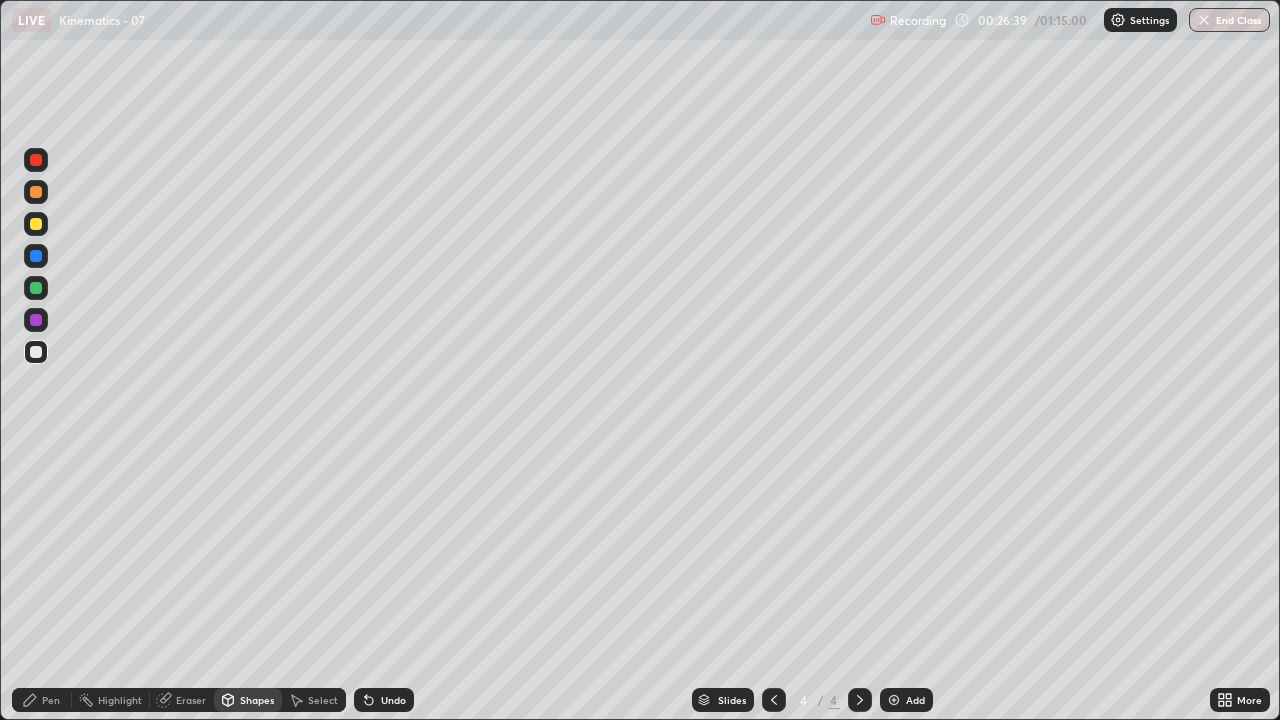 click on "Shapes" at bounding box center [248, 700] 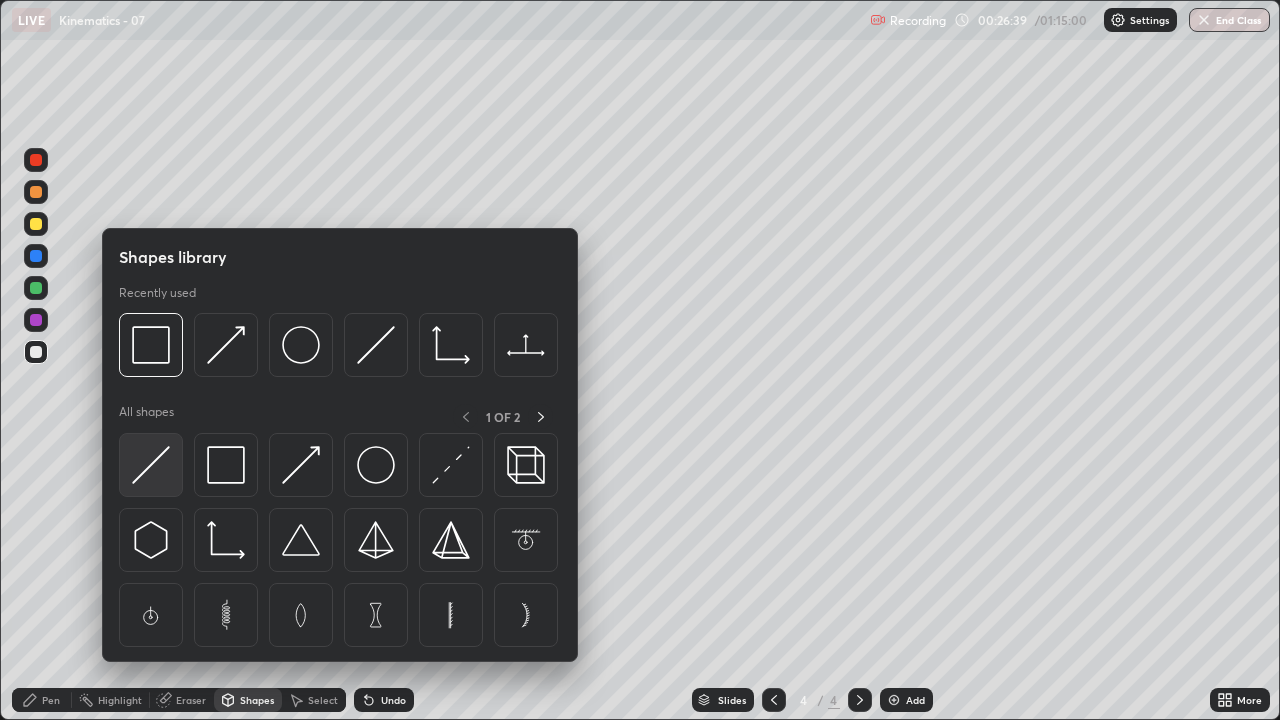 click at bounding box center (151, 465) 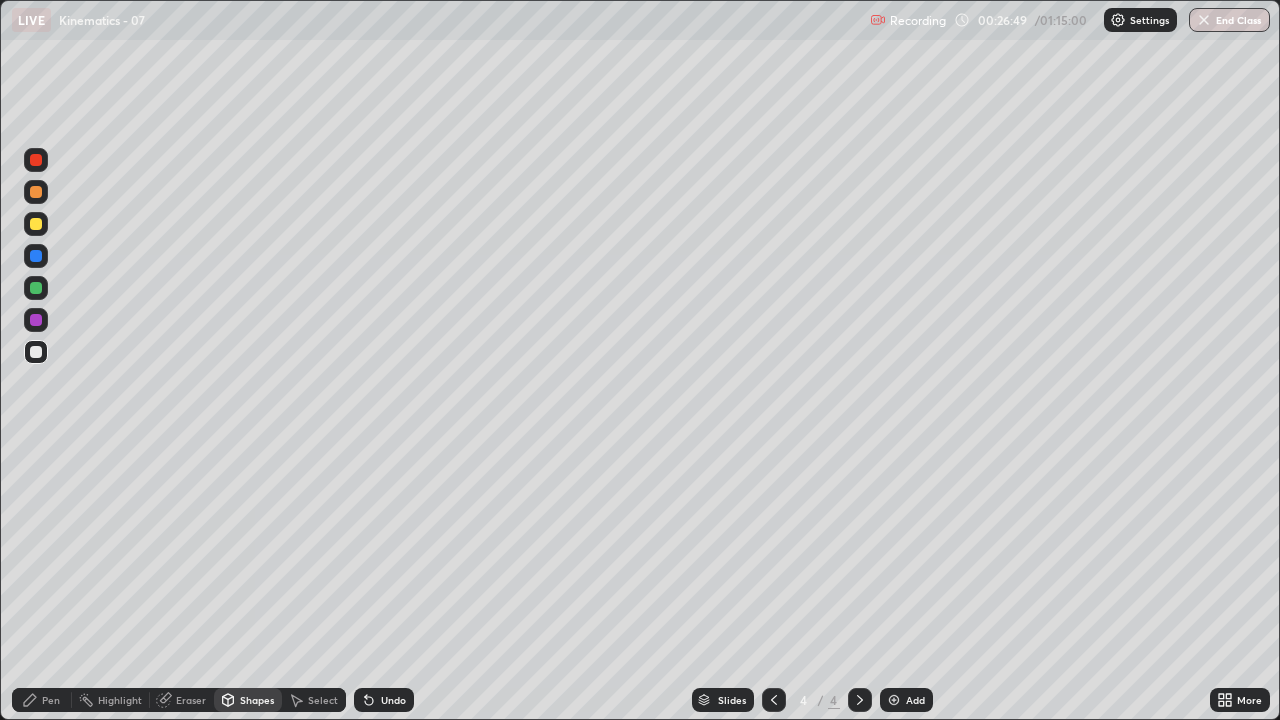 click on "Pen" at bounding box center (51, 700) 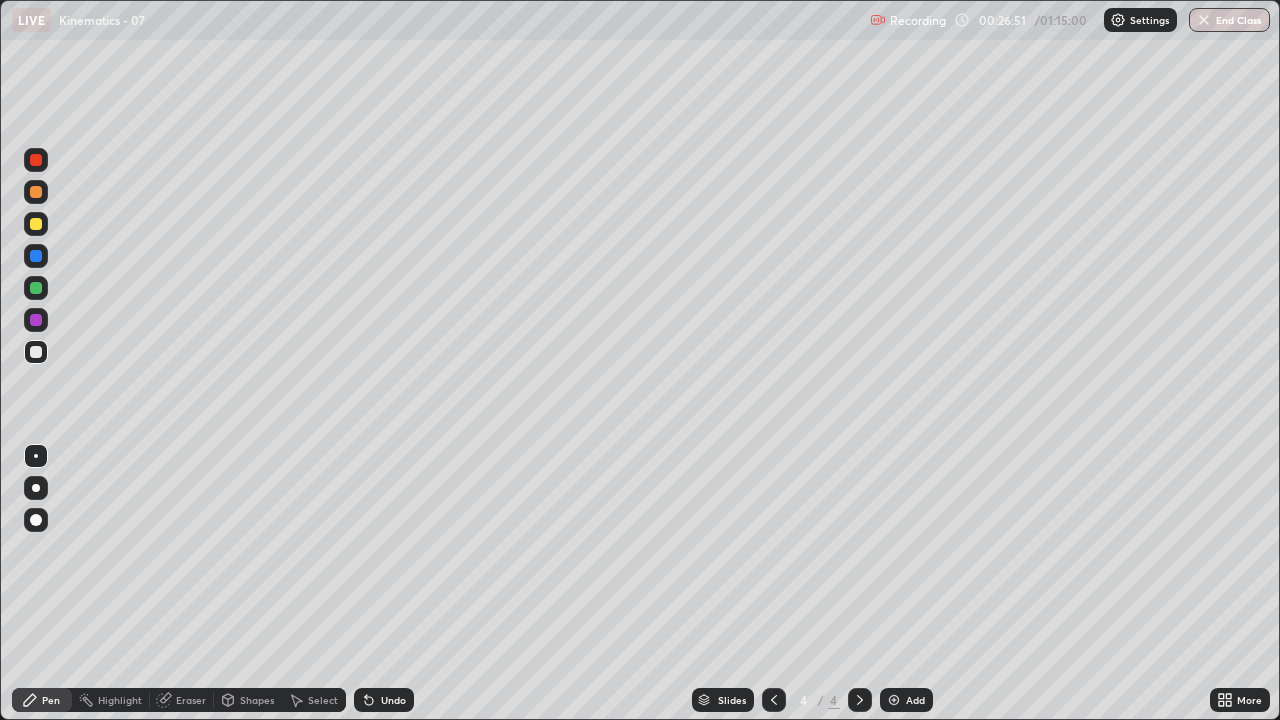 click at bounding box center [36, 256] 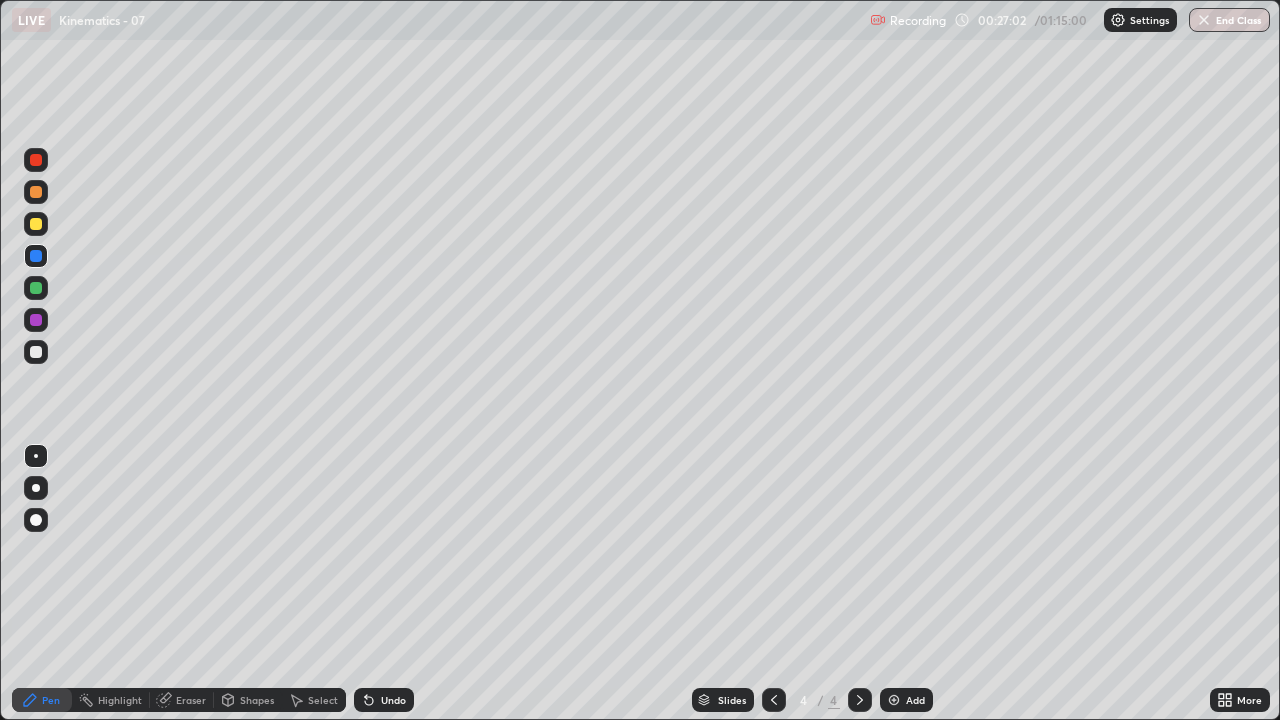click on "Eraser" at bounding box center [182, 700] 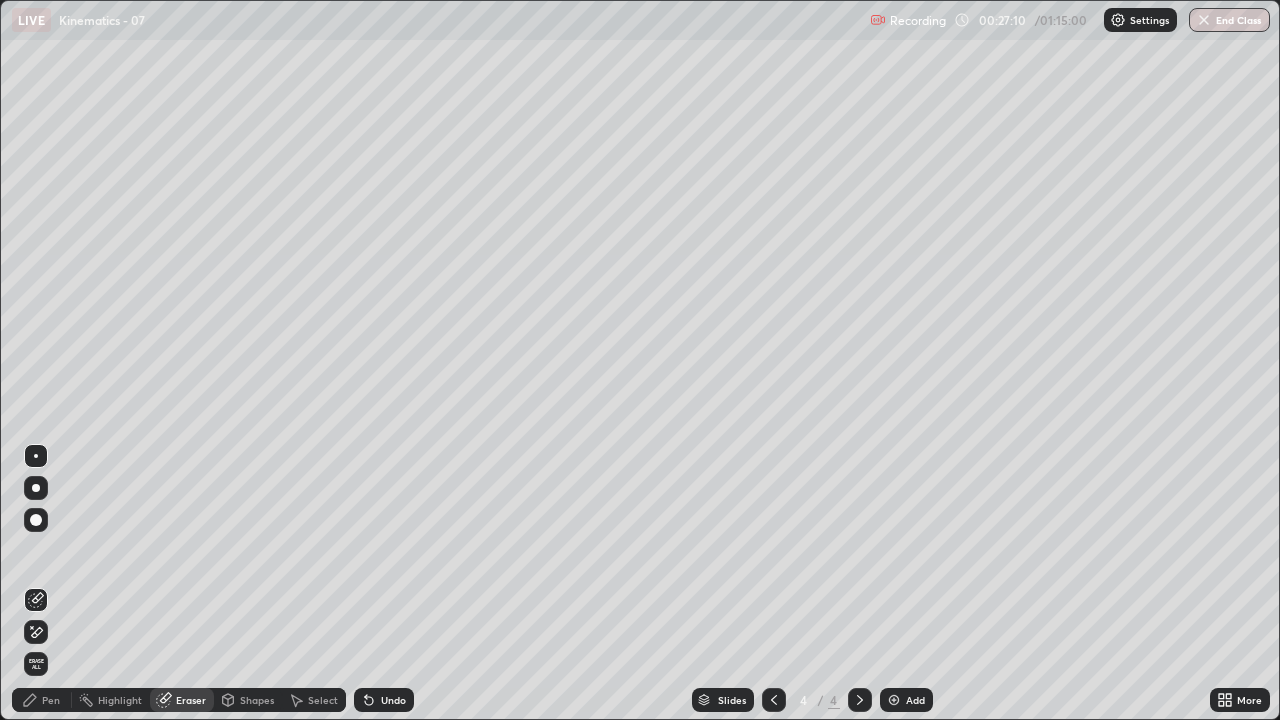 click on "Pen" at bounding box center (51, 700) 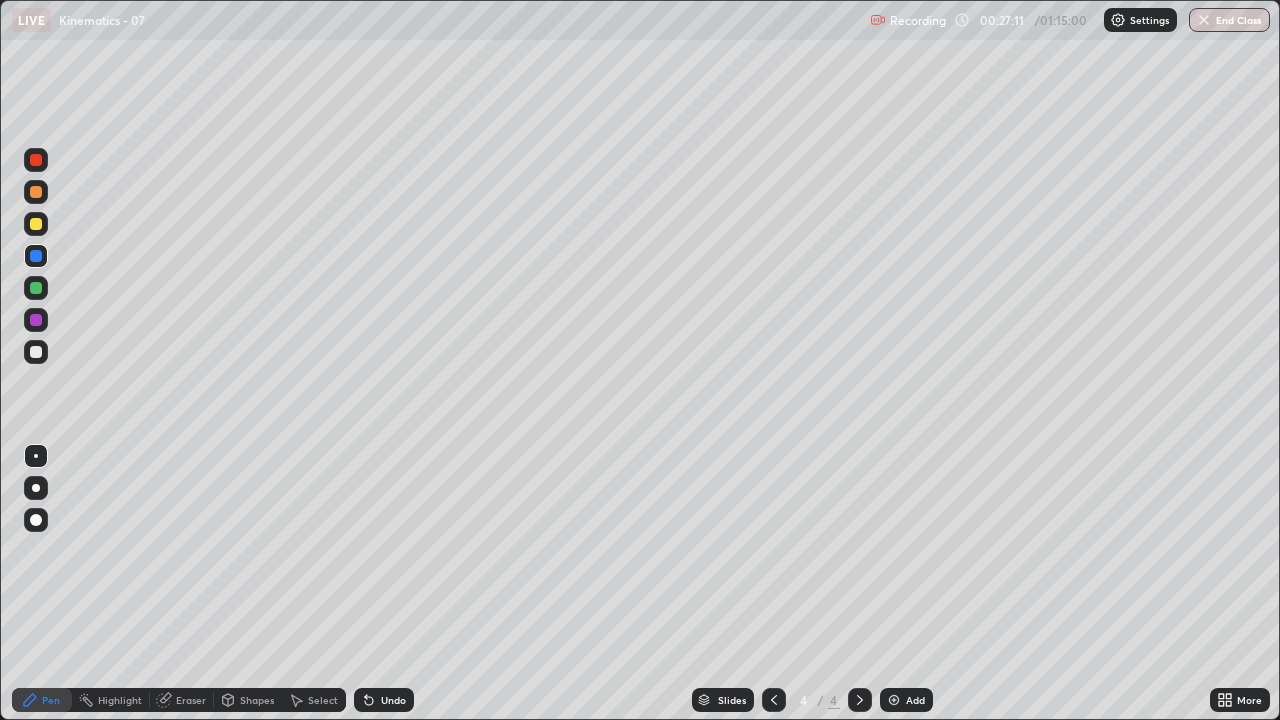 click at bounding box center (36, 352) 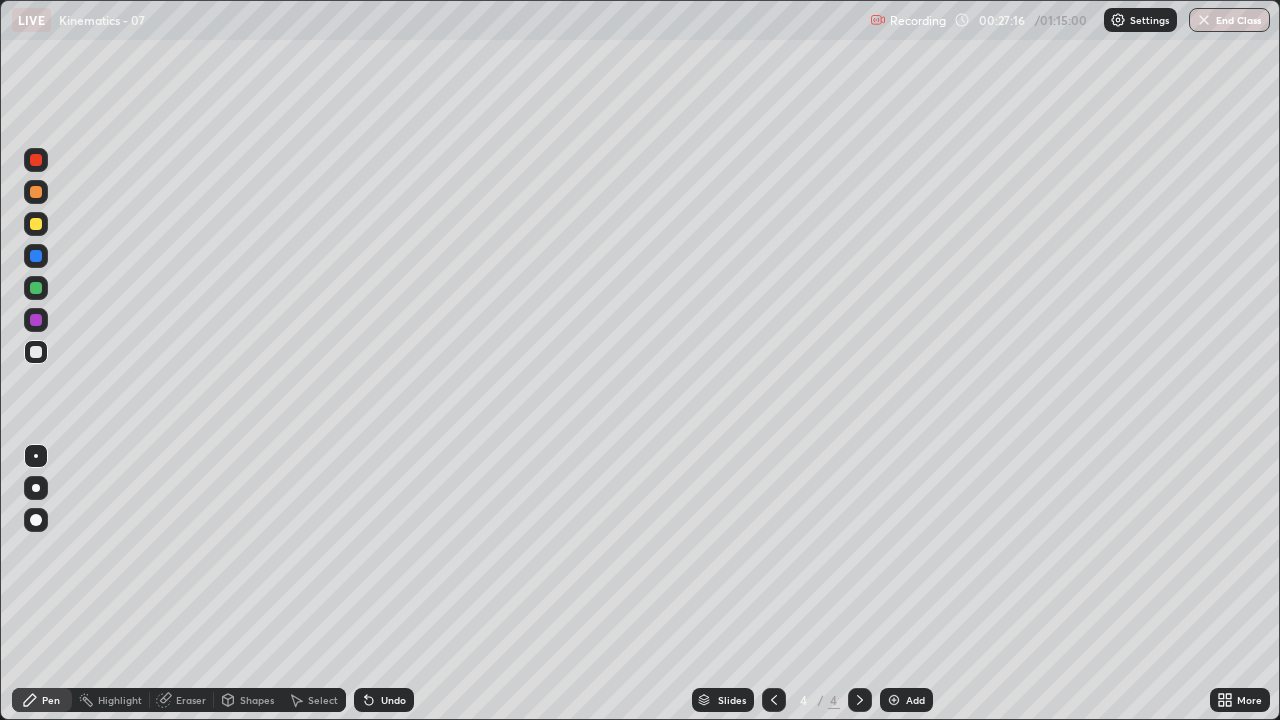 click at bounding box center [36, 288] 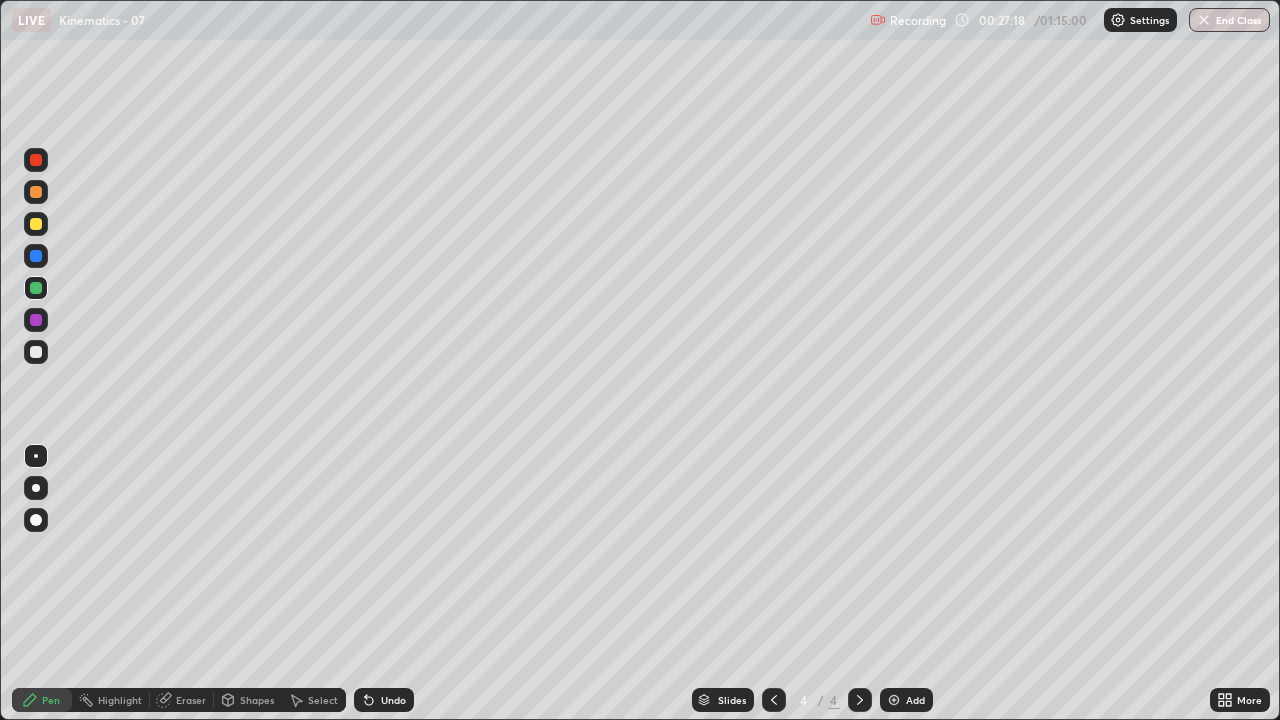 click on "Shapes" at bounding box center [257, 700] 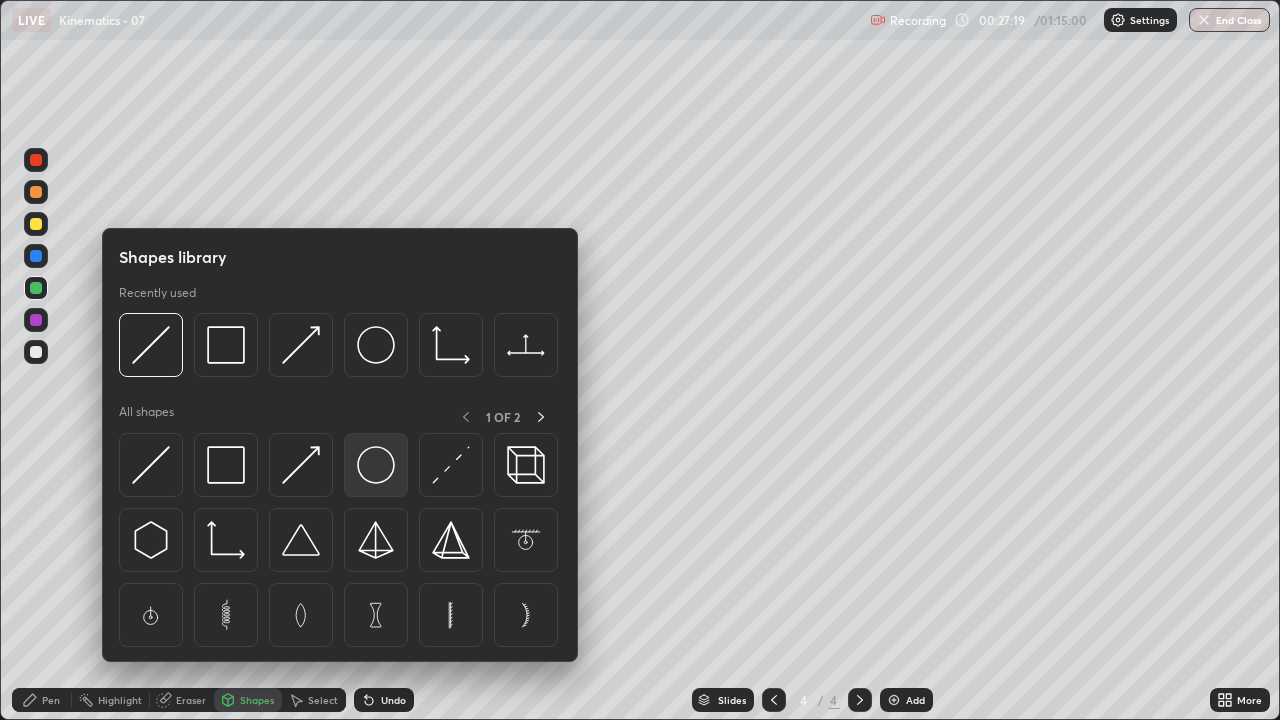 click at bounding box center [376, 465] 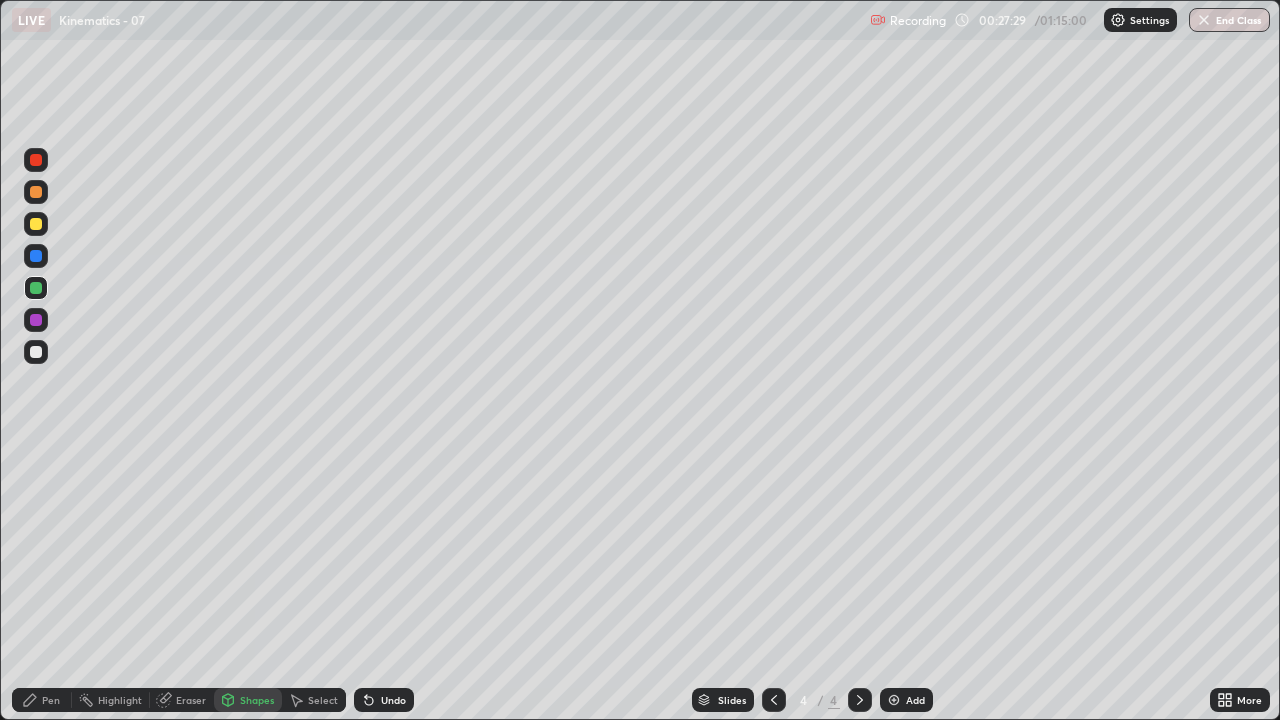 click at bounding box center [36, 352] 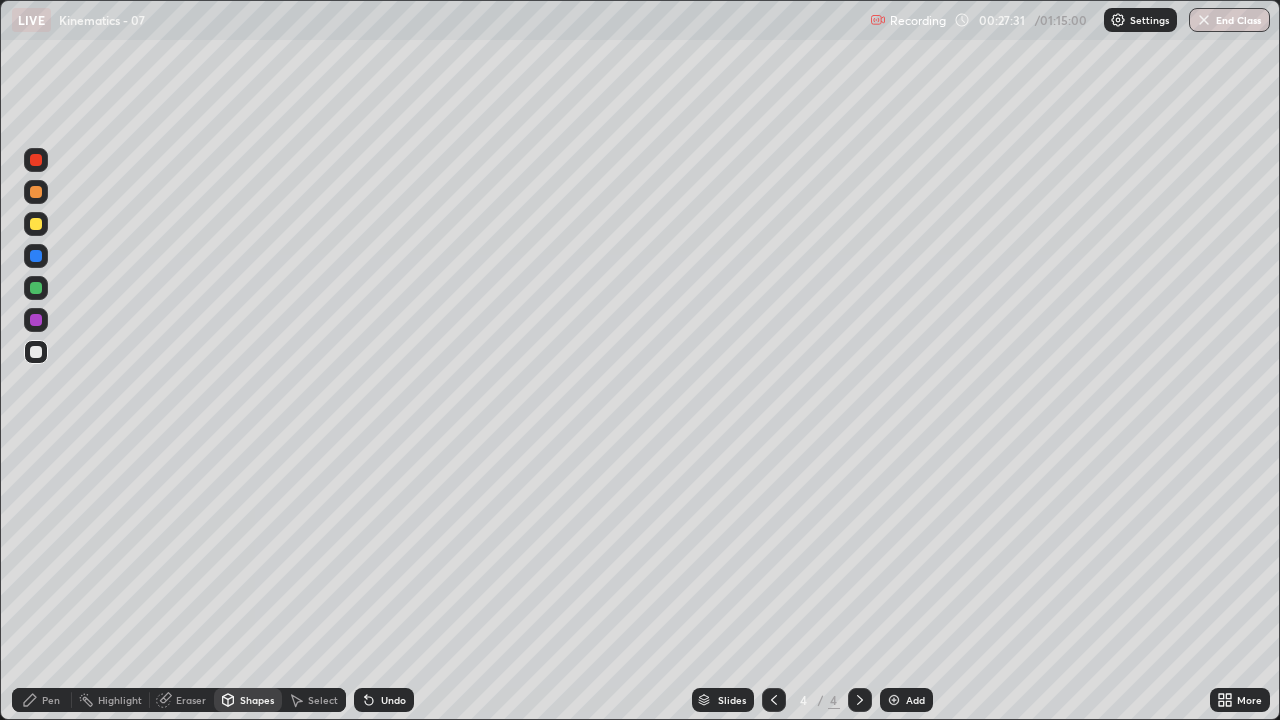 click on "Undo" at bounding box center [393, 700] 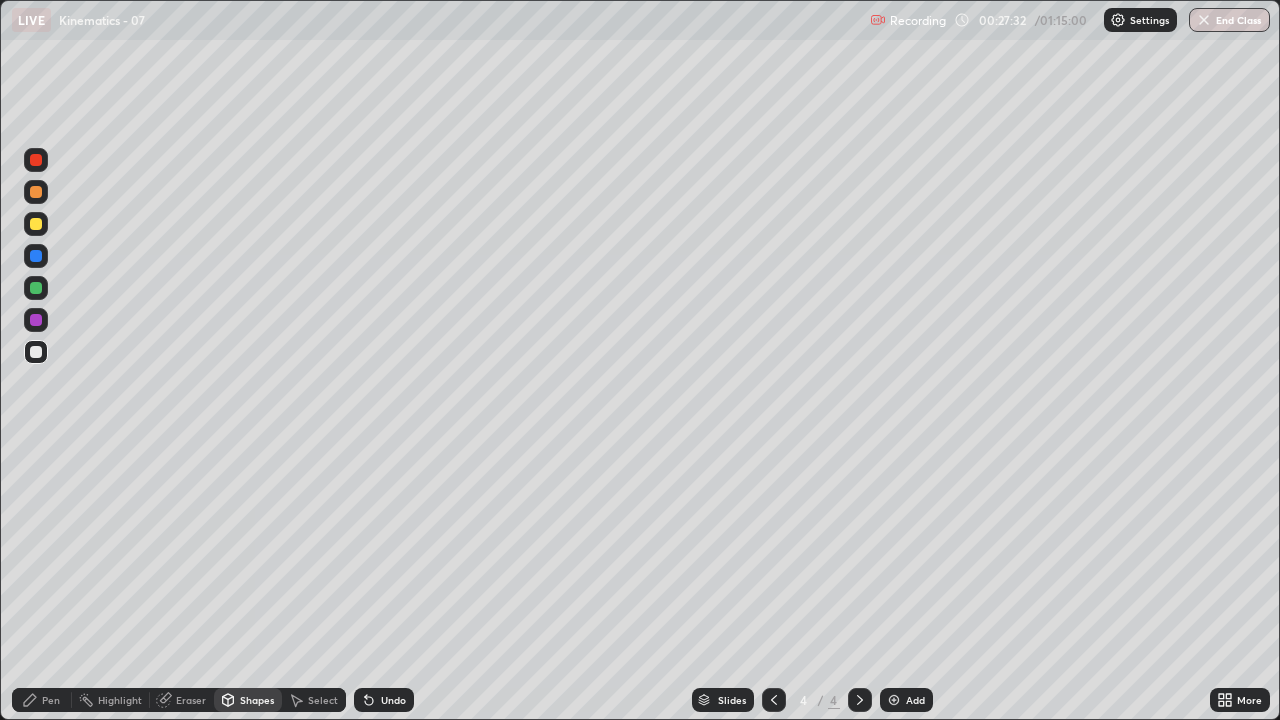click on "Undo" at bounding box center [384, 700] 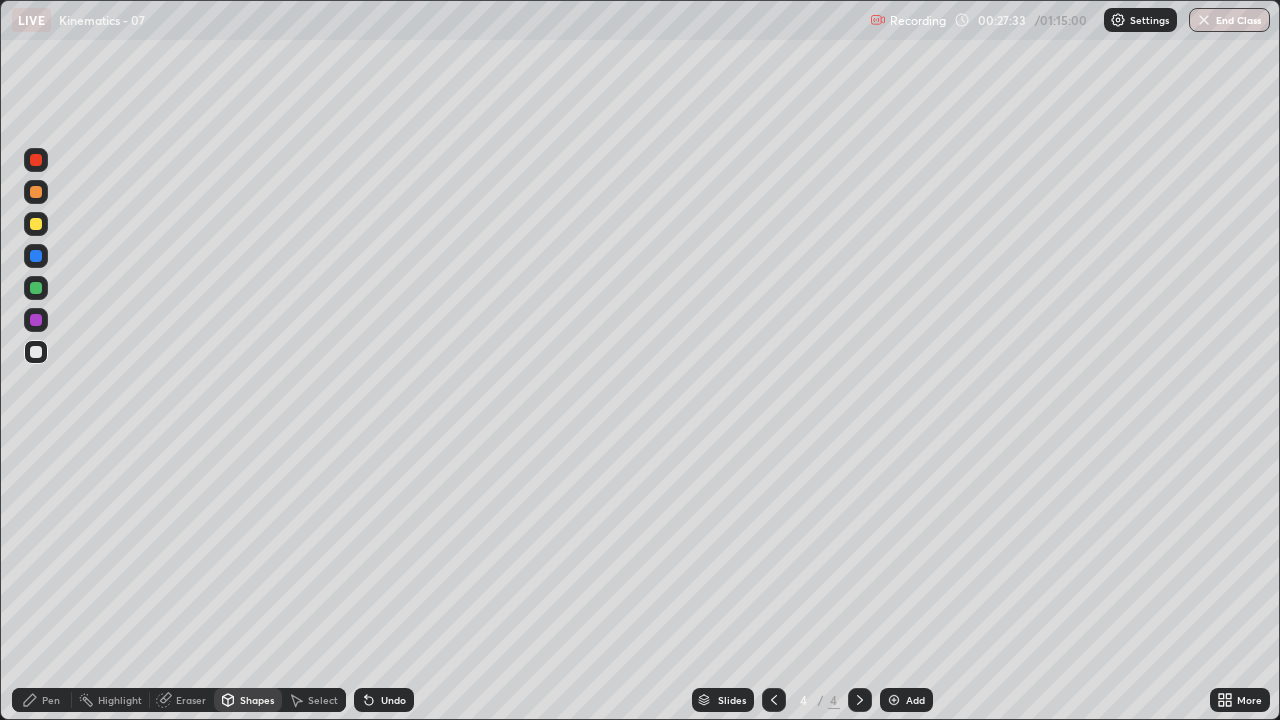click on "Pen" at bounding box center [51, 700] 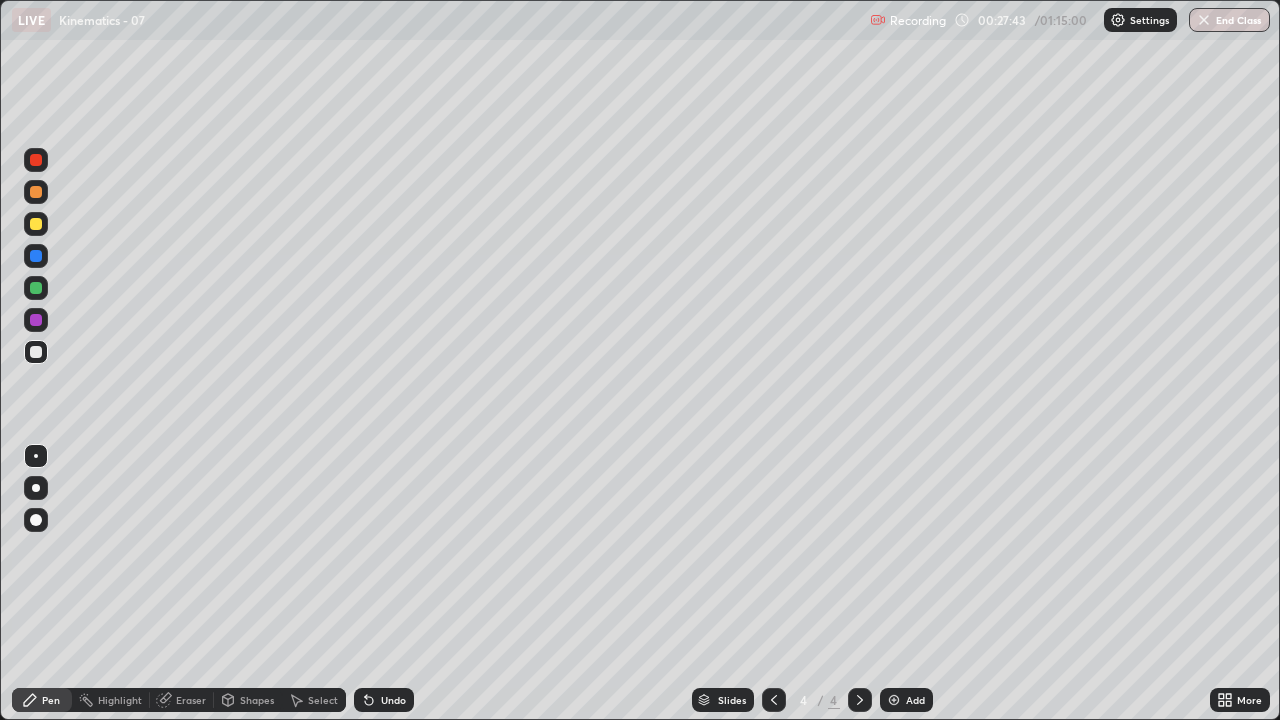 click at bounding box center (36, 288) 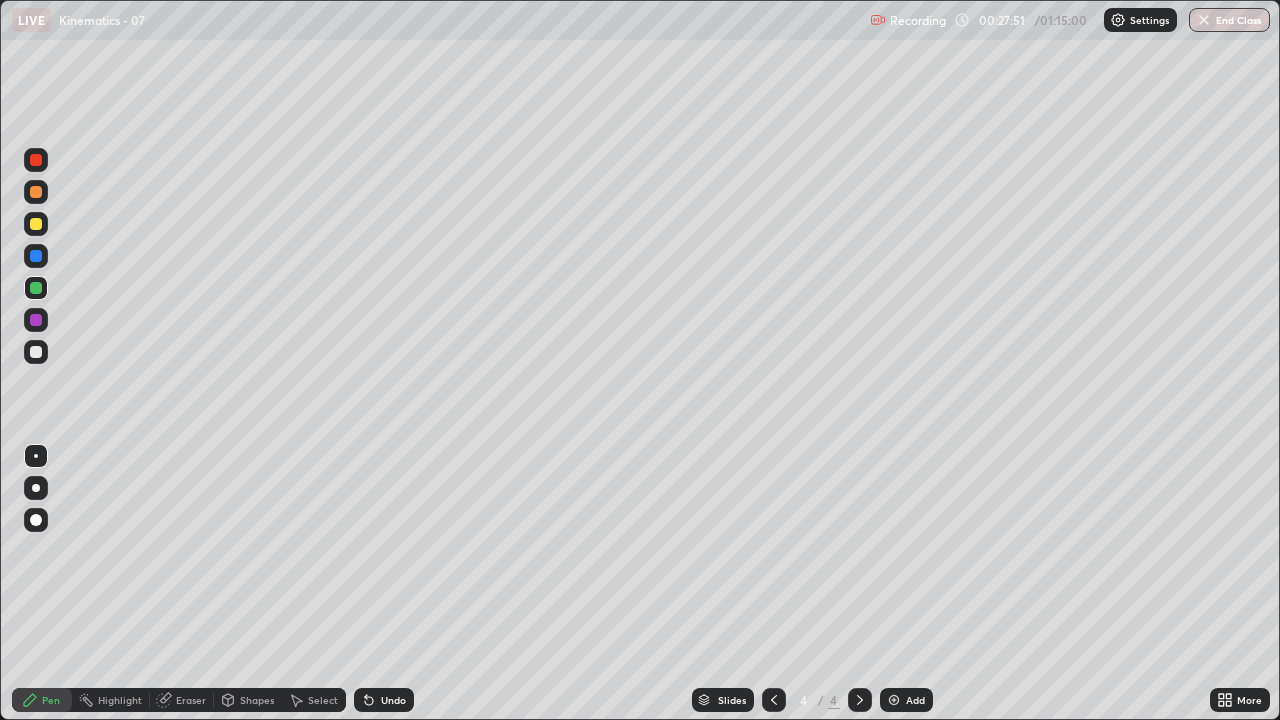 click on "Eraser" at bounding box center [182, 700] 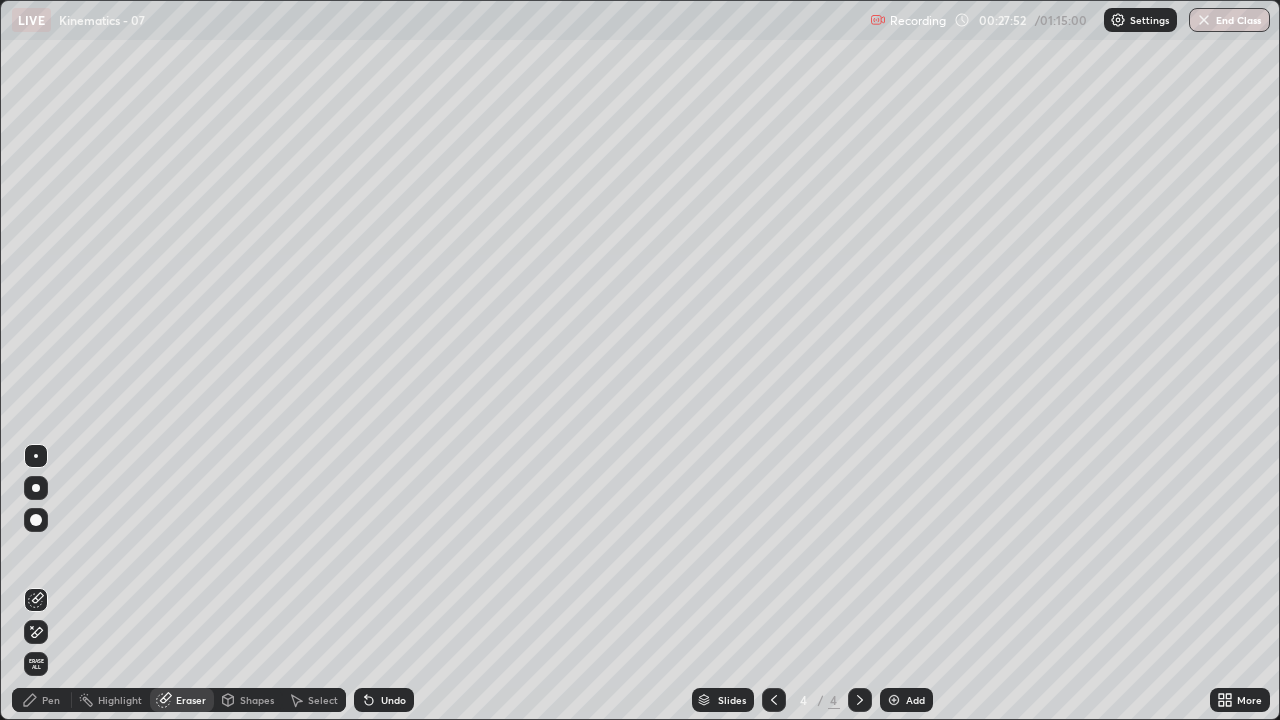 click on "Shapes" at bounding box center [248, 700] 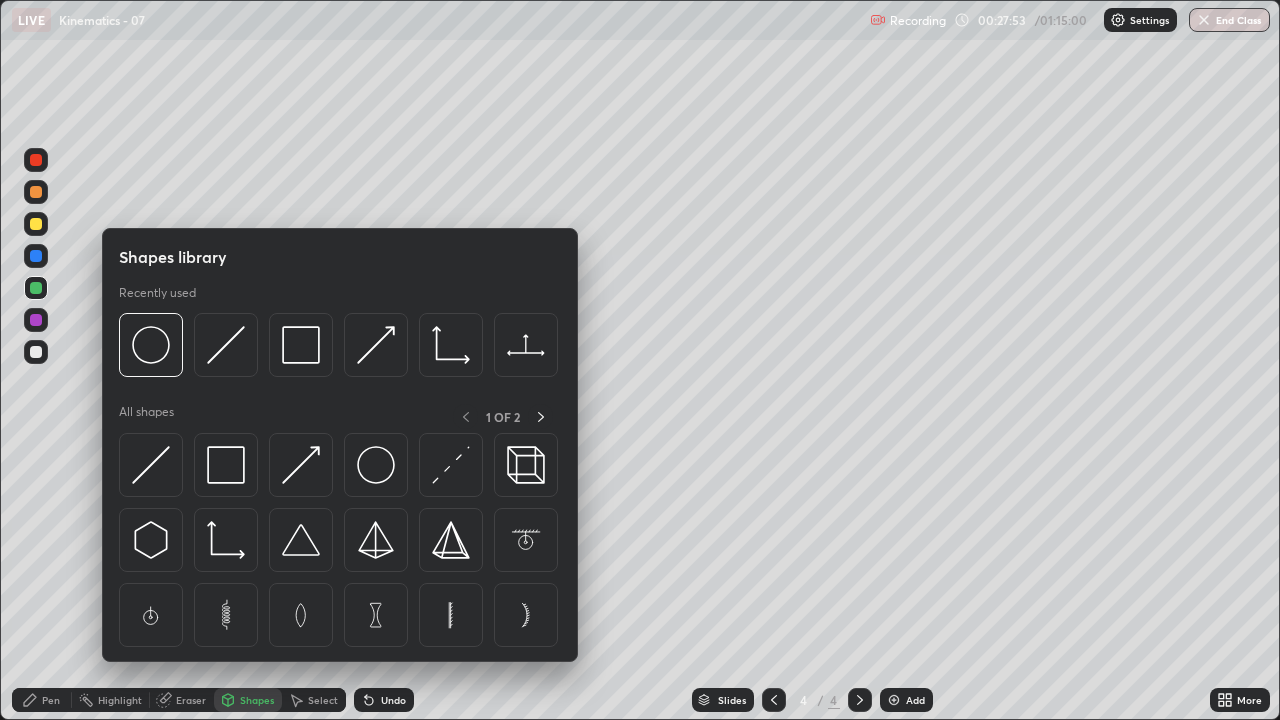 click on "Pen" at bounding box center [42, 700] 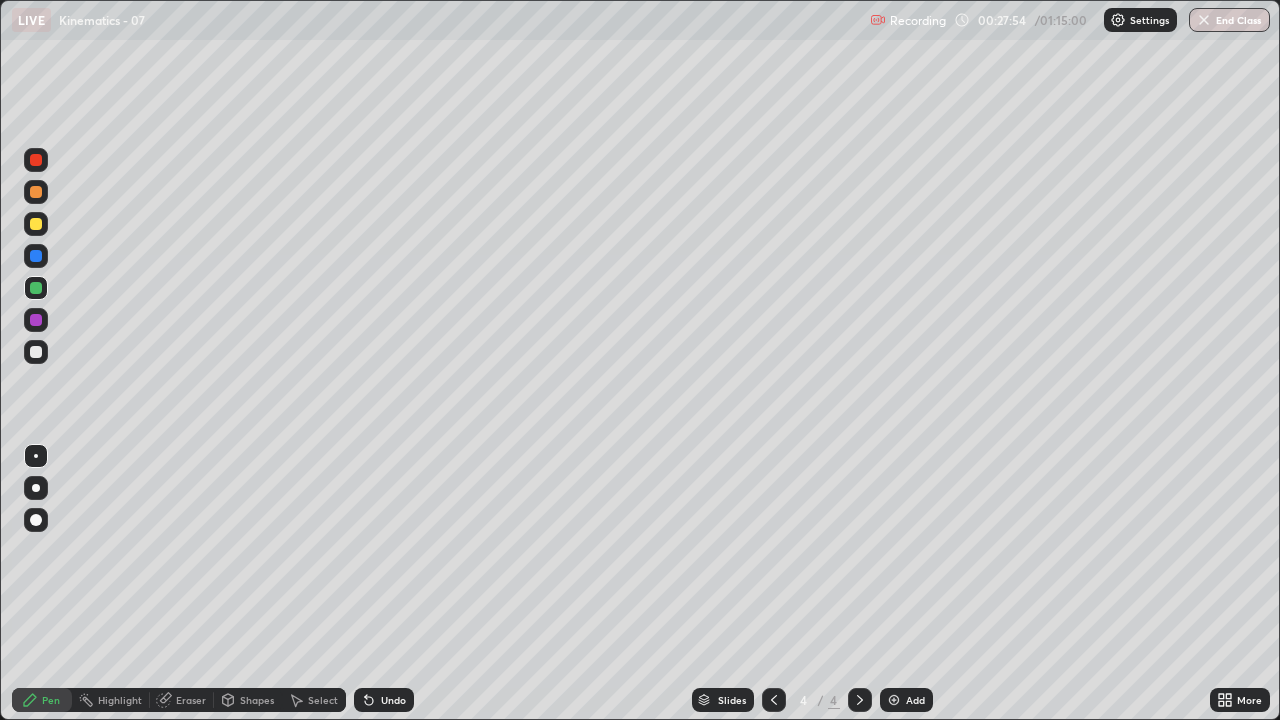 click at bounding box center [36, 488] 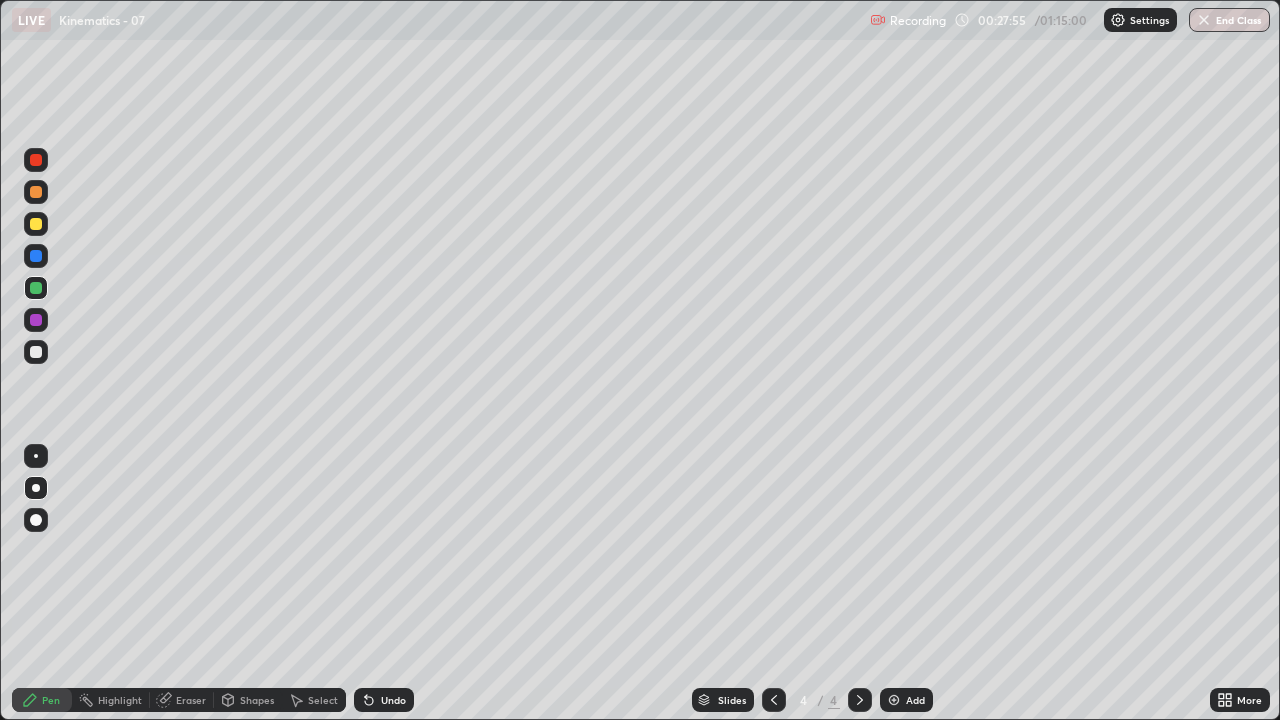 click on "Shapes" at bounding box center [248, 700] 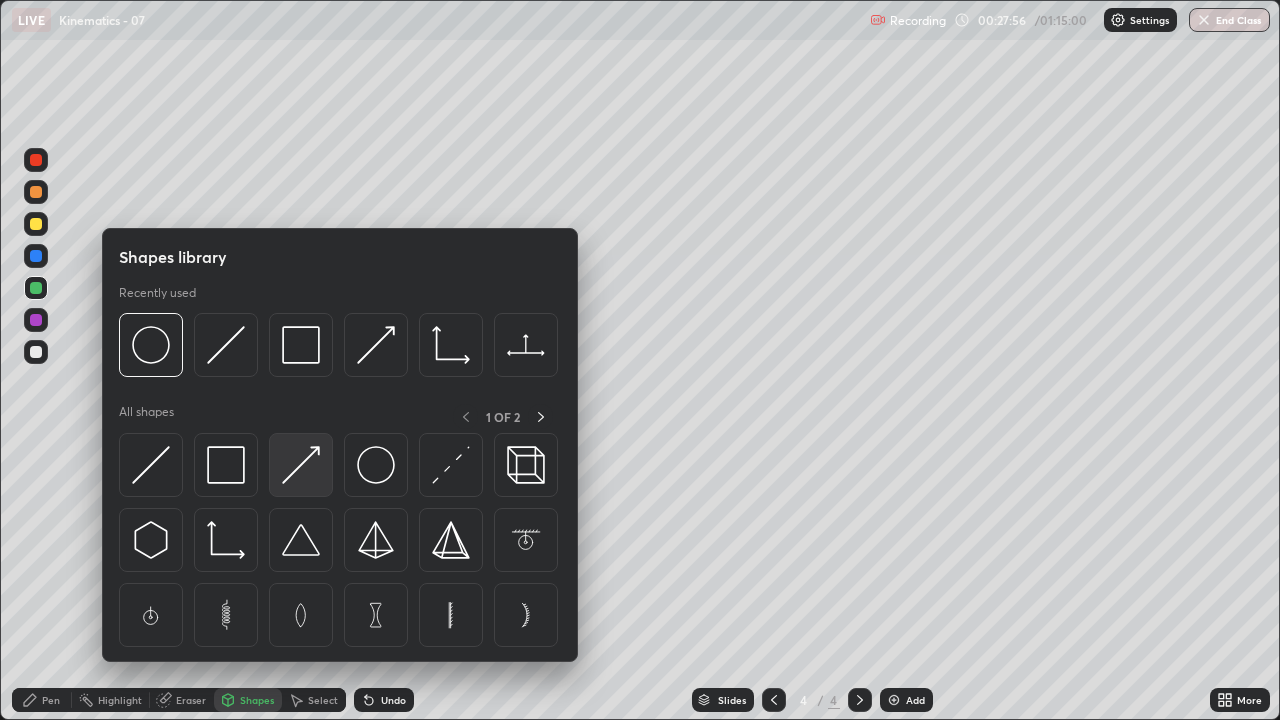 click at bounding box center (301, 465) 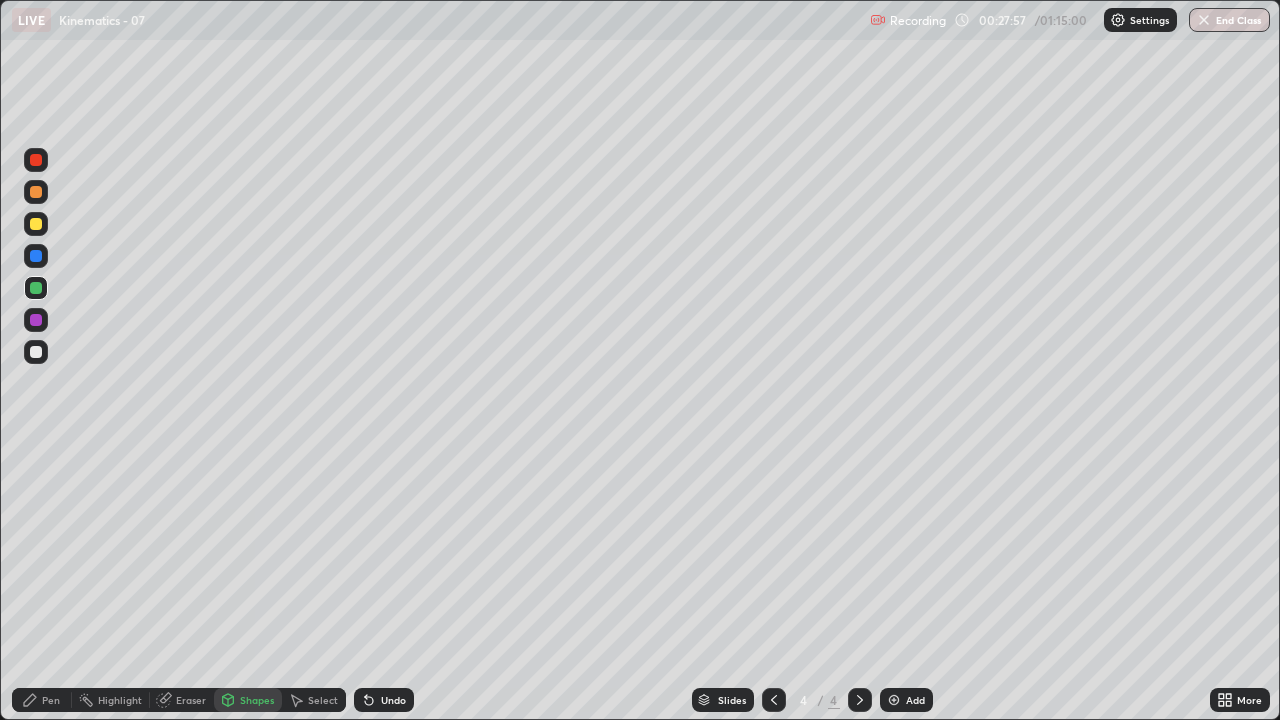 click at bounding box center [36, 256] 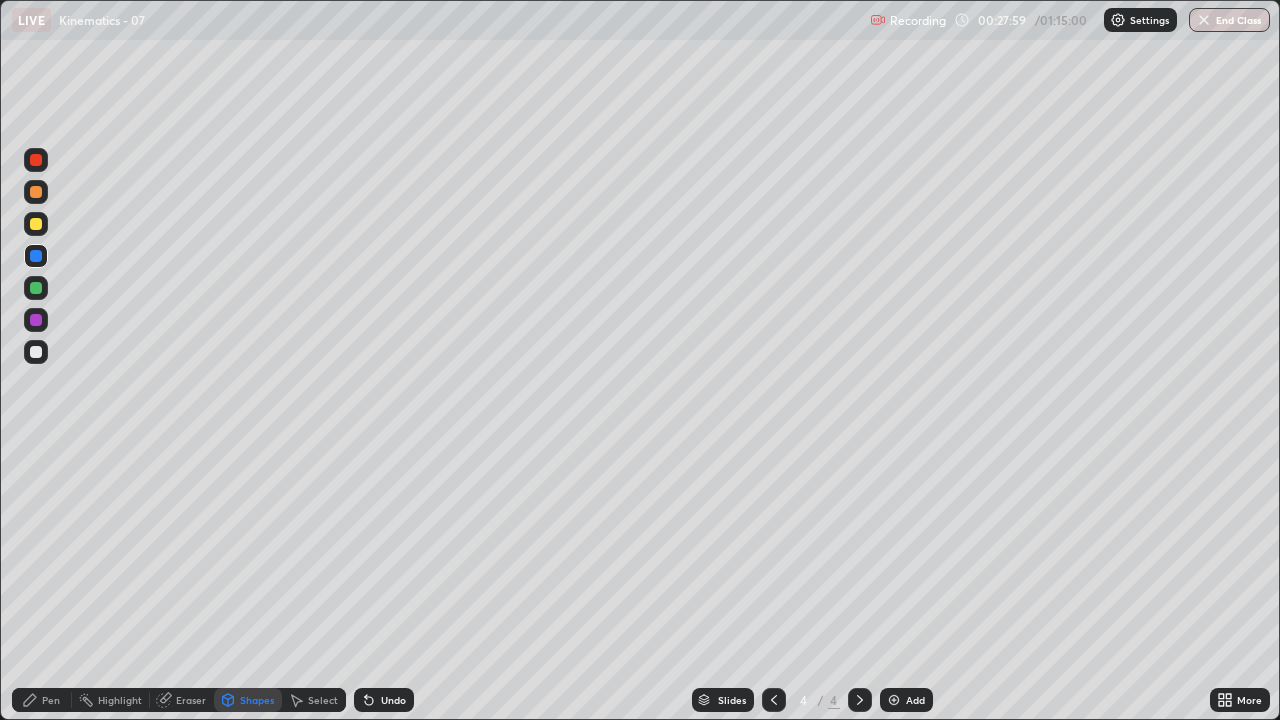 click at bounding box center (36, 320) 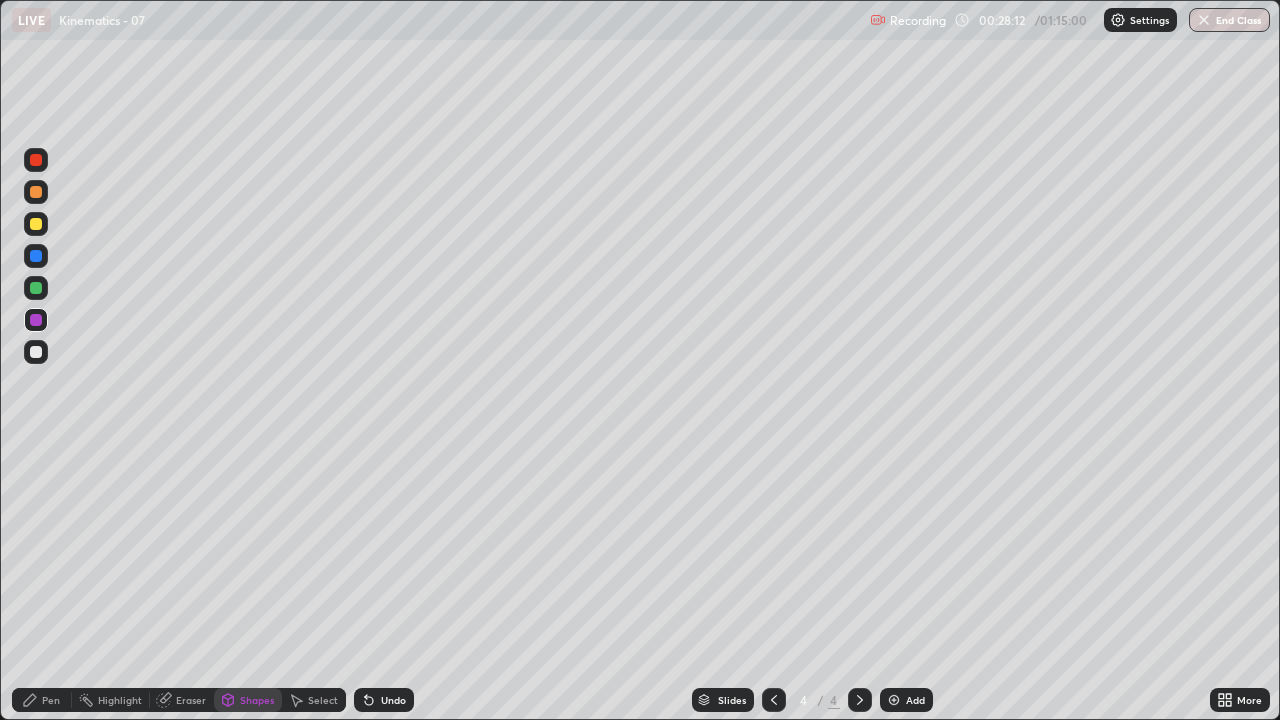 click on "Shapes" at bounding box center [257, 700] 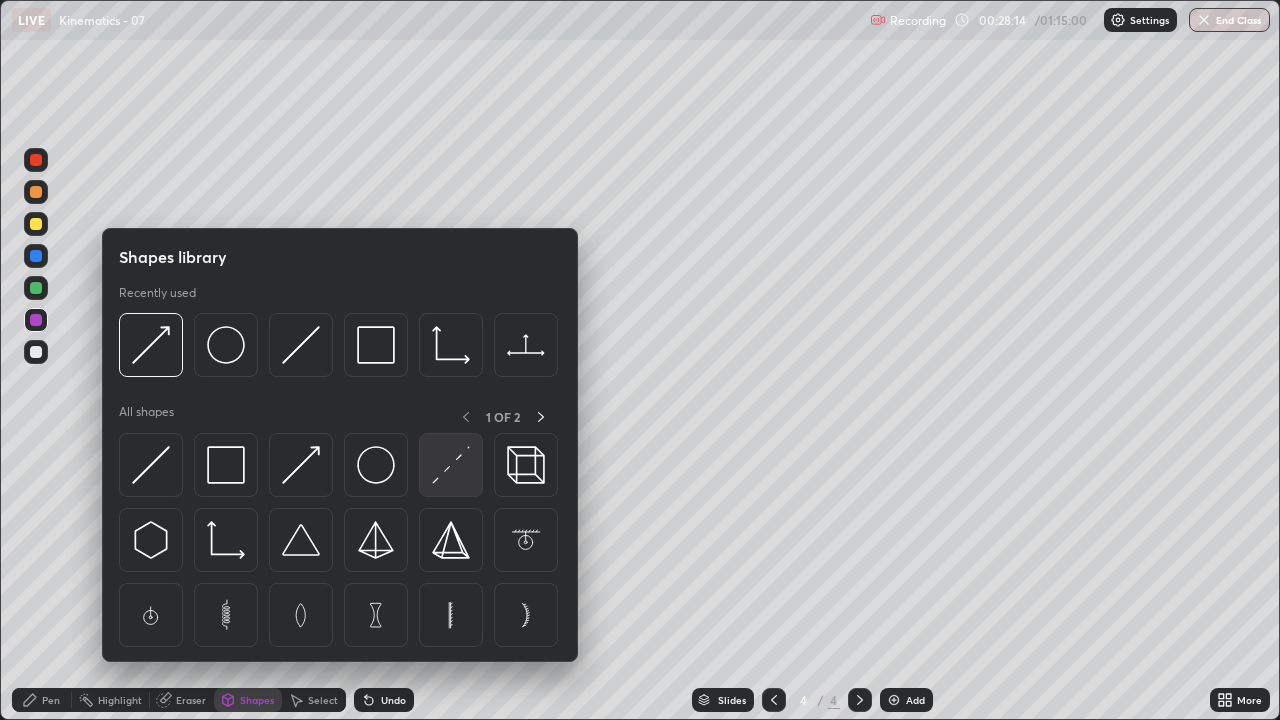 click at bounding box center [451, 465] 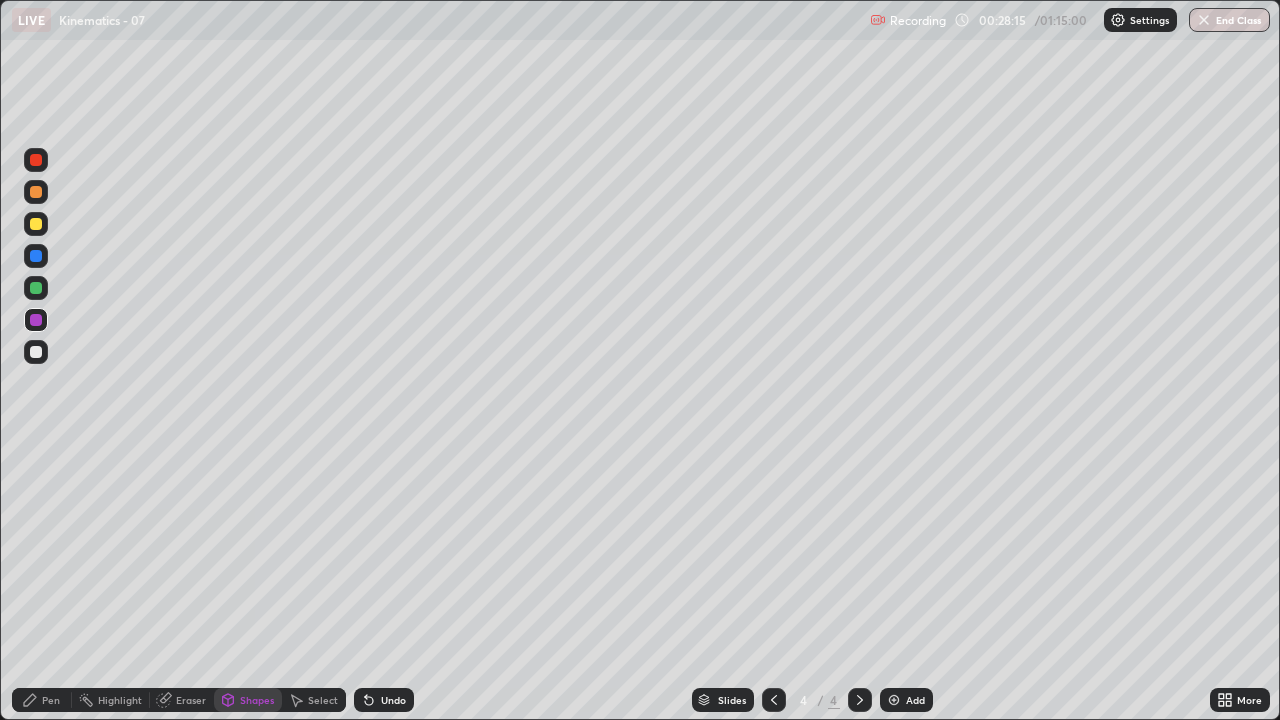 click at bounding box center (36, 352) 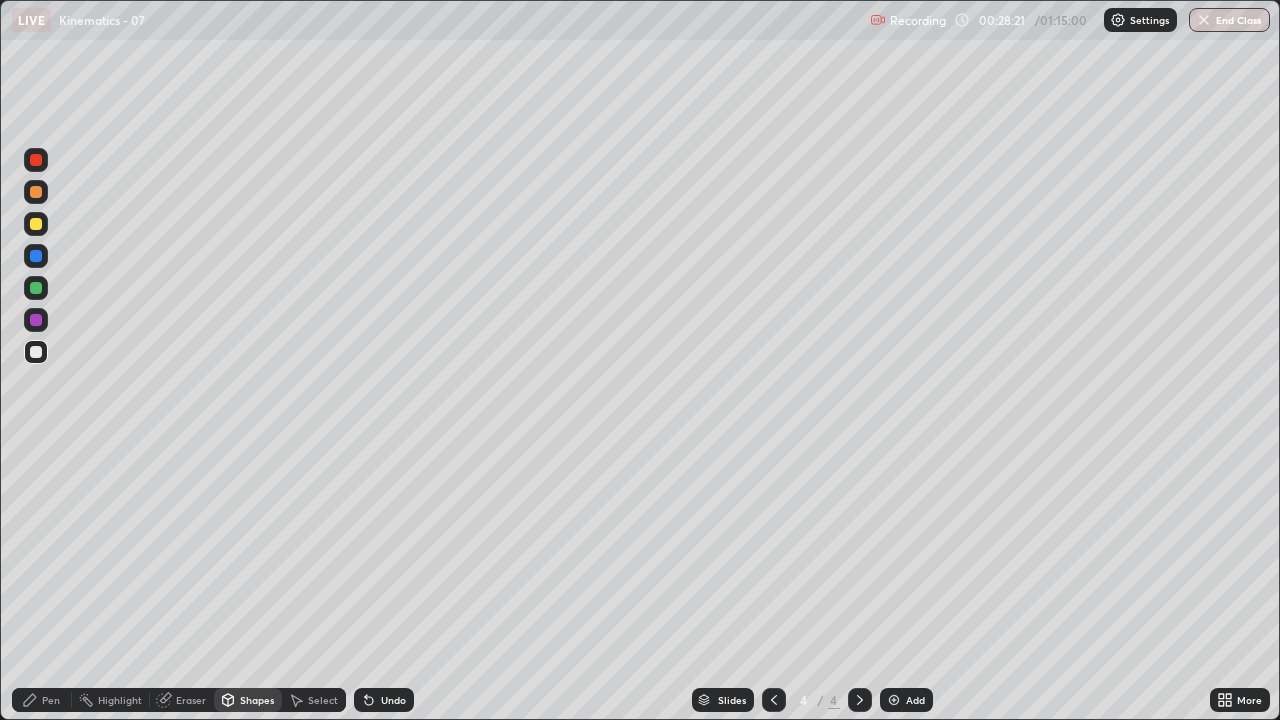 click on "Undo" at bounding box center (393, 700) 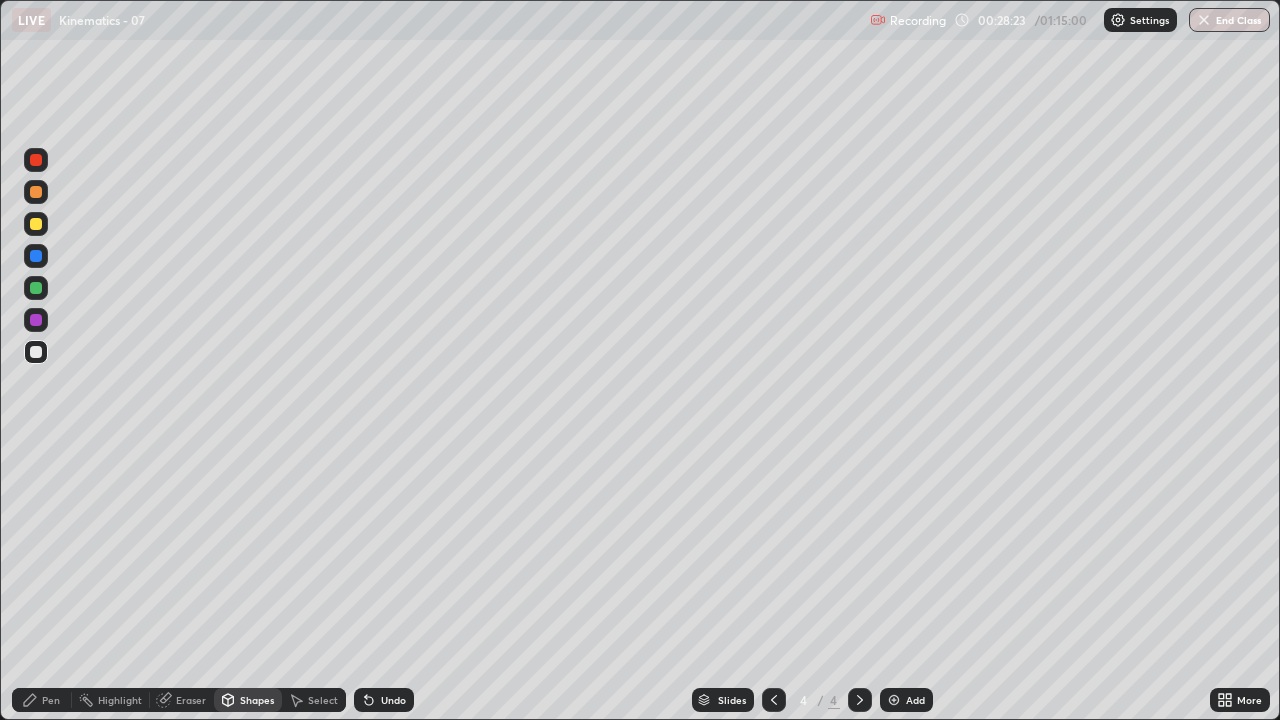click on "Pen" at bounding box center (51, 700) 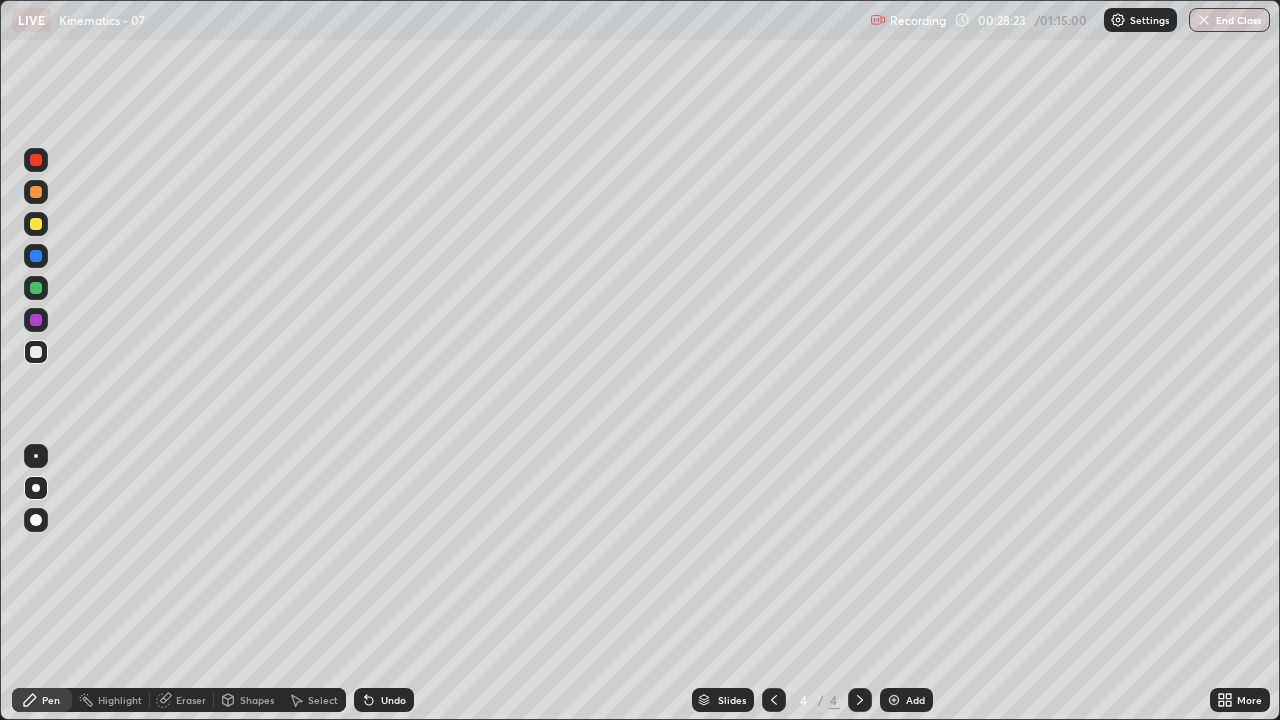 click at bounding box center (36, 456) 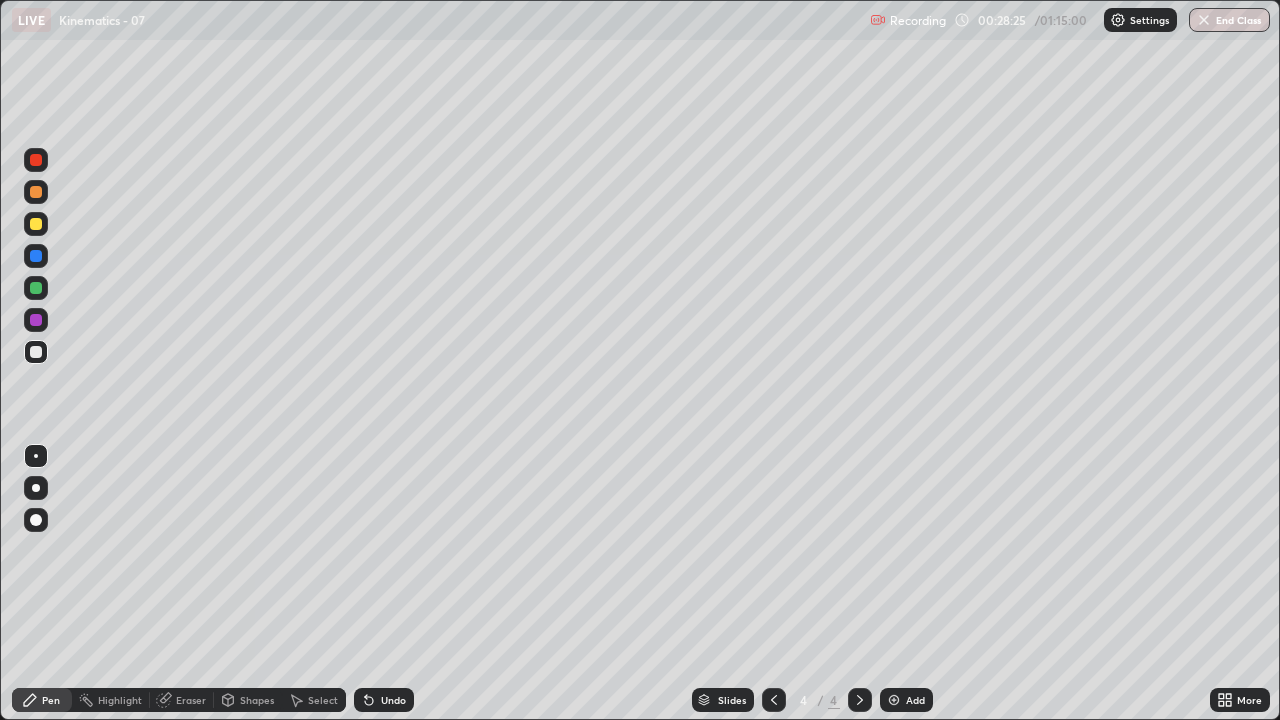 click on "Shapes" at bounding box center (257, 700) 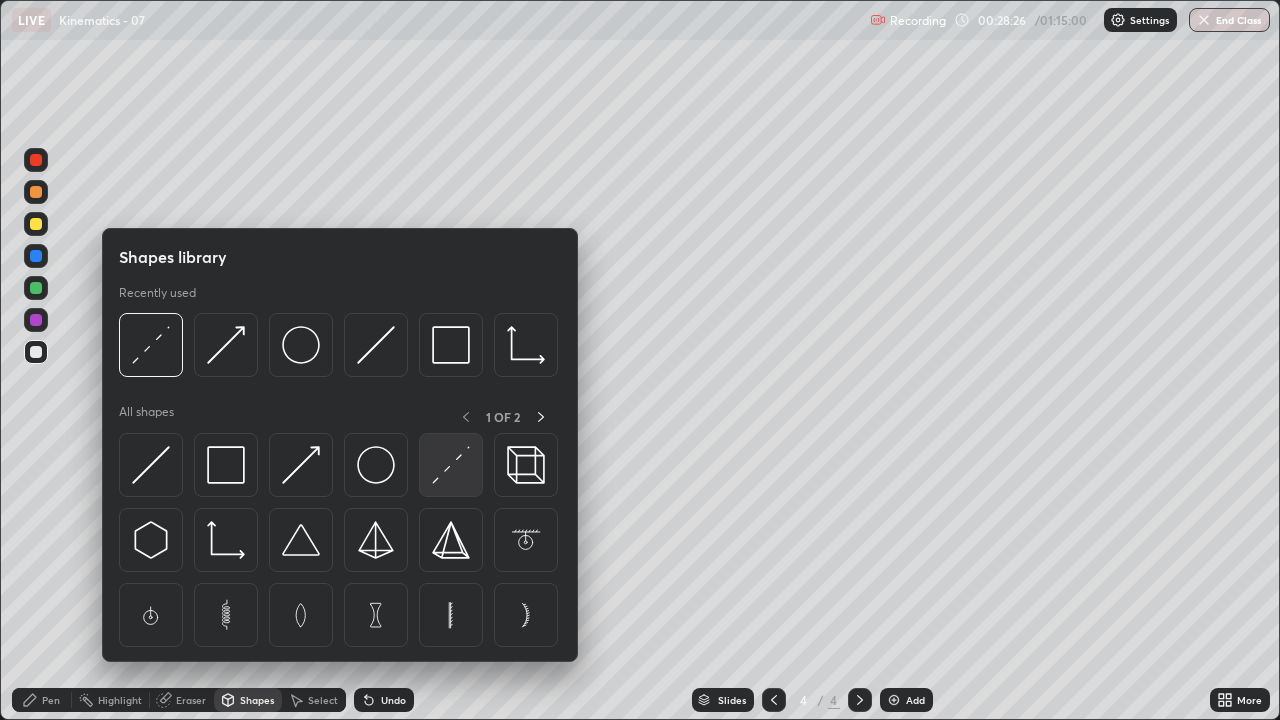 click at bounding box center (451, 465) 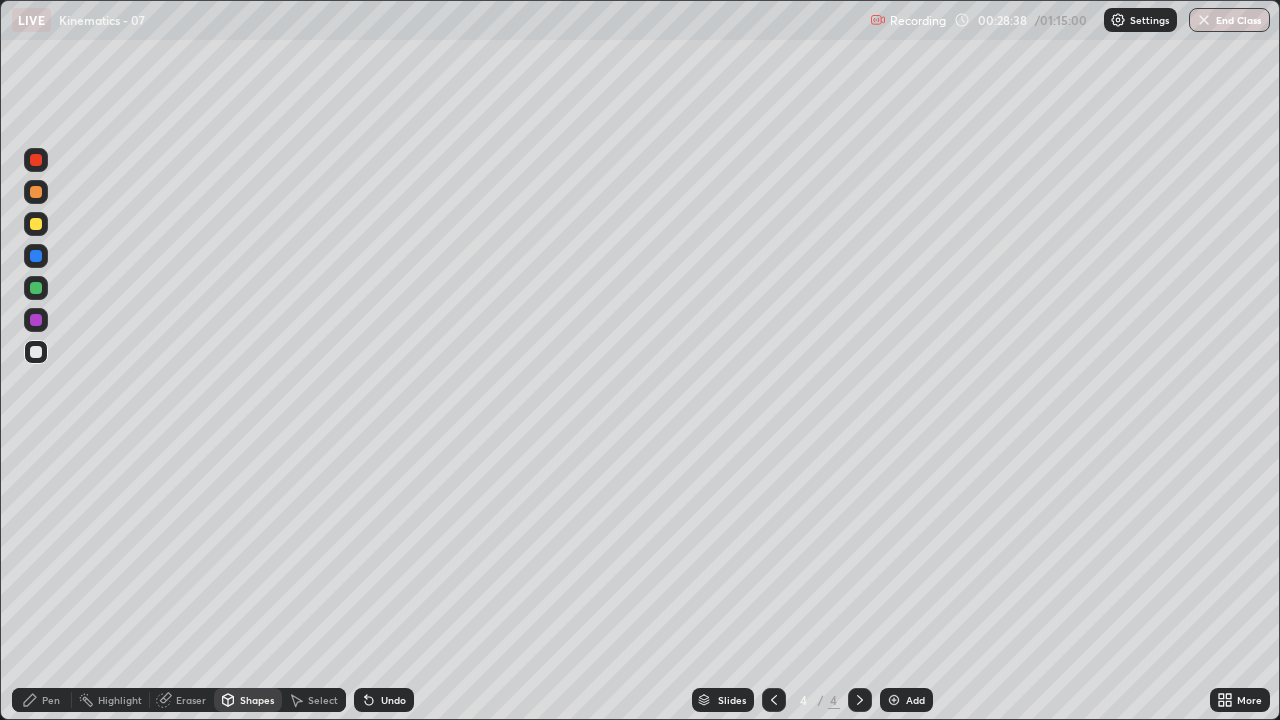 click on "Pen" at bounding box center [51, 700] 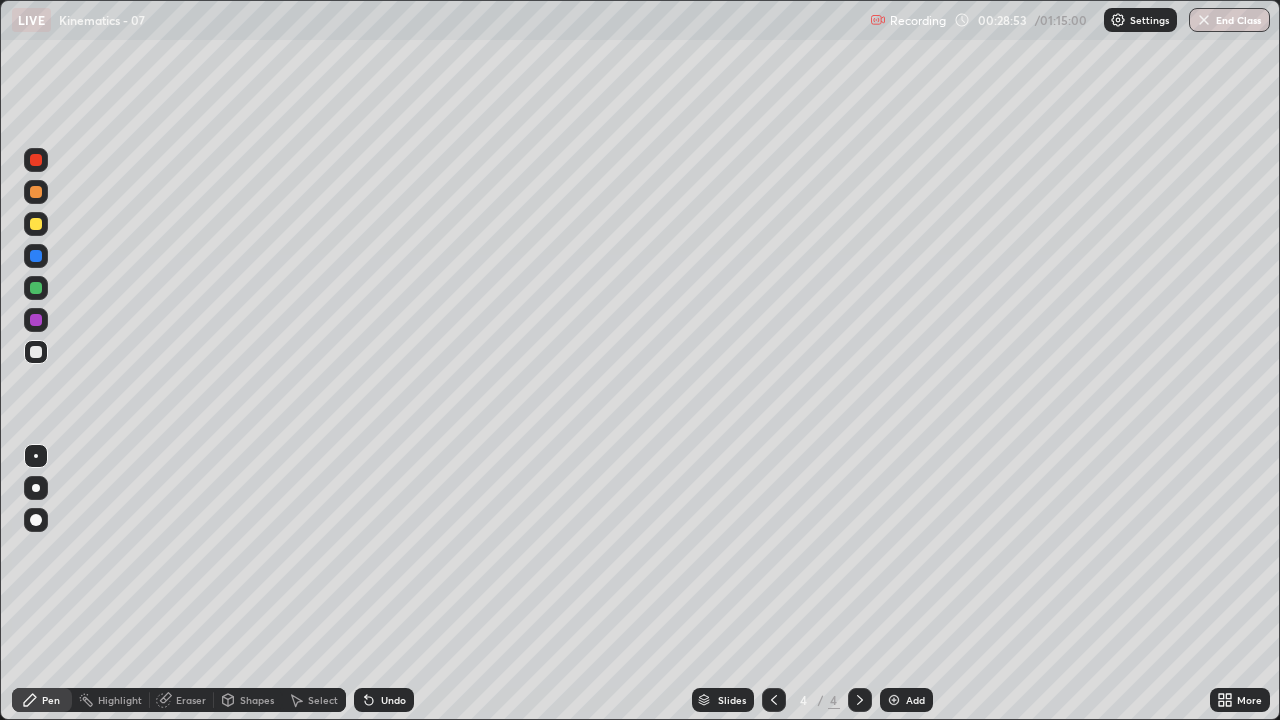 click on "Shapes" at bounding box center [248, 700] 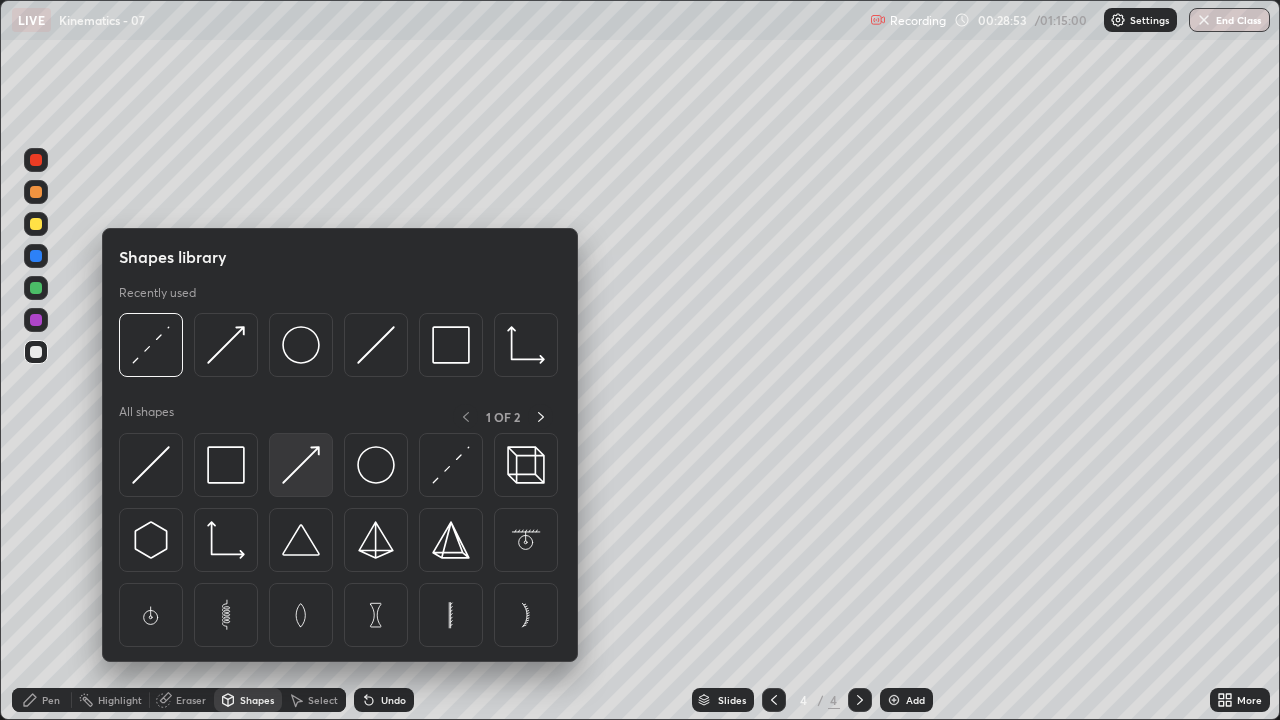click at bounding box center [301, 465] 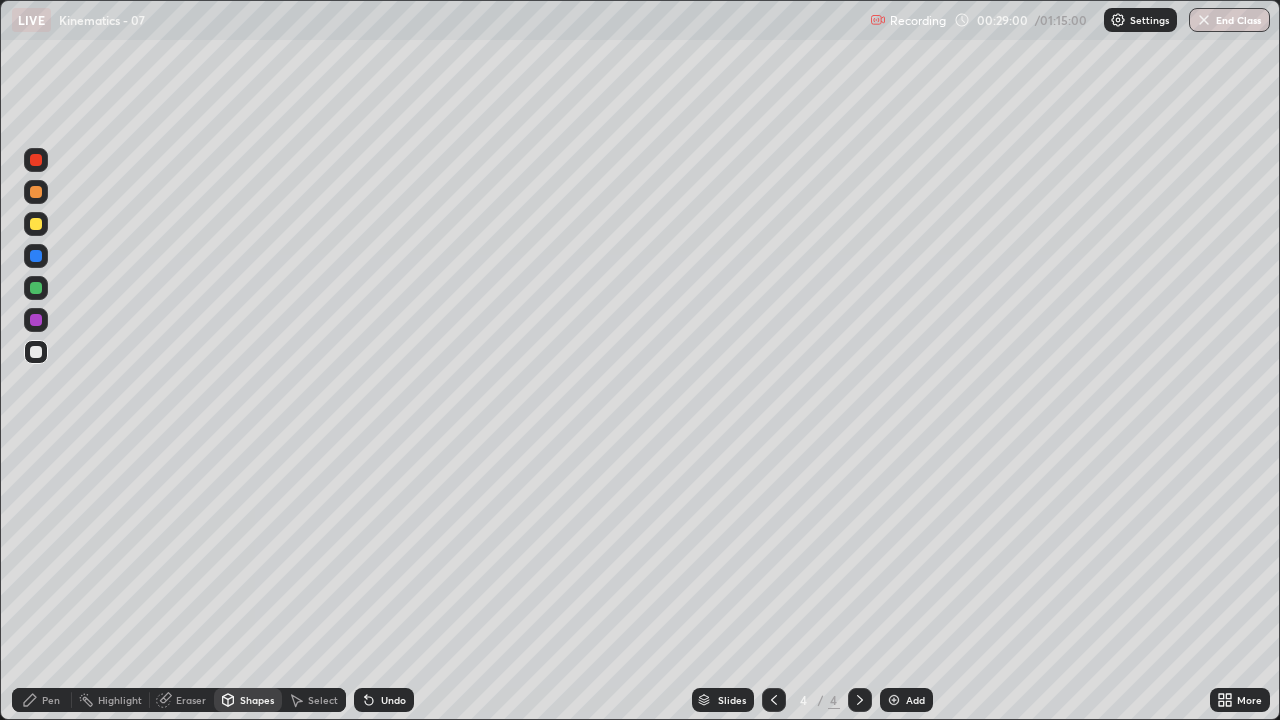 click on "Undo" at bounding box center [384, 700] 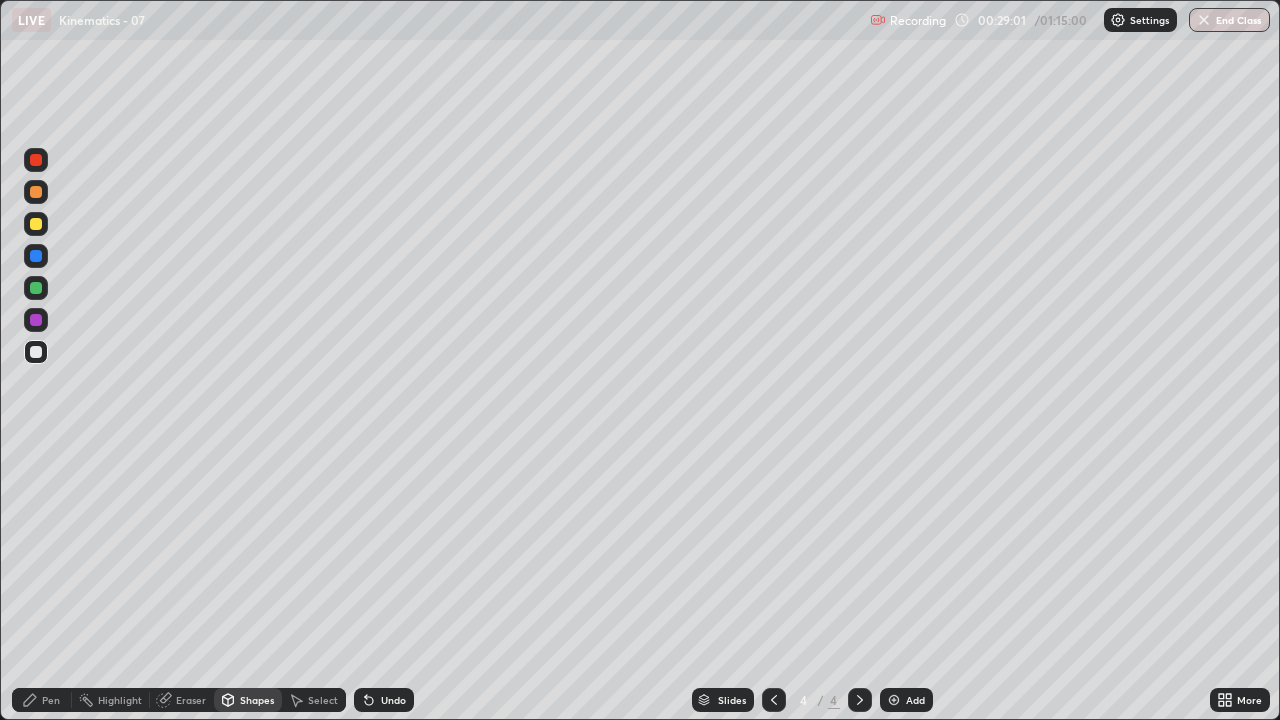 click on "Undo" at bounding box center [384, 700] 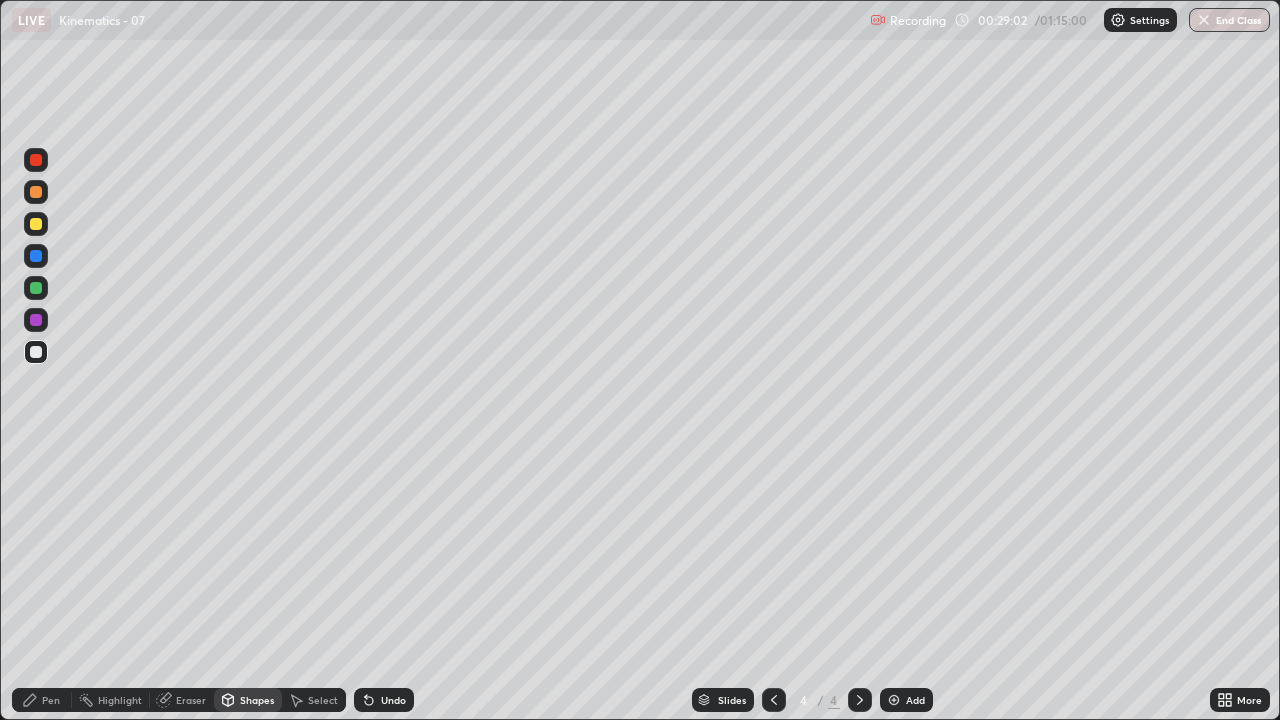 click on "Undo" at bounding box center (384, 700) 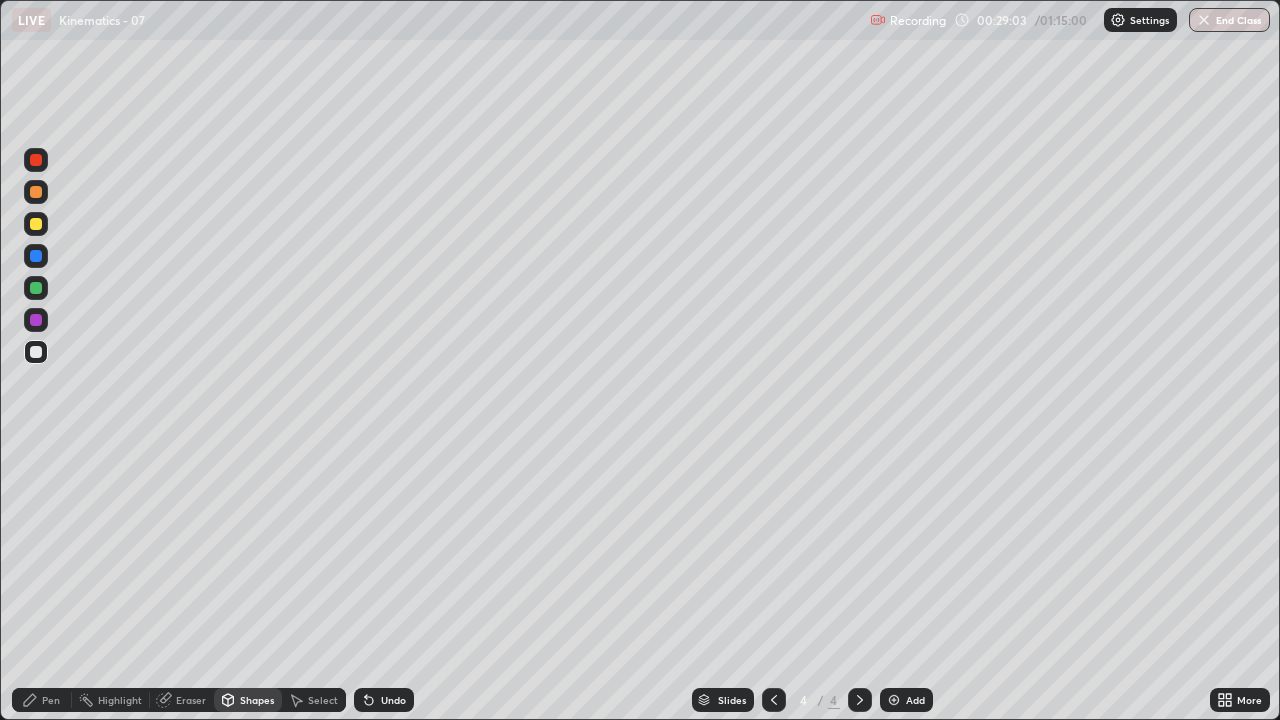 click on "Undo" at bounding box center (384, 700) 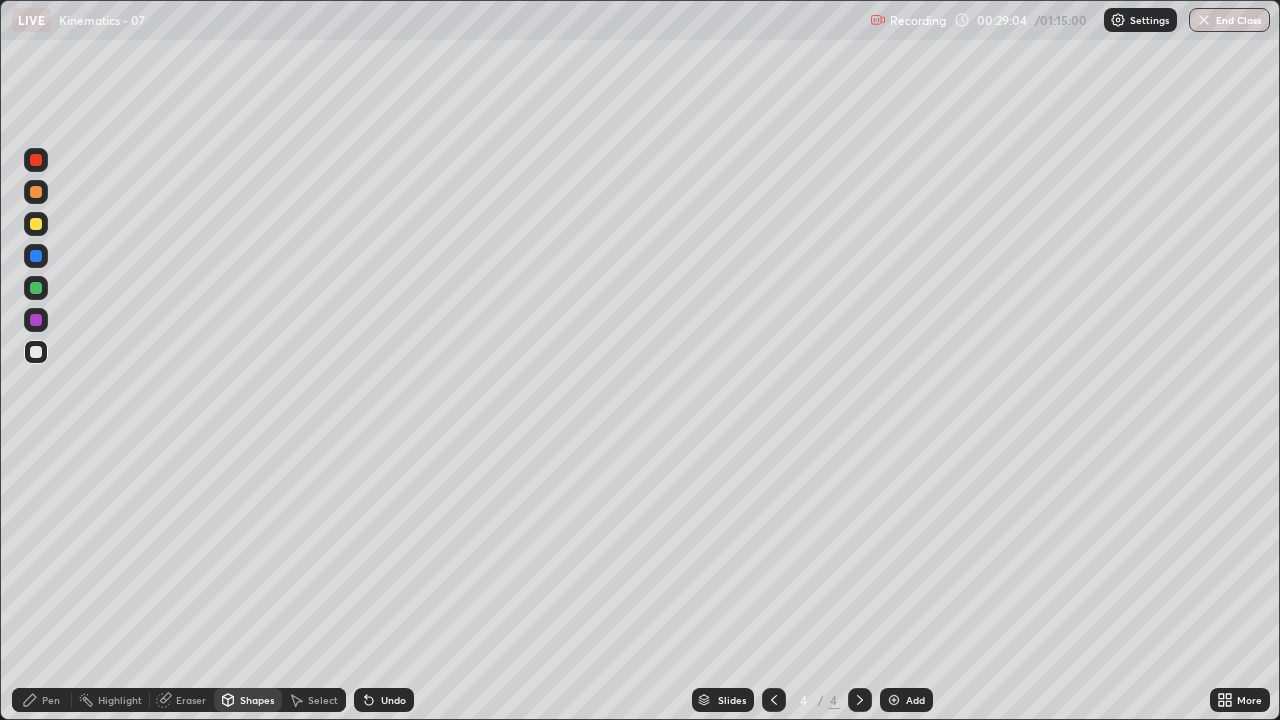 click at bounding box center [36, 320] 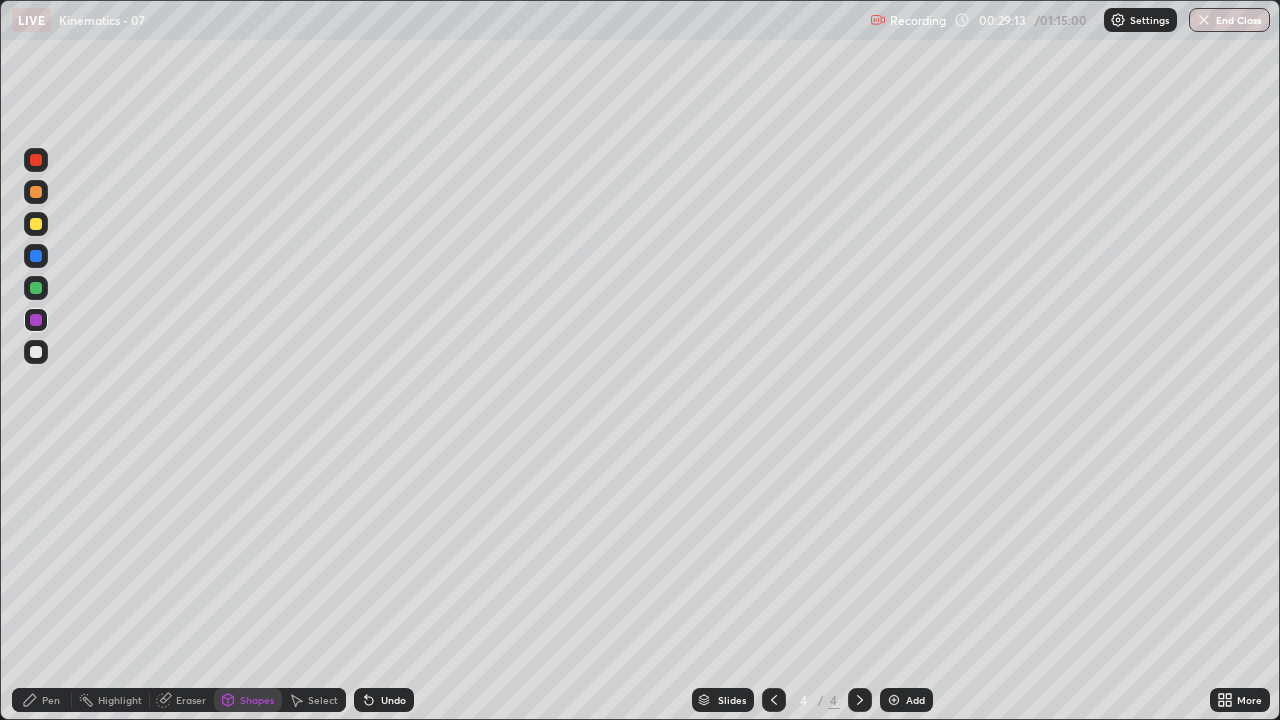 click on "Undo" at bounding box center (384, 700) 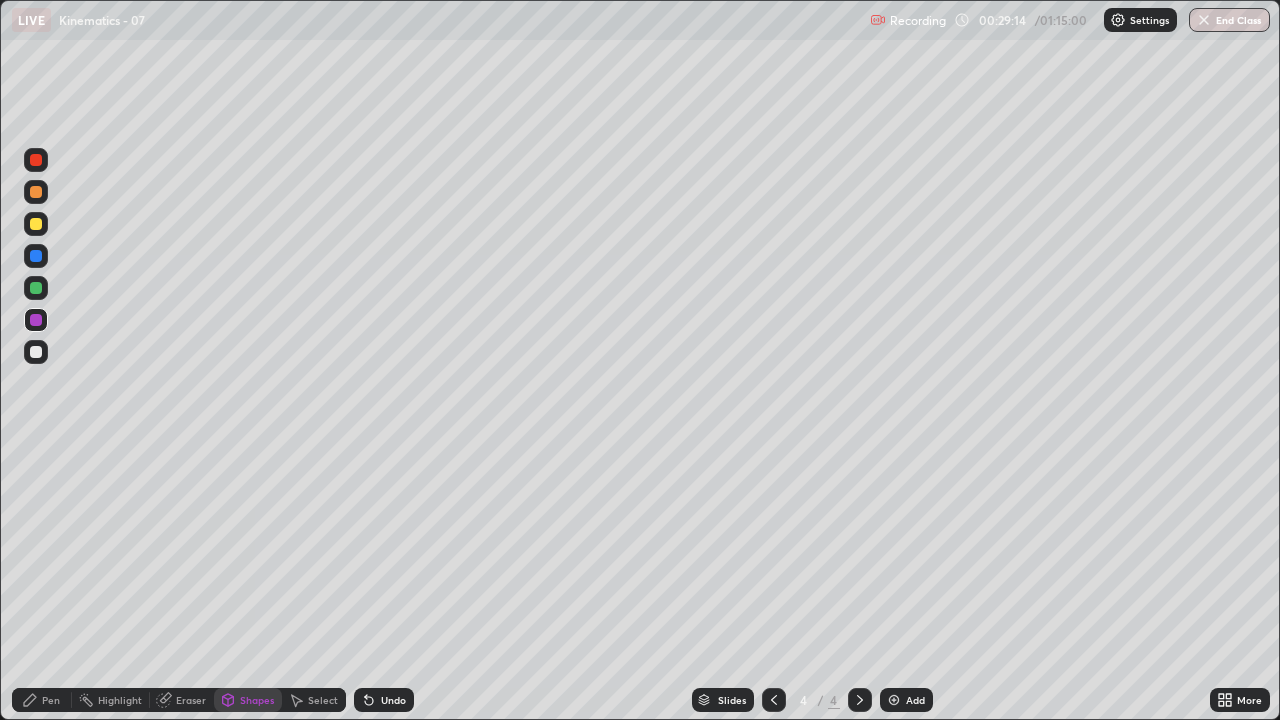 click on "Undo" at bounding box center [384, 700] 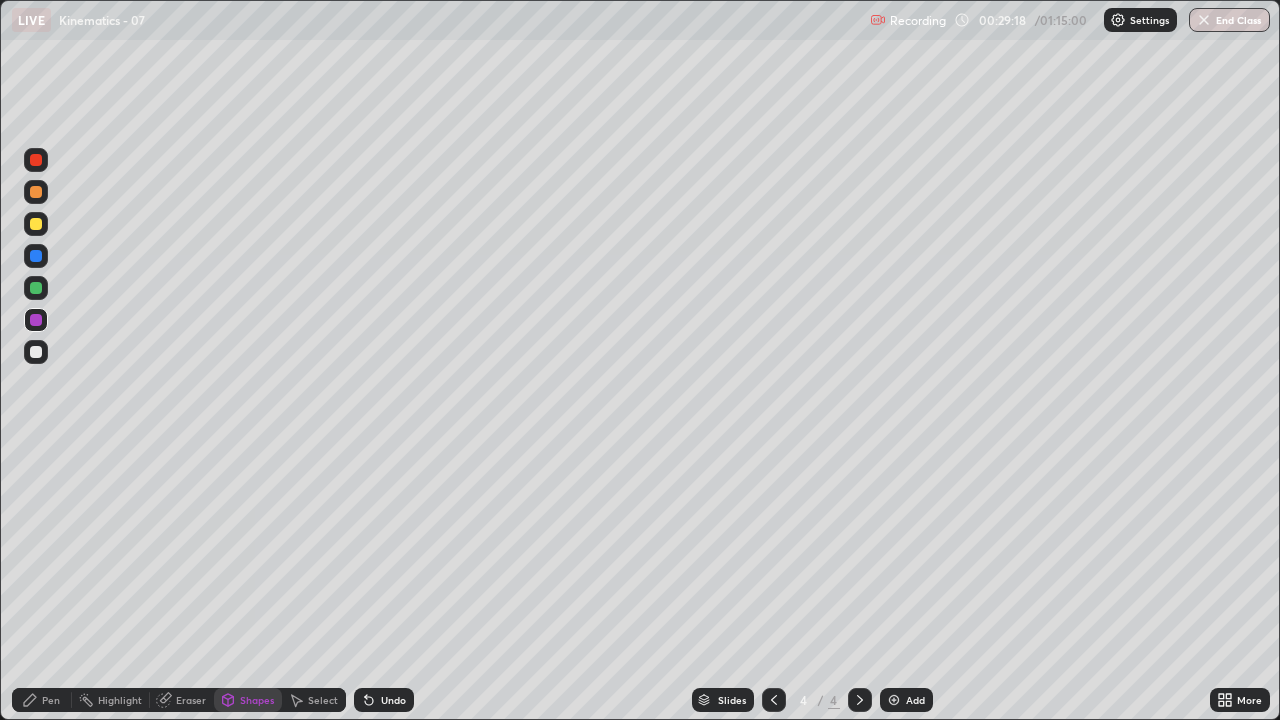 click on "Undo" at bounding box center [393, 700] 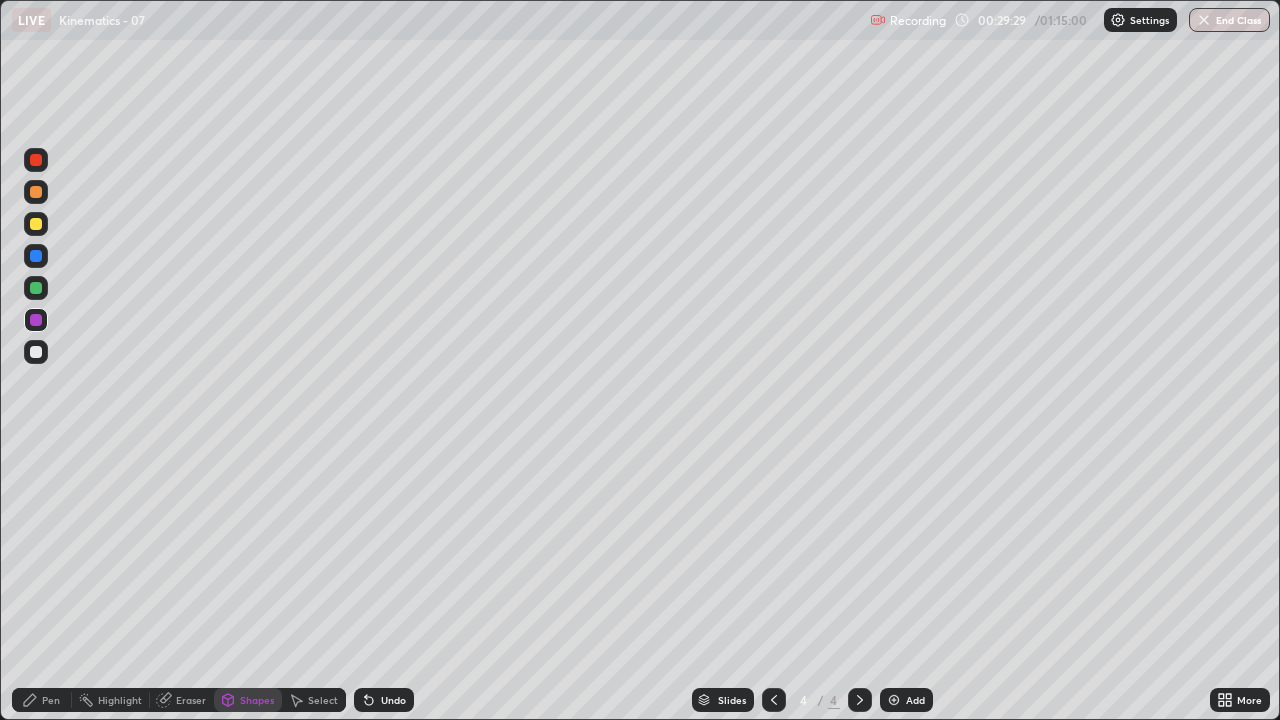 click on "Undo" at bounding box center [384, 700] 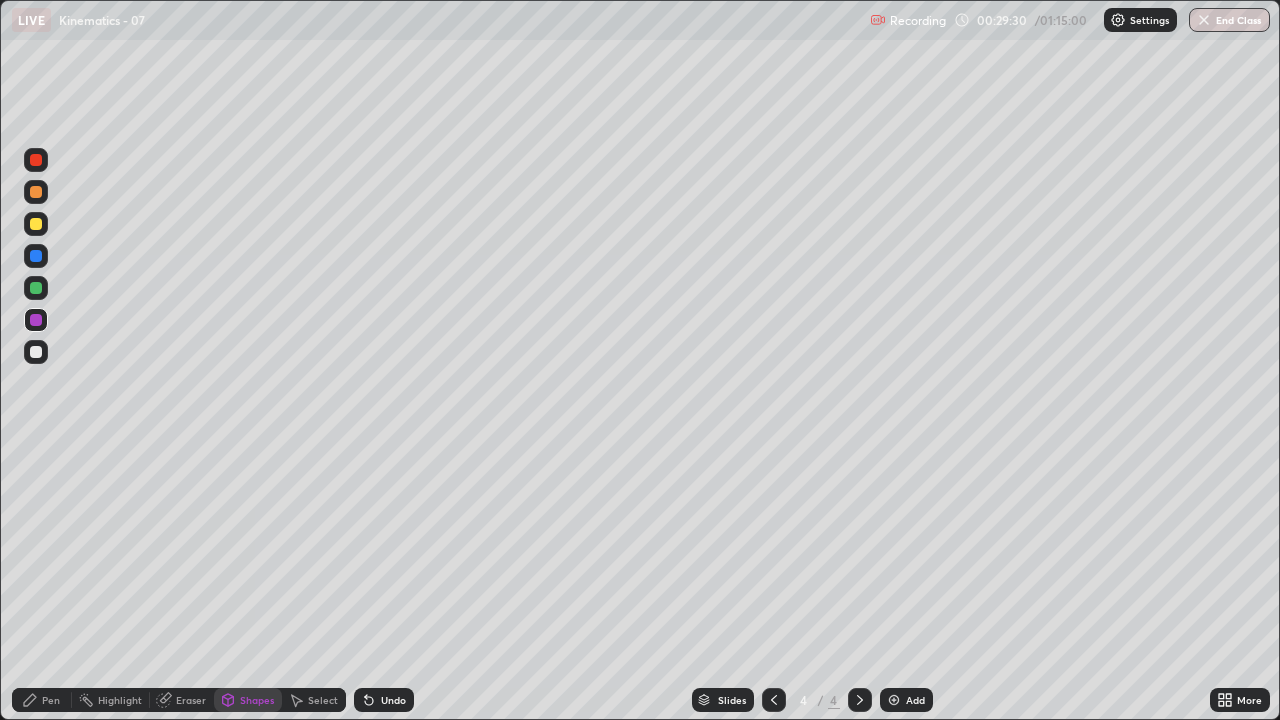 click on "Undo" at bounding box center (384, 700) 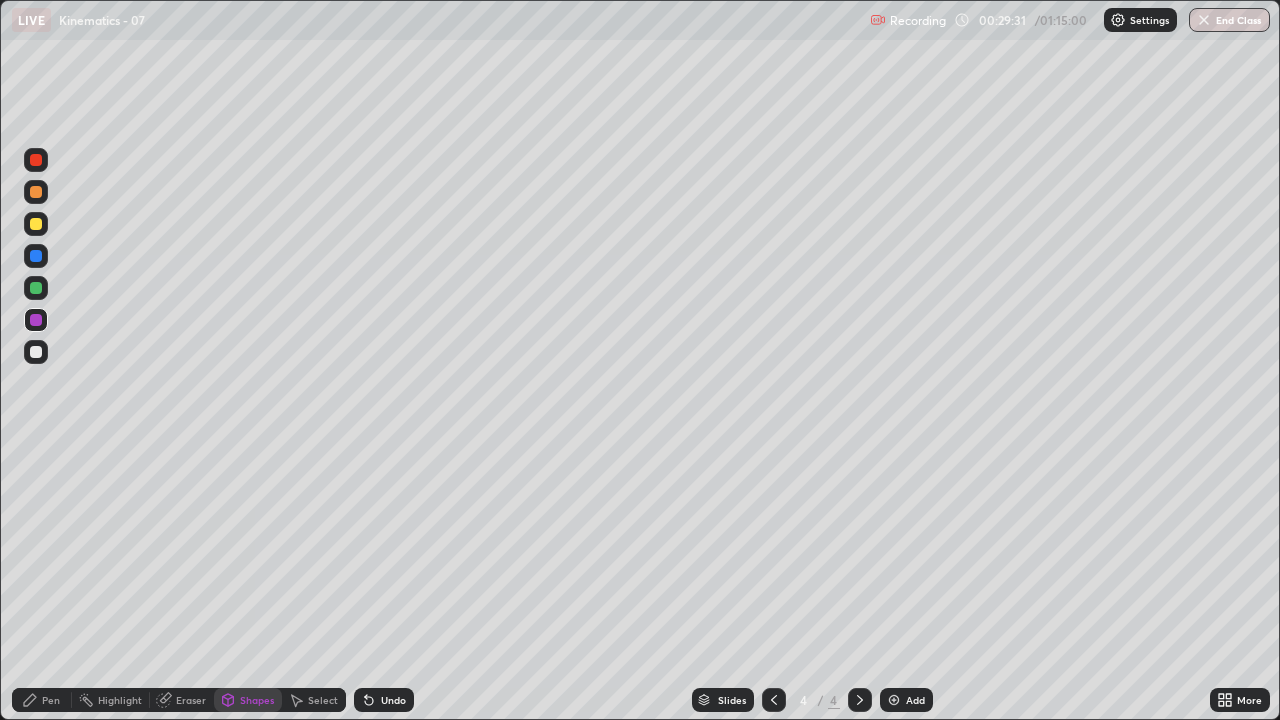 click on "Undo" at bounding box center (384, 700) 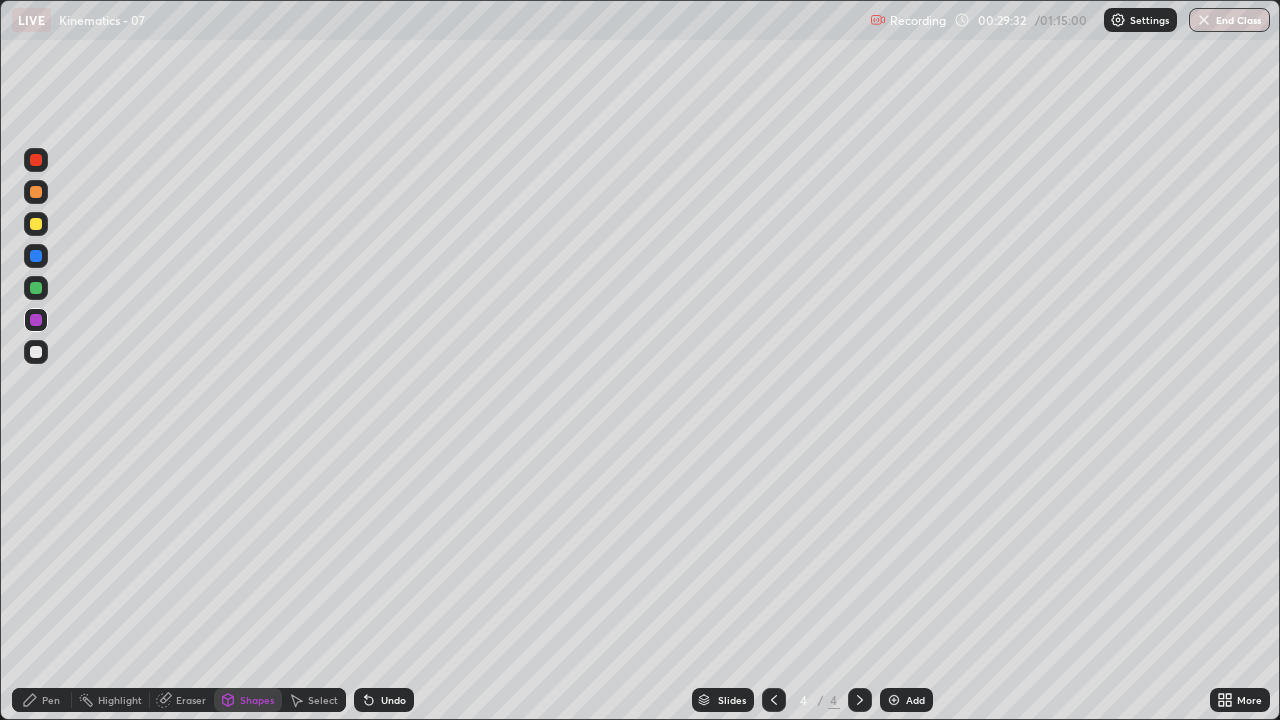 click on "Undo" at bounding box center [384, 700] 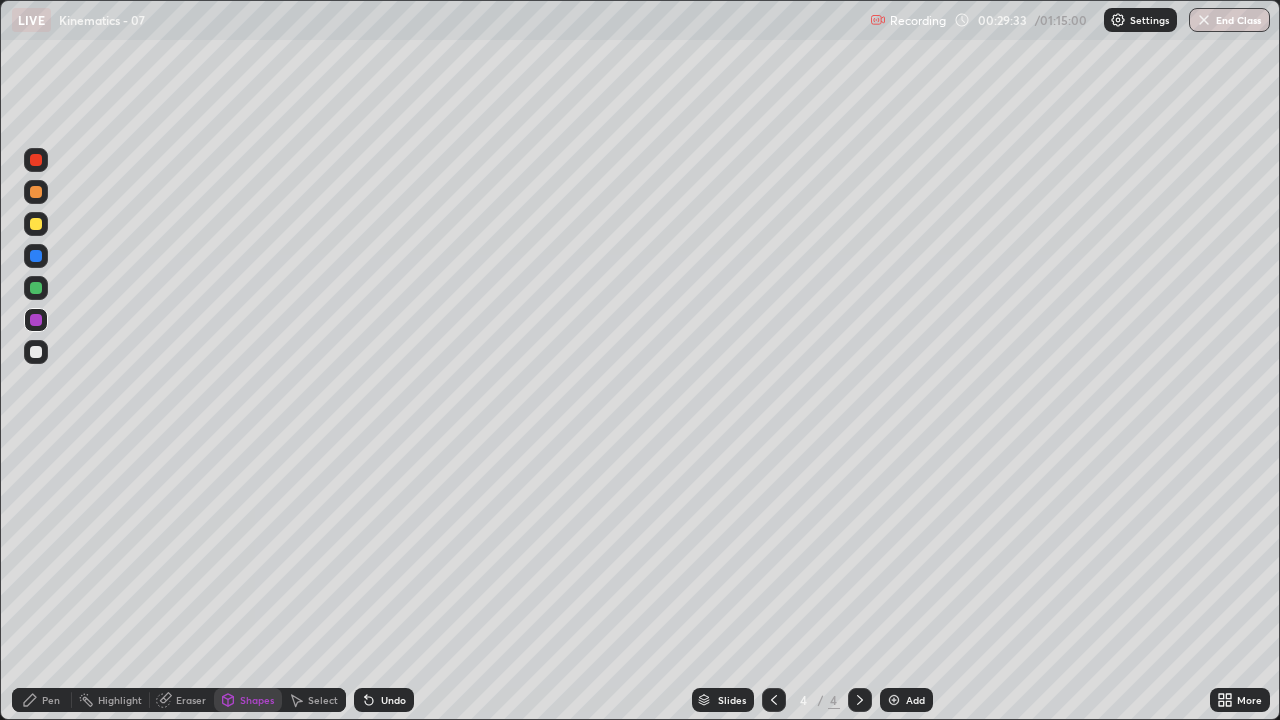 click on "Undo" at bounding box center (384, 700) 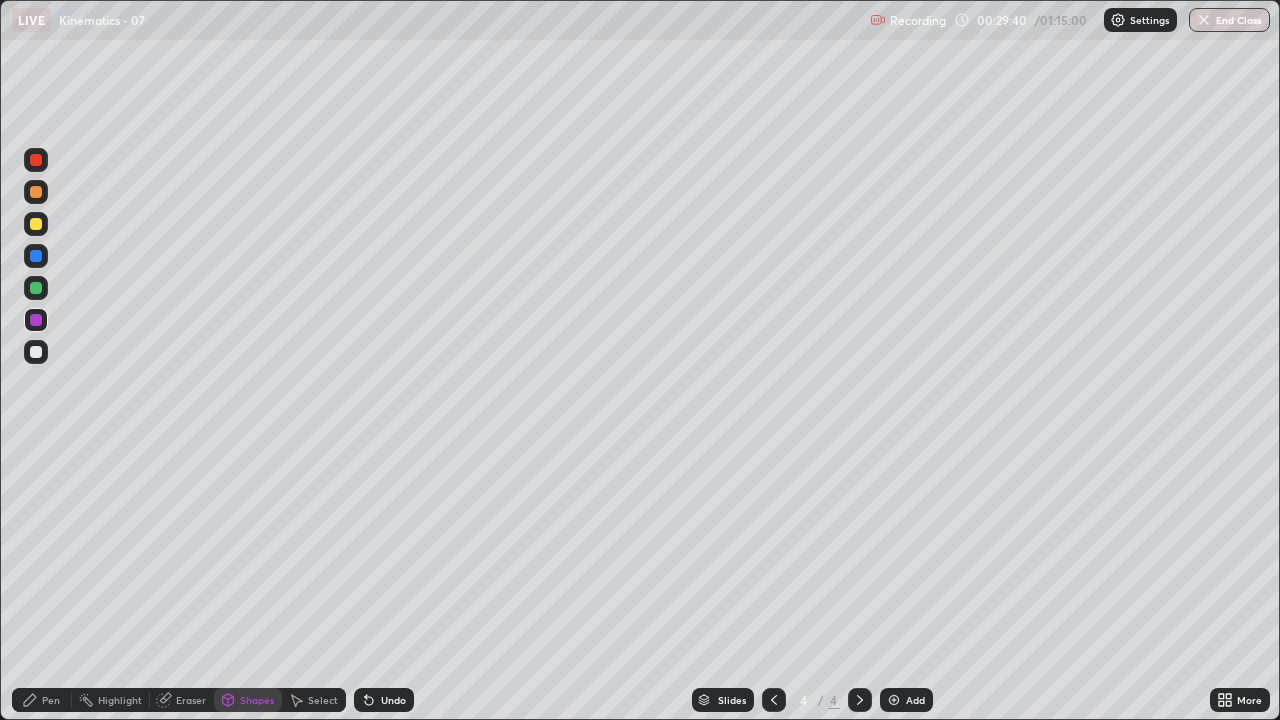click on "Undo" at bounding box center [393, 700] 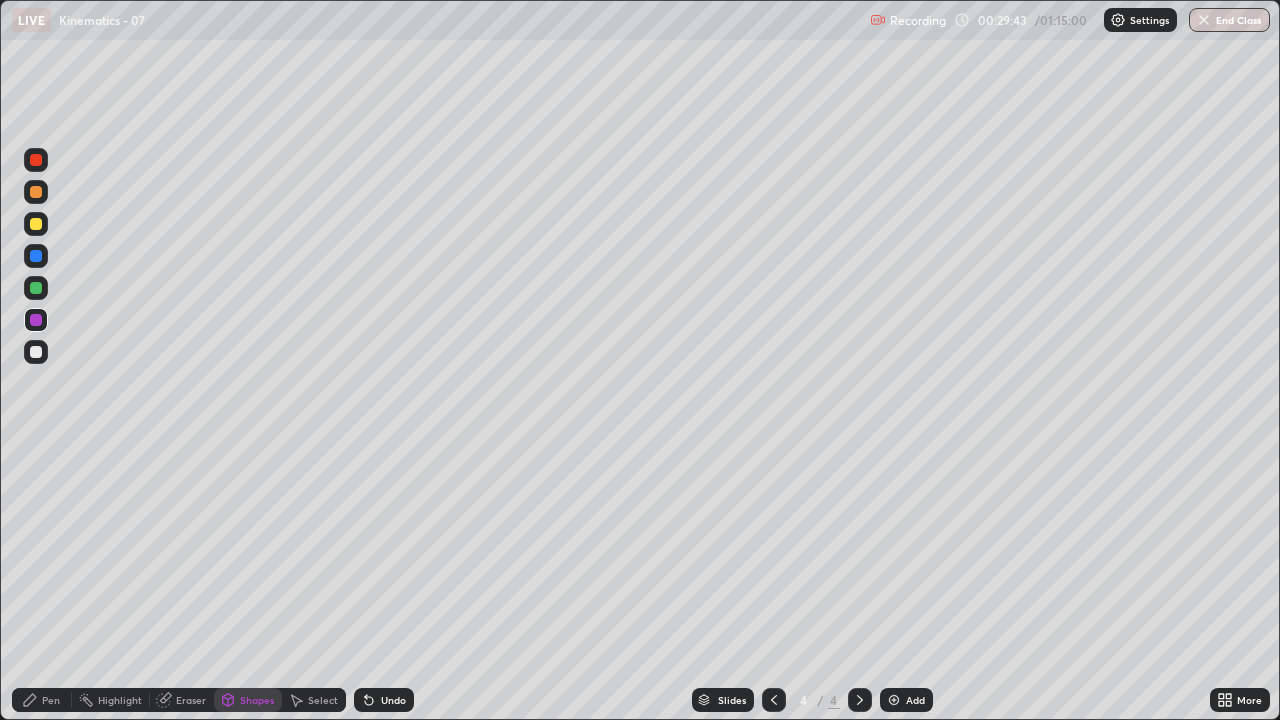 click on "Undo" at bounding box center (393, 700) 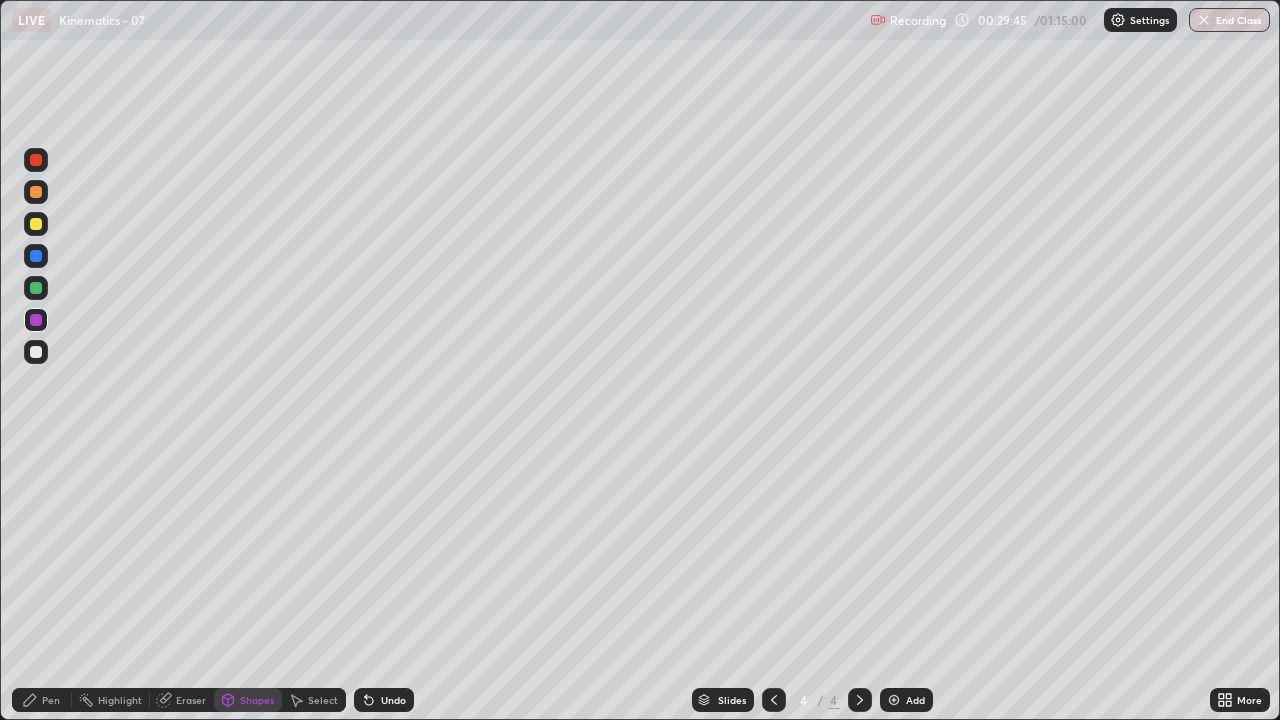 click on "Pen" at bounding box center (42, 700) 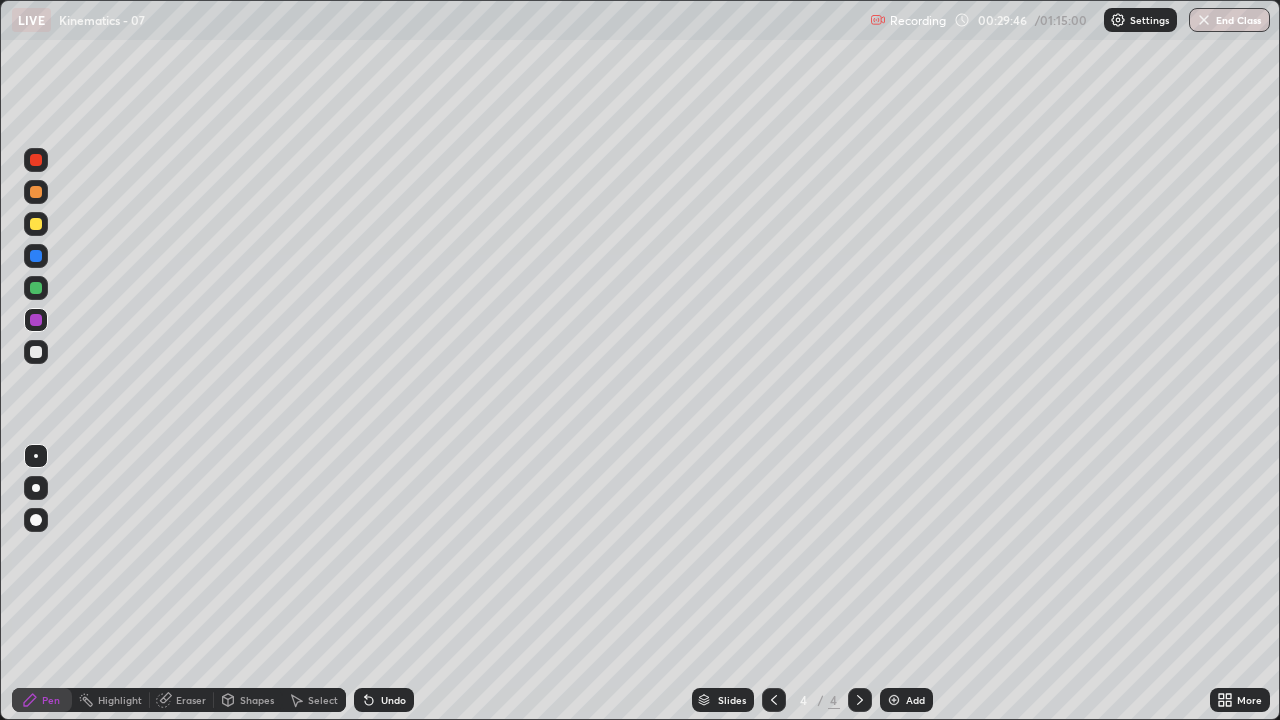 click at bounding box center (36, 488) 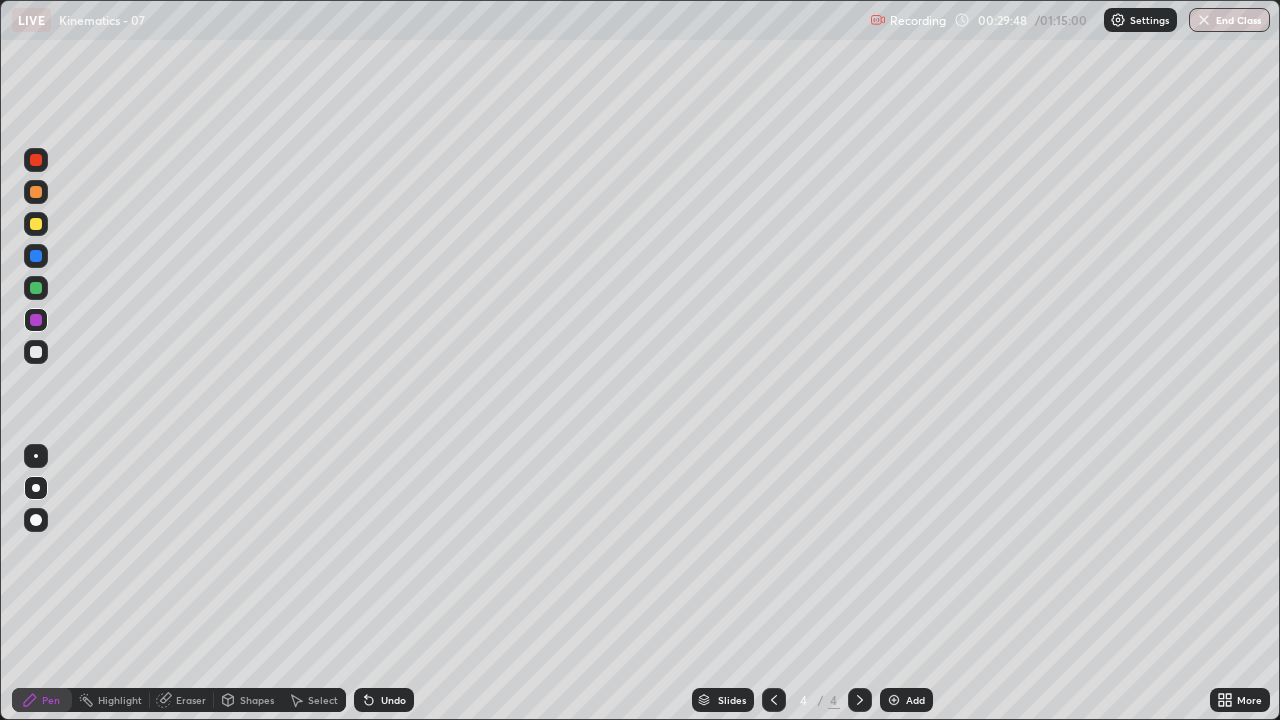 click on "Shapes" at bounding box center (257, 700) 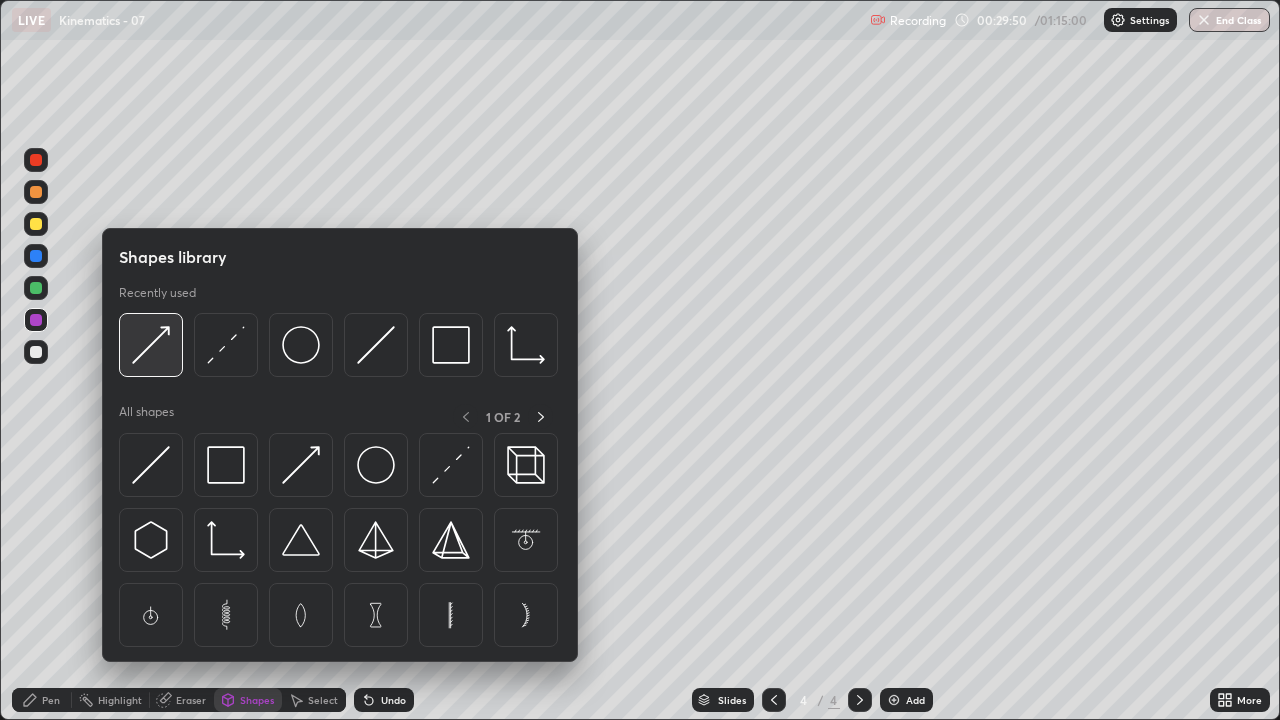 click at bounding box center [151, 345] 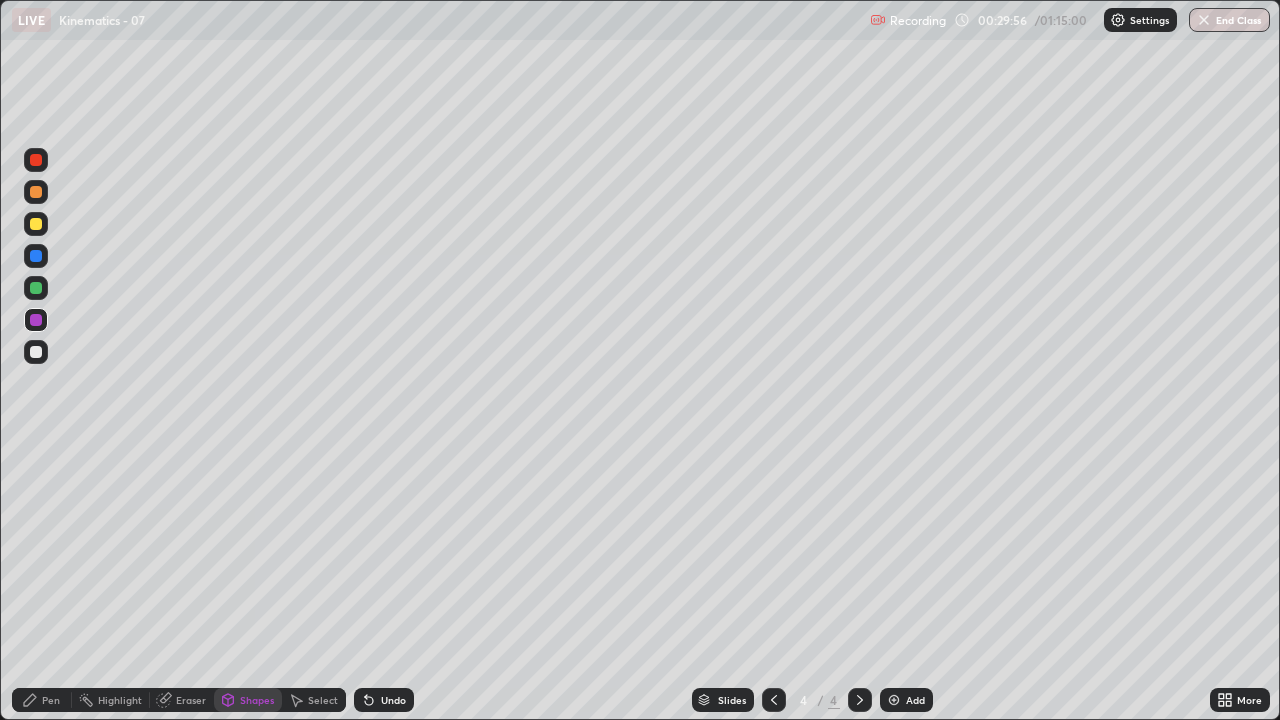 click on "Pen" at bounding box center (51, 700) 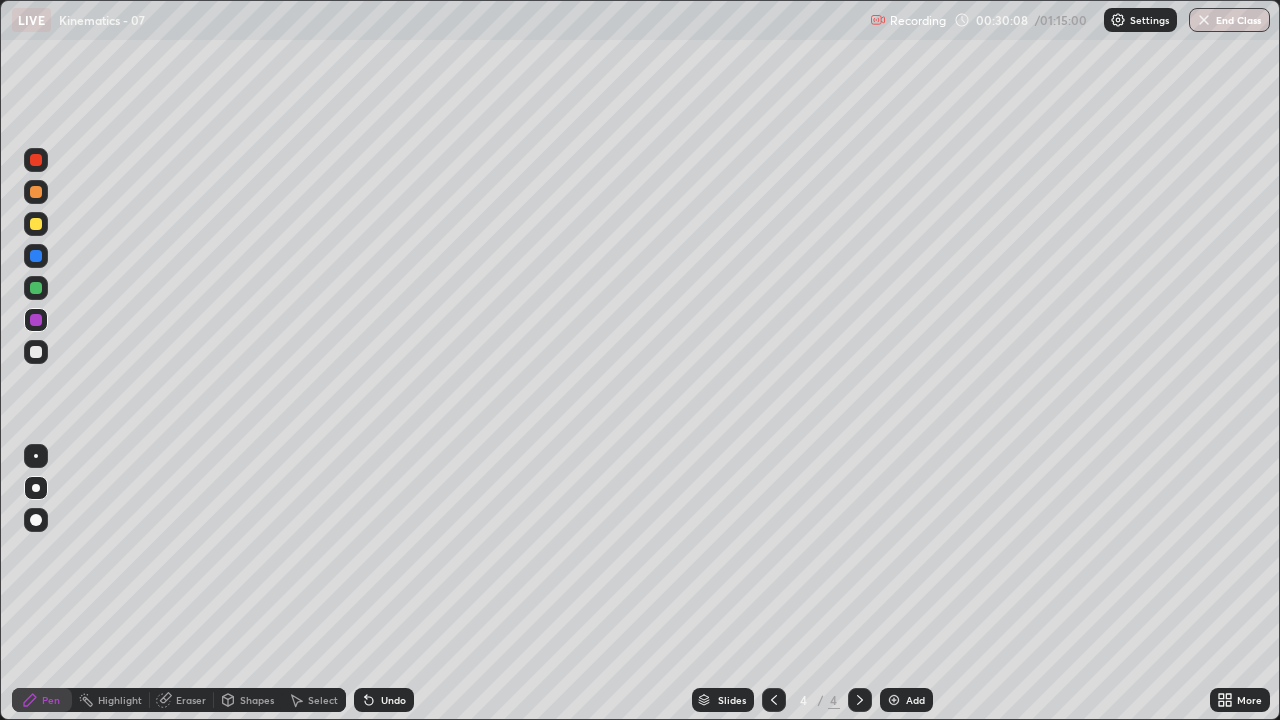 click on "Eraser" at bounding box center [182, 700] 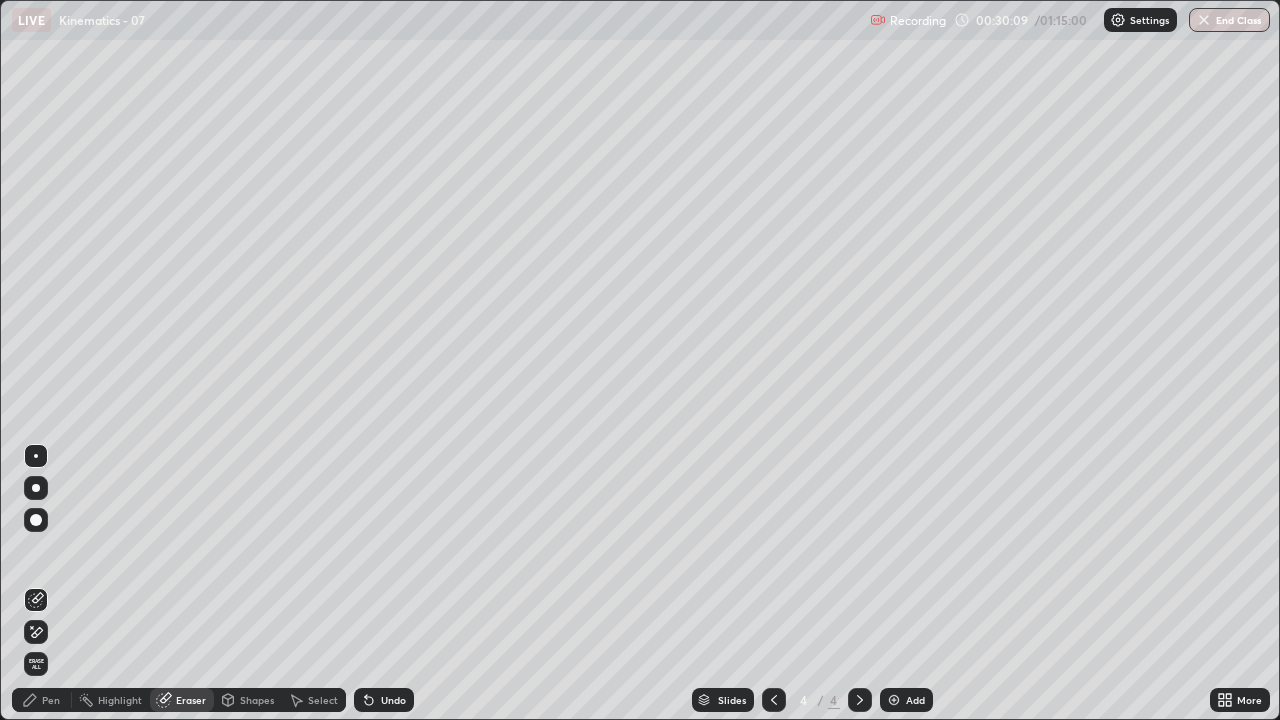 click on "Pen" at bounding box center (51, 700) 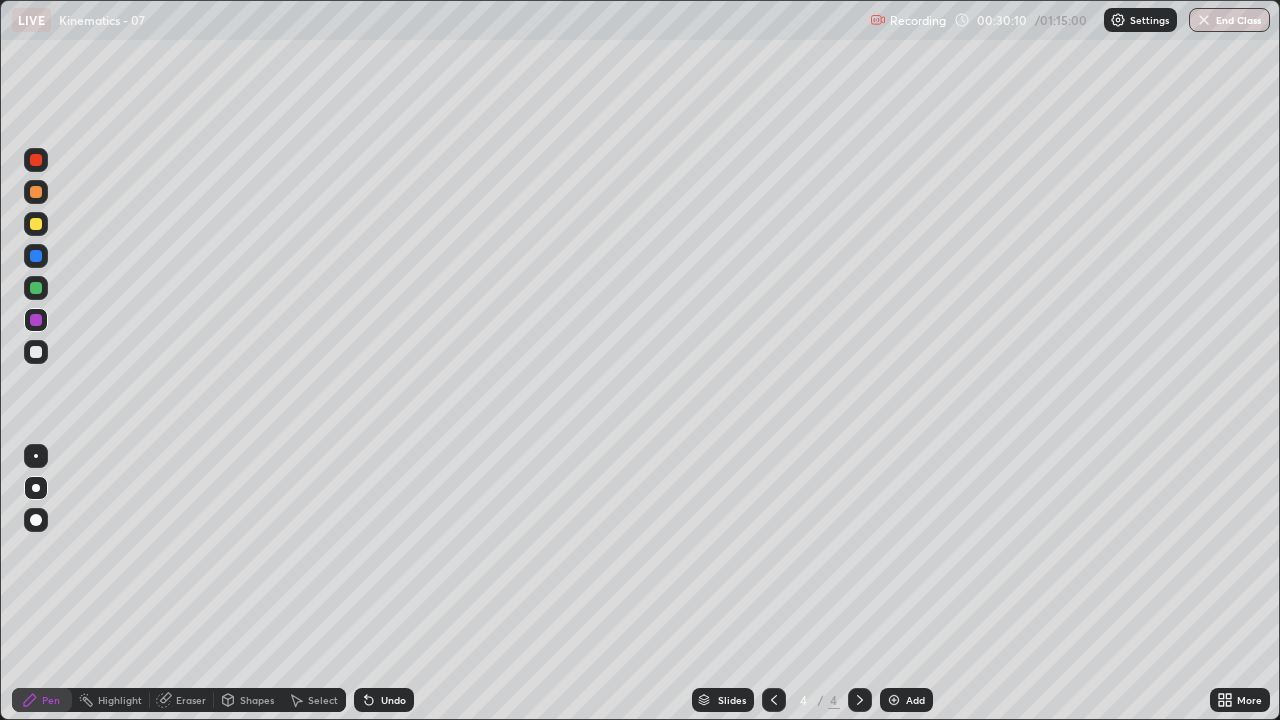 click at bounding box center (36, 352) 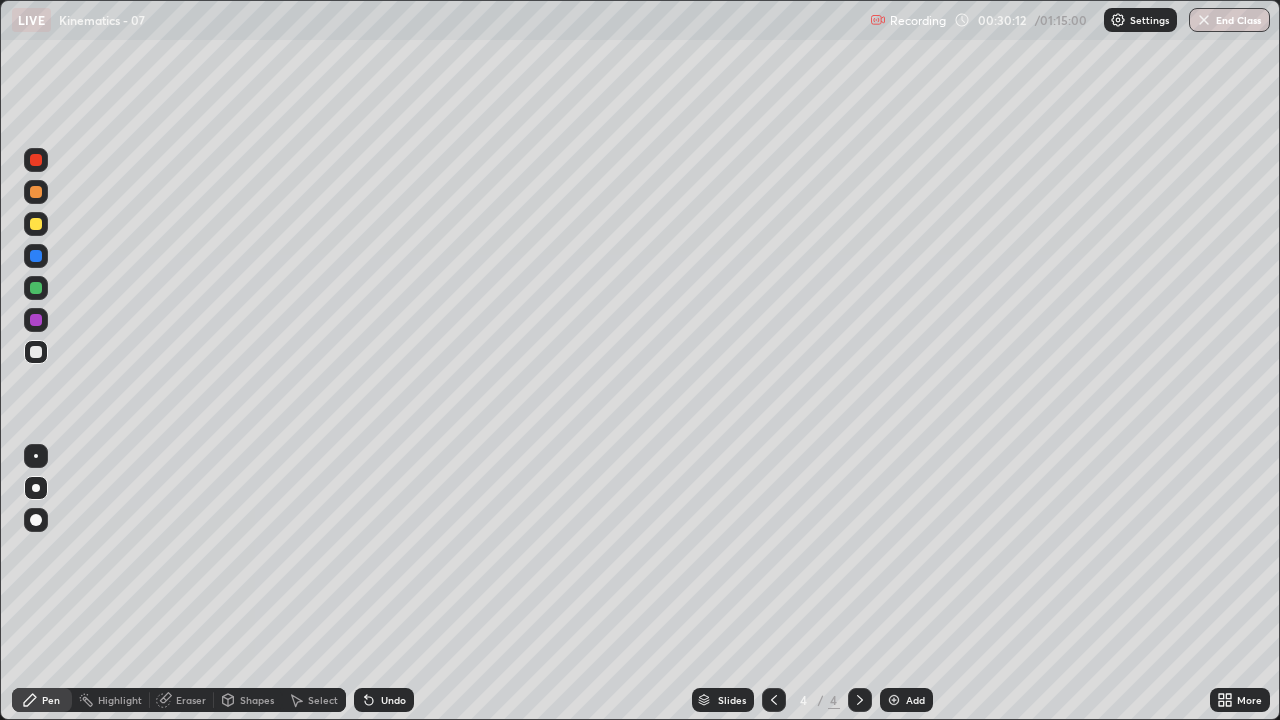 click at bounding box center (36, 192) 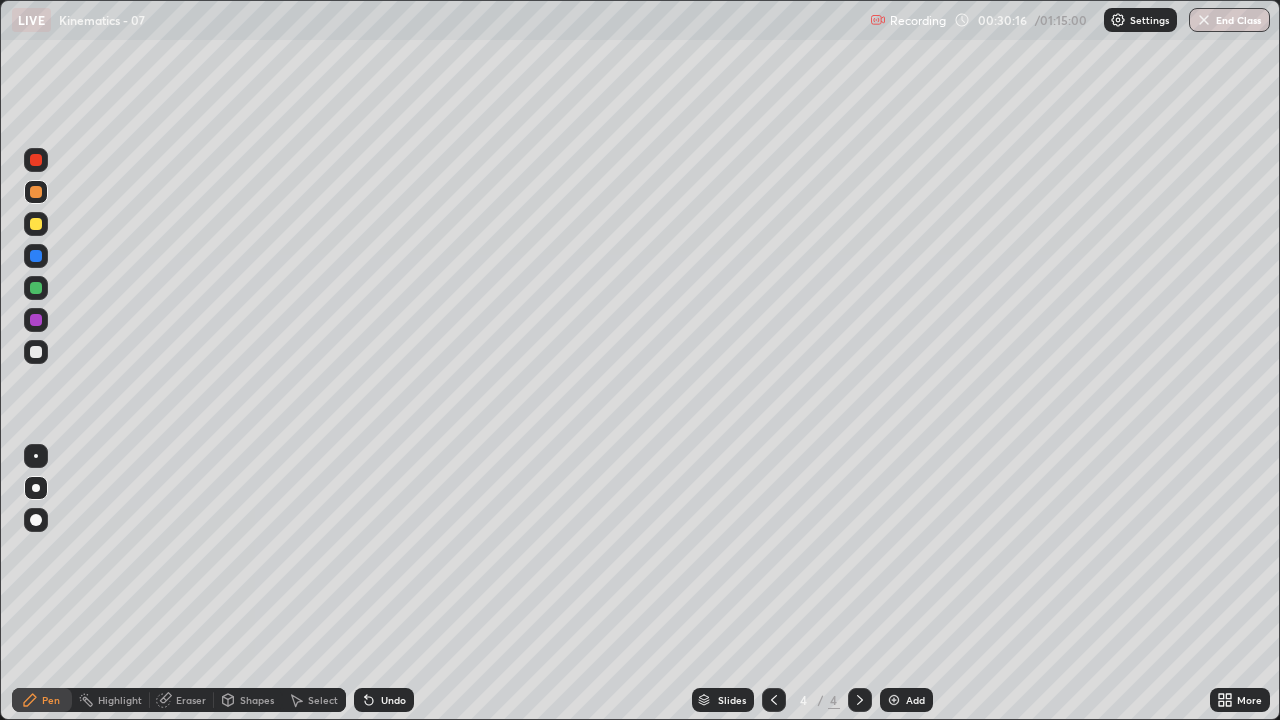 click on "Undo" at bounding box center [393, 700] 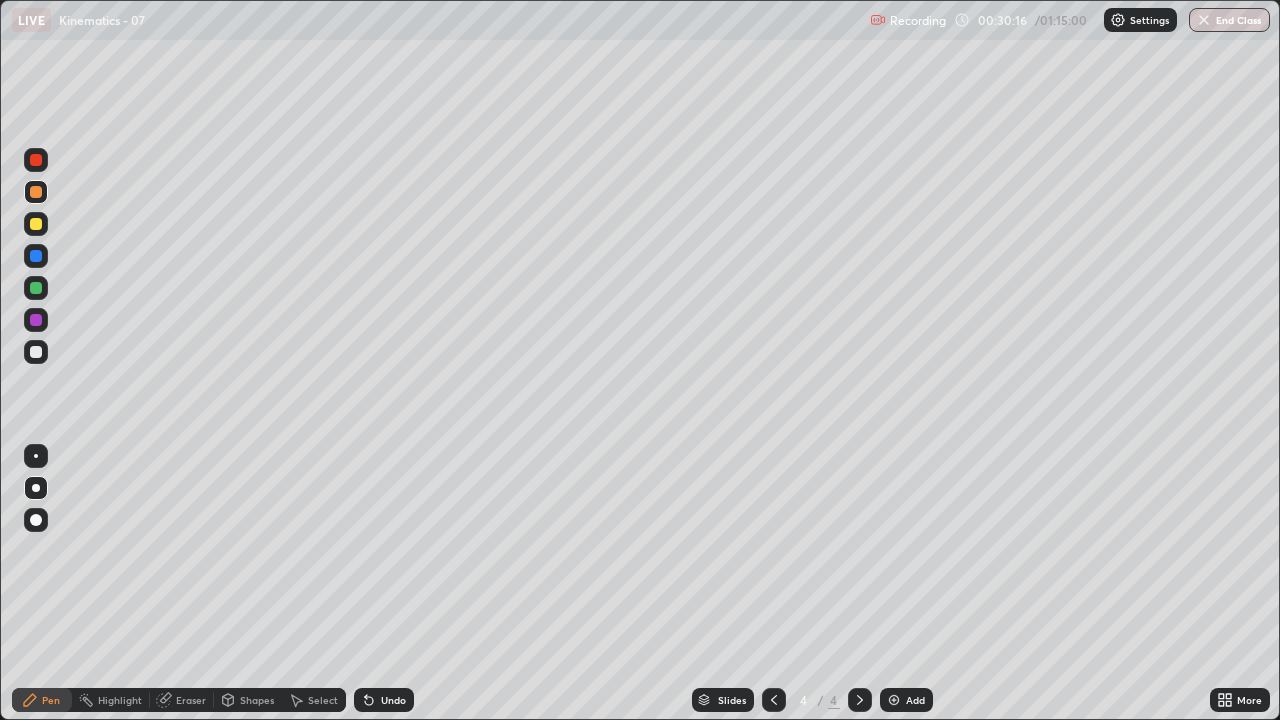 click at bounding box center (36, 456) 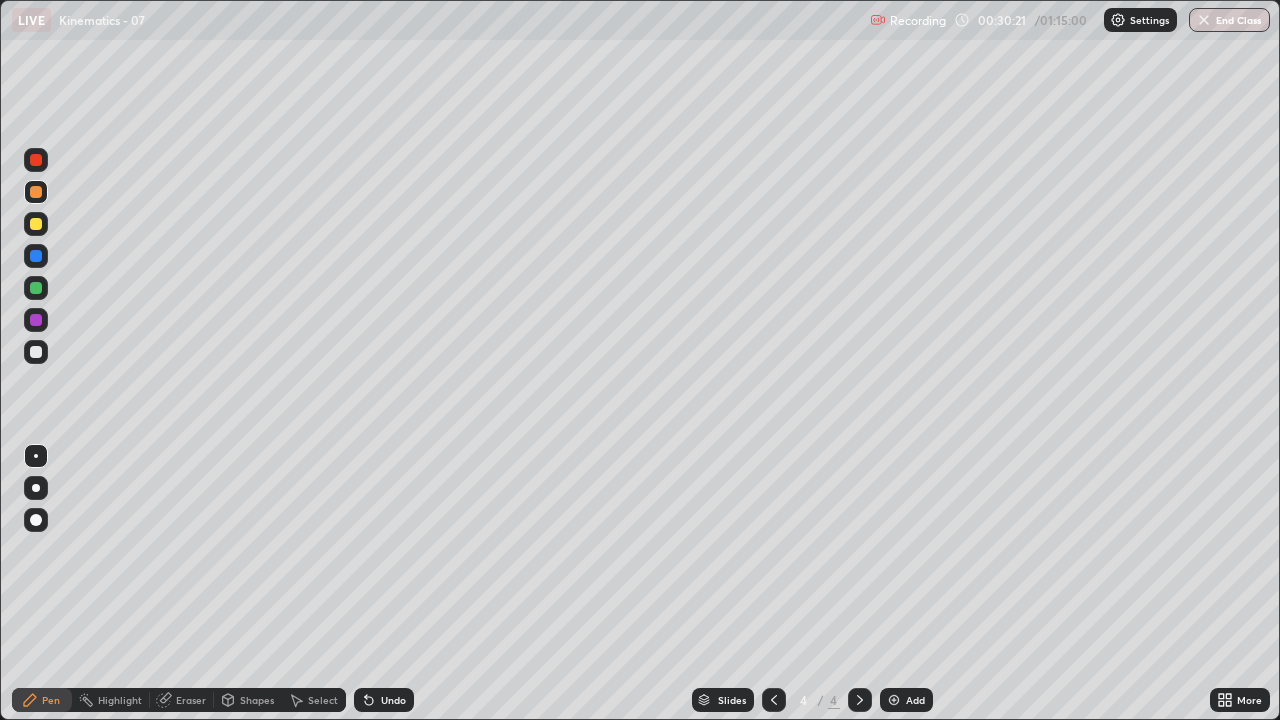 click at bounding box center (36, 320) 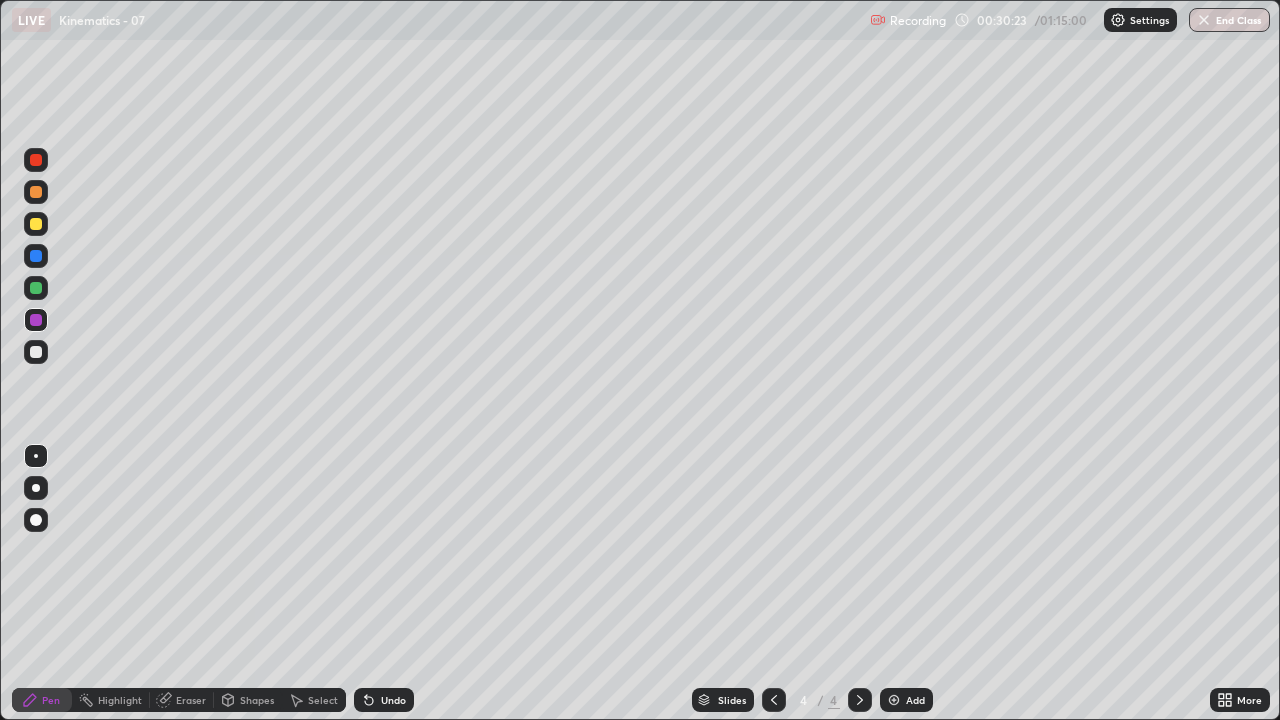 click at bounding box center (36, 224) 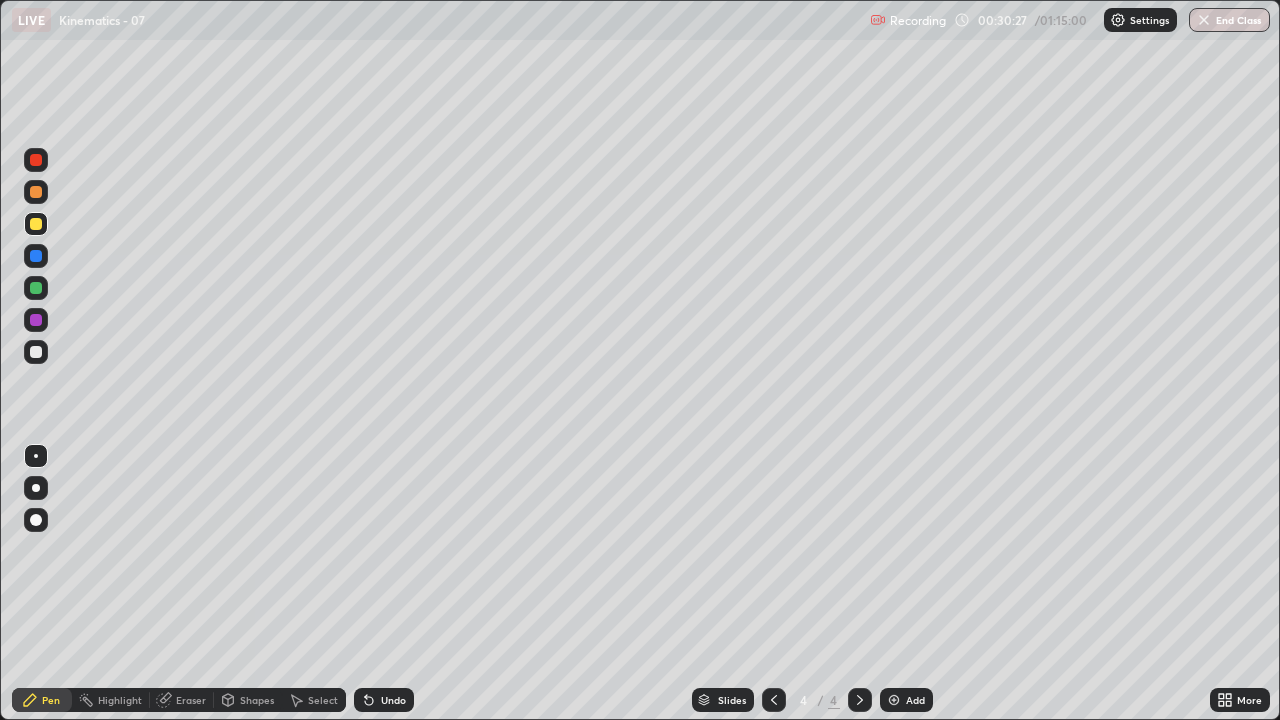 click at bounding box center [36, 192] 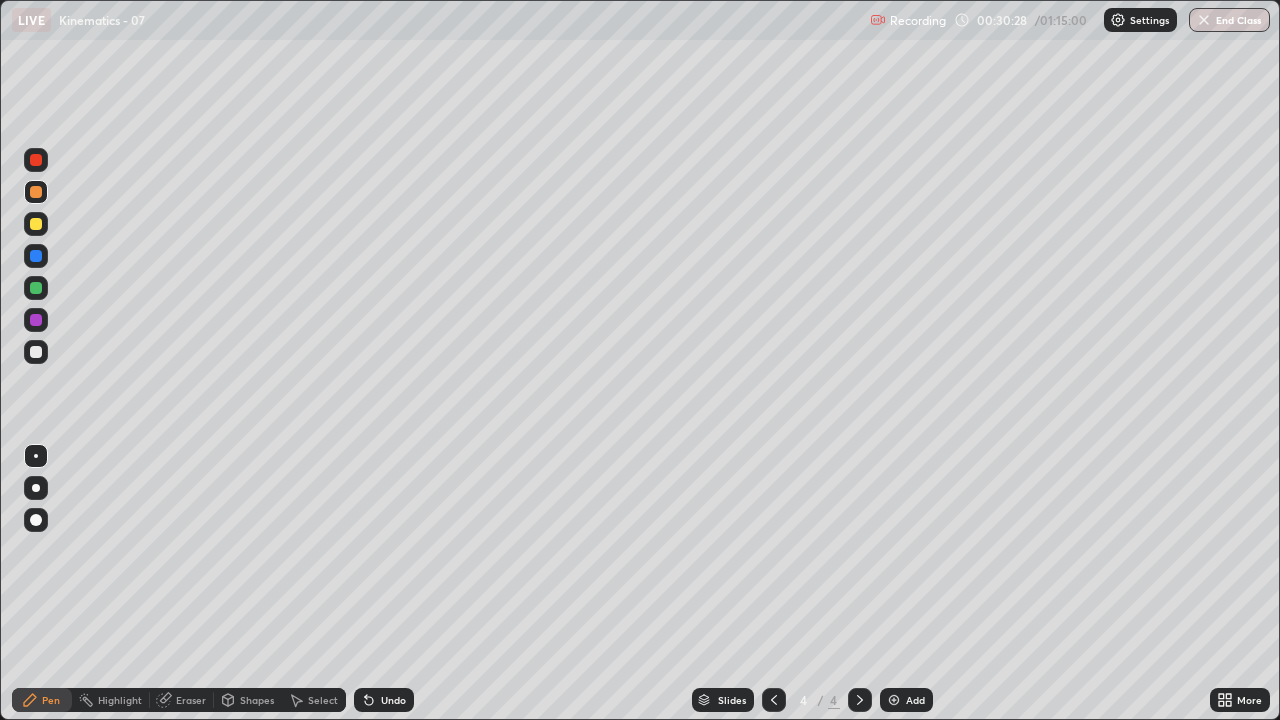 click at bounding box center [36, 160] 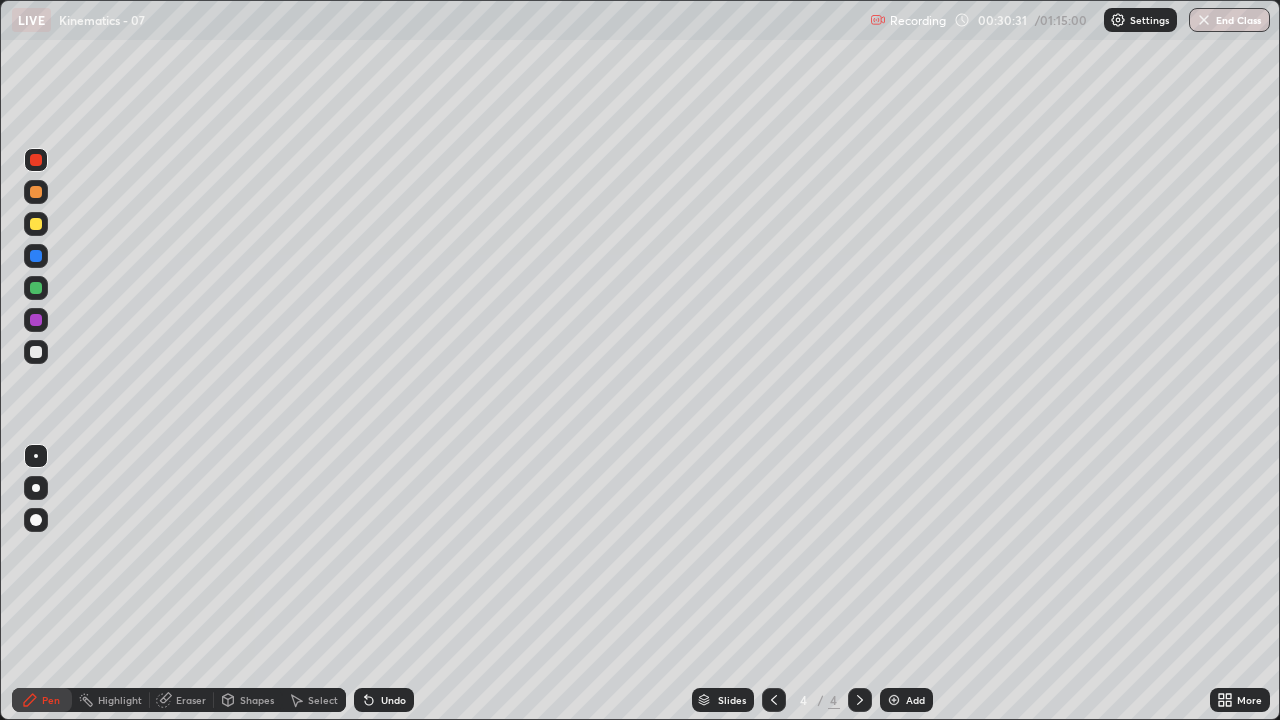 click on "Shapes" at bounding box center [257, 700] 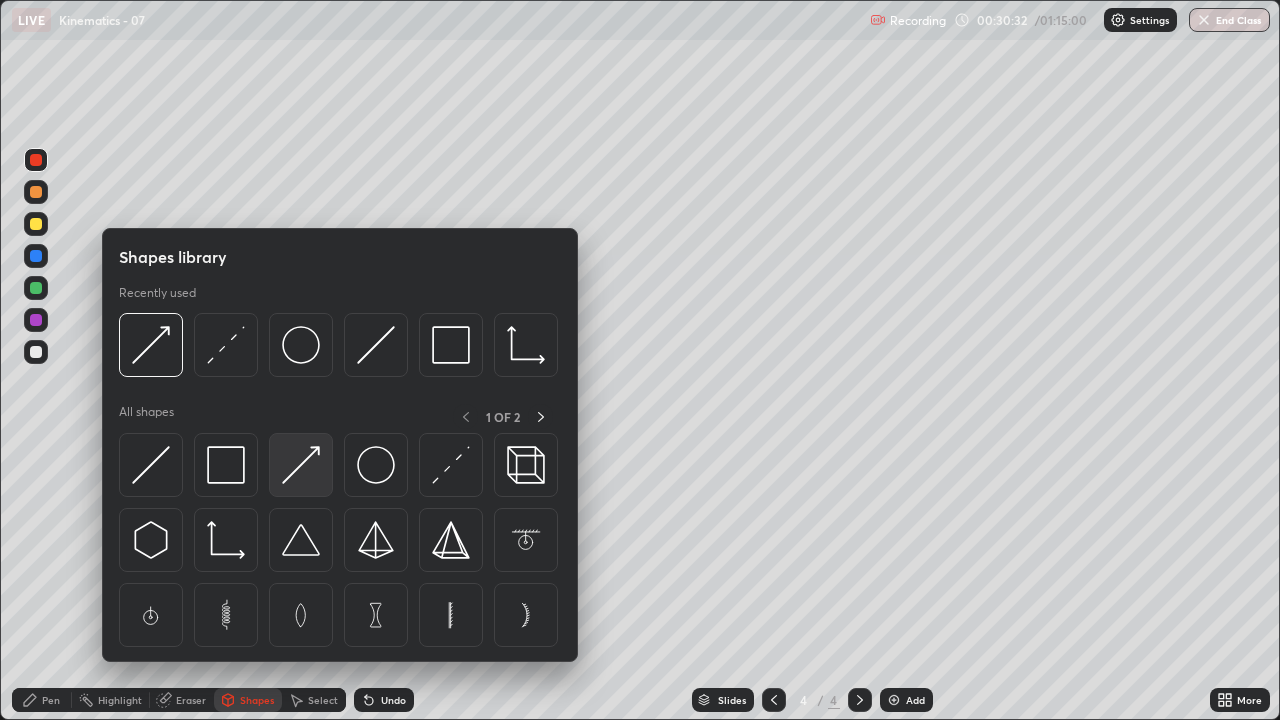 click at bounding box center [301, 465] 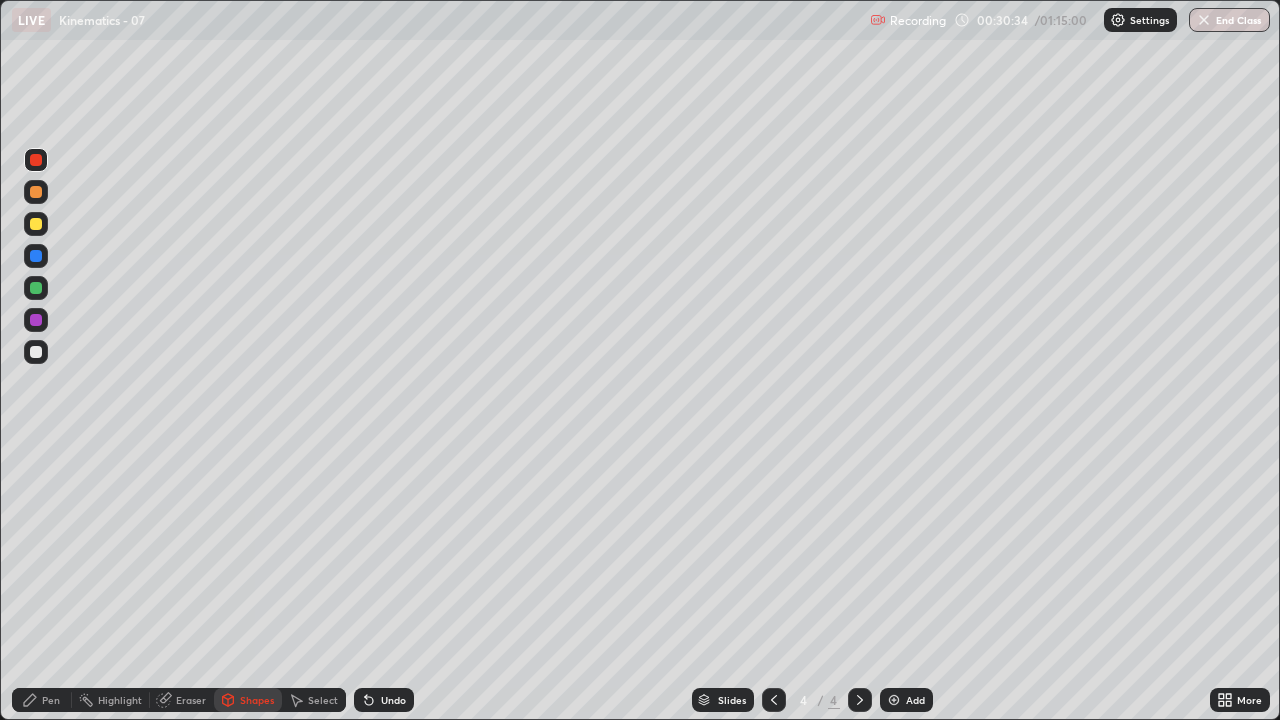 click on "Pen" at bounding box center [51, 700] 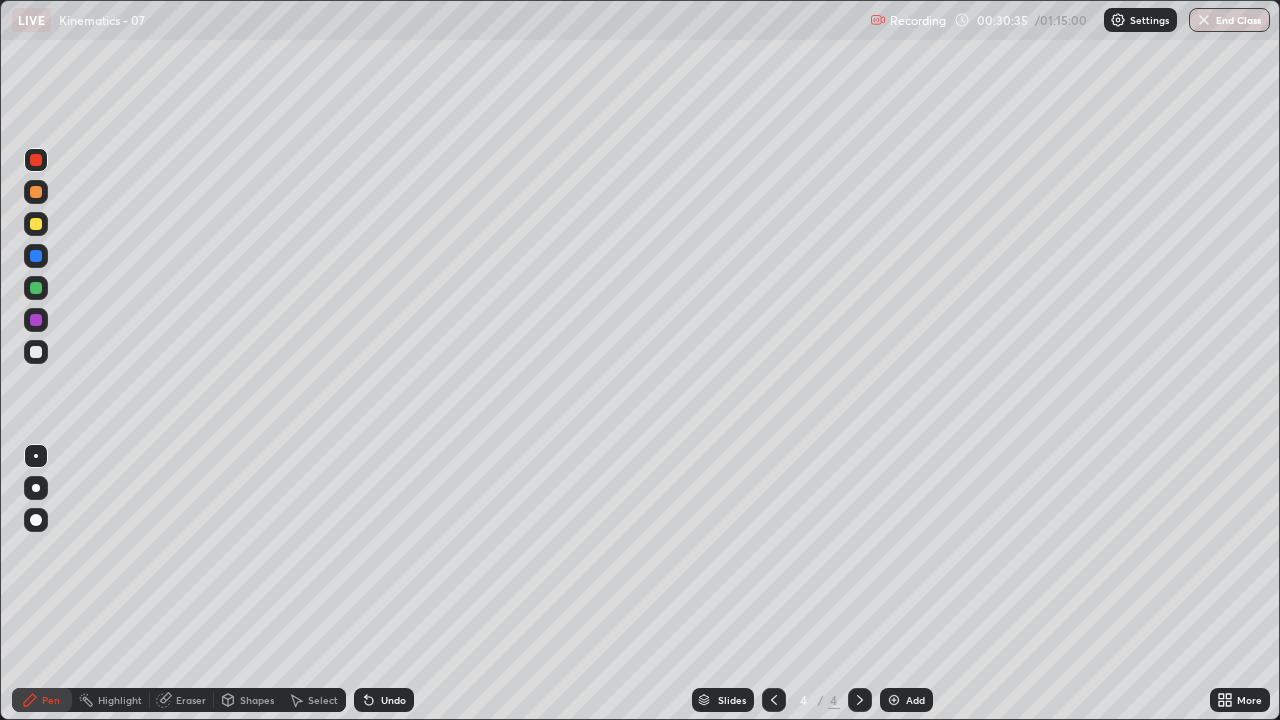 click at bounding box center (36, 488) 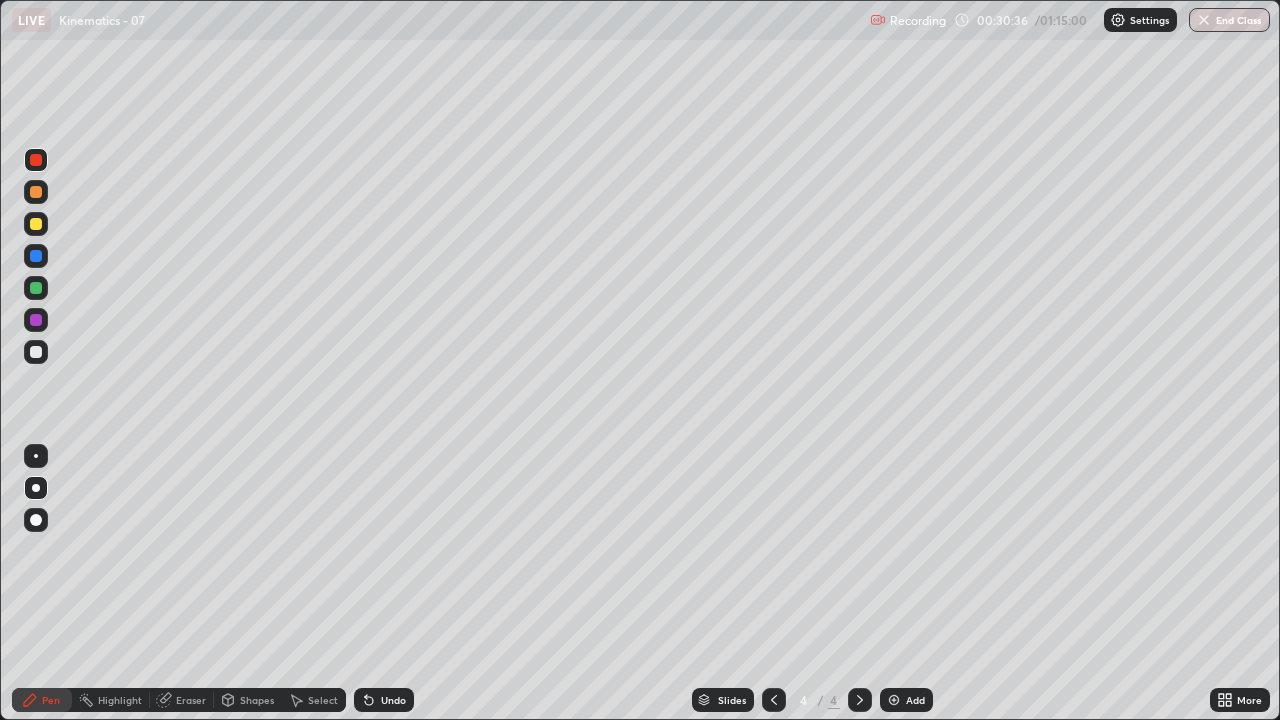 click on "Select" at bounding box center [314, 700] 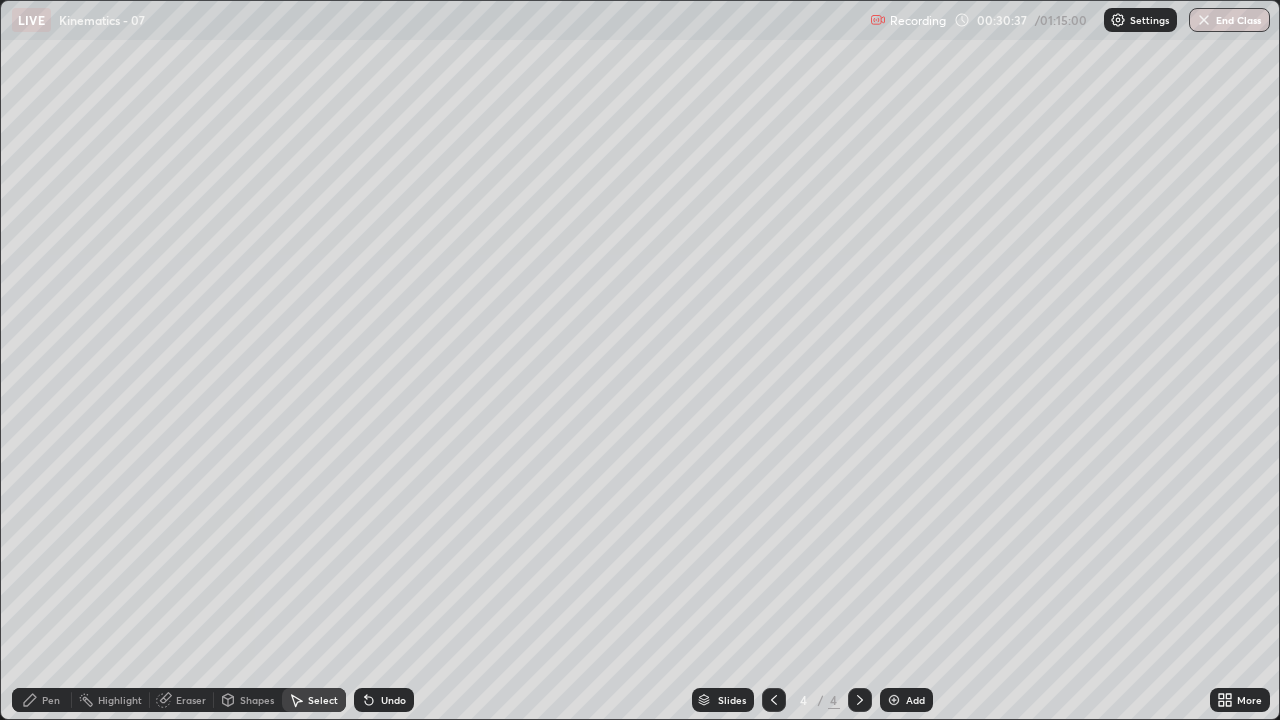 click on "Shapes" at bounding box center (248, 700) 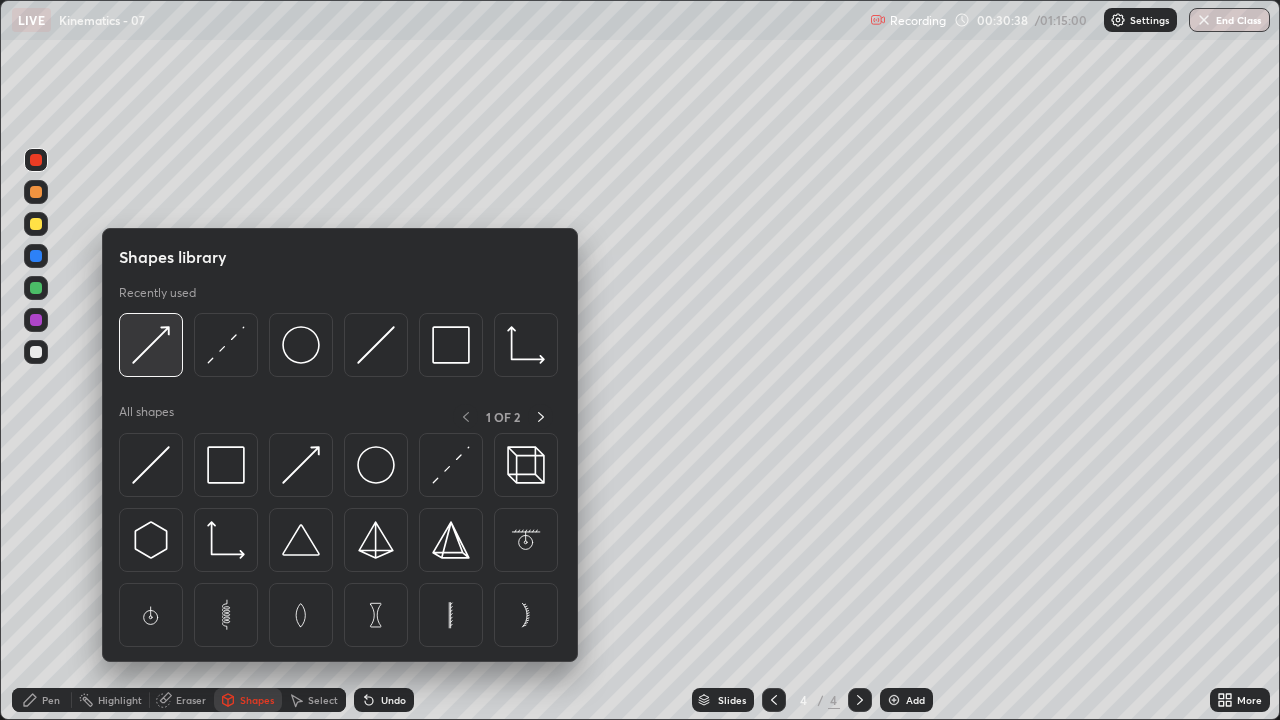 click at bounding box center [151, 345] 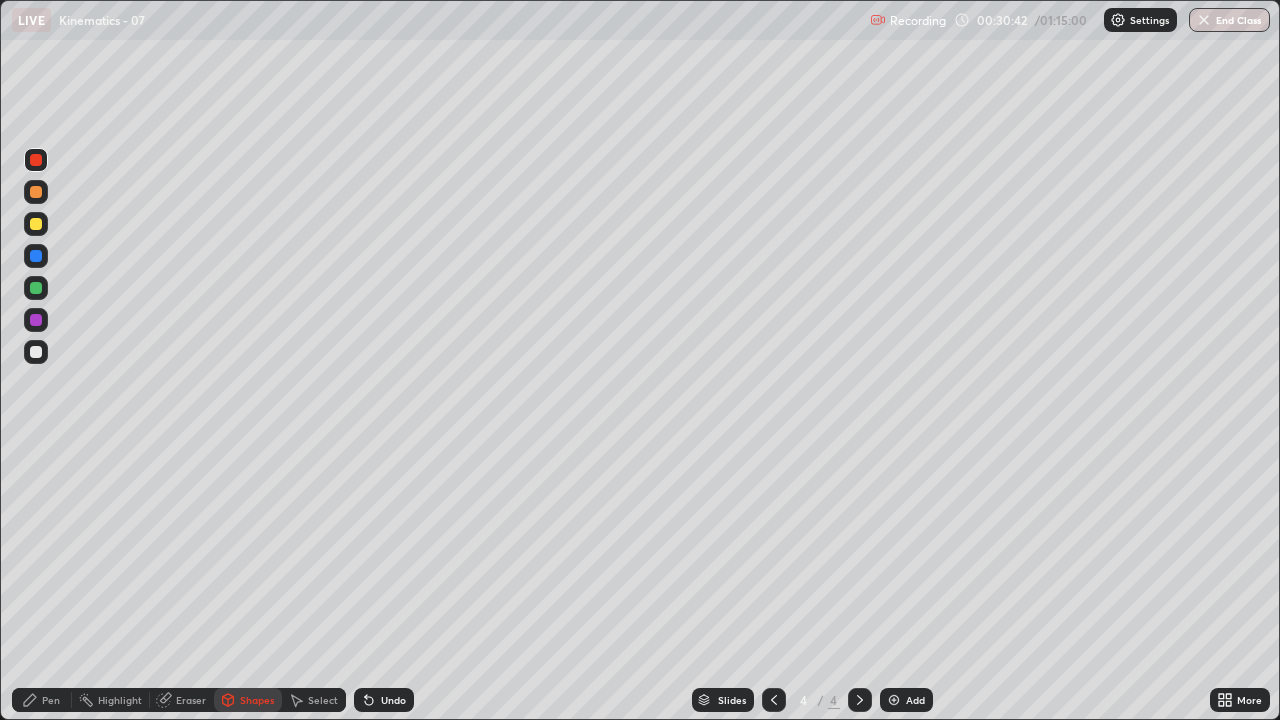 click on "Undo" at bounding box center [384, 700] 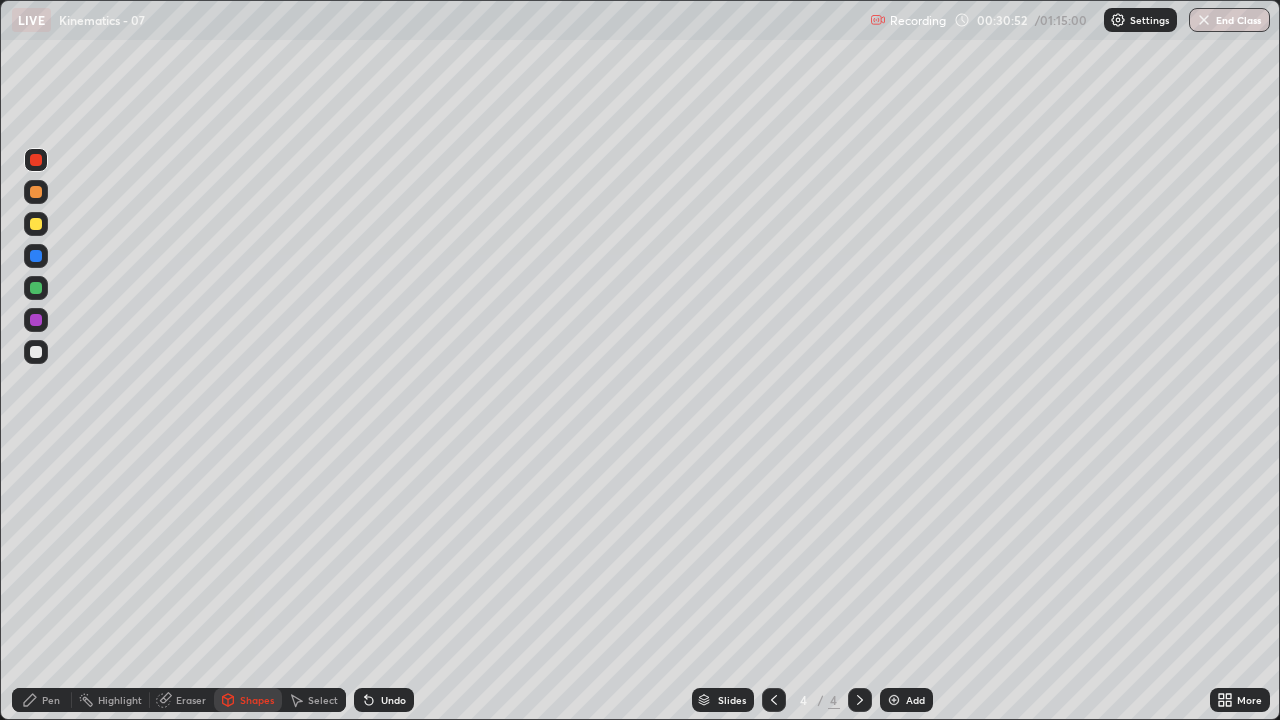 click on "Pen" at bounding box center (42, 700) 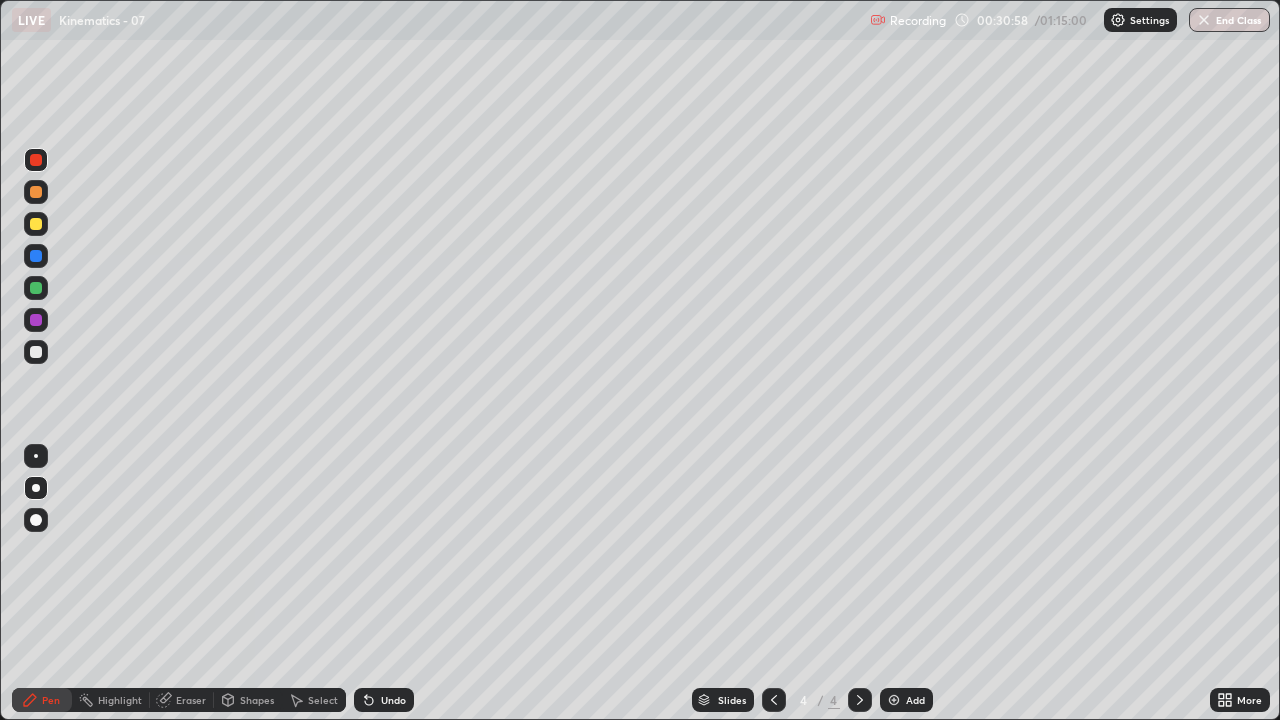 click on "Undo" at bounding box center (384, 700) 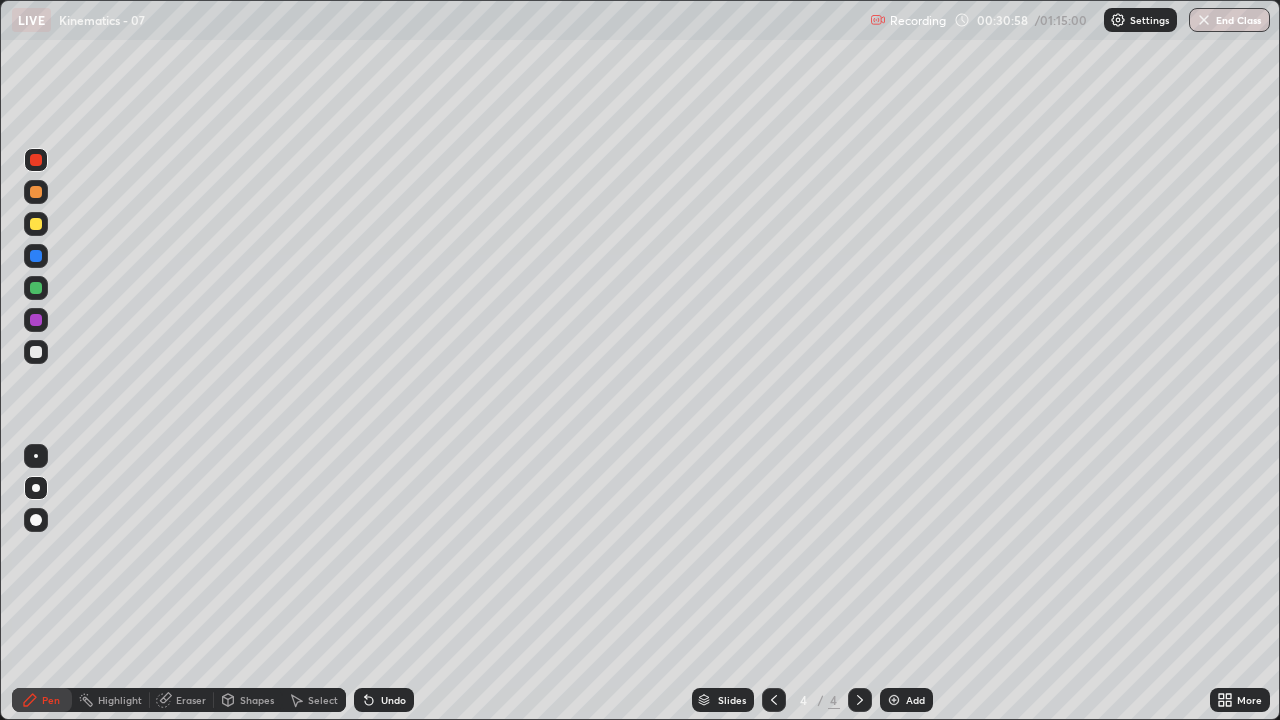 click on "Undo" at bounding box center [384, 700] 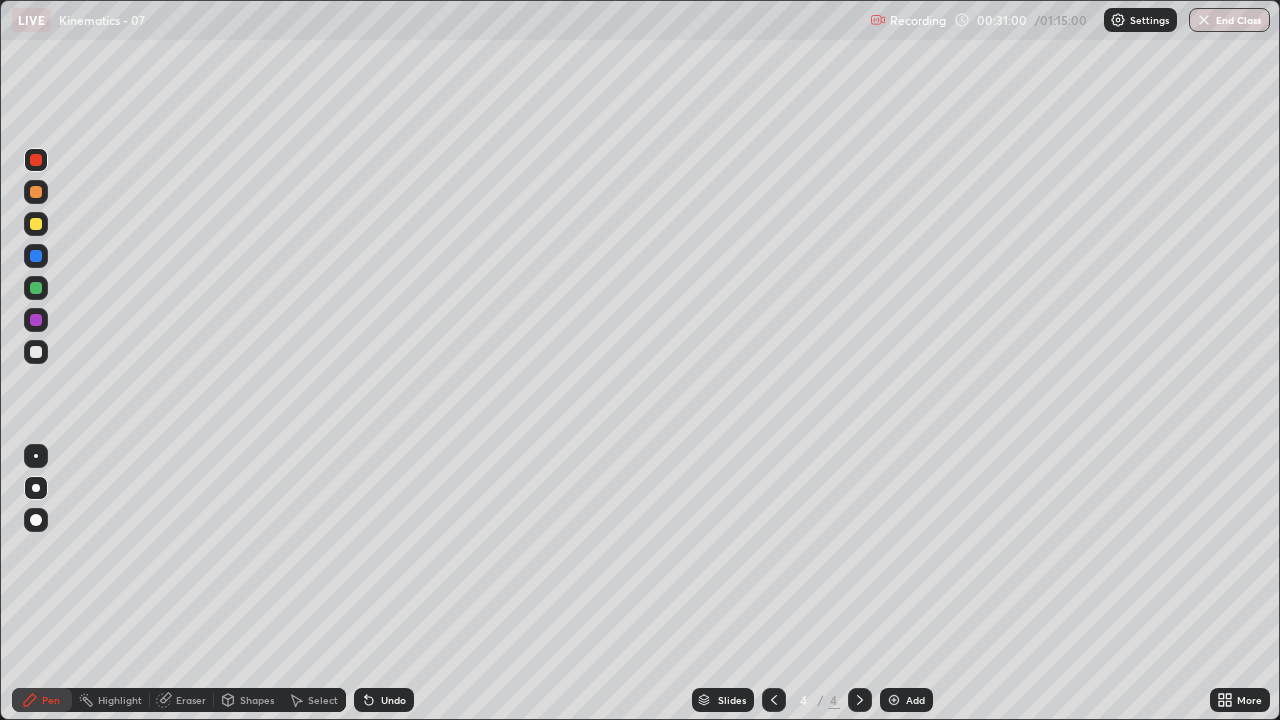 click at bounding box center (36, 456) 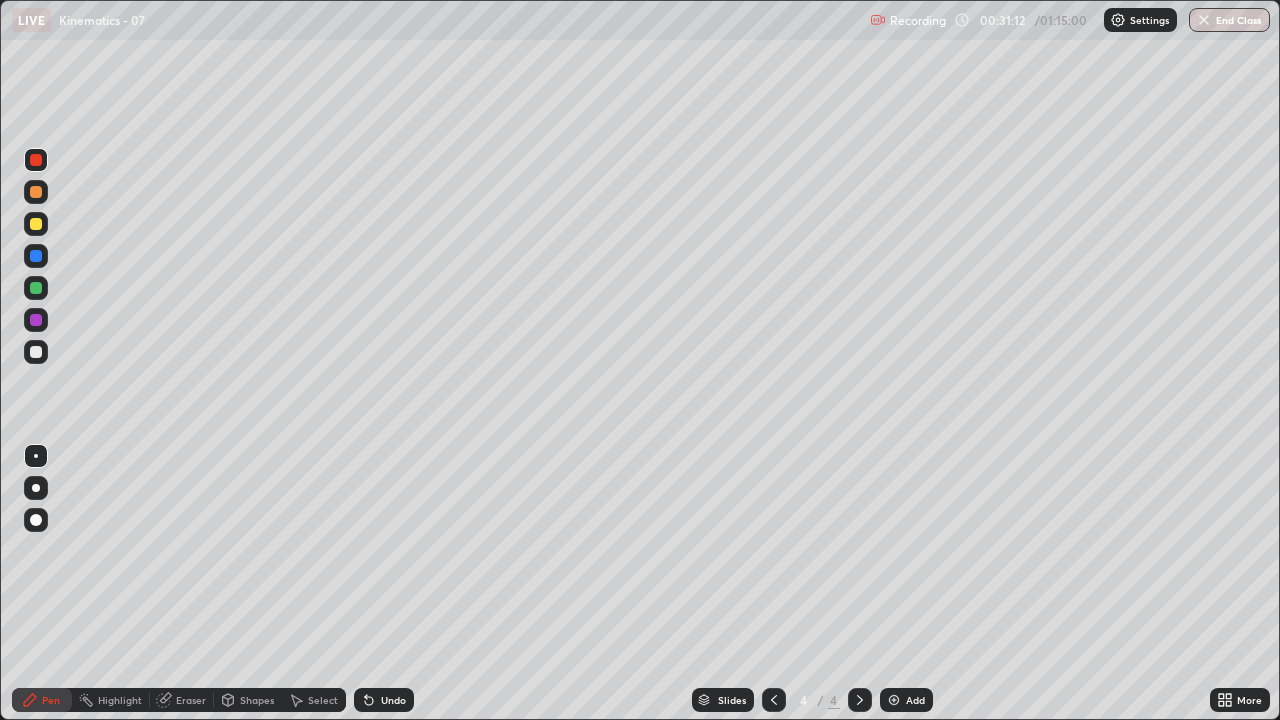 click on "Undo" at bounding box center [384, 700] 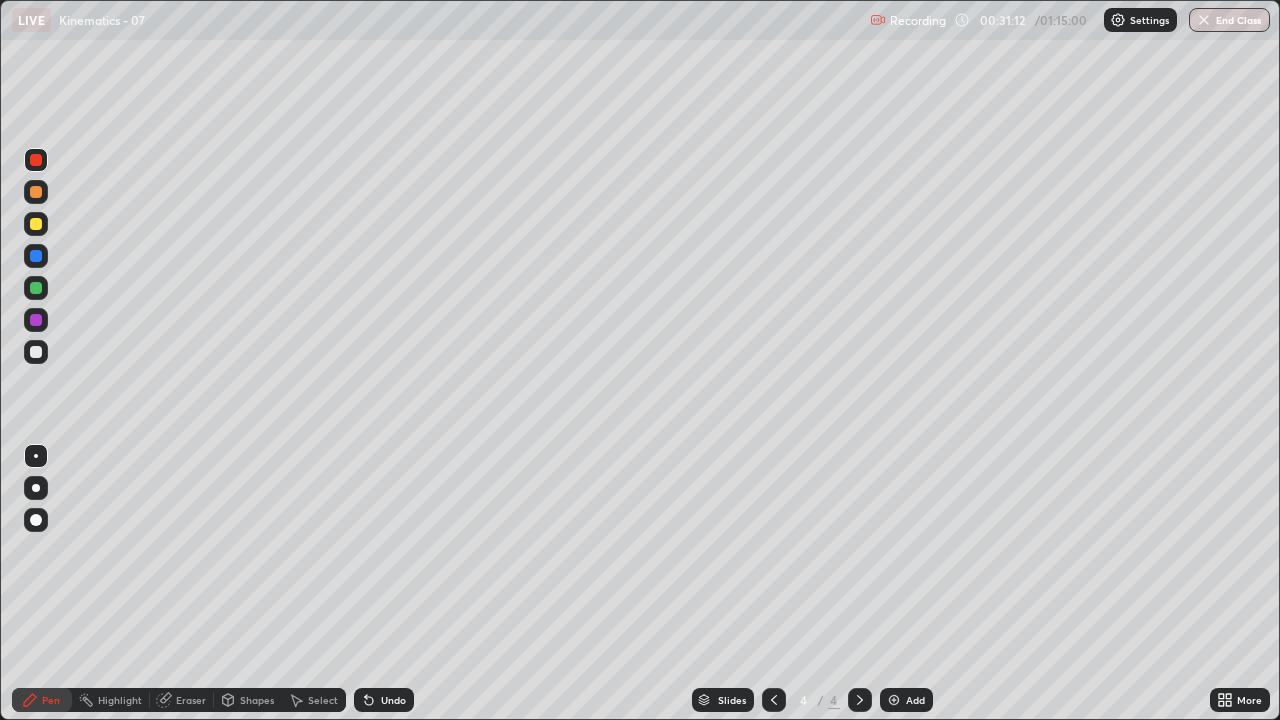 click on "Undo" at bounding box center [384, 700] 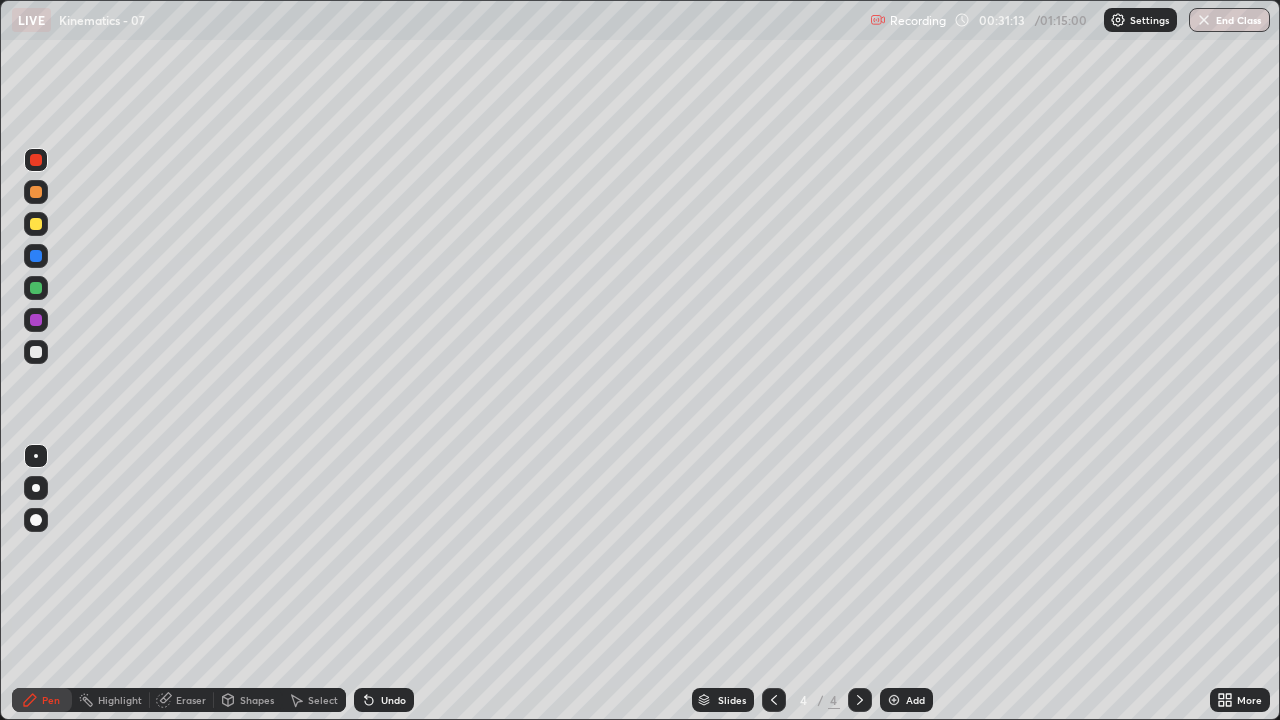 click on "Undo" at bounding box center [384, 700] 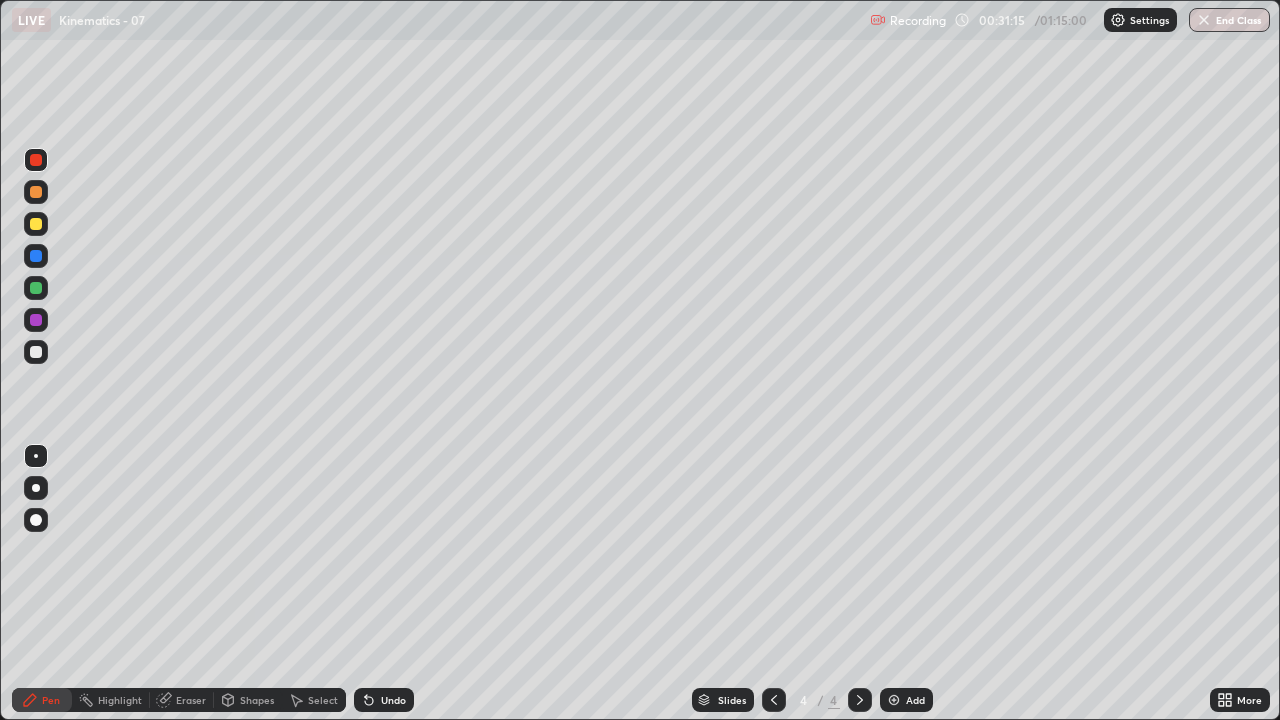 click on "Undo" at bounding box center (393, 700) 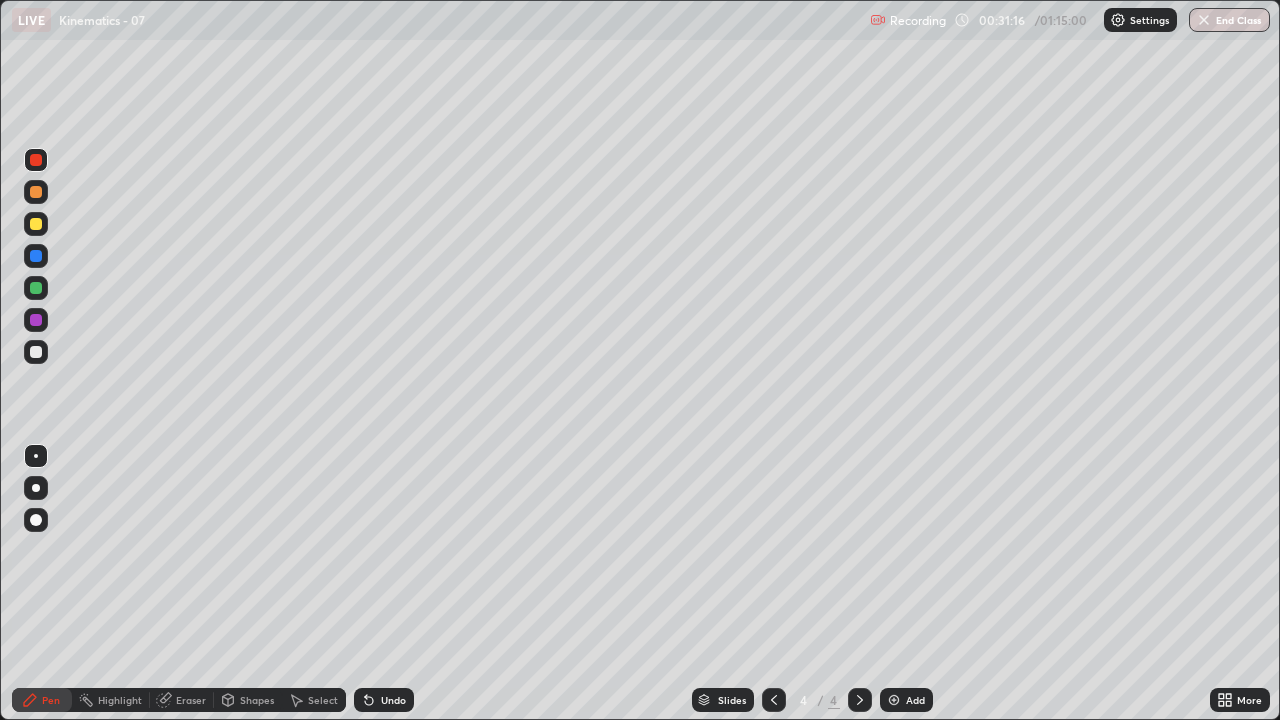 click on "Undo" at bounding box center (393, 700) 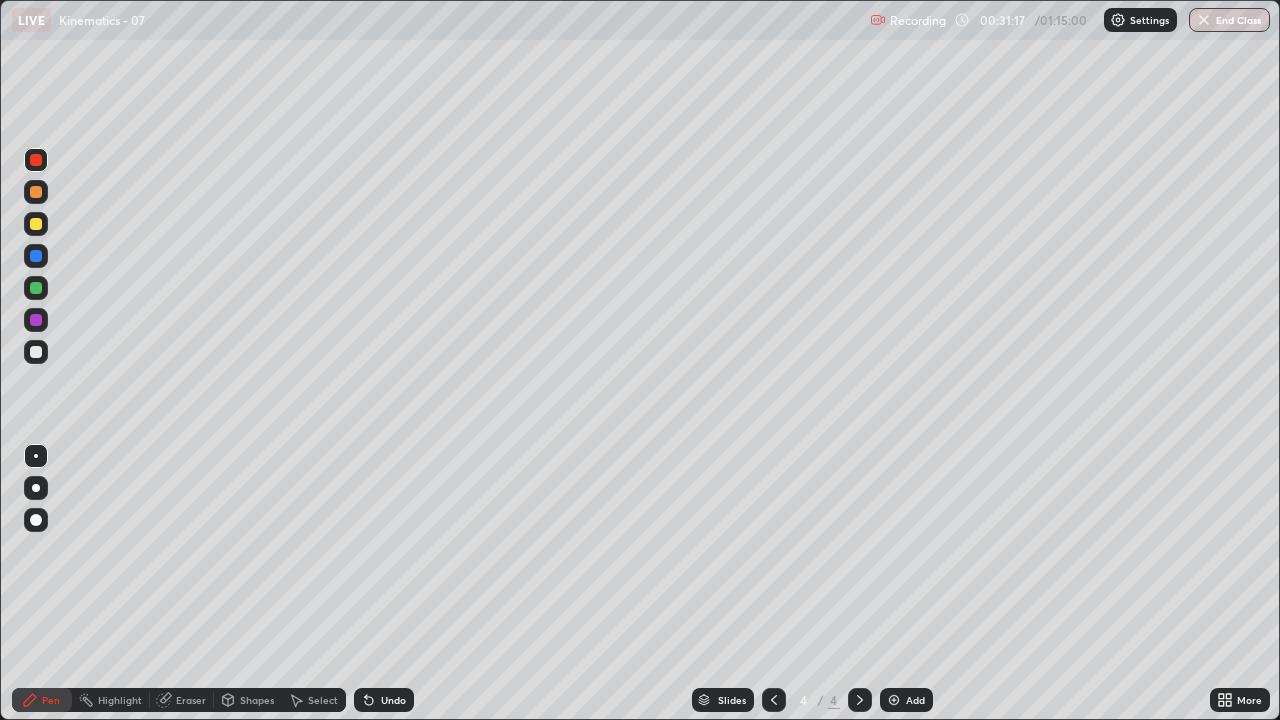click on "Undo" at bounding box center [393, 700] 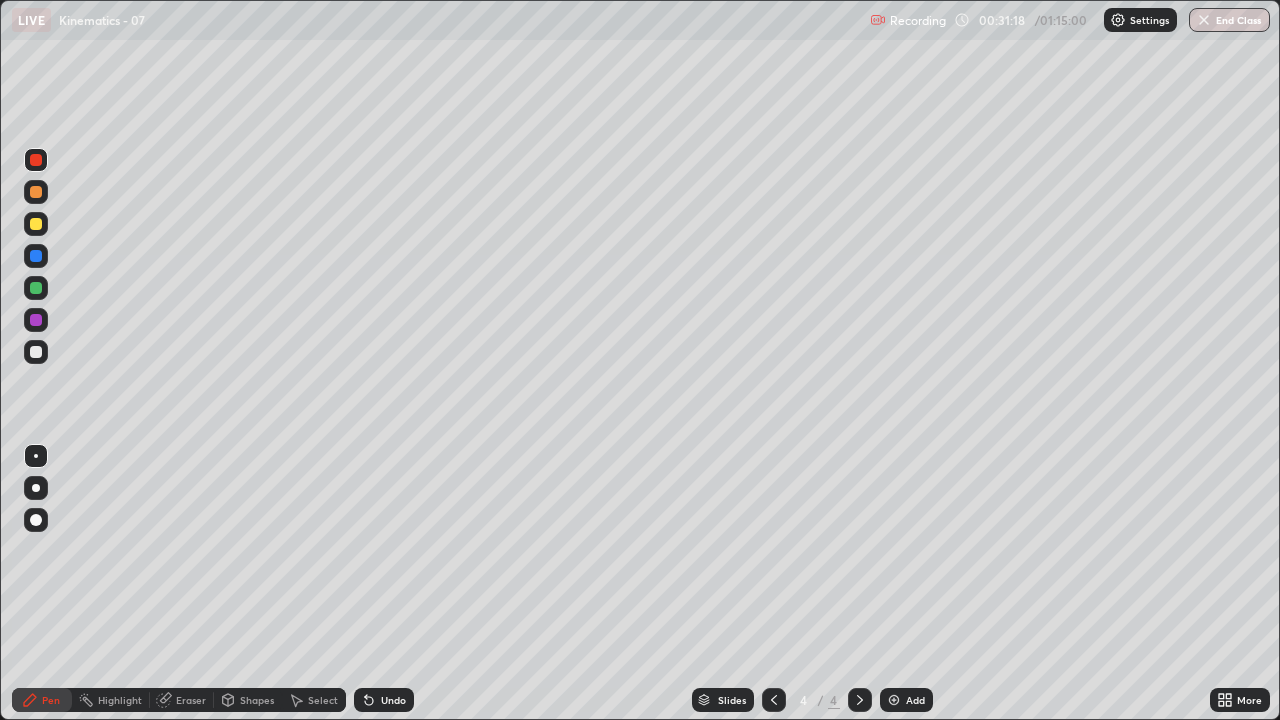 click on "Undo" at bounding box center (384, 700) 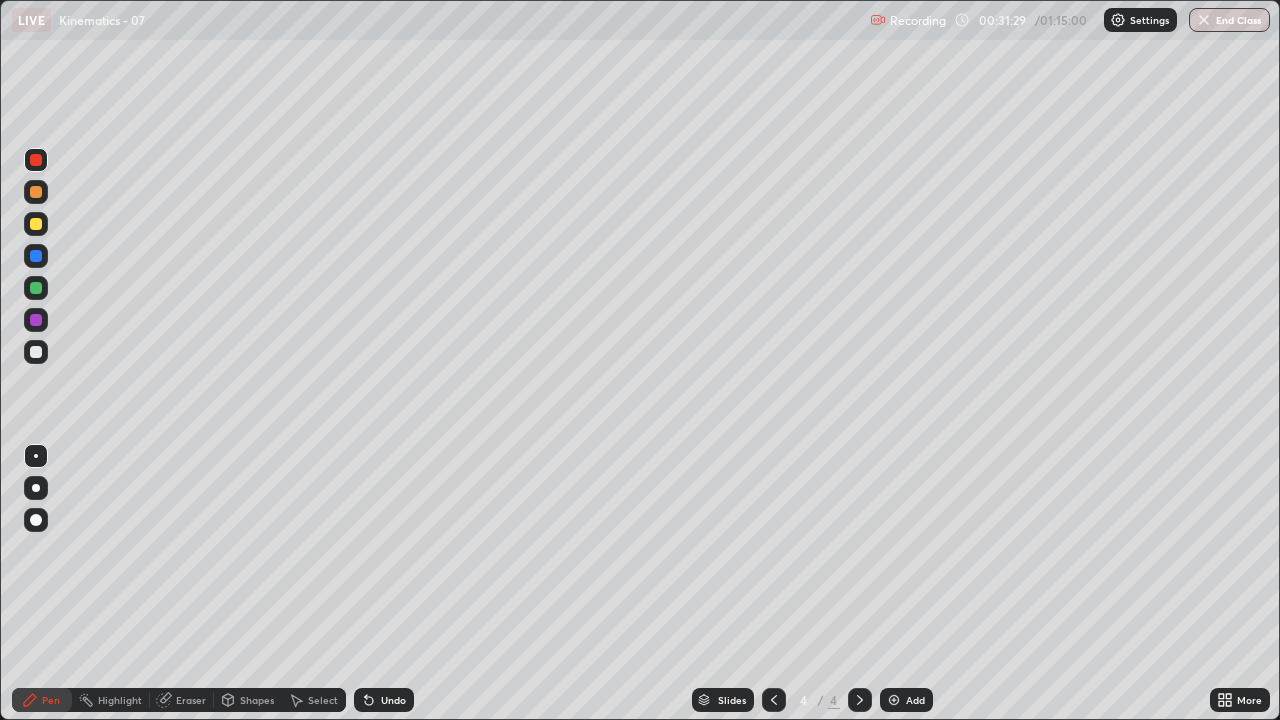 click at bounding box center [36, 352] 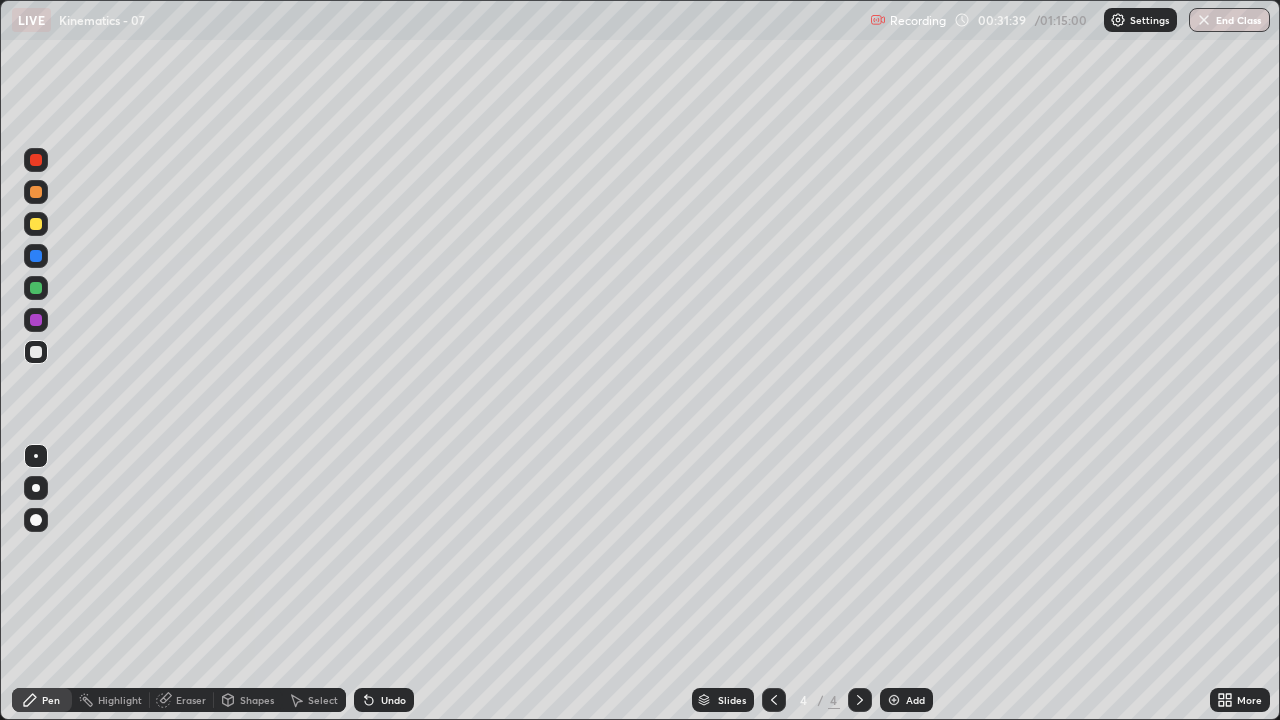 click at bounding box center (36, 288) 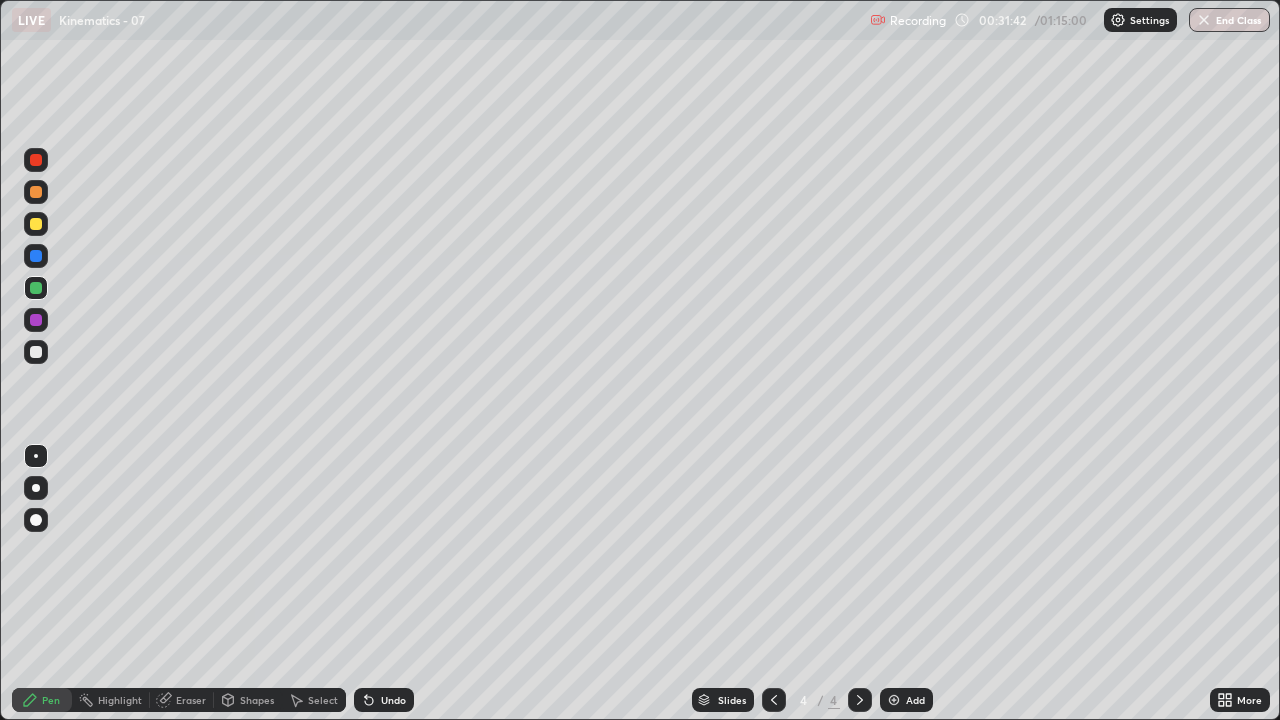 click at bounding box center [36, 520] 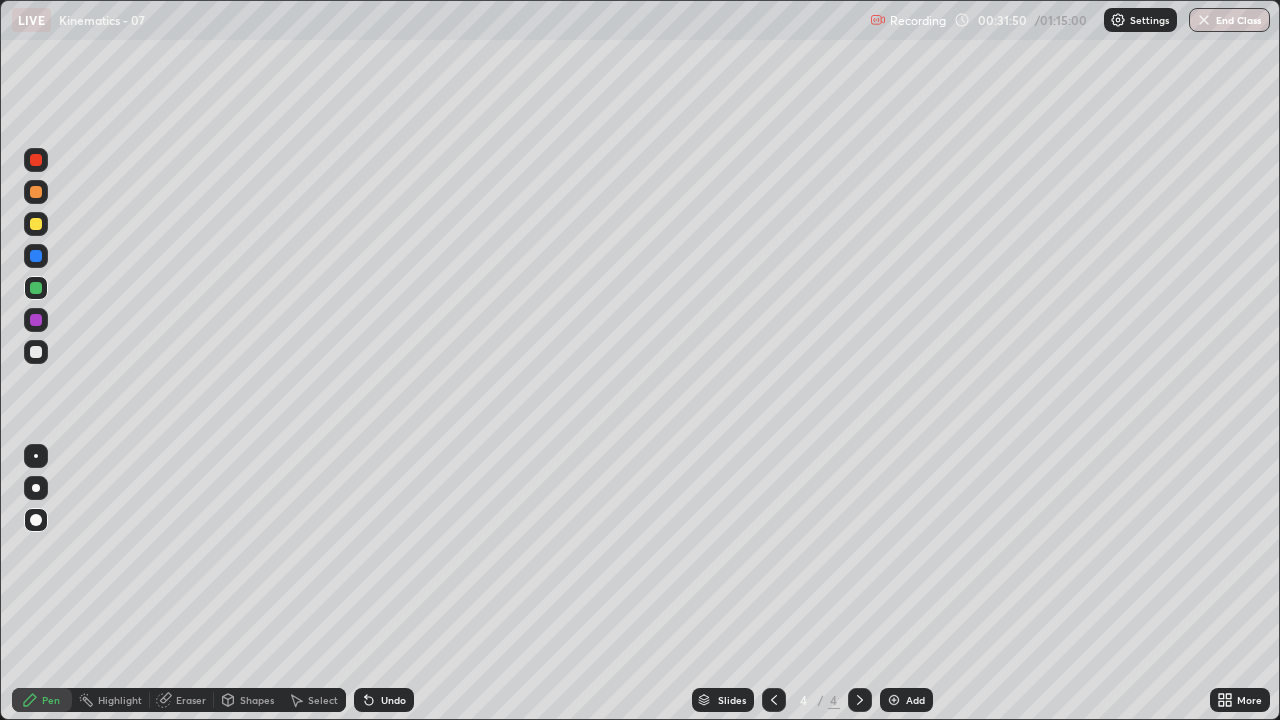 click at bounding box center (36, 456) 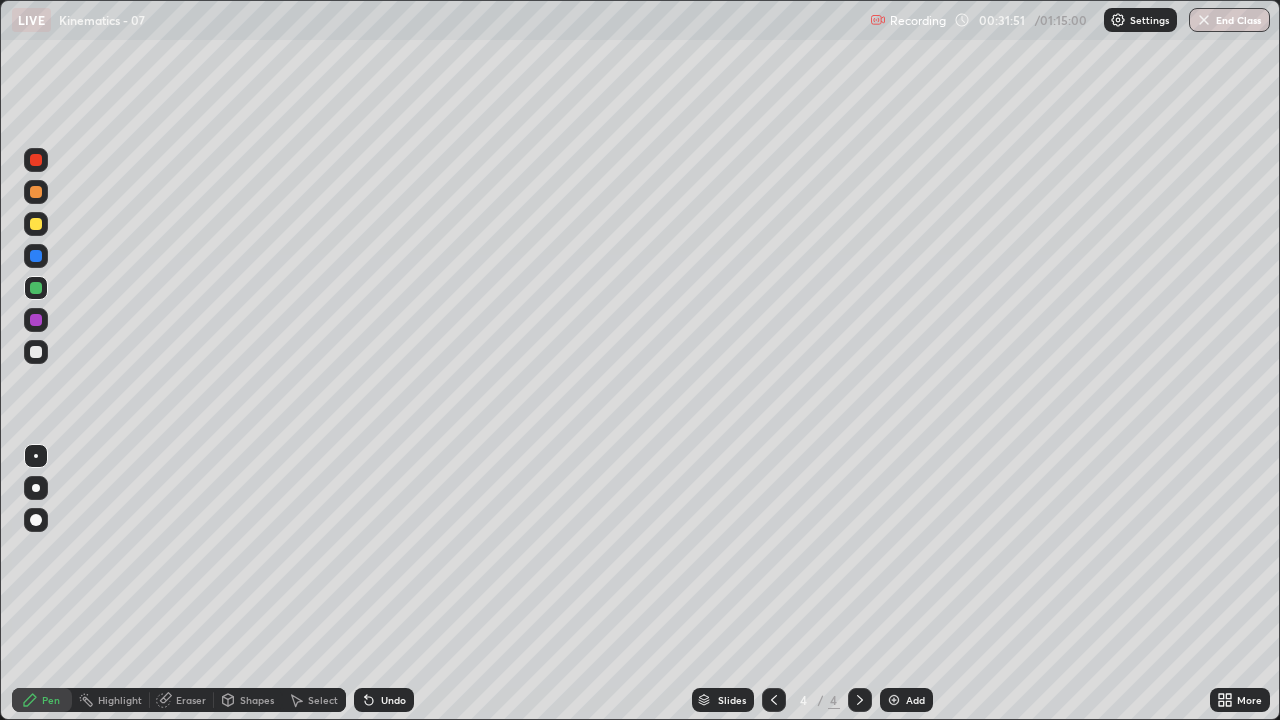 click at bounding box center [36, 352] 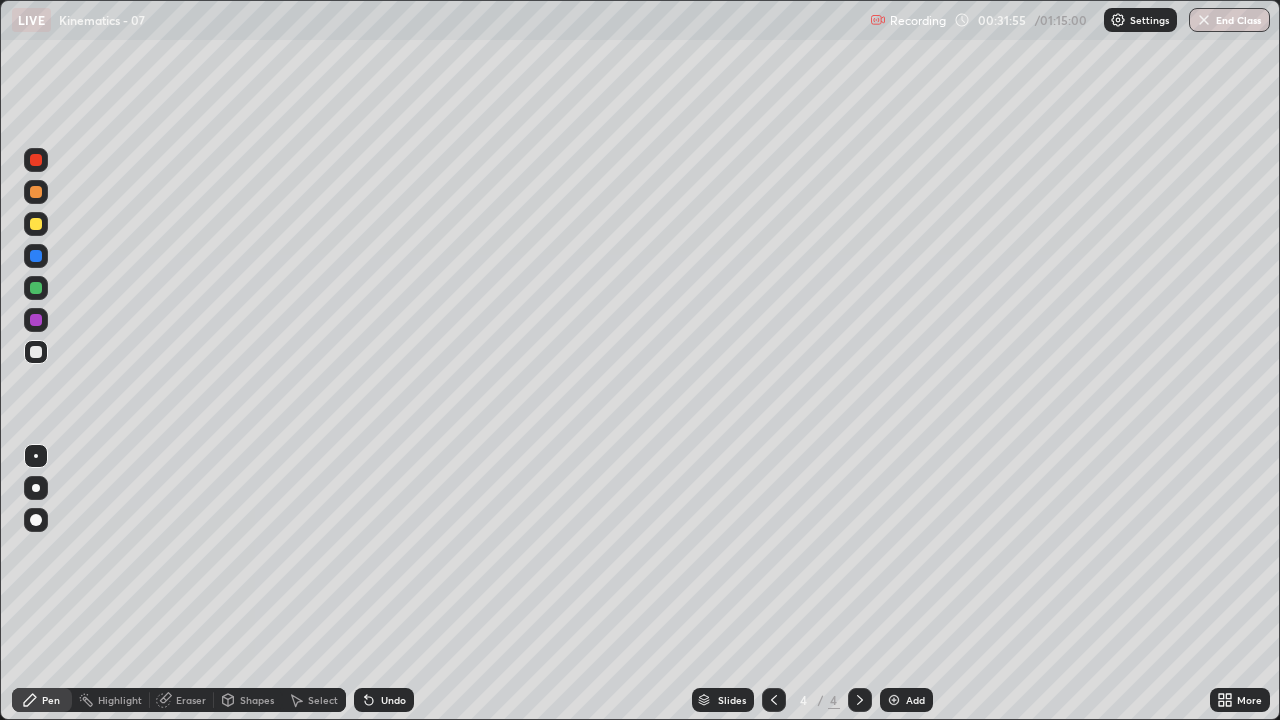 click on "Shapes" at bounding box center (257, 700) 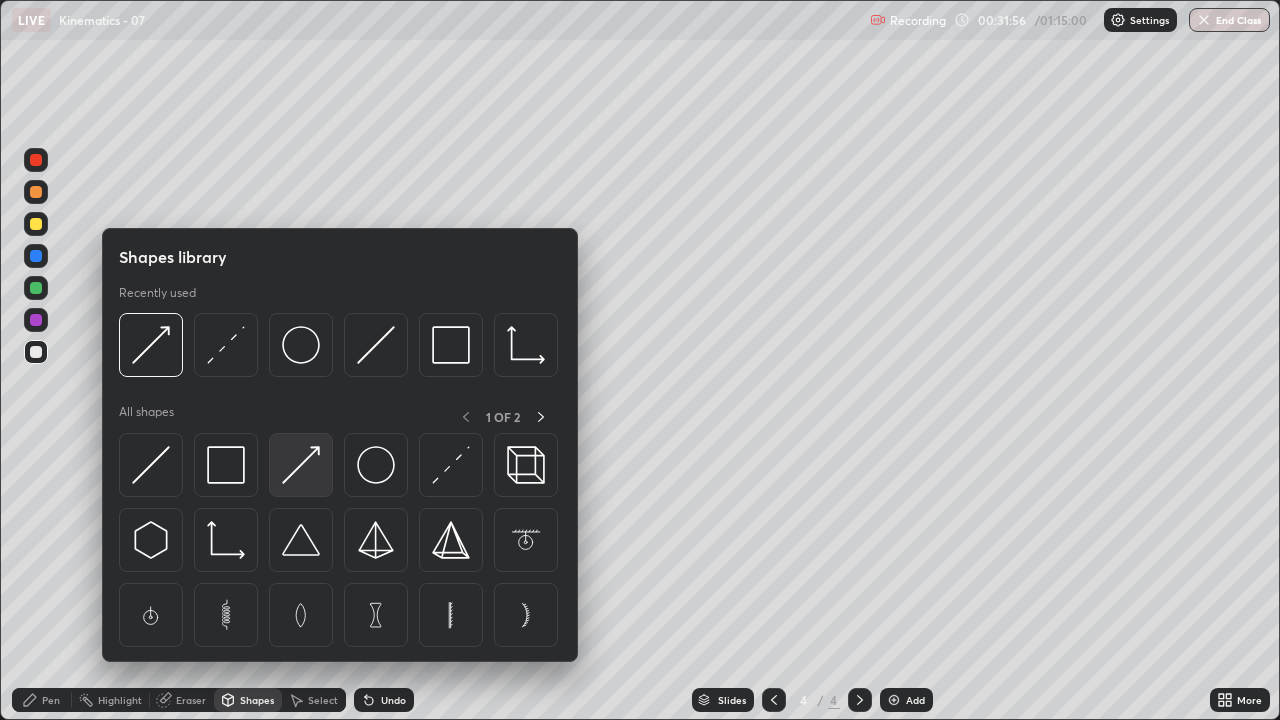 click at bounding box center [301, 465] 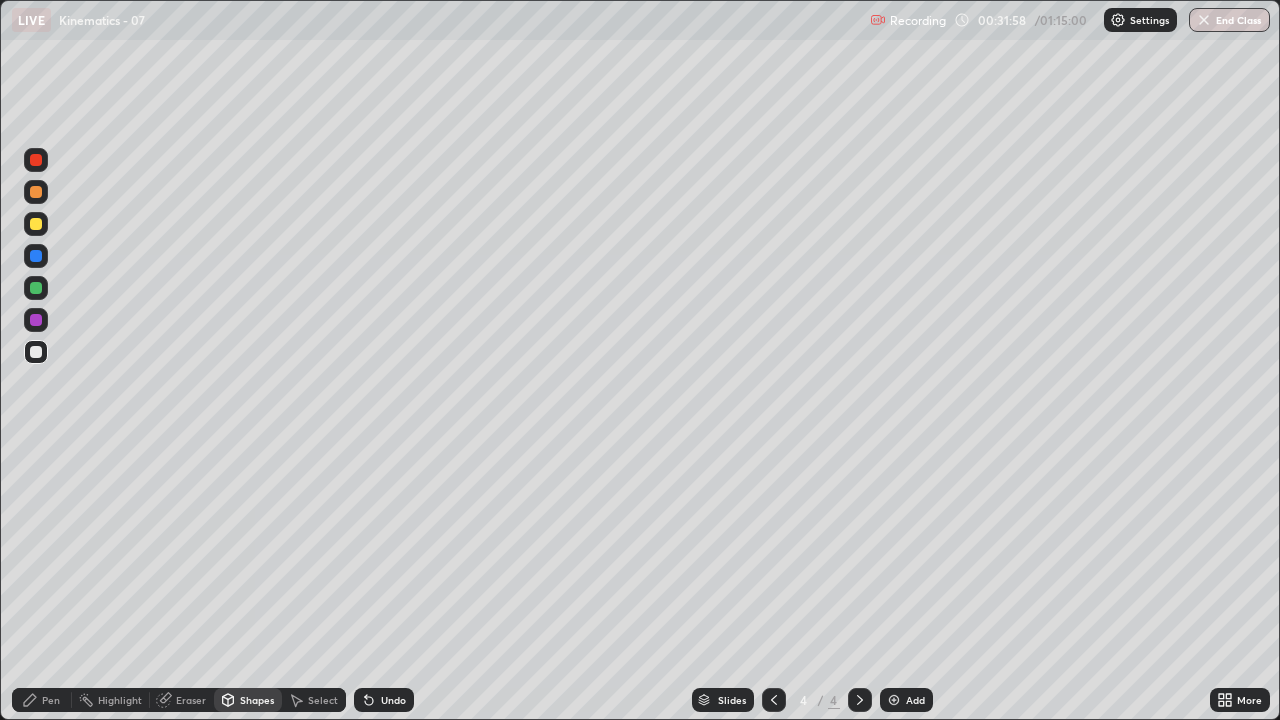 click at bounding box center [36, 256] 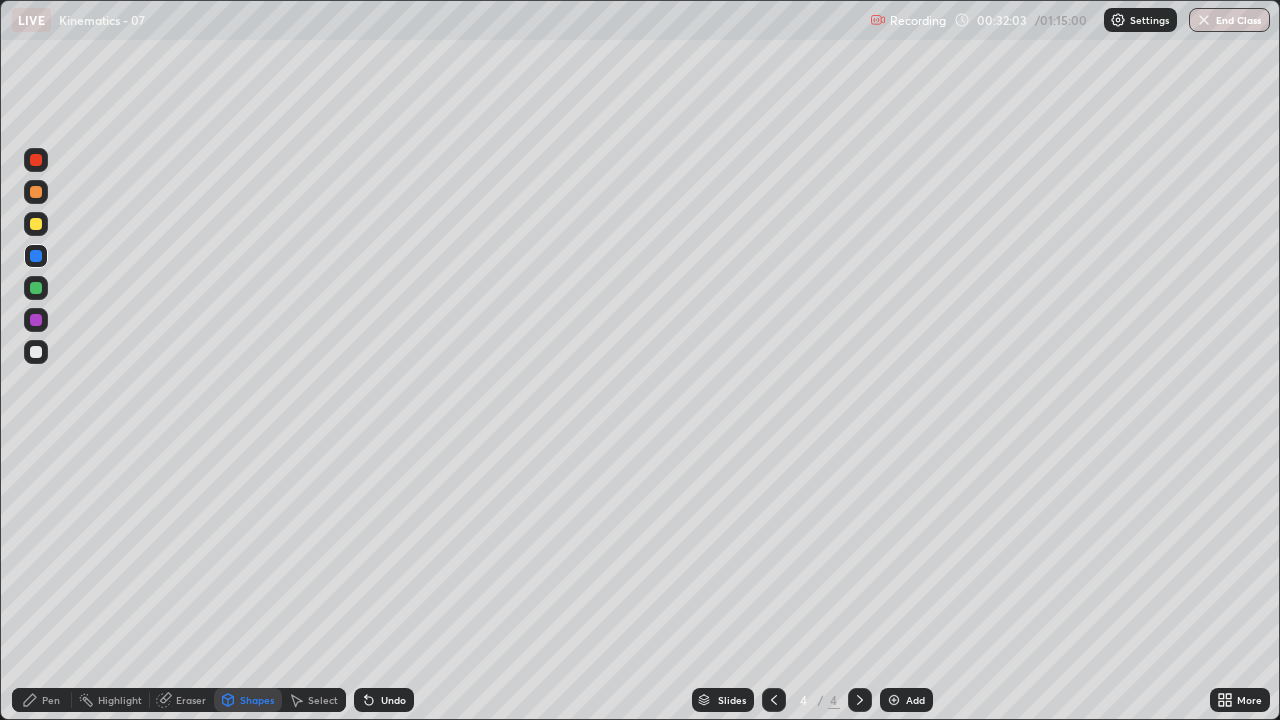click at bounding box center [36, 288] 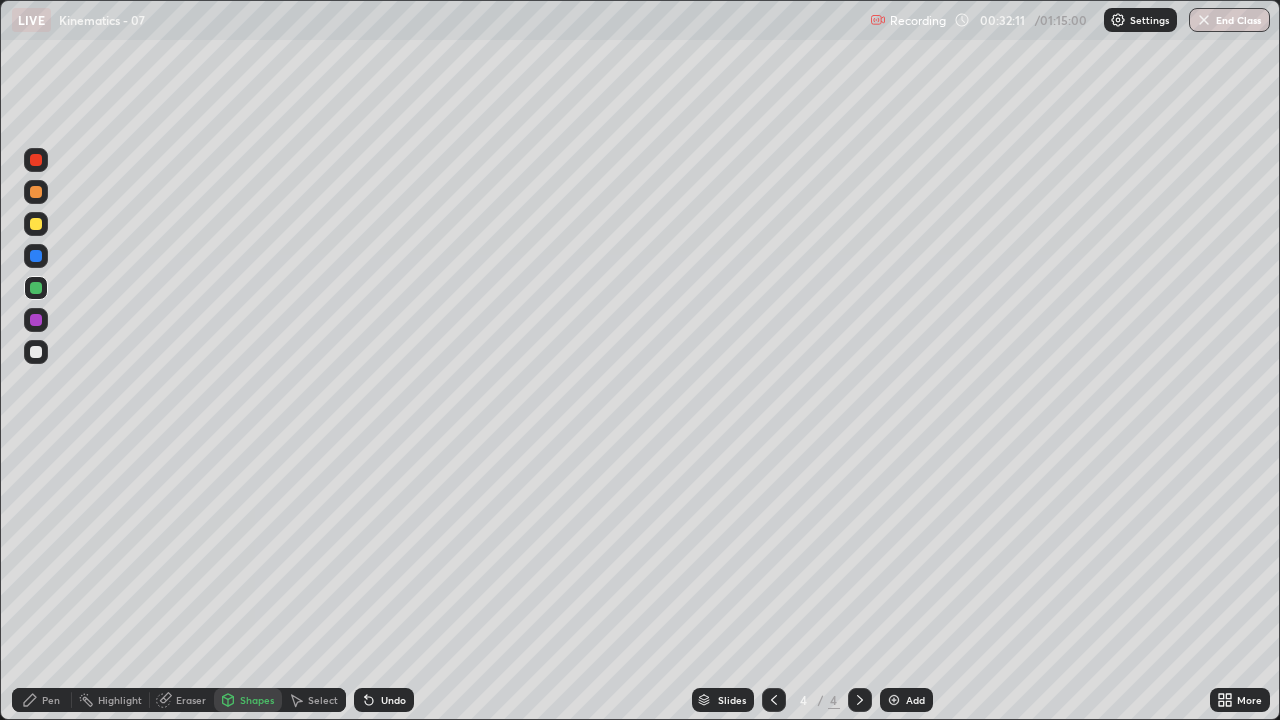 click on "Pen" at bounding box center [51, 700] 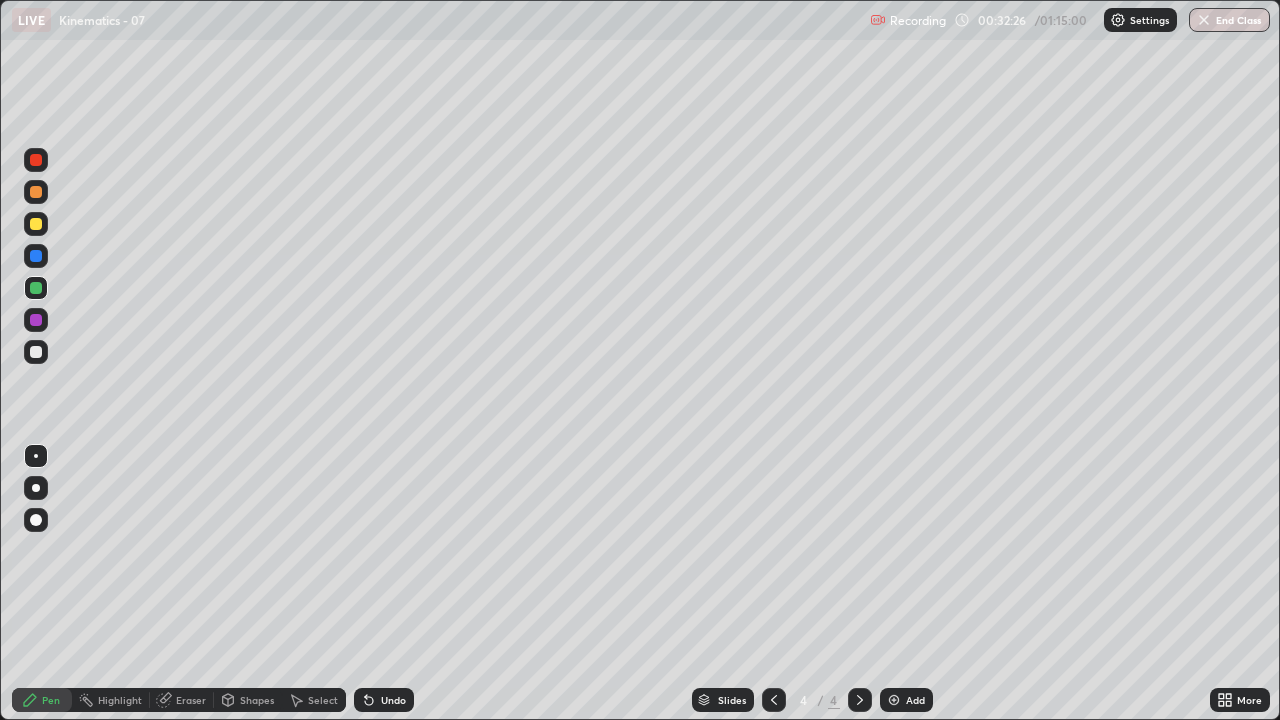 click on "Eraser" at bounding box center (182, 700) 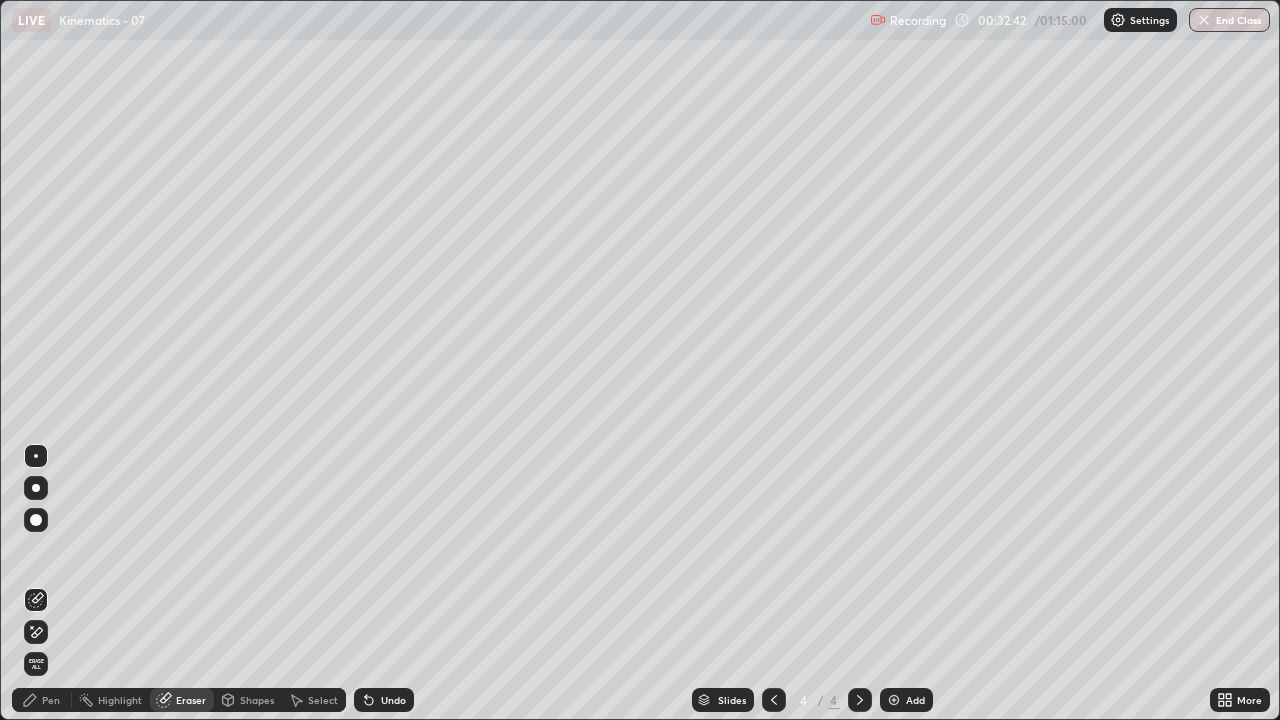 click on "Pen" at bounding box center (51, 700) 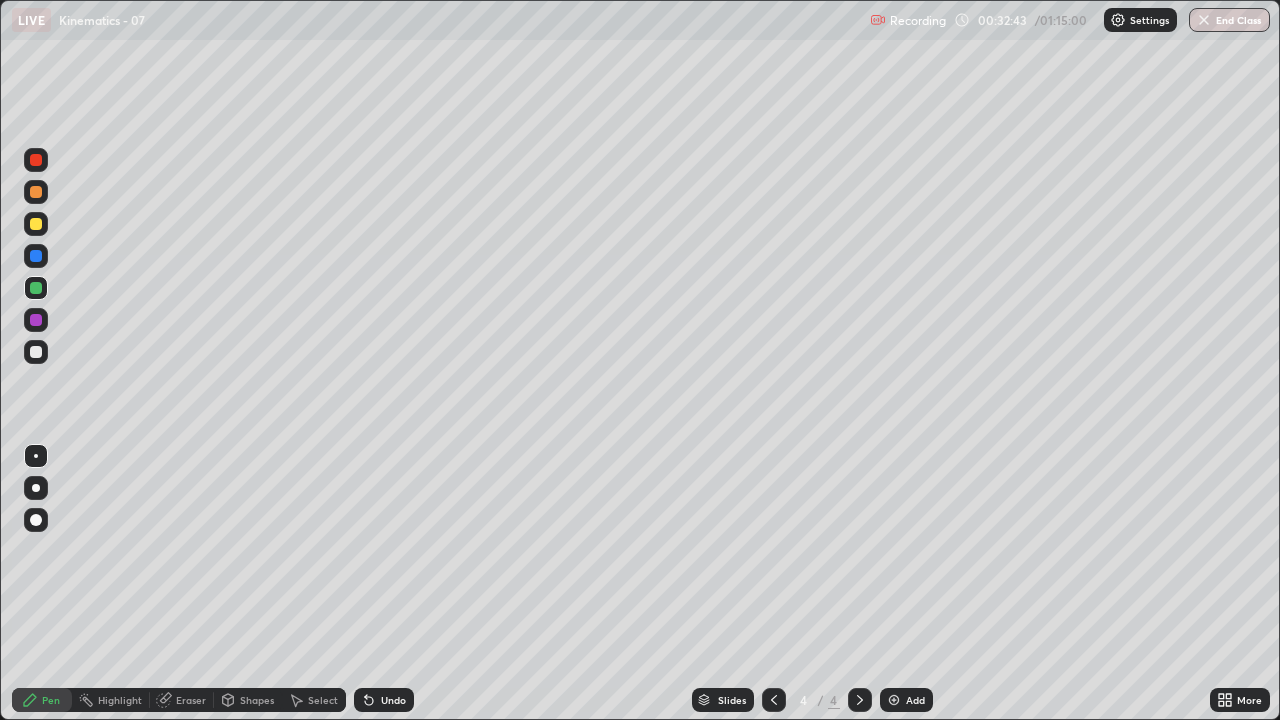 click at bounding box center (36, 352) 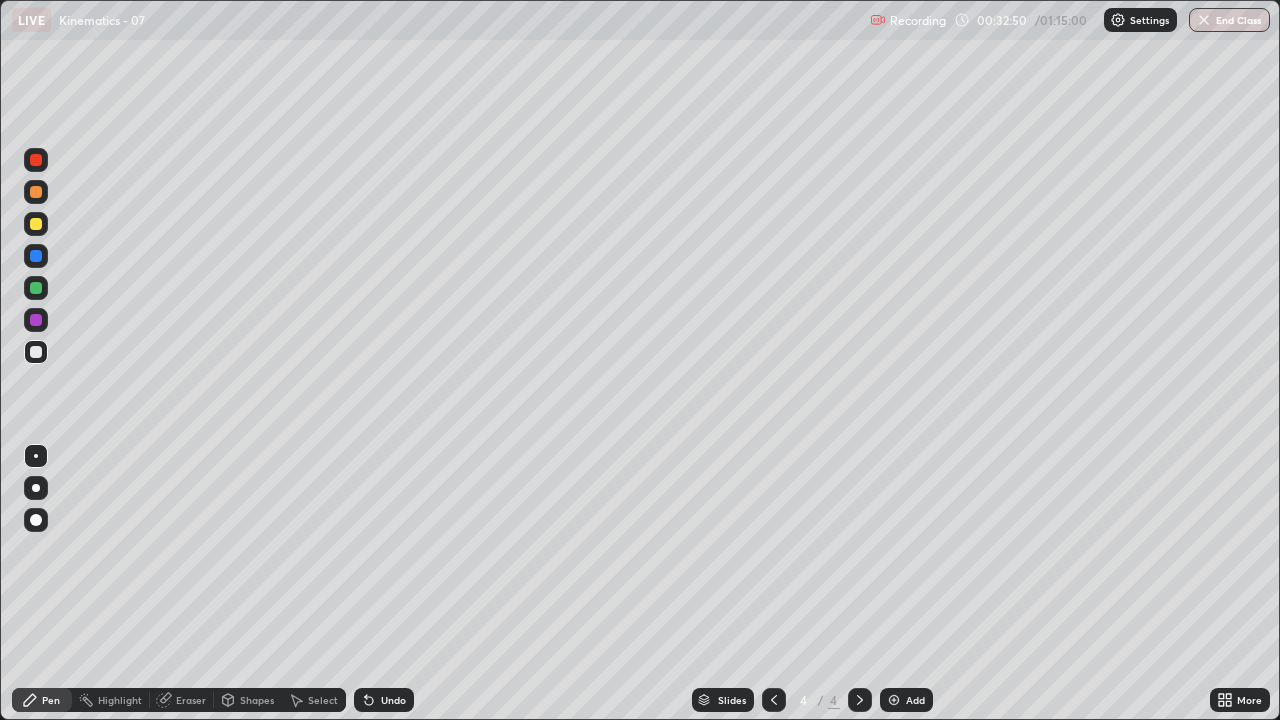 click at bounding box center (36, 288) 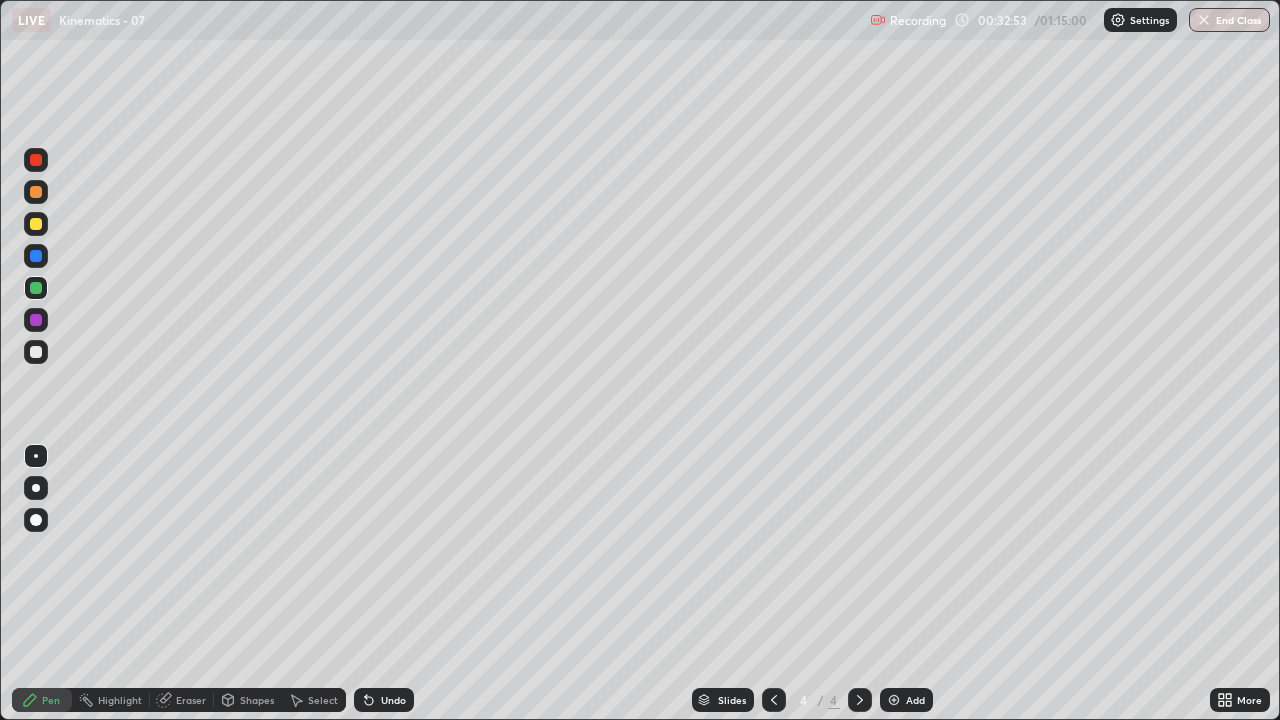 click on "Eraser" at bounding box center (191, 700) 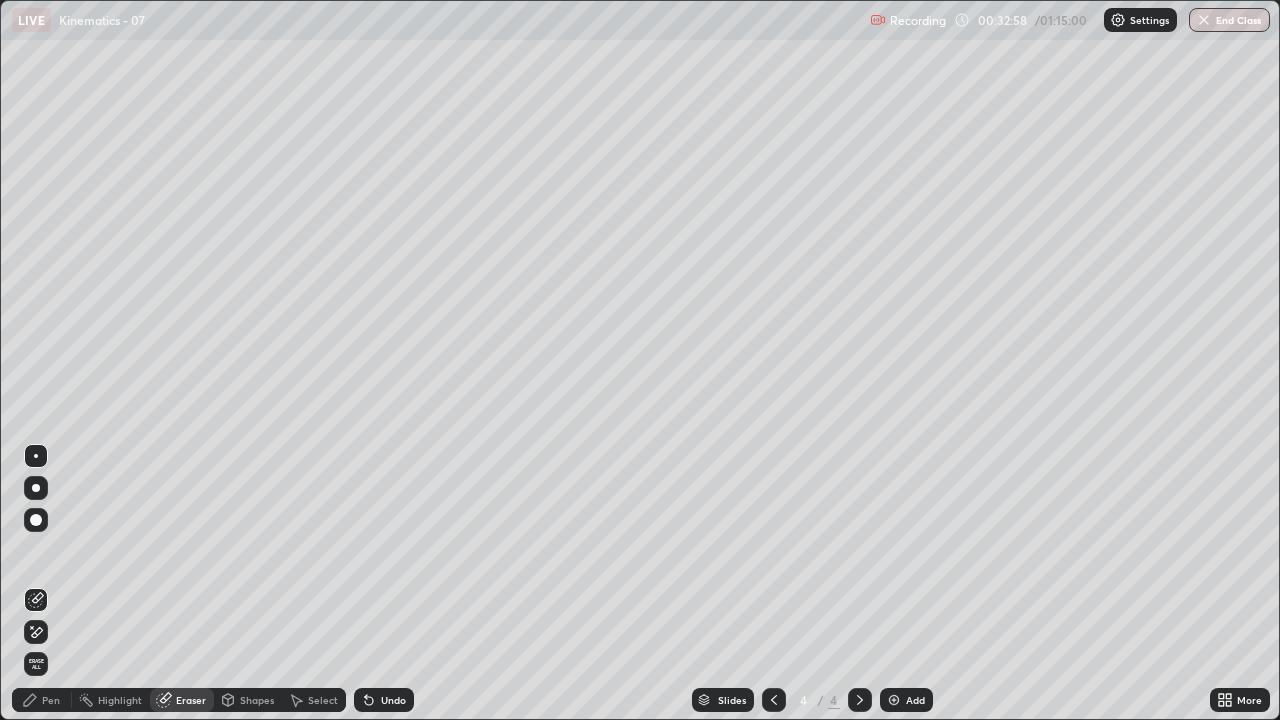 click on "Pen" at bounding box center [51, 700] 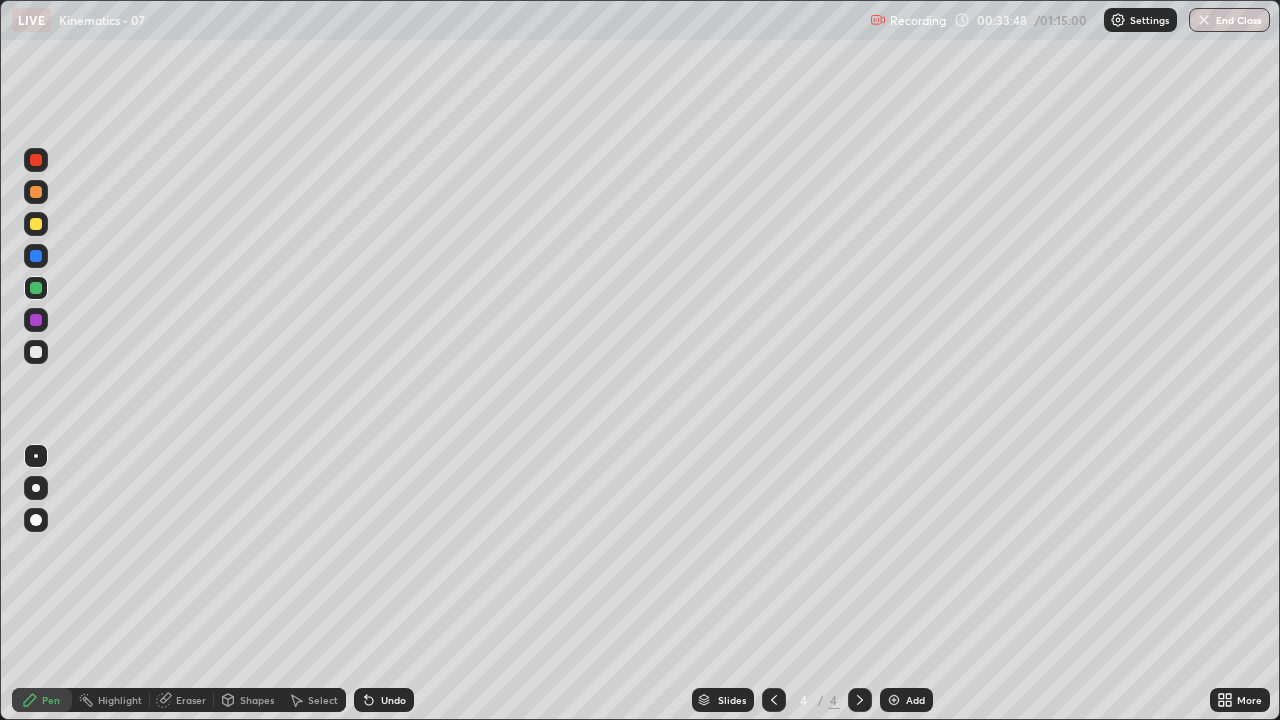 click at bounding box center (36, 256) 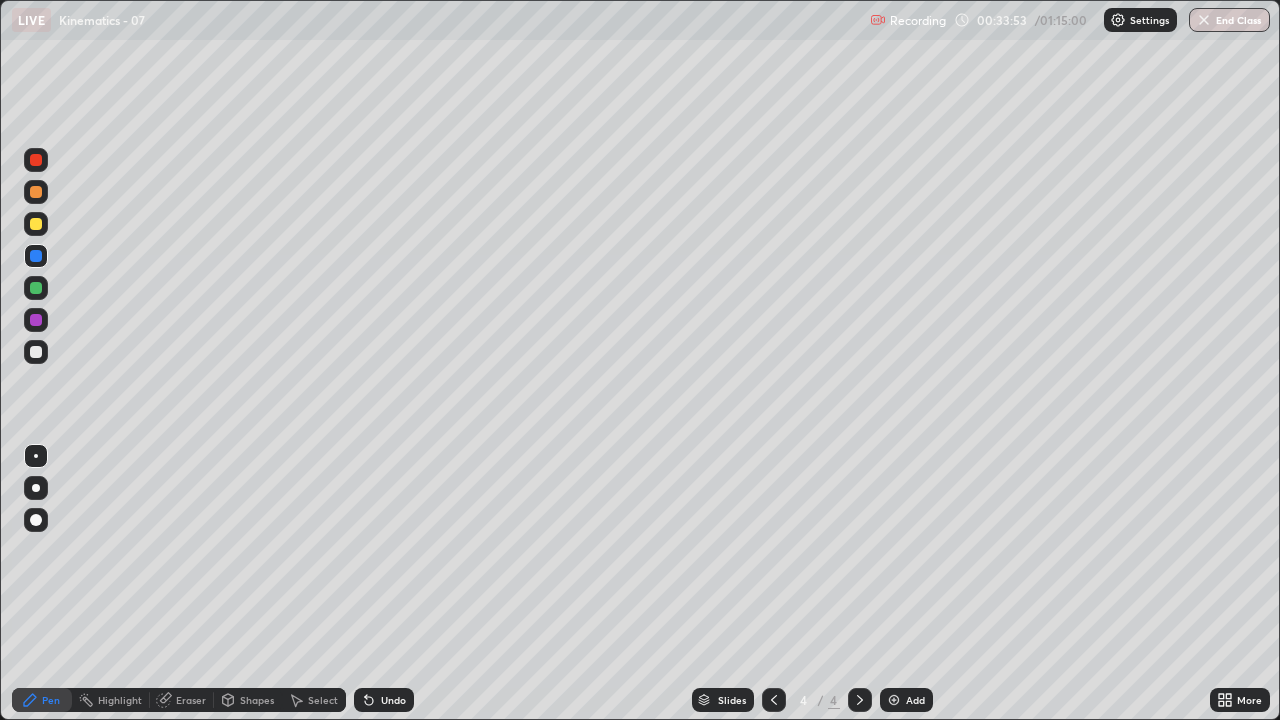 click on "Undo" at bounding box center (384, 700) 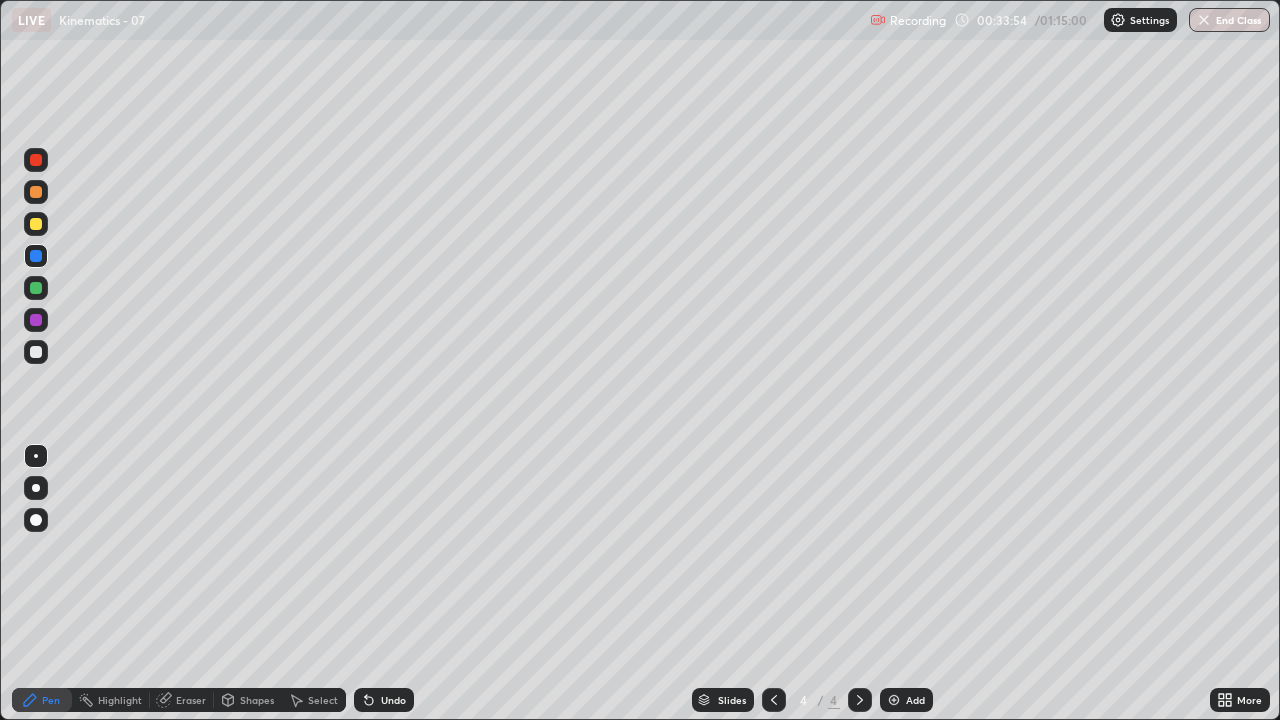 click at bounding box center [36, 520] 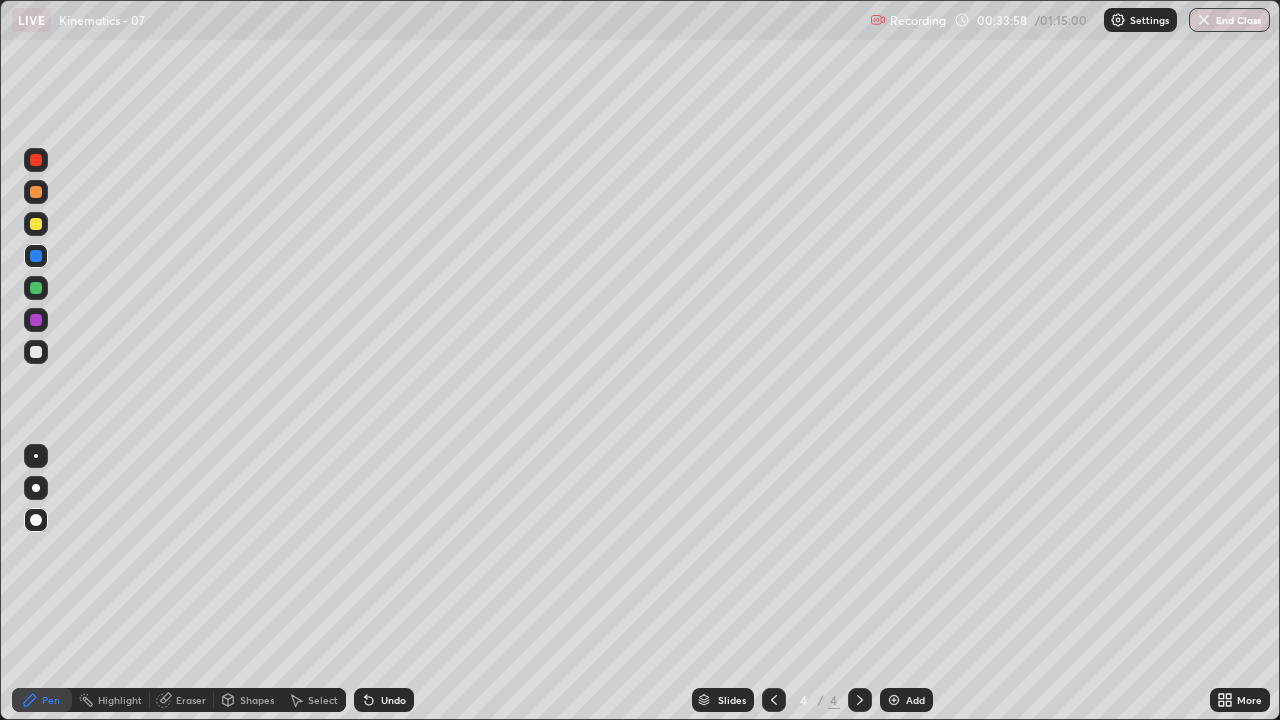 click at bounding box center (36, 352) 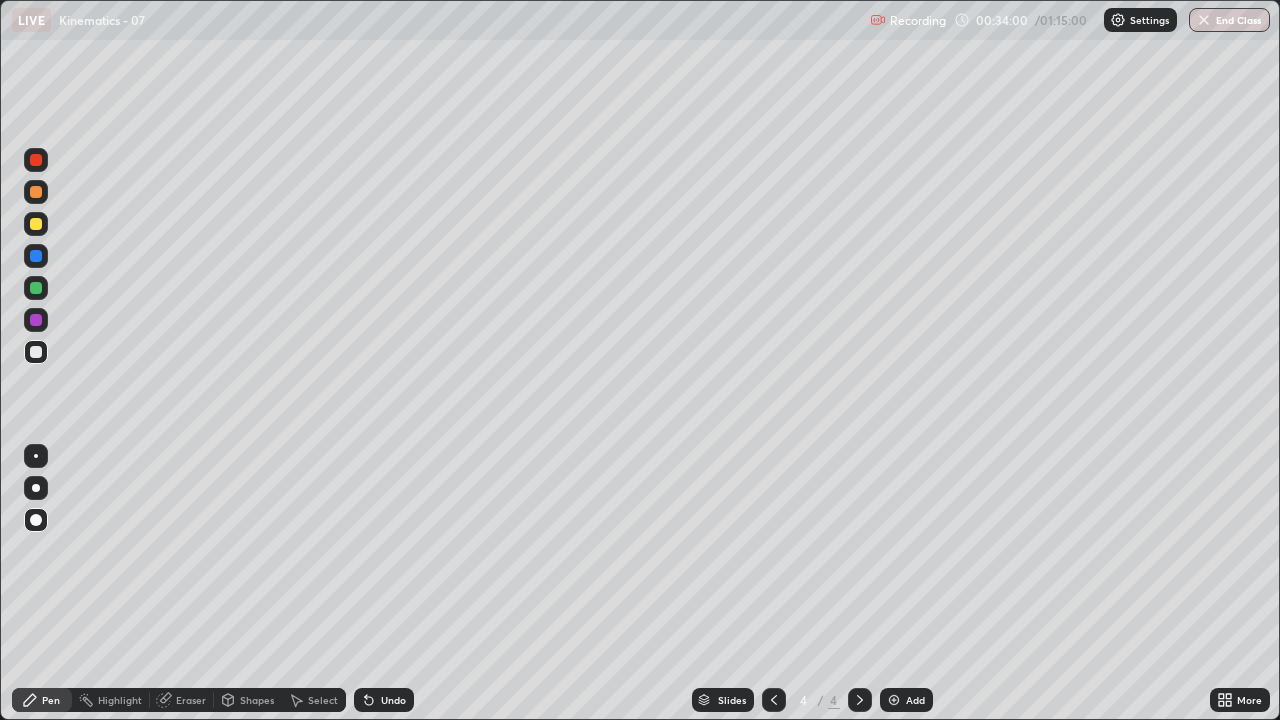 click at bounding box center (36, 456) 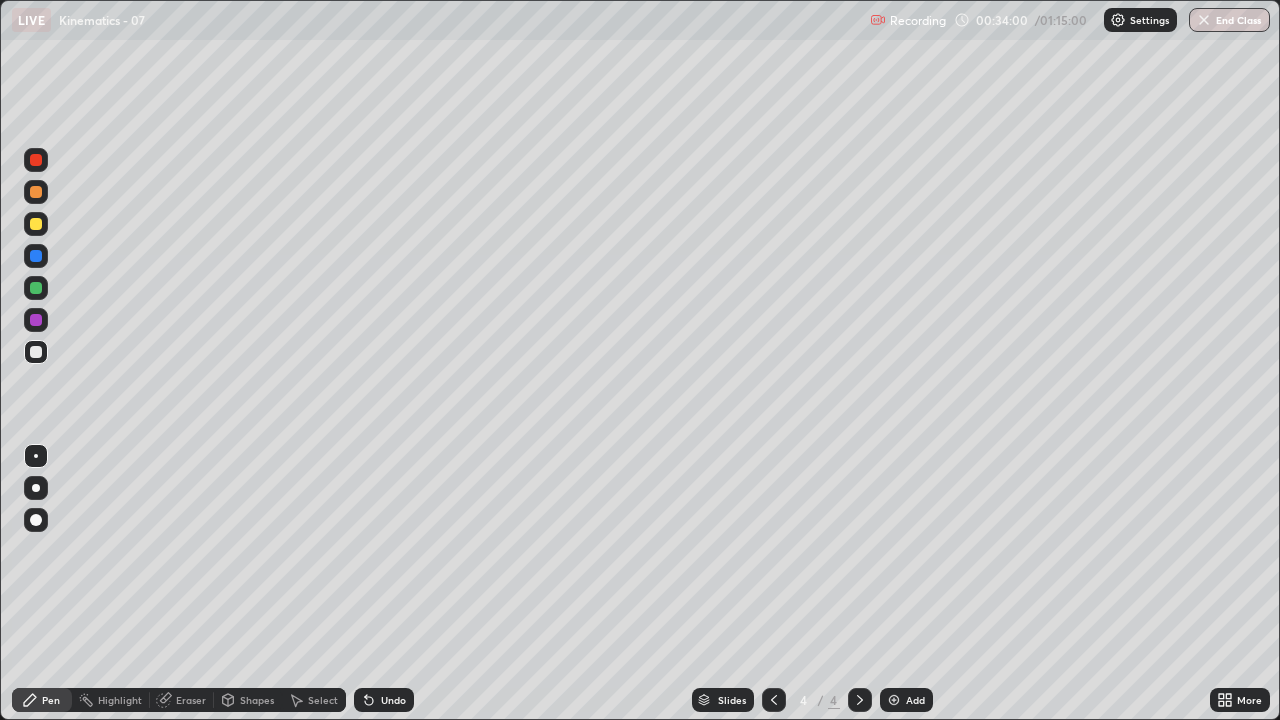 click at bounding box center (36, 488) 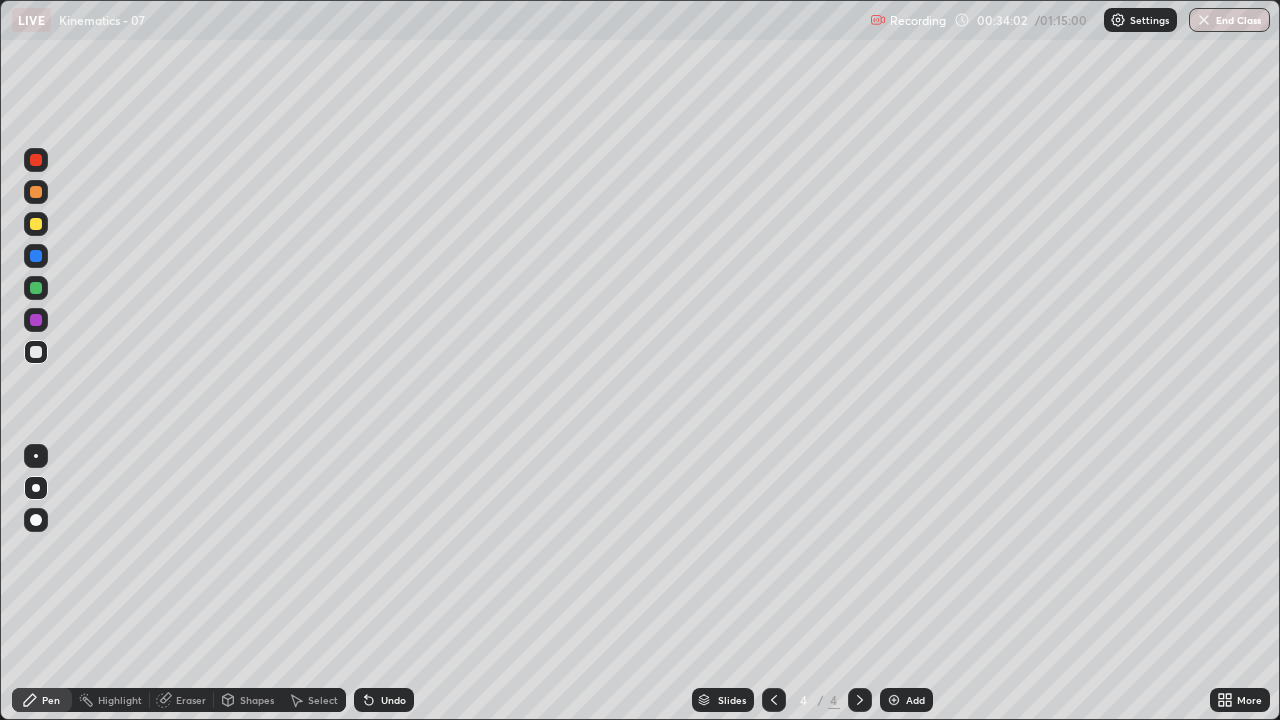 click at bounding box center [36, 456] 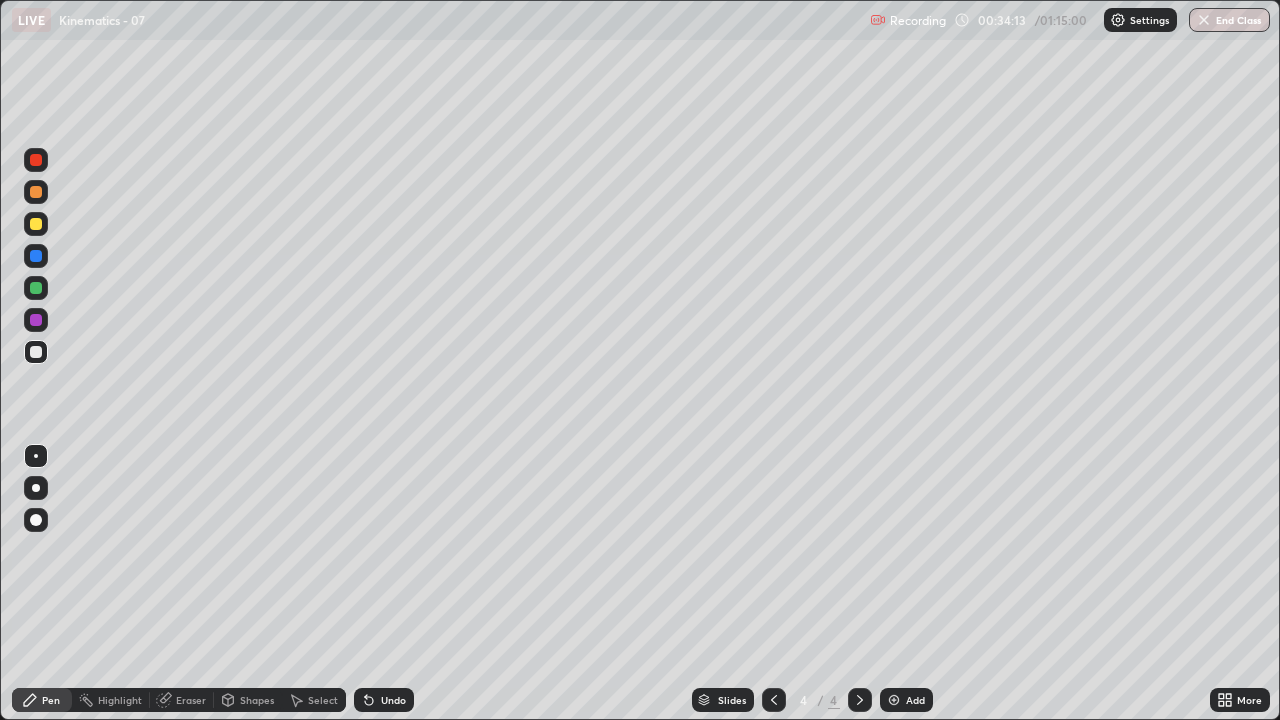 click 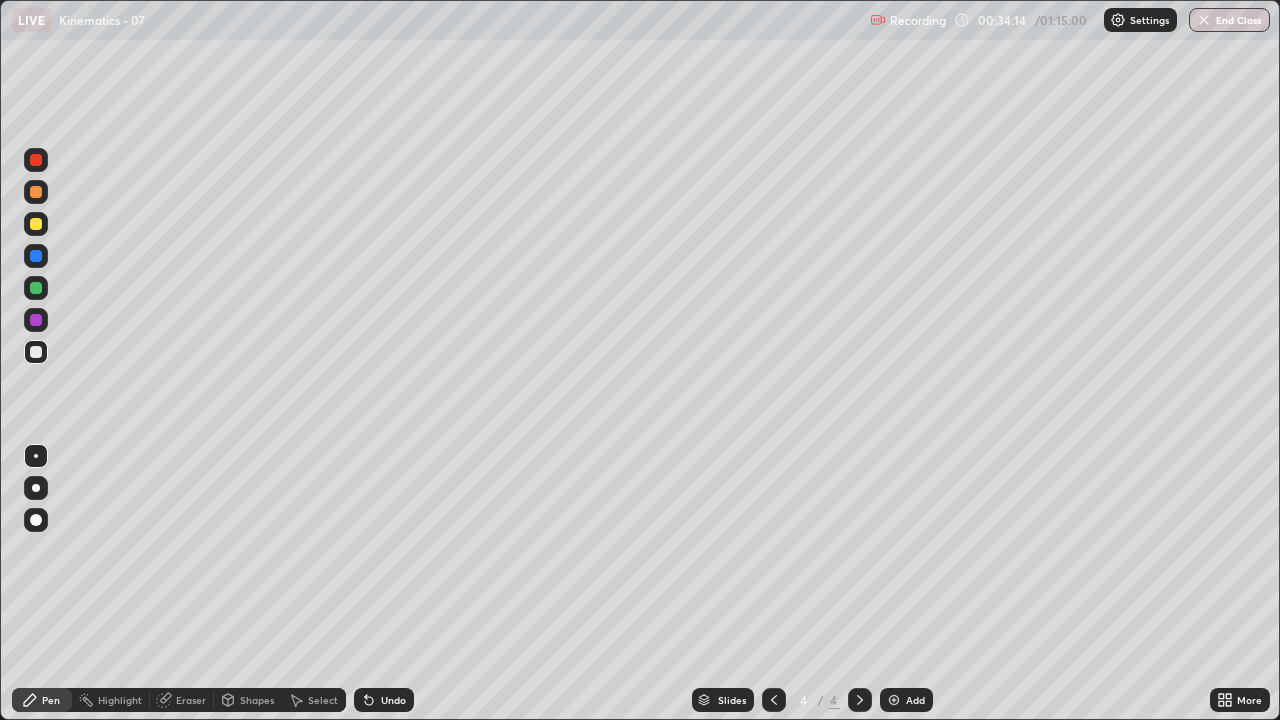 click at bounding box center [36, 224] 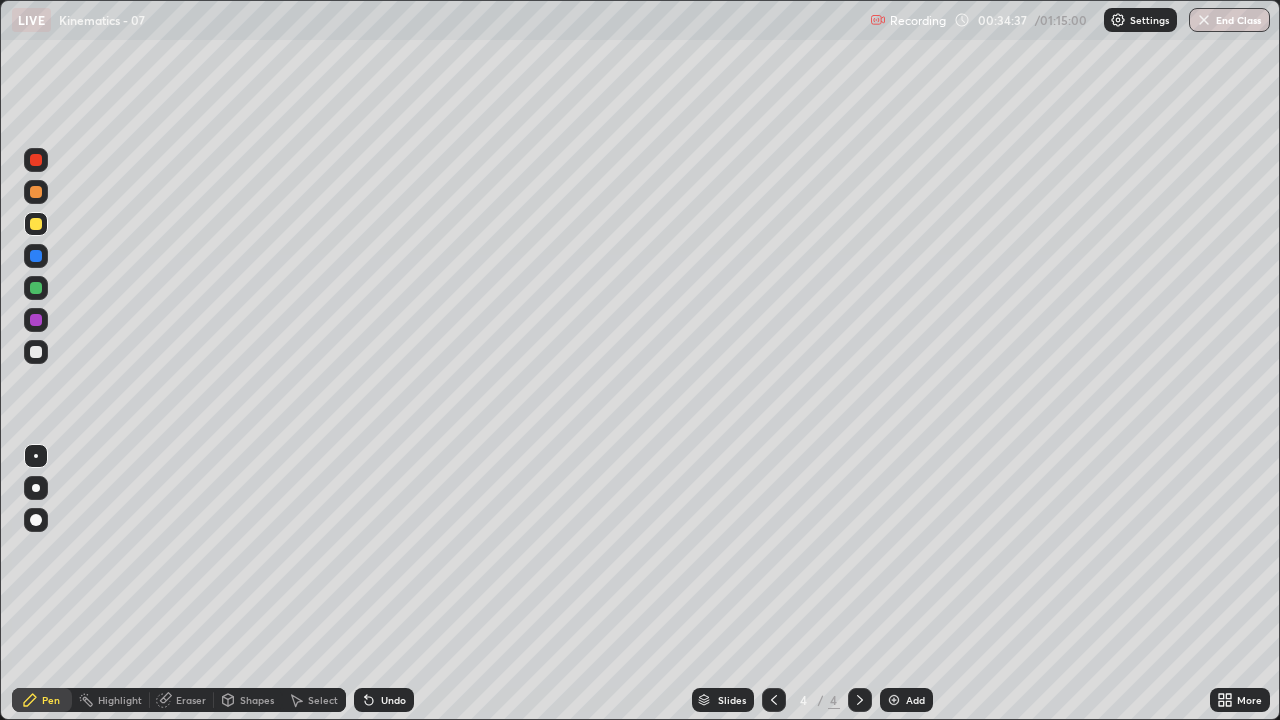 click at bounding box center [36, 320] 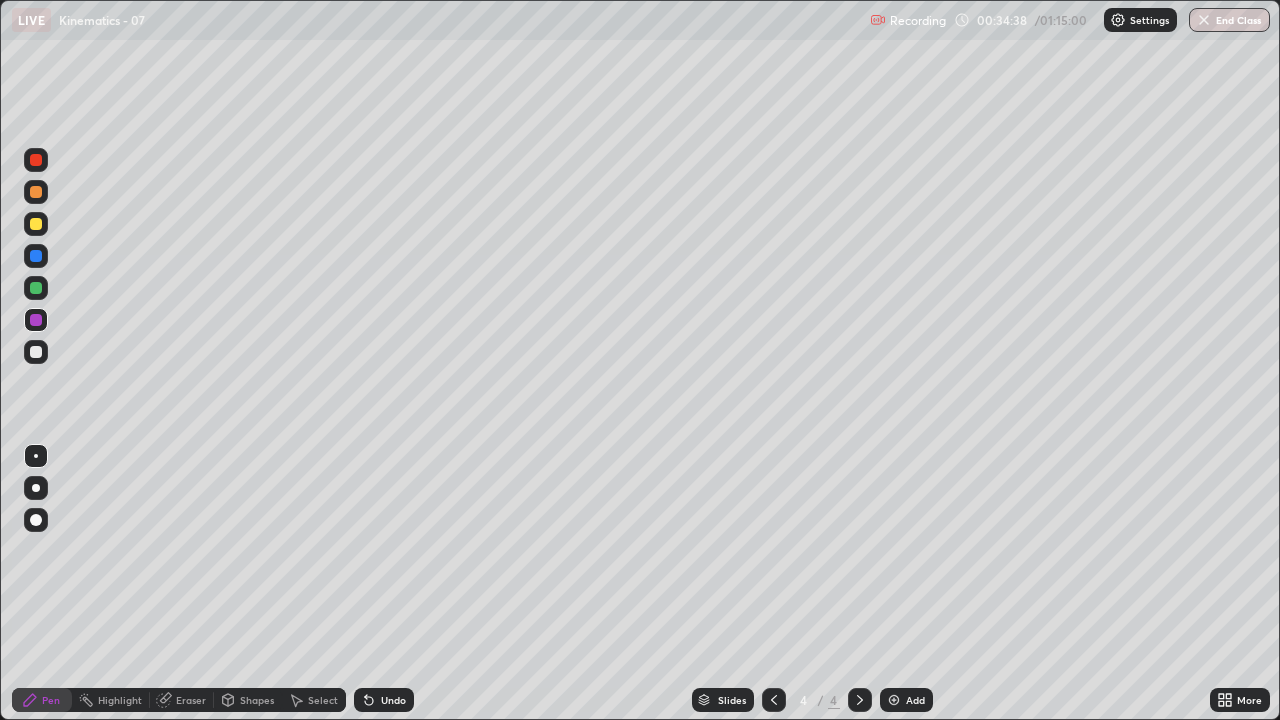 click at bounding box center [36, 520] 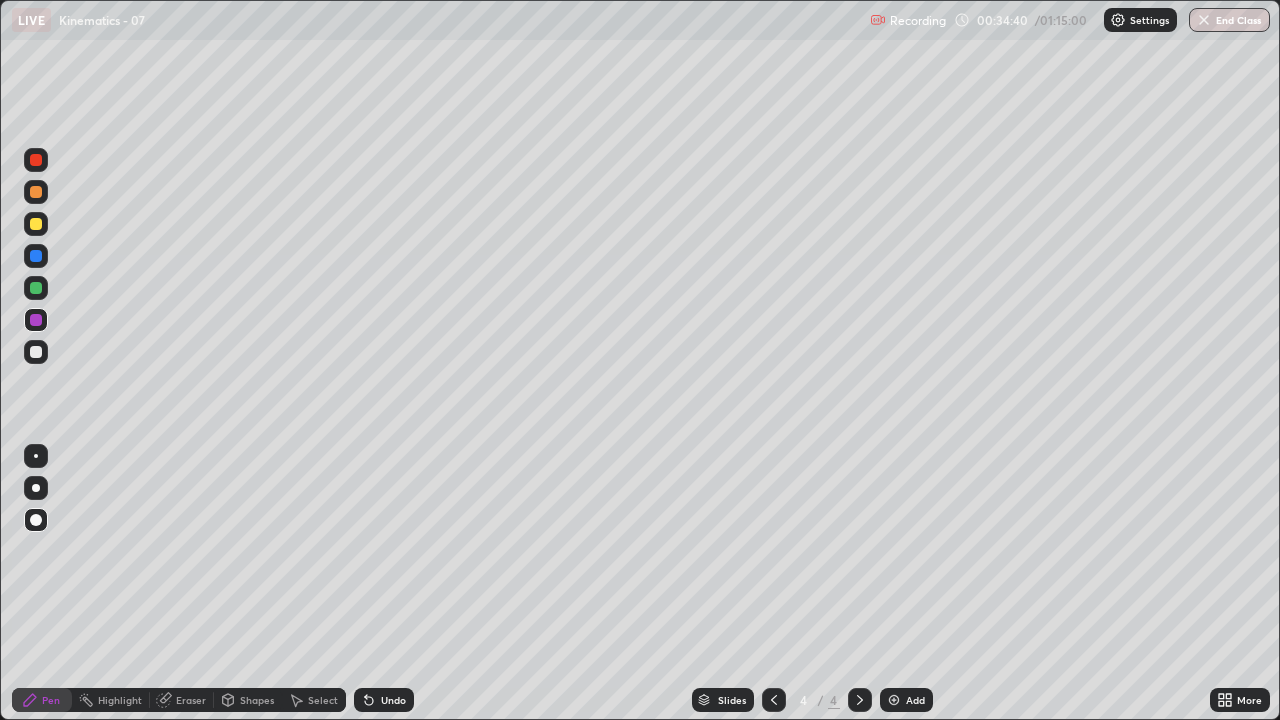 click at bounding box center [36, 488] 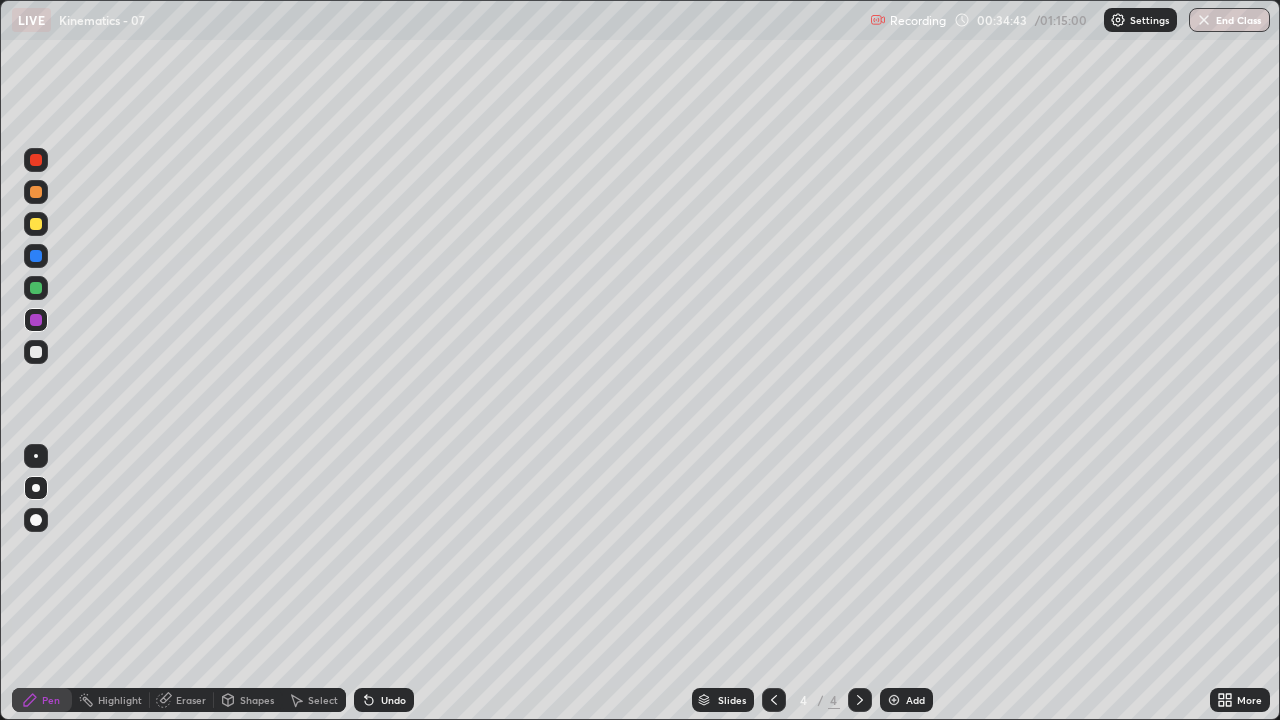 click at bounding box center [36, 456] 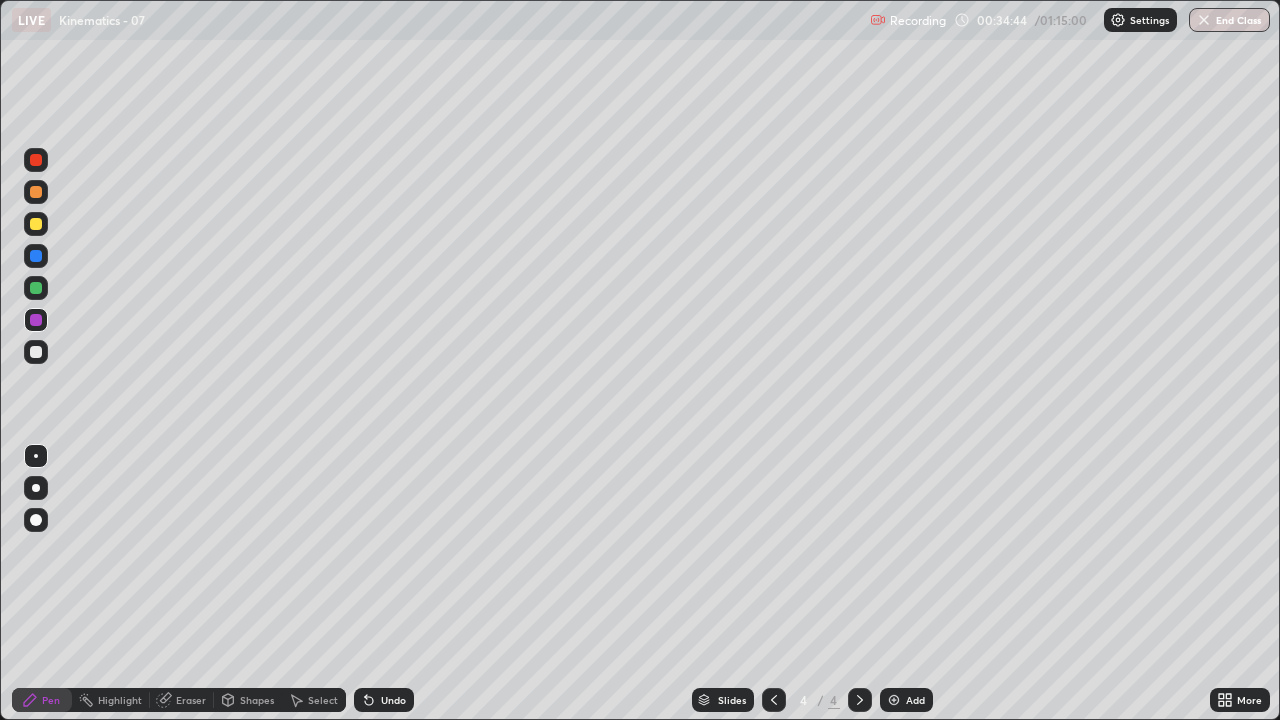 click 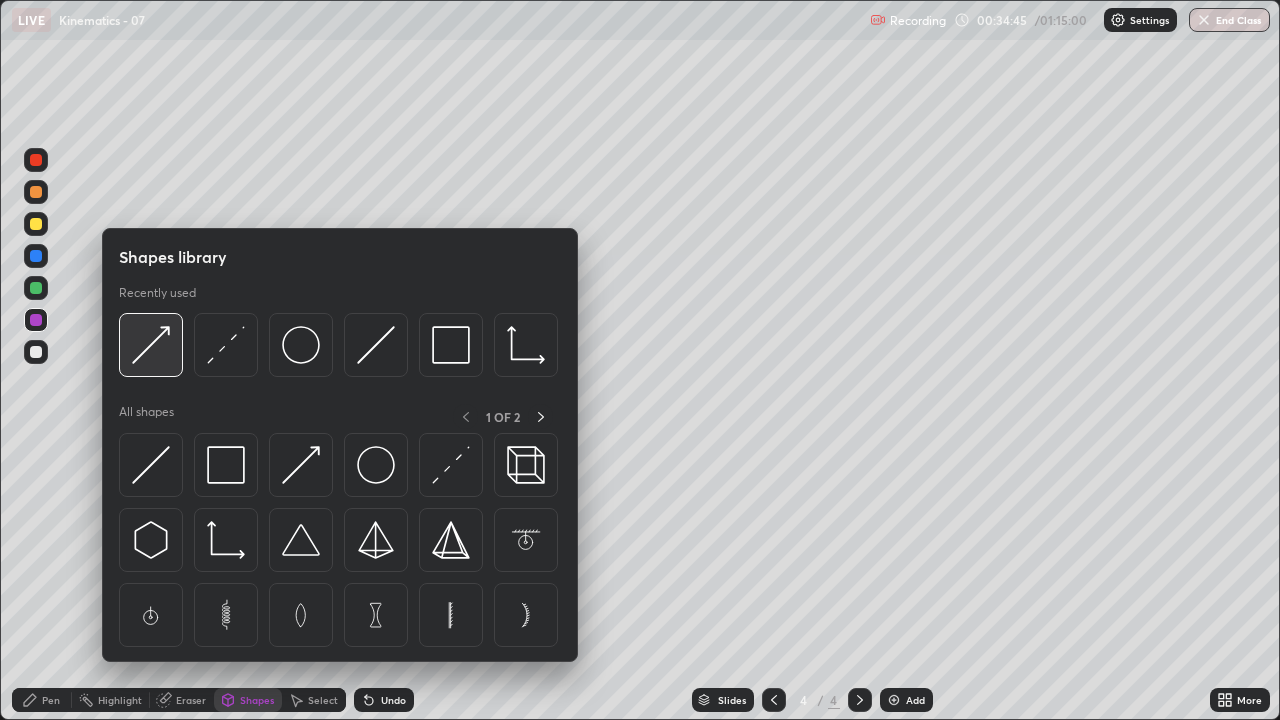 click at bounding box center [151, 345] 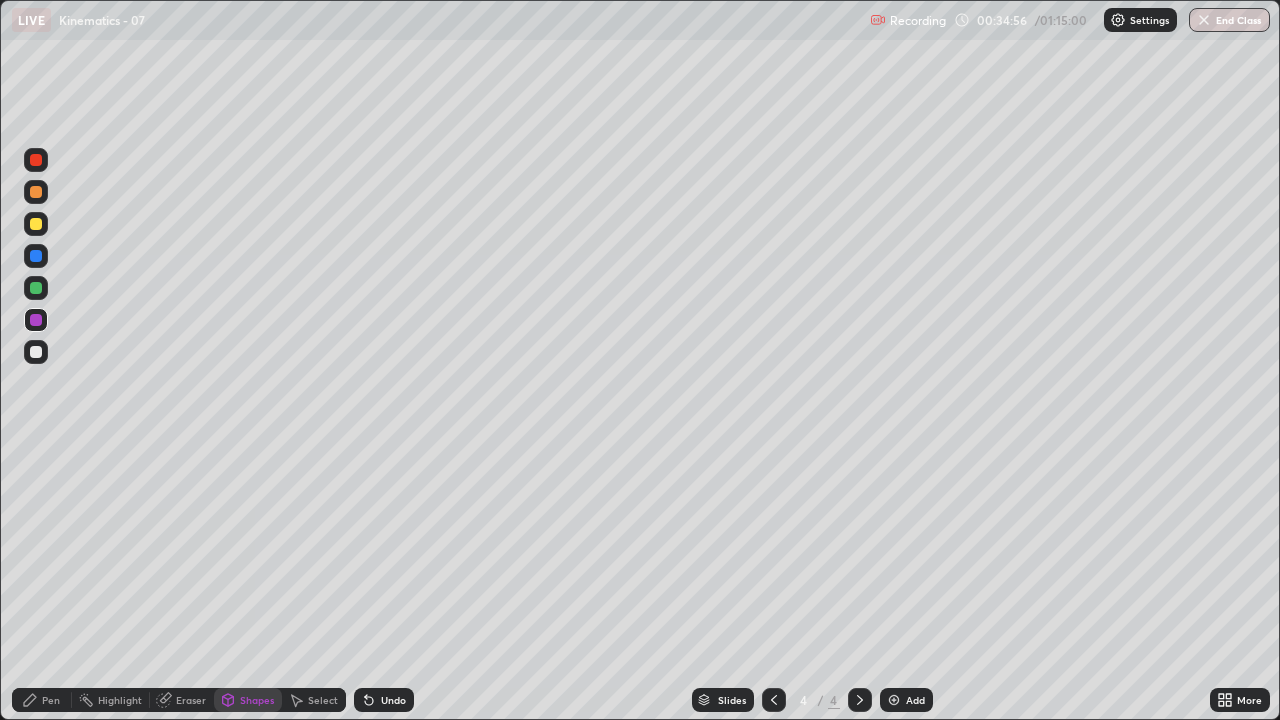 click at bounding box center [36, 256] 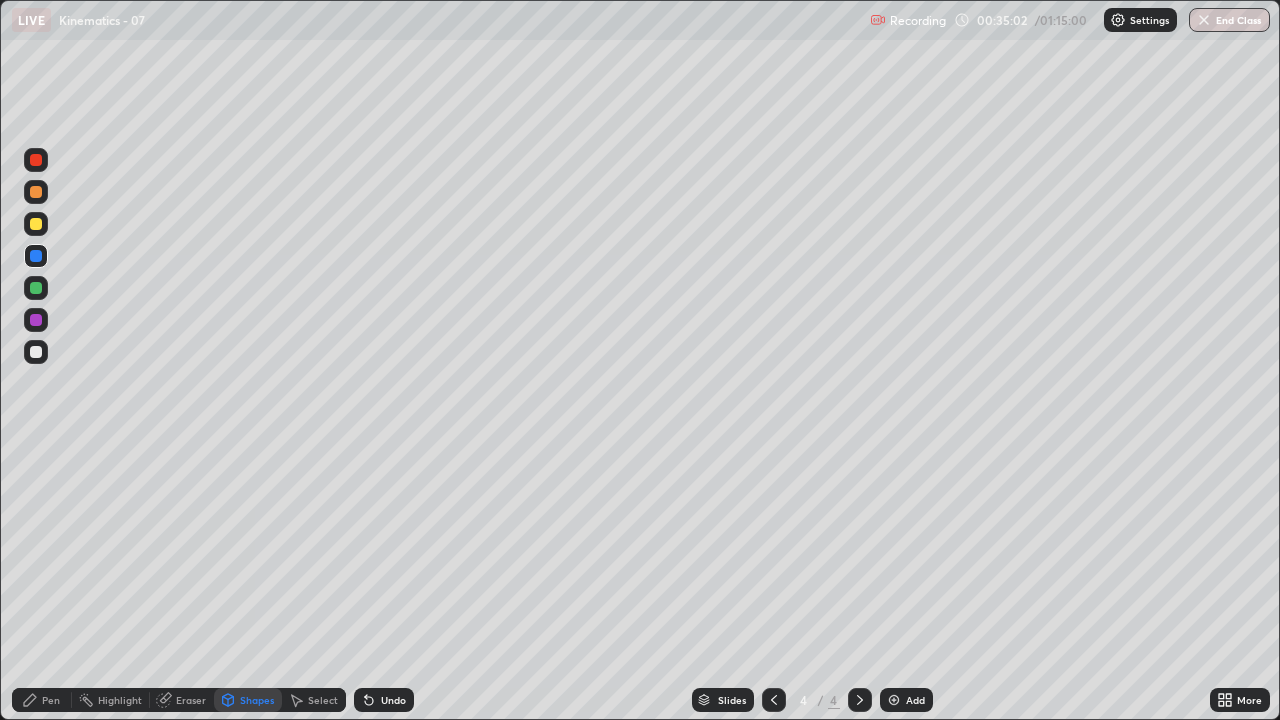 click on "Undo" at bounding box center (393, 700) 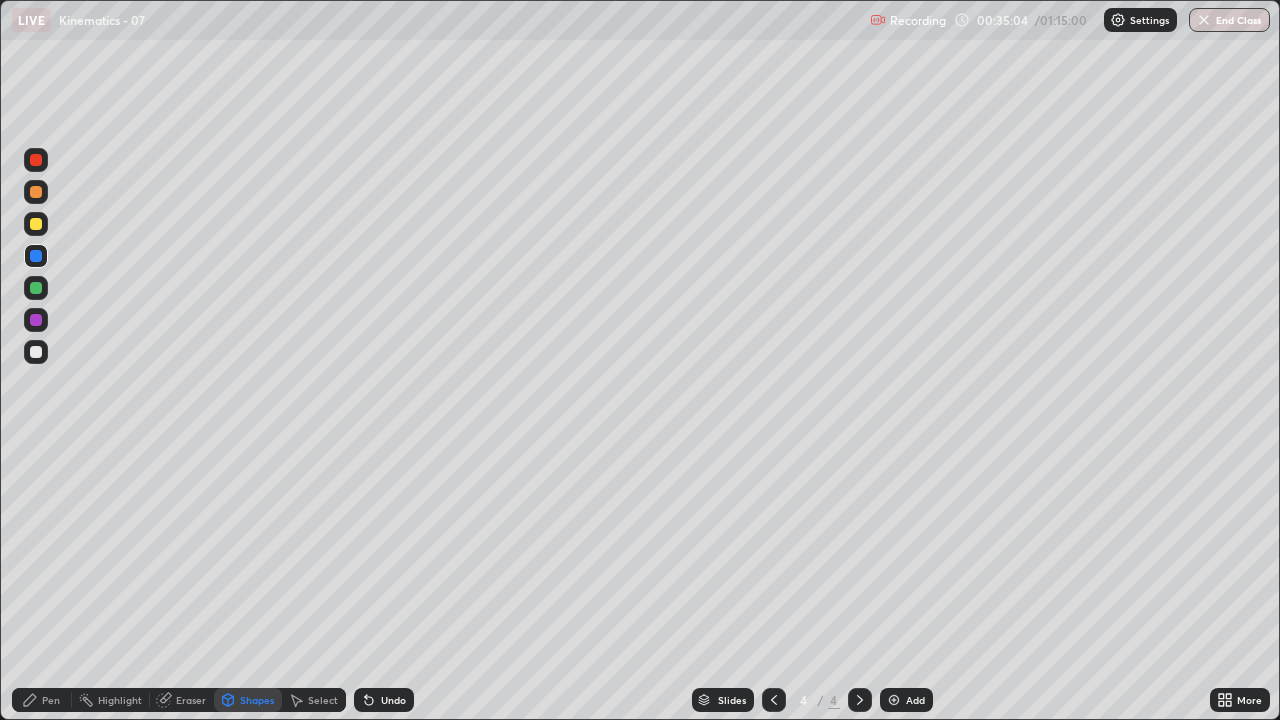 click on "Pen" at bounding box center (51, 700) 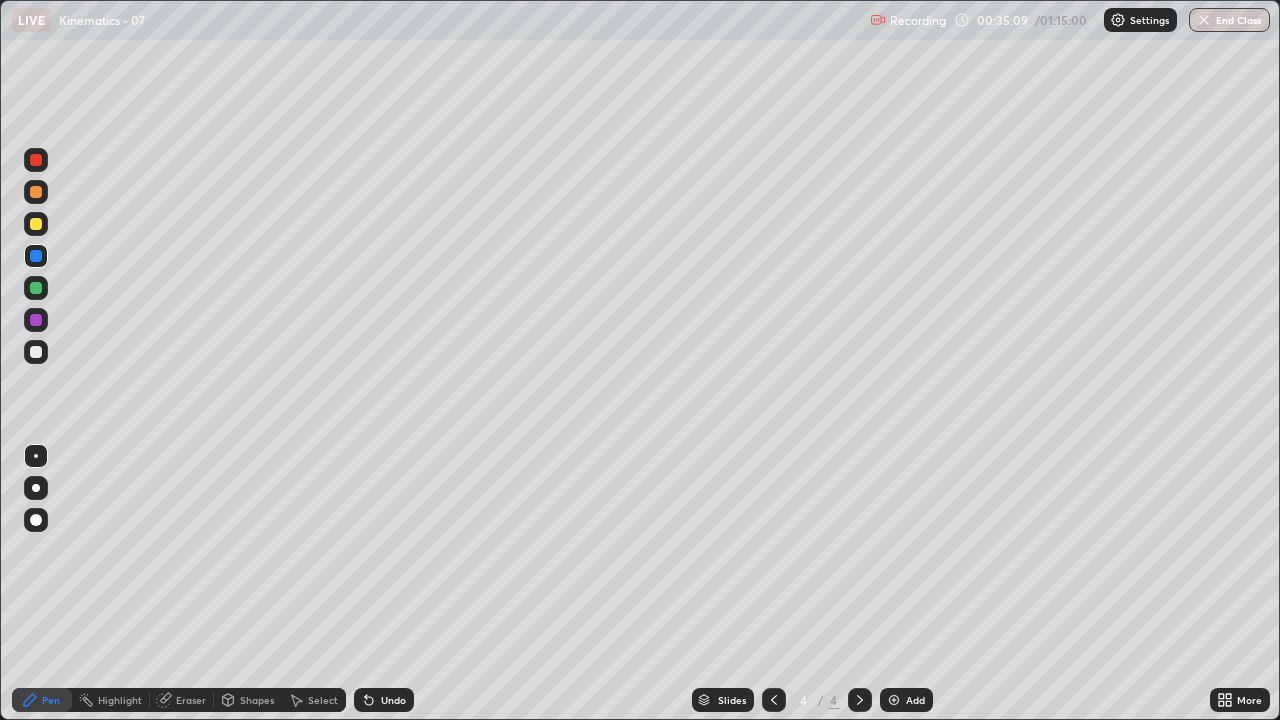 click on "Undo" at bounding box center (393, 700) 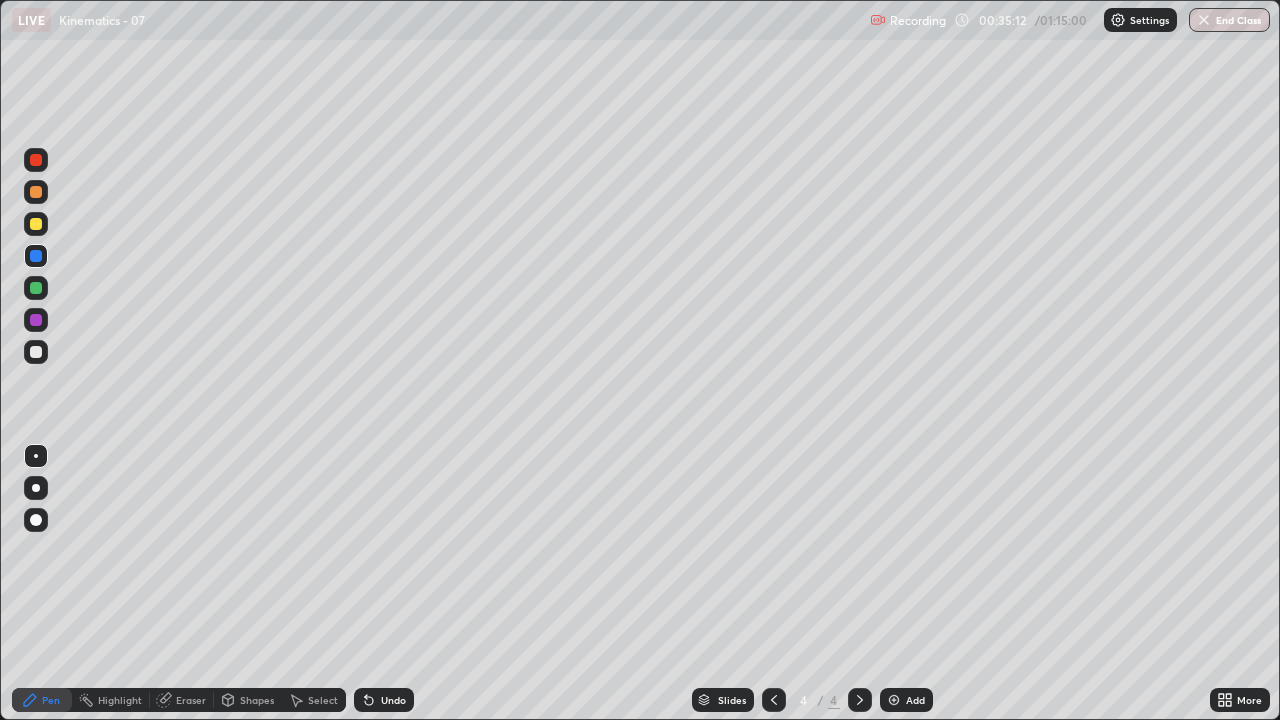 click on "Eraser" at bounding box center (191, 700) 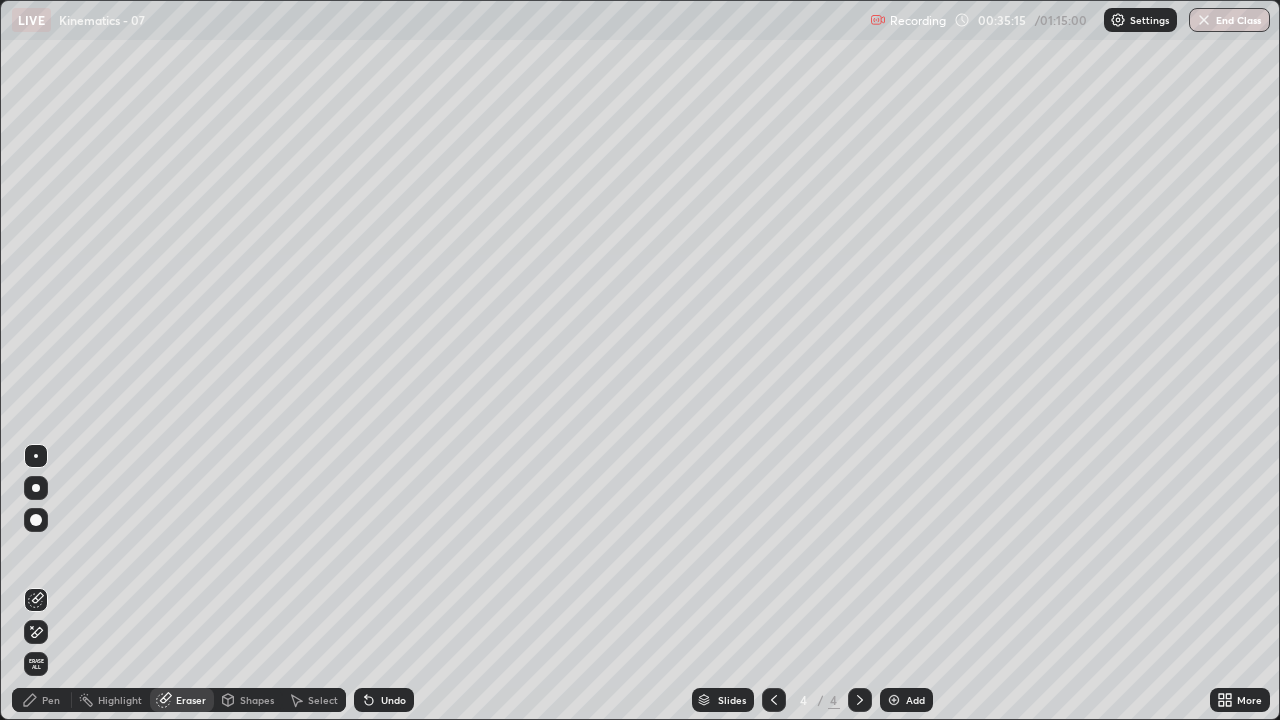 click at bounding box center (36, 488) 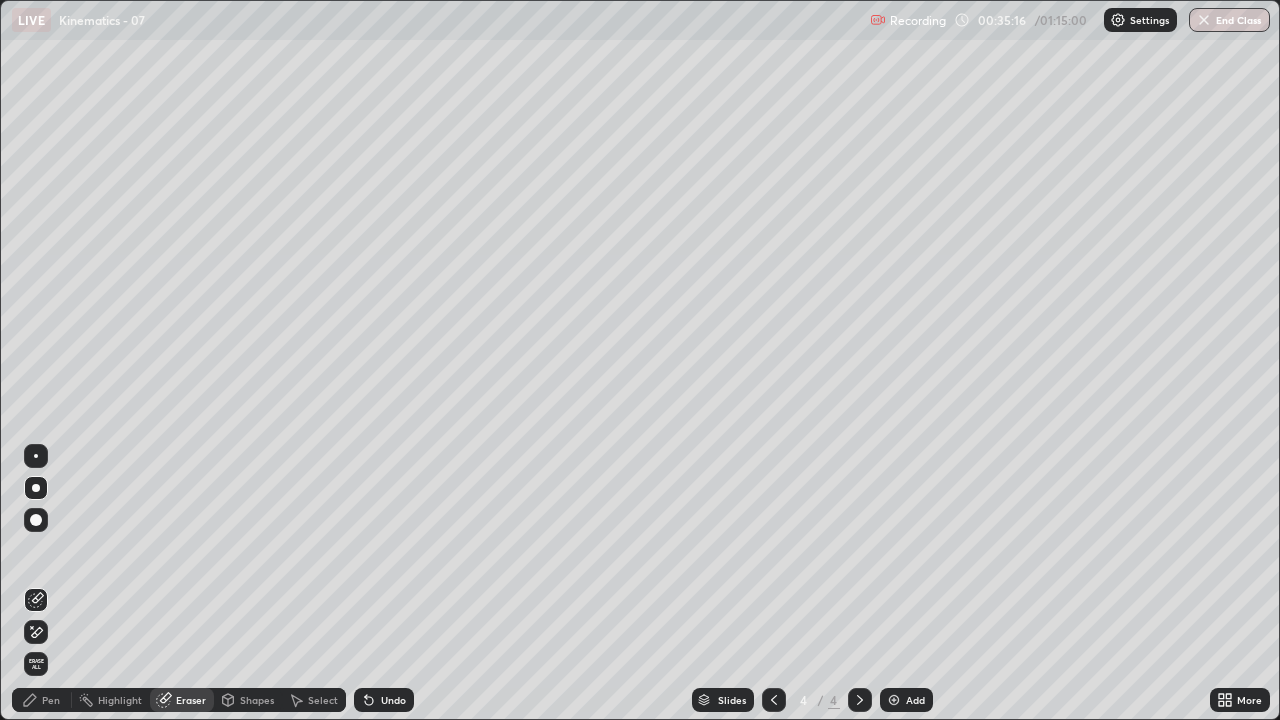 click on "Pen" at bounding box center [51, 700] 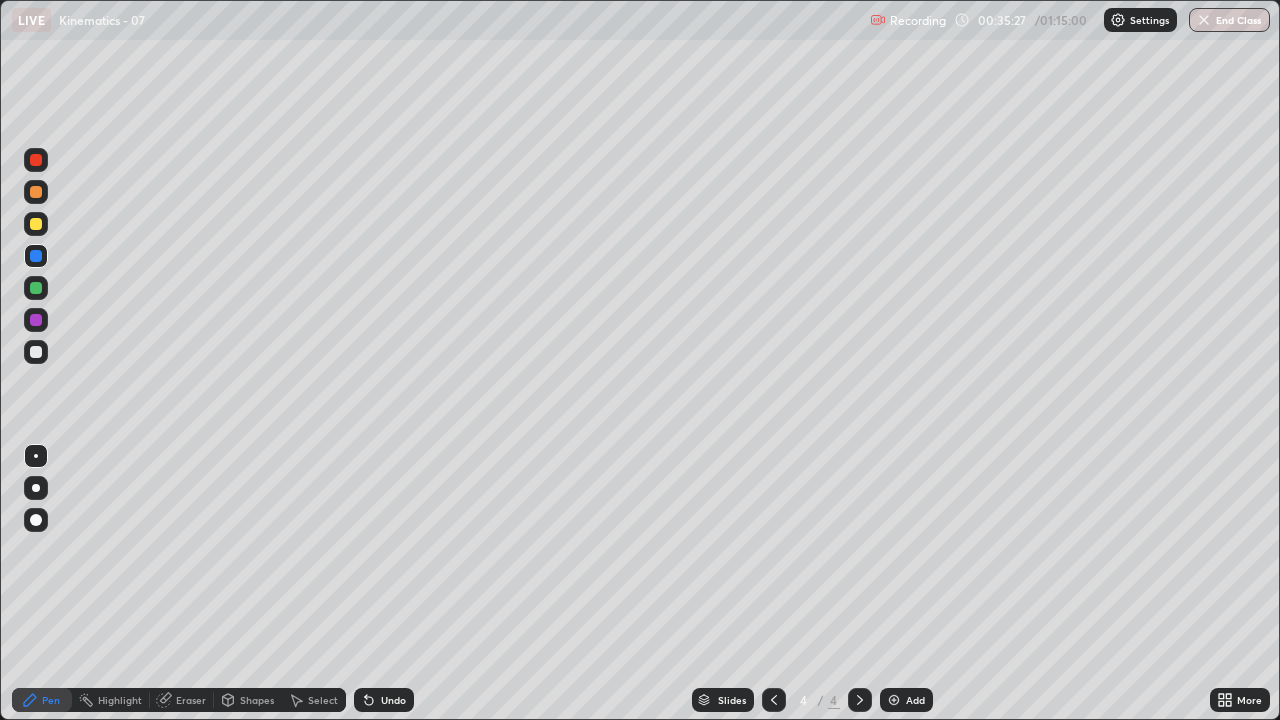 click at bounding box center (36, 224) 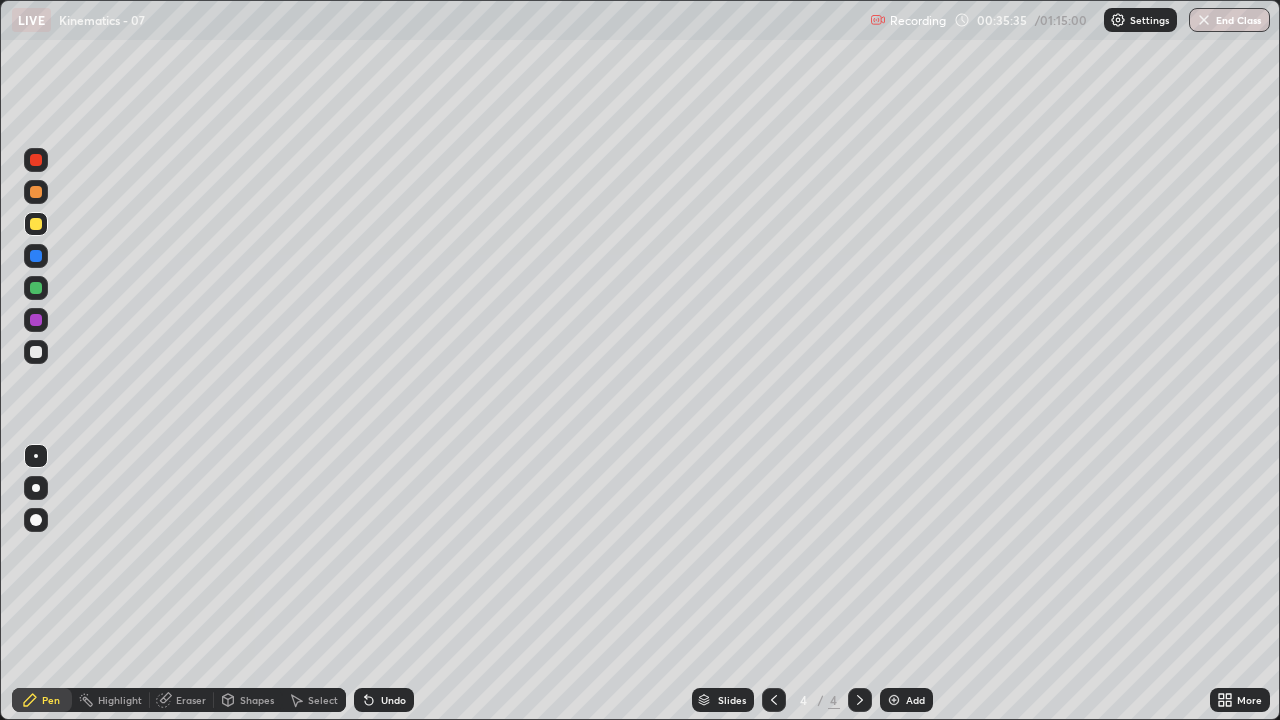 click at bounding box center (36, 160) 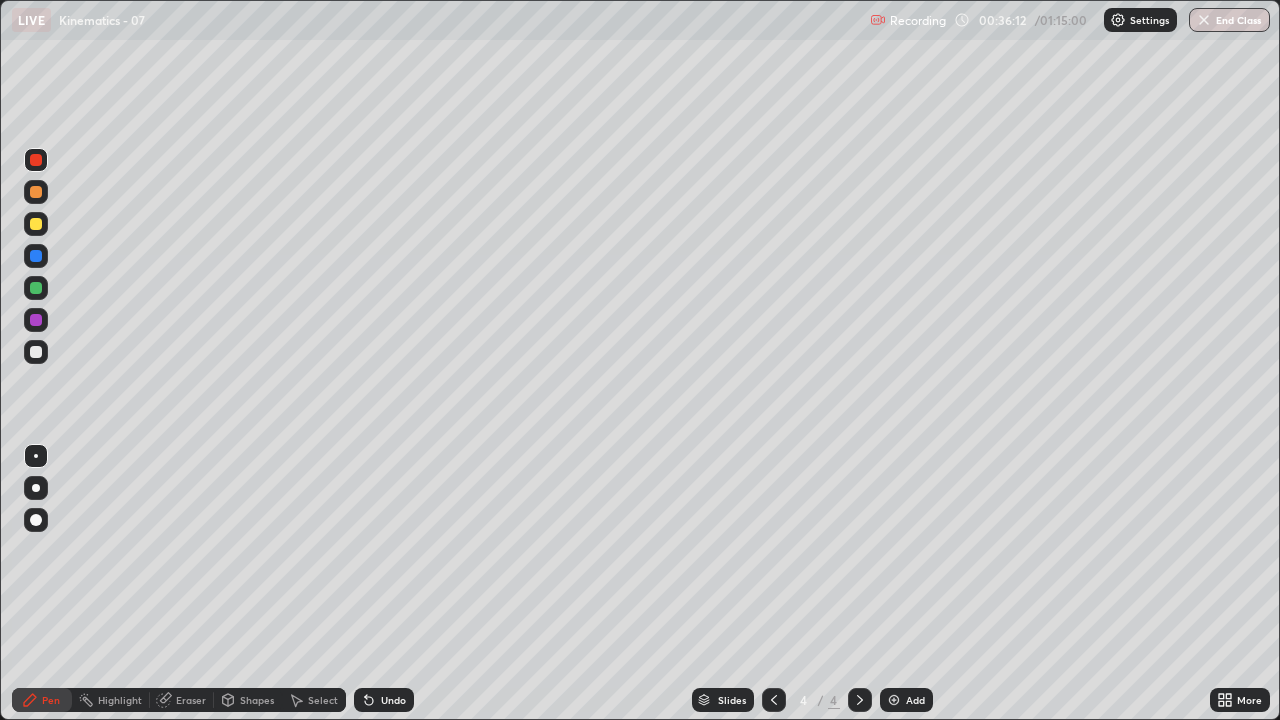 click at bounding box center [36, 352] 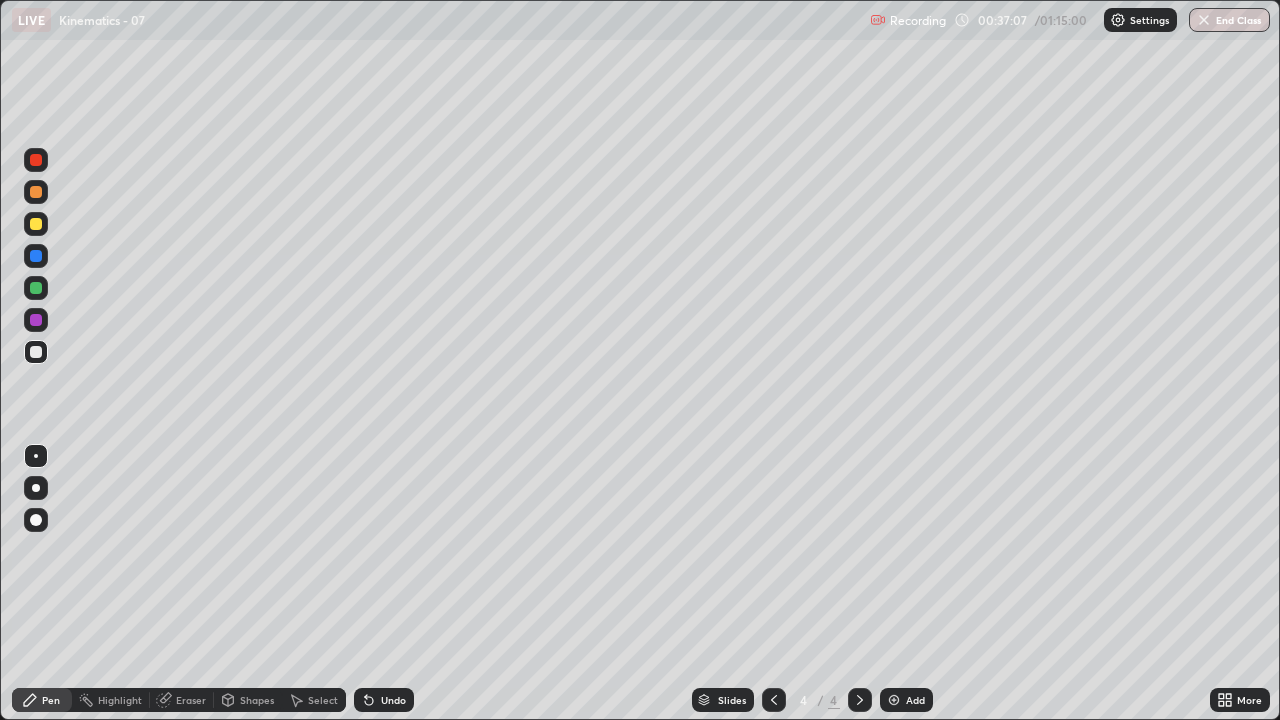 click at bounding box center [36, 224] 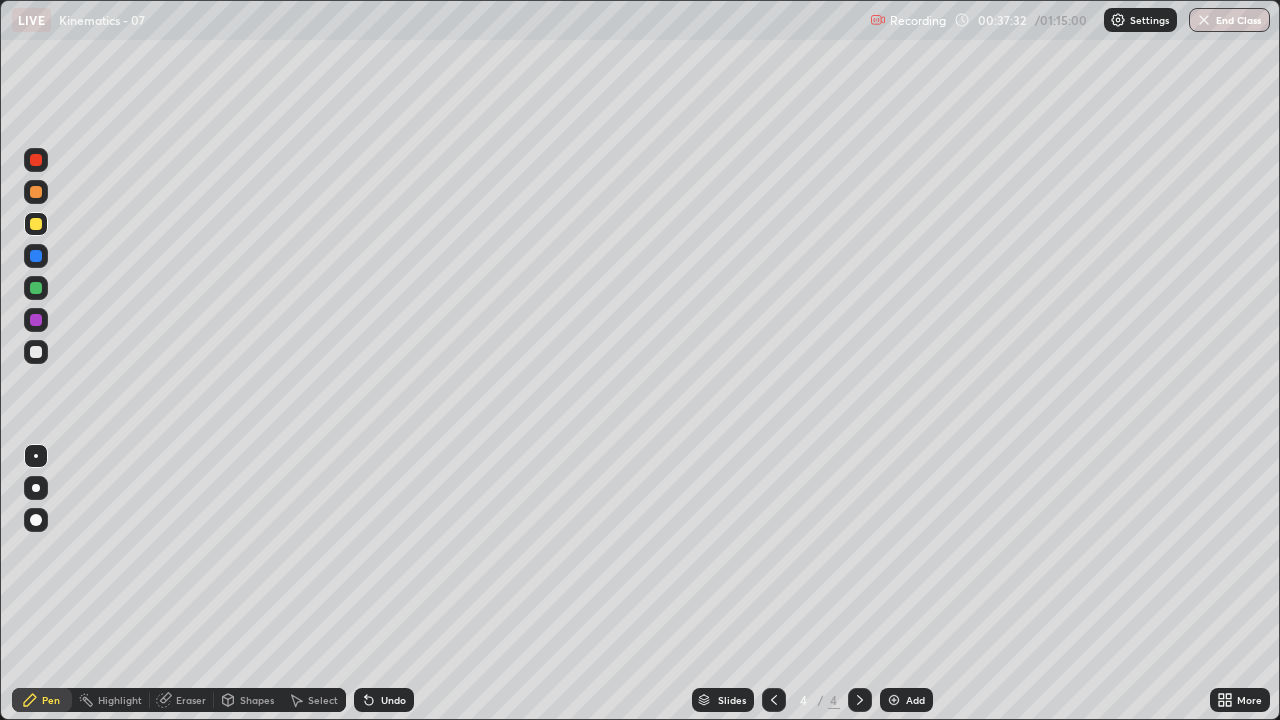 click on "Eraser" at bounding box center [191, 700] 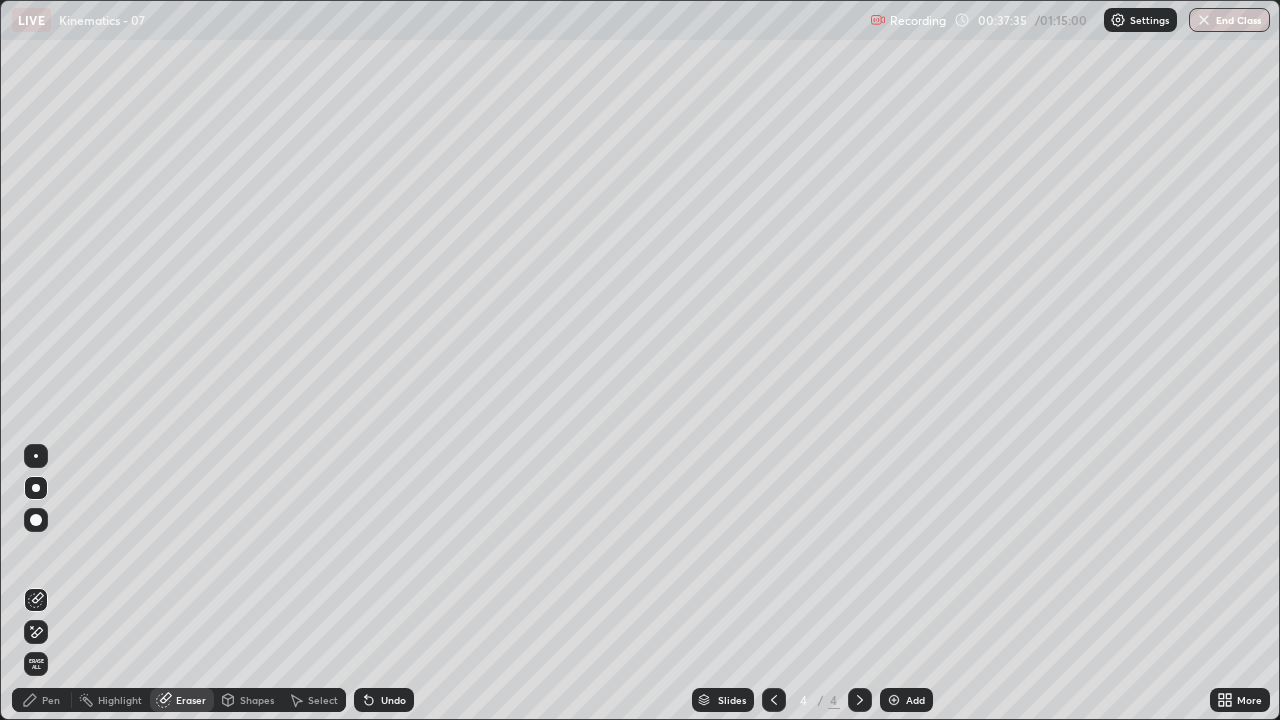 click on "Pen" at bounding box center (51, 700) 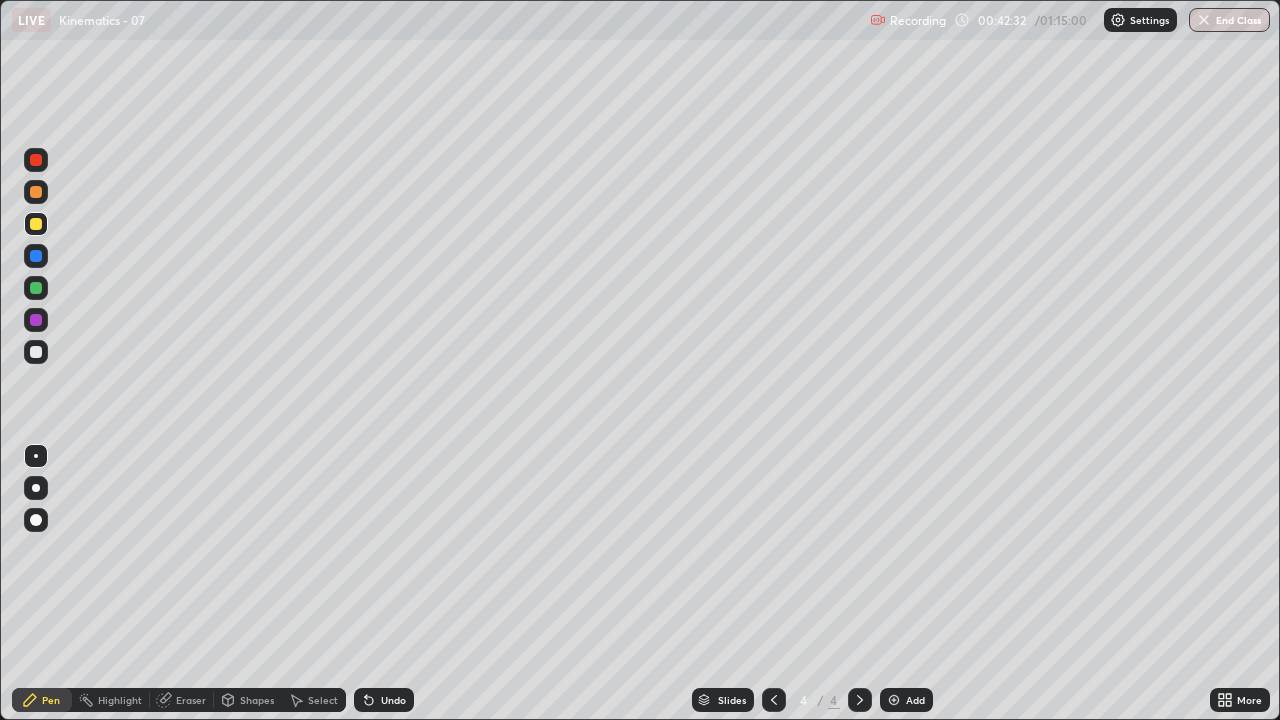 click on "Add" at bounding box center [906, 700] 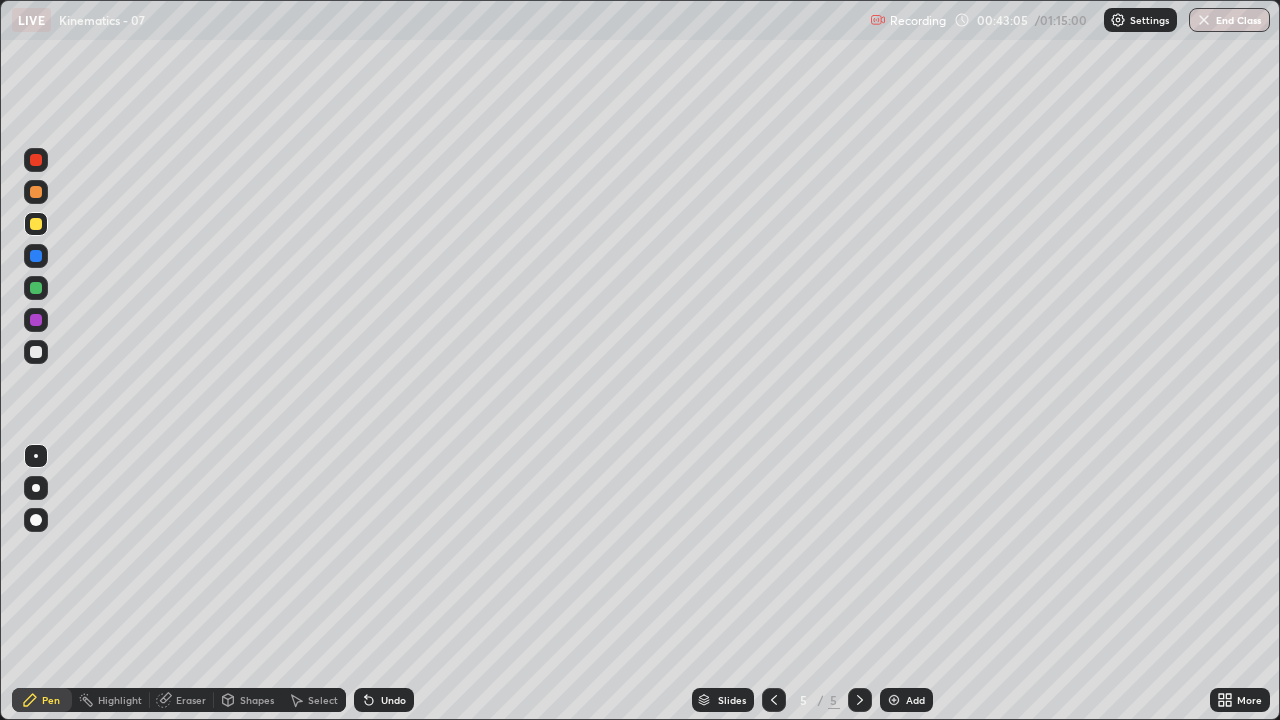 click on "Undo" at bounding box center [384, 700] 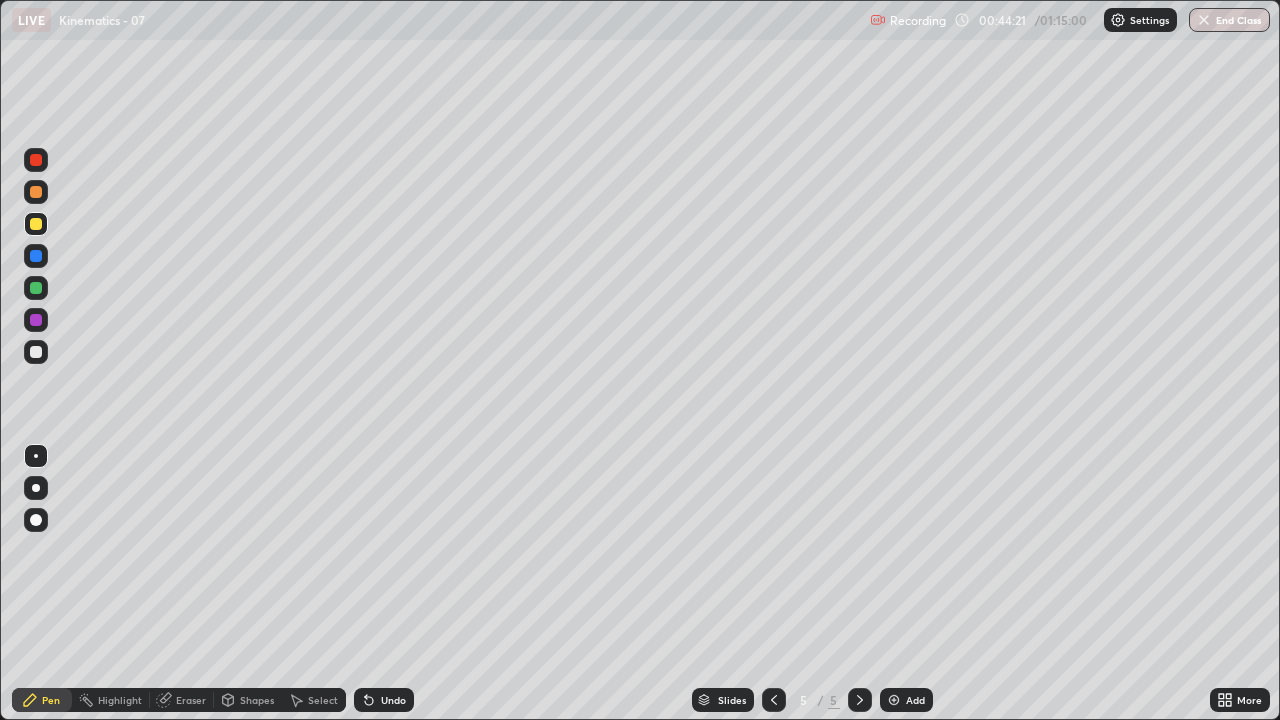 click on "Undo" at bounding box center (384, 700) 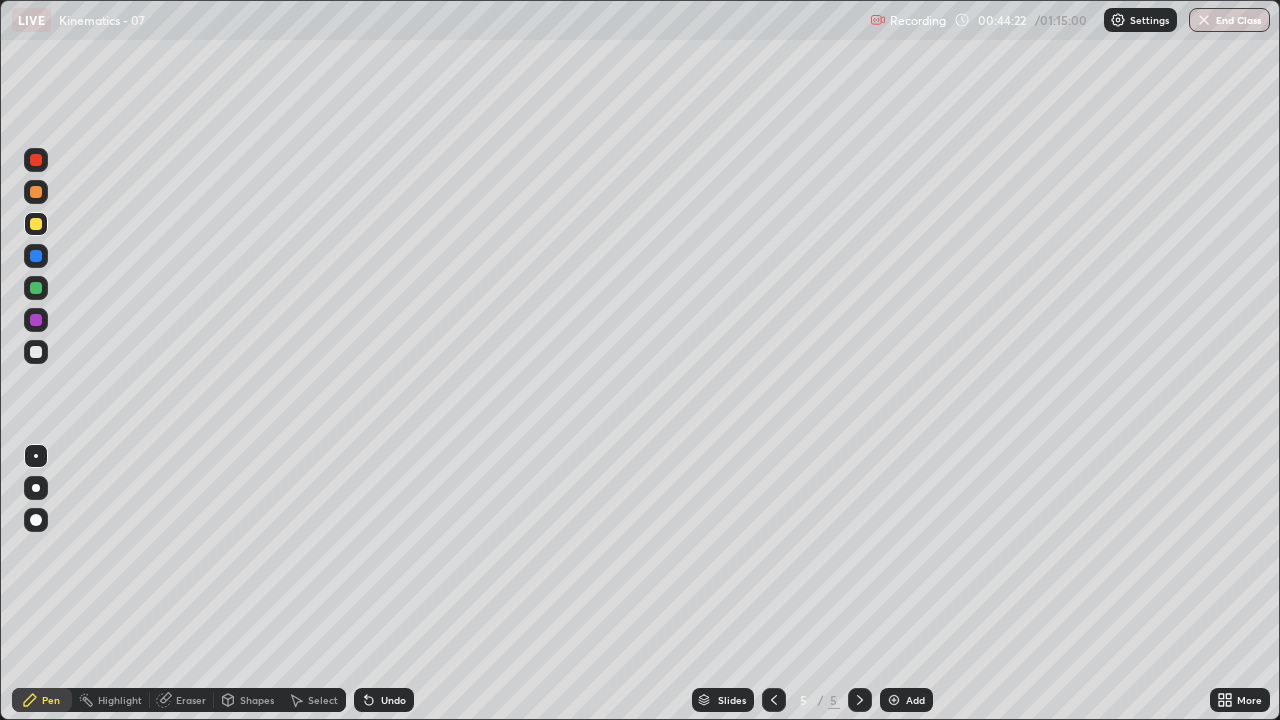 click on "Undo" at bounding box center [384, 700] 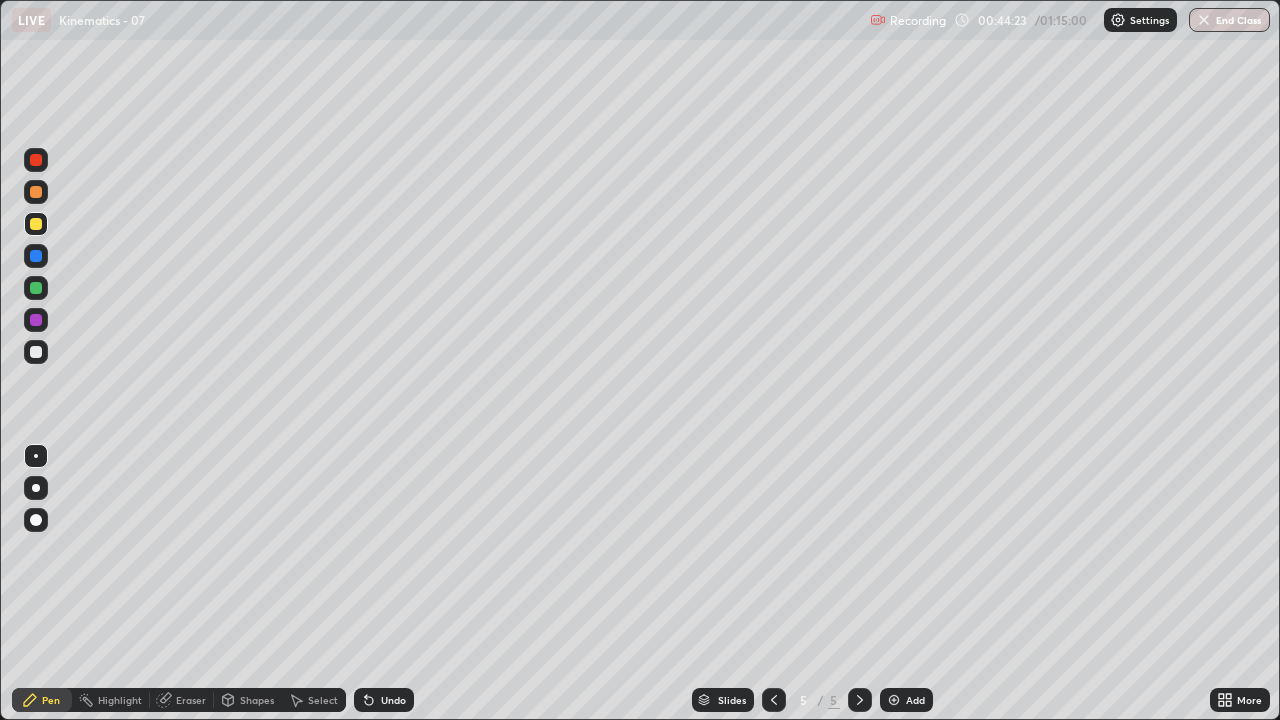 click on "Undo" at bounding box center (384, 700) 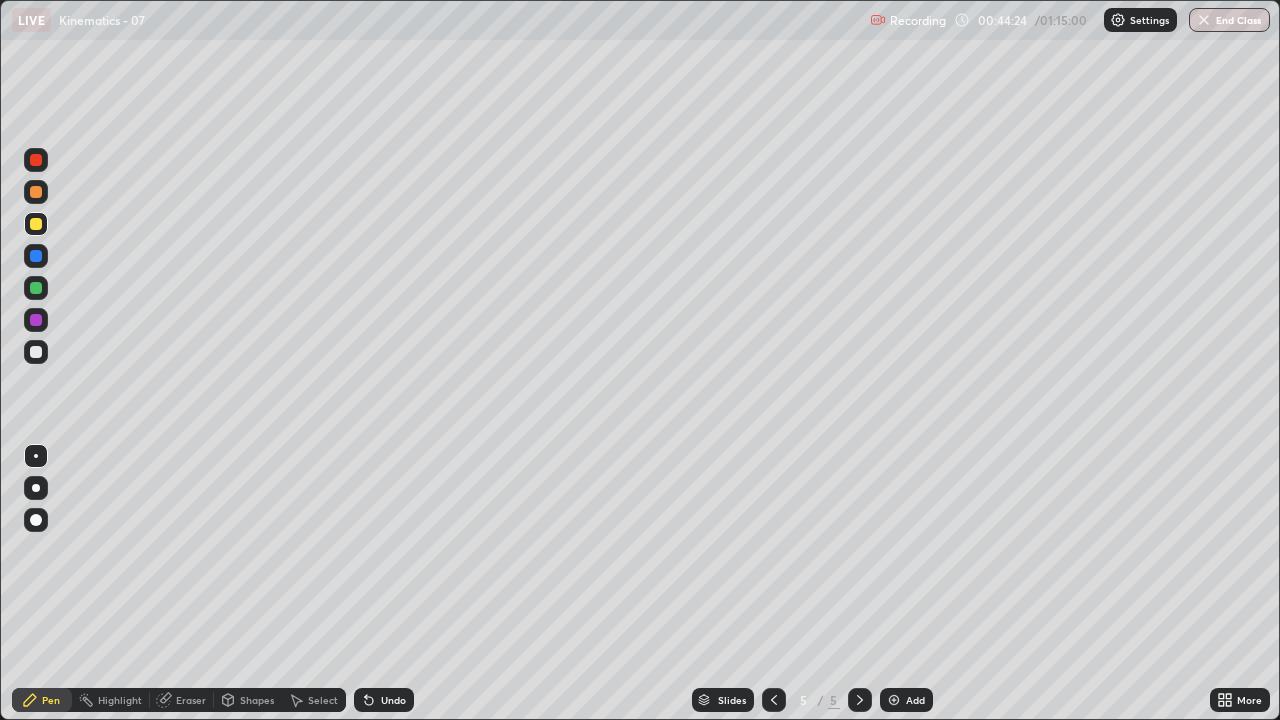 click on "Undo" at bounding box center [384, 700] 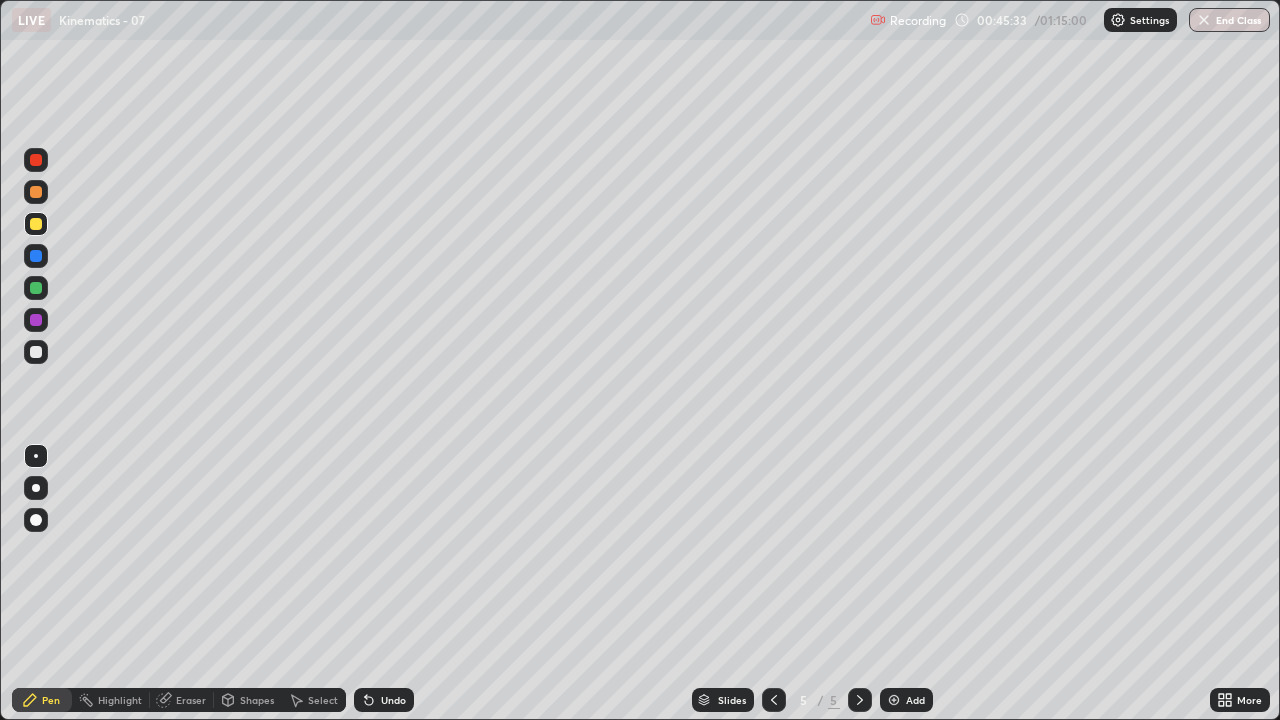 click 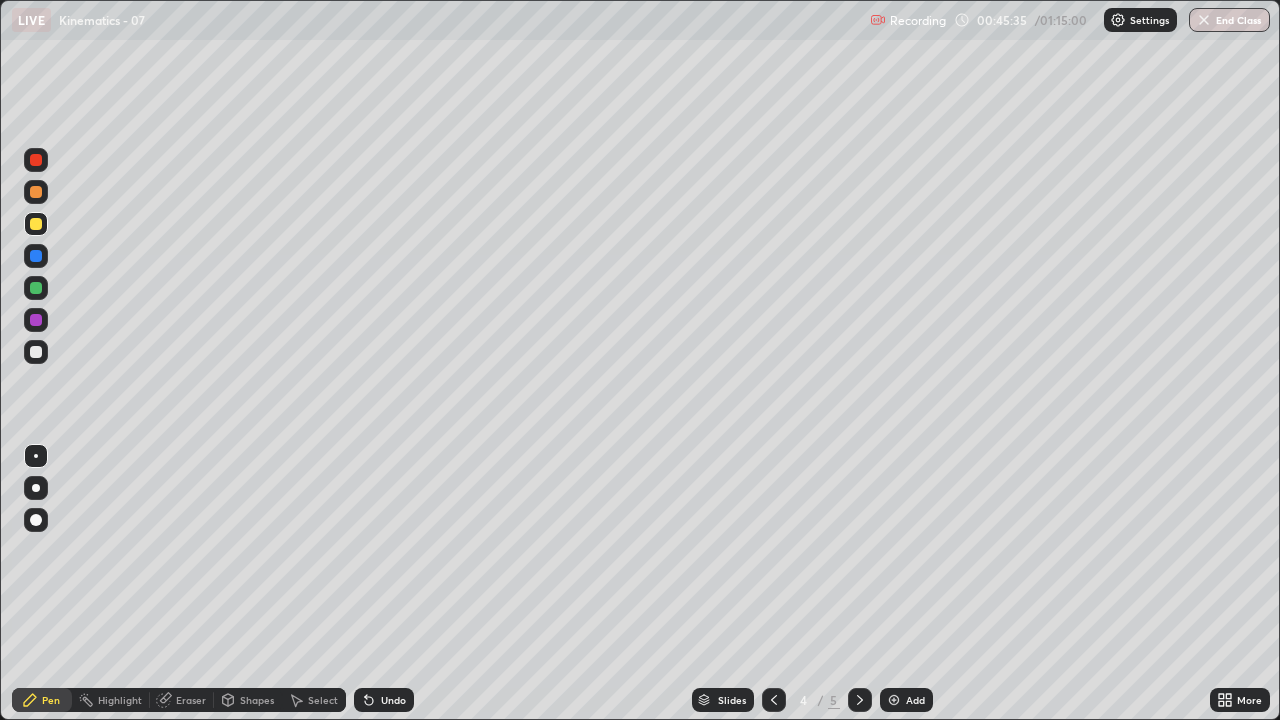click 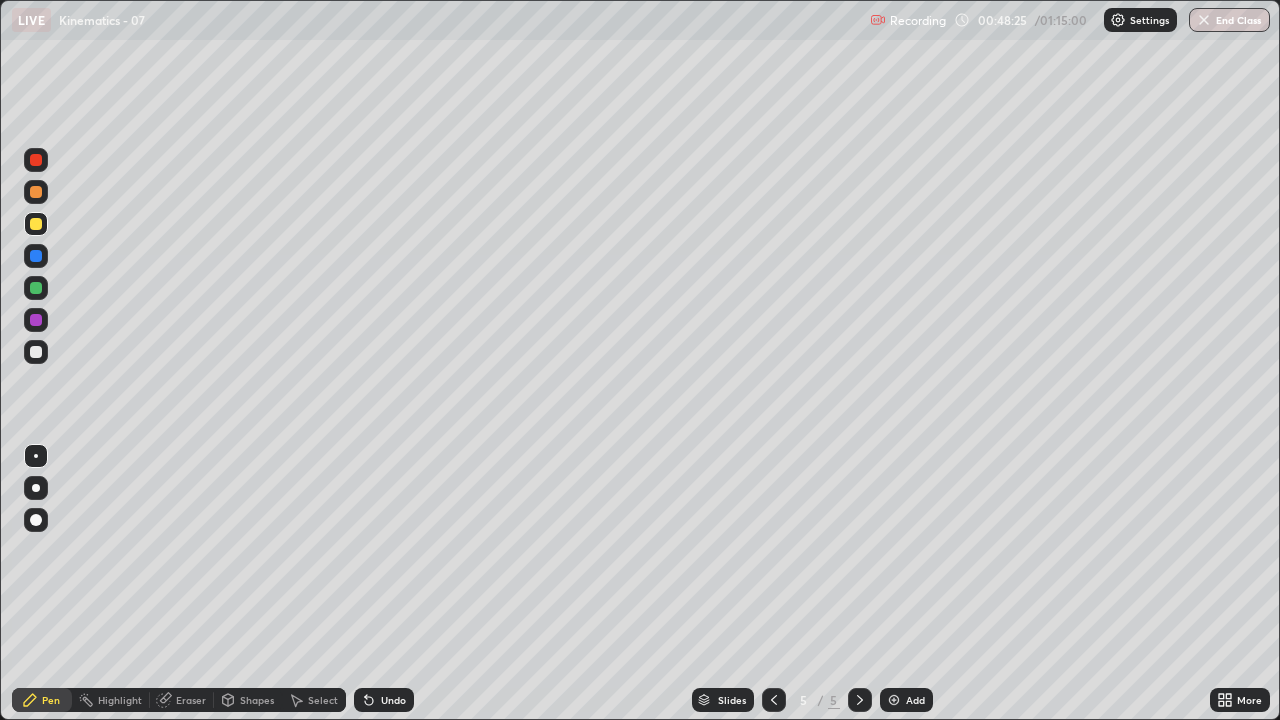 click on "Undo" at bounding box center [384, 700] 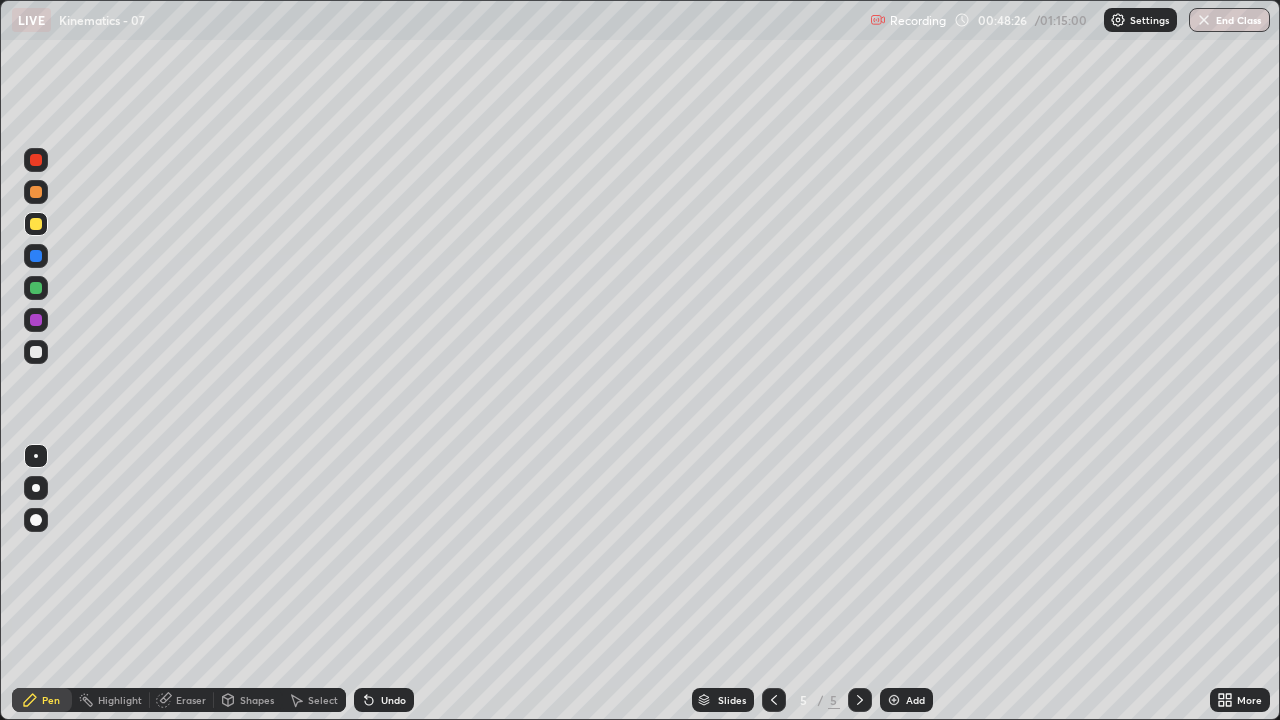 click on "Undo" at bounding box center [384, 700] 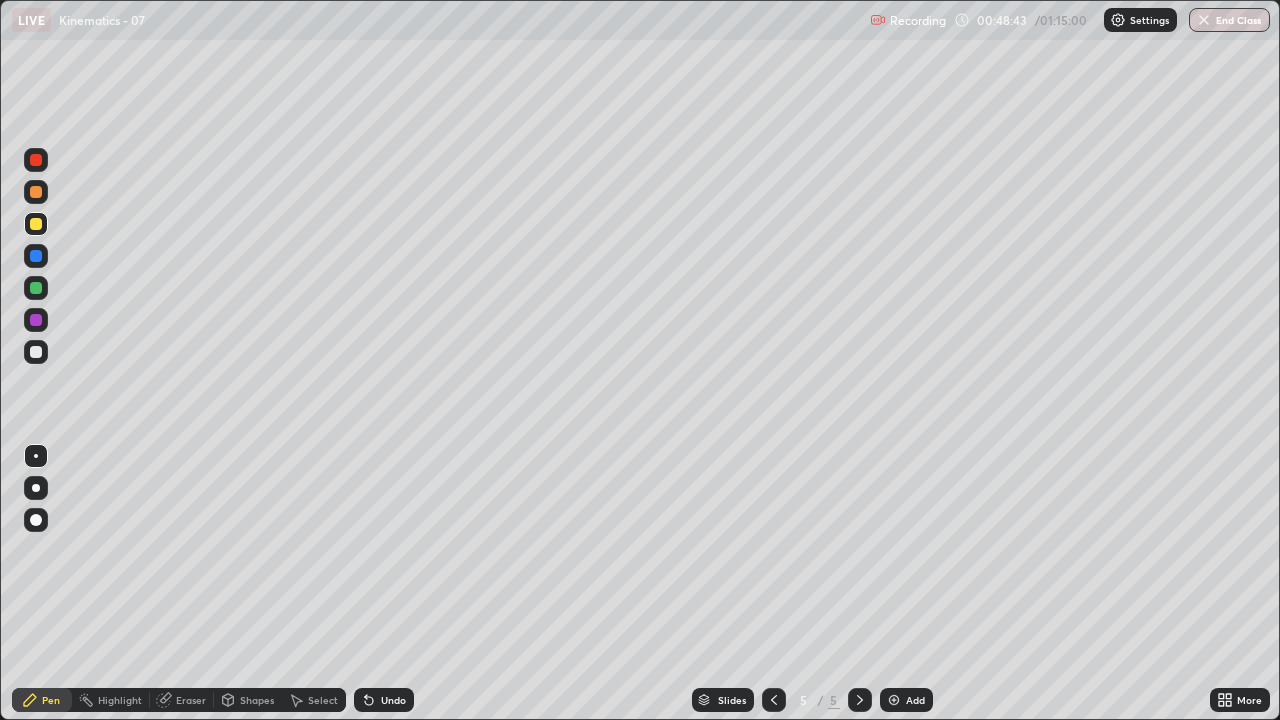 click on "Undo" at bounding box center [393, 700] 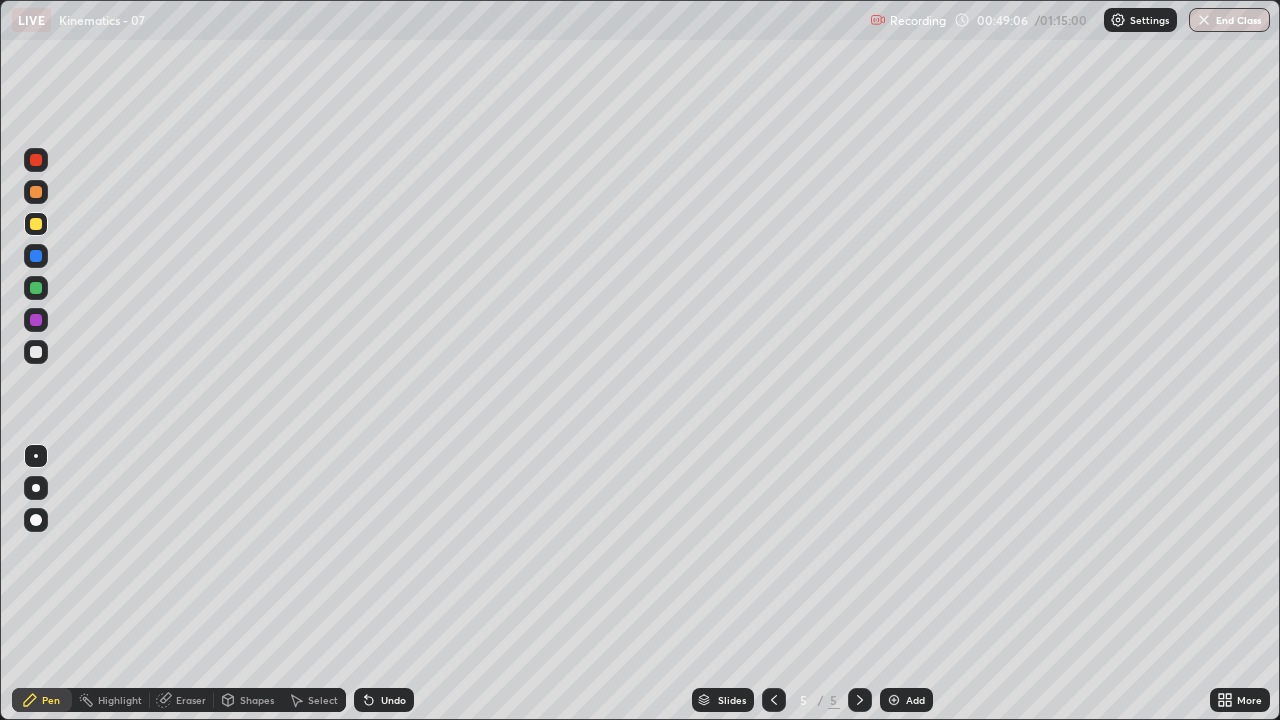 click on "Eraser" at bounding box center [191, 700] 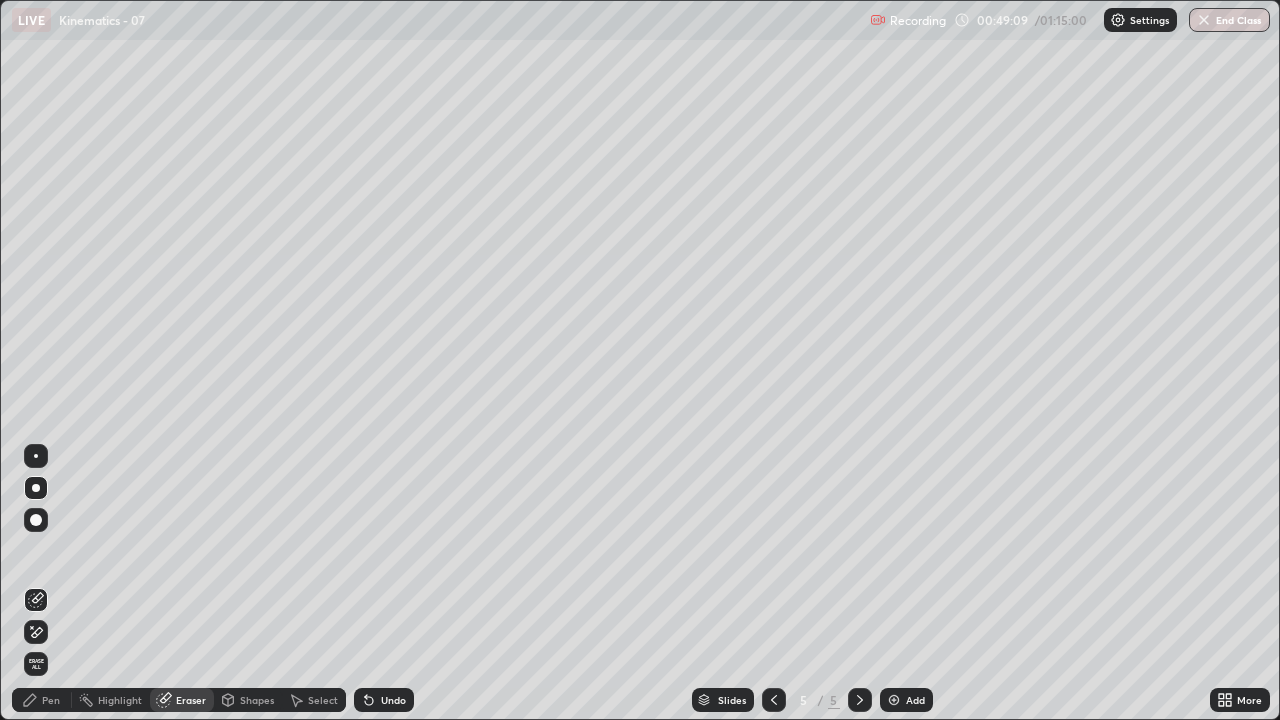 click on "Pen" at bounding box center (51, 700) 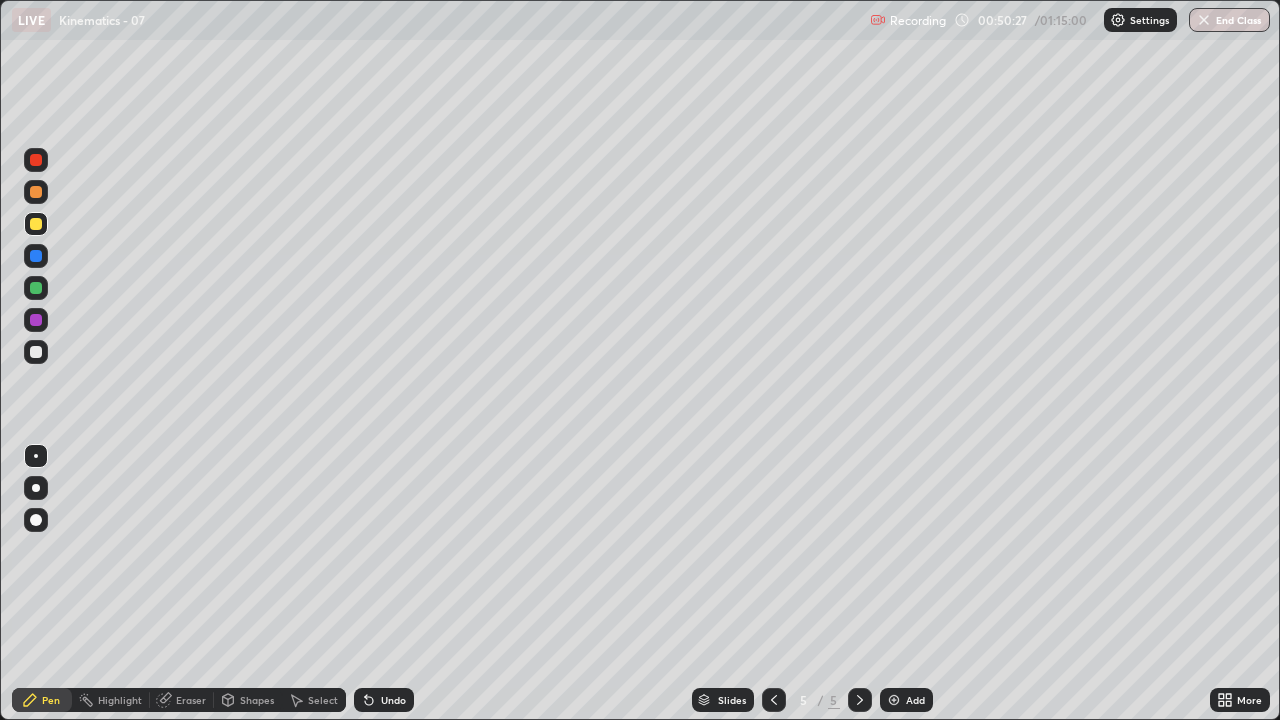 click 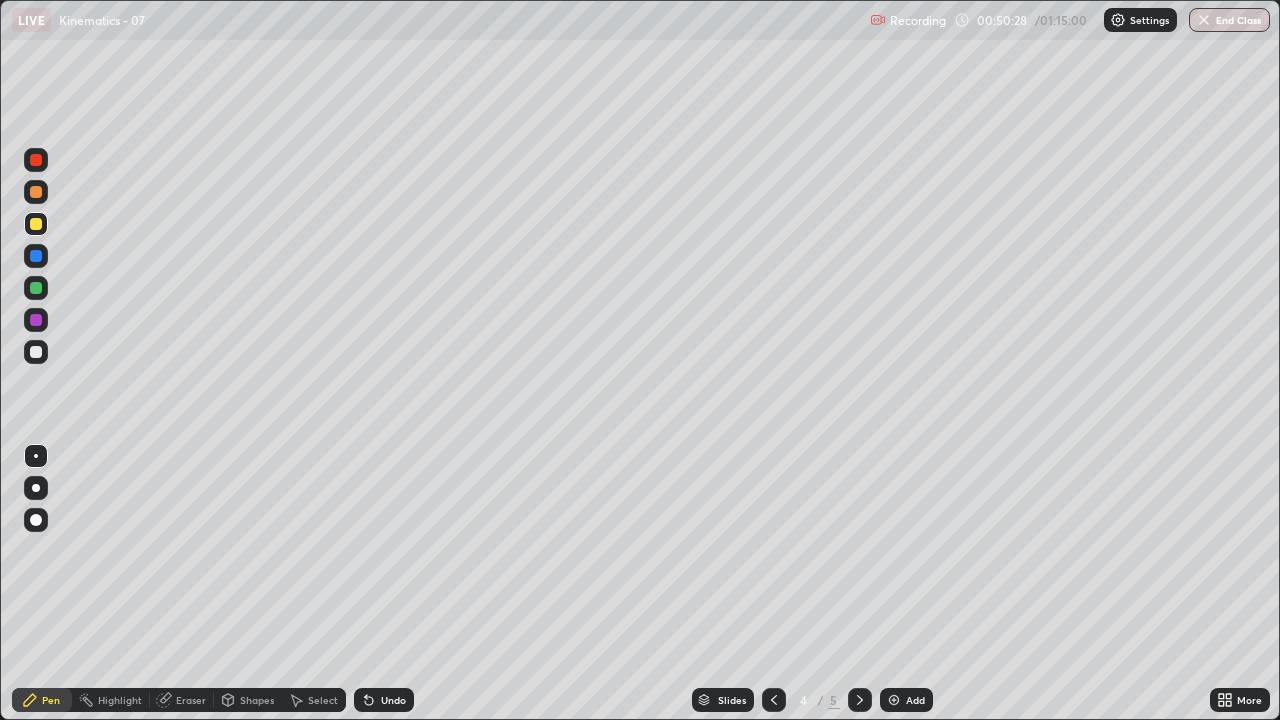 click 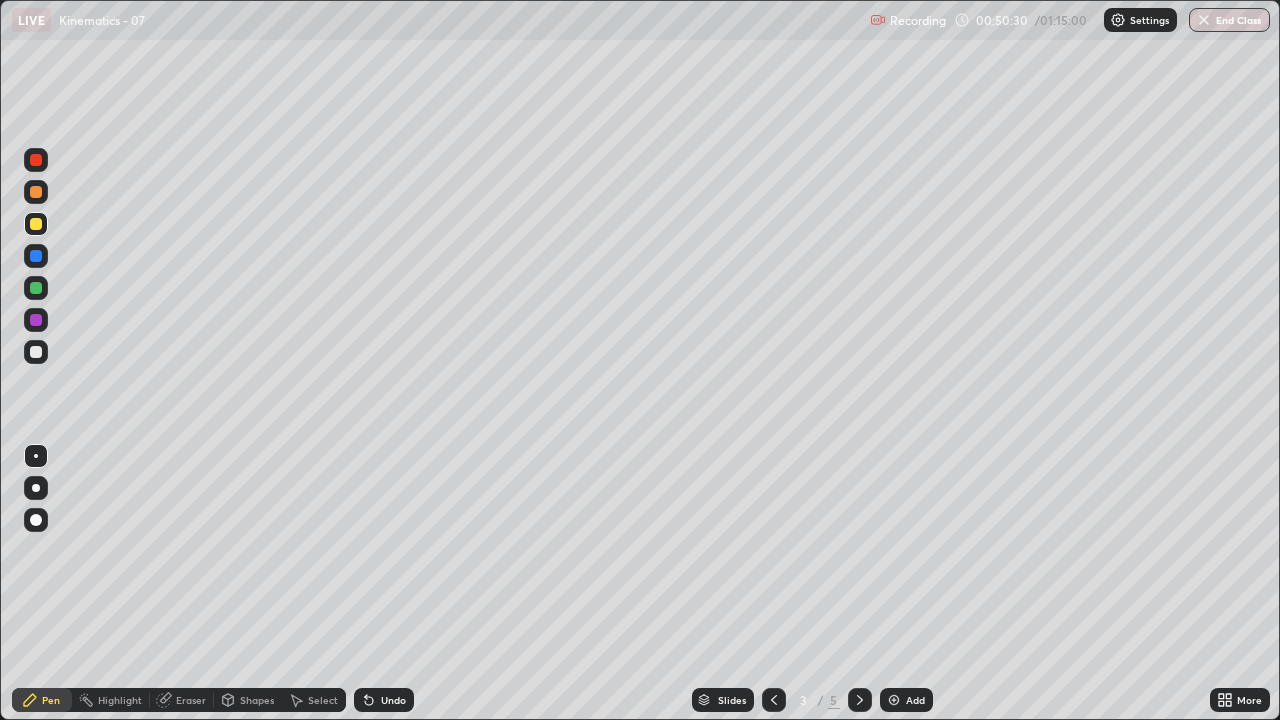 click 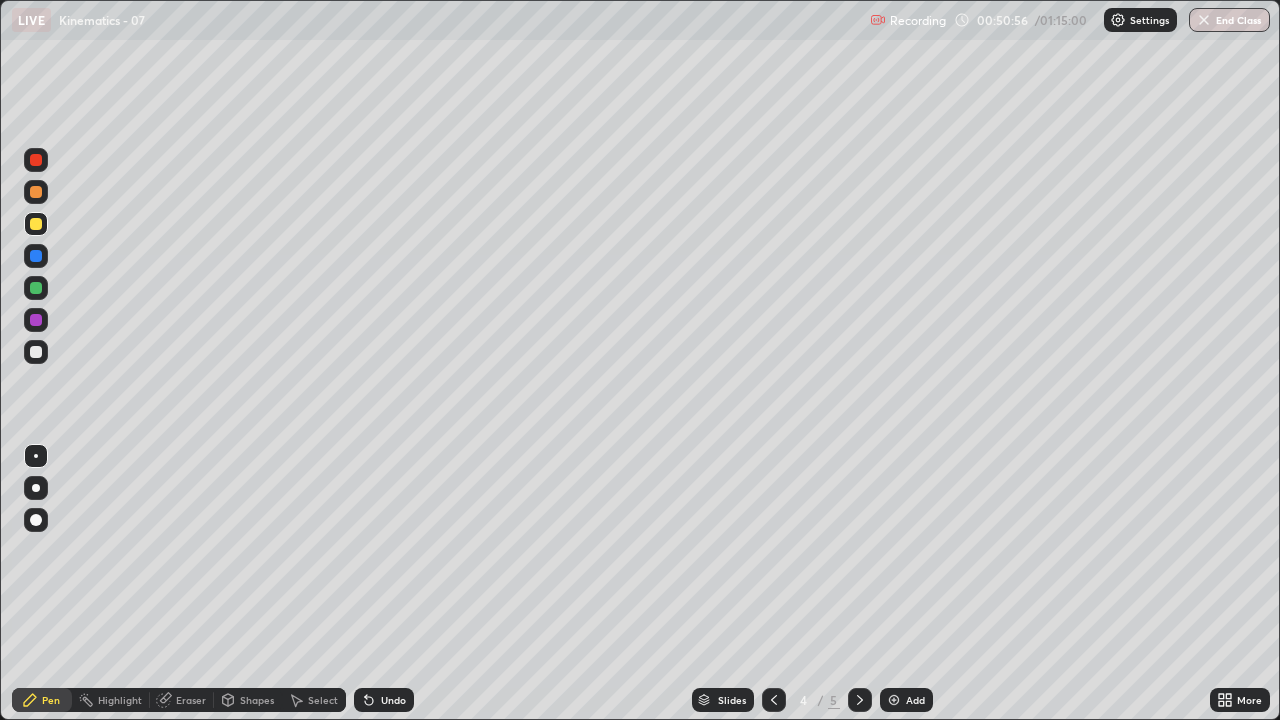 click 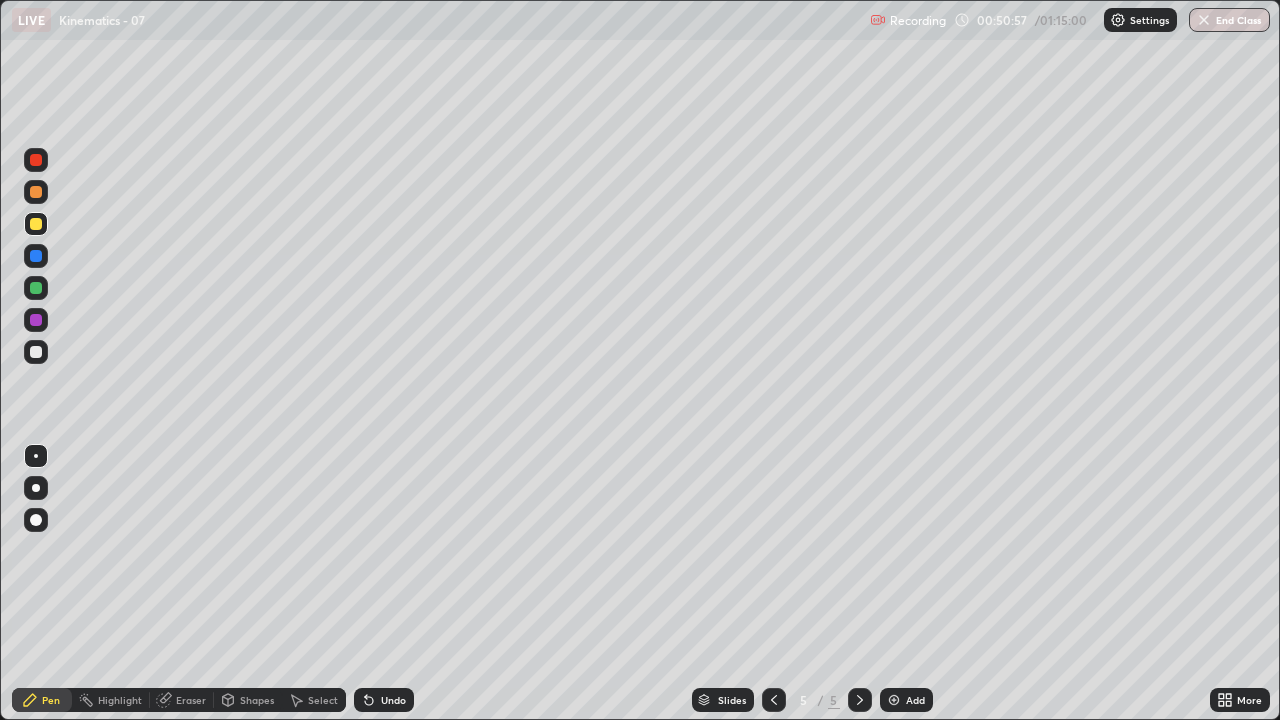 click 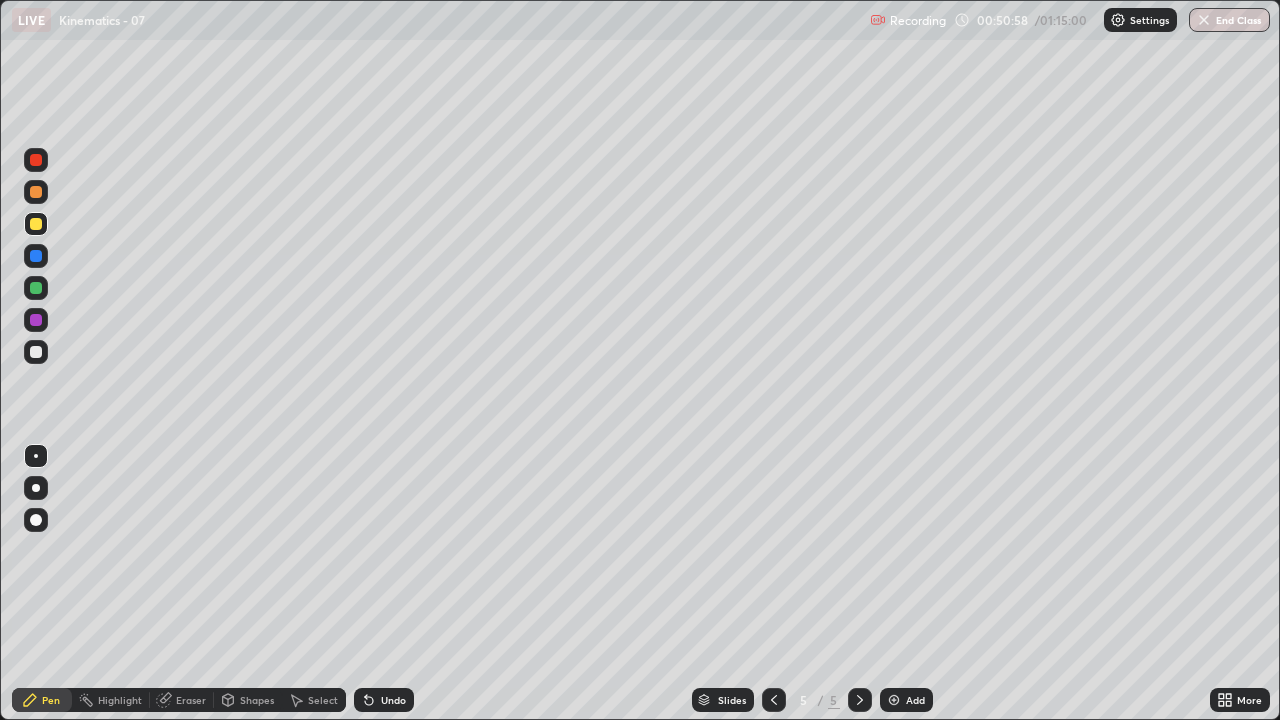 click on "Add" at bounding box center [906, 700] 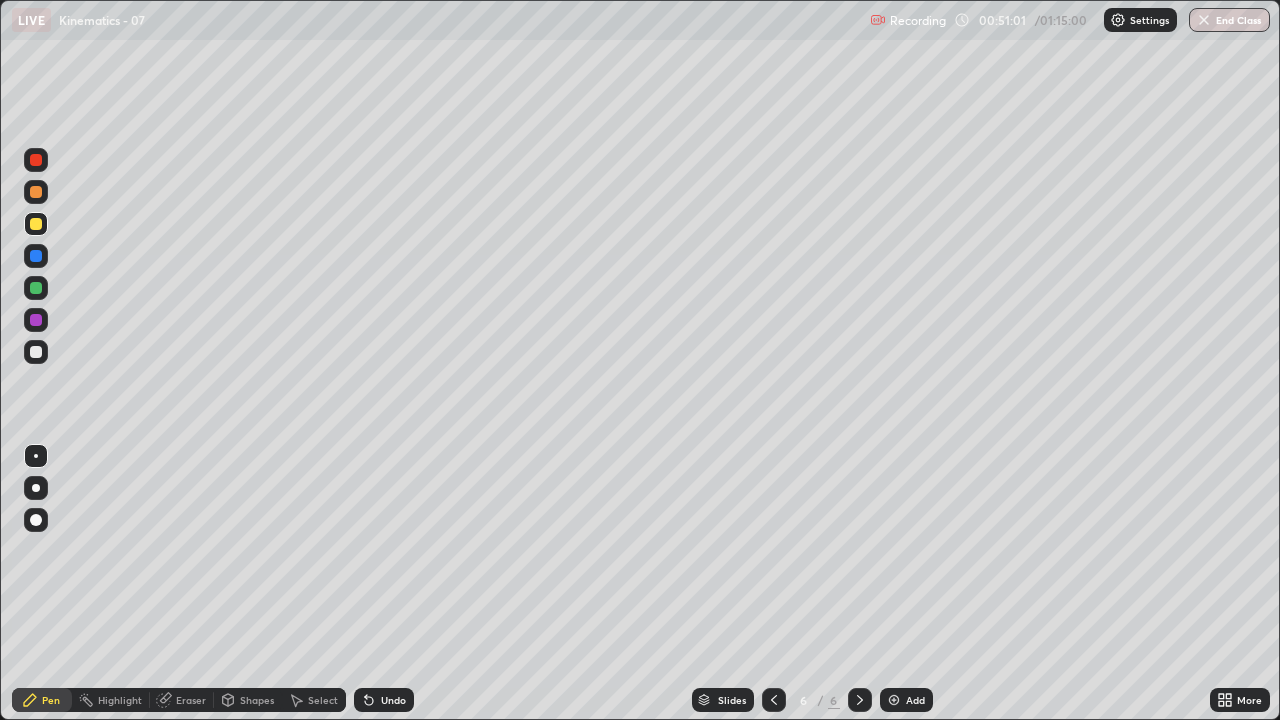 click on "Shapes" at bounding box center [257, 700] 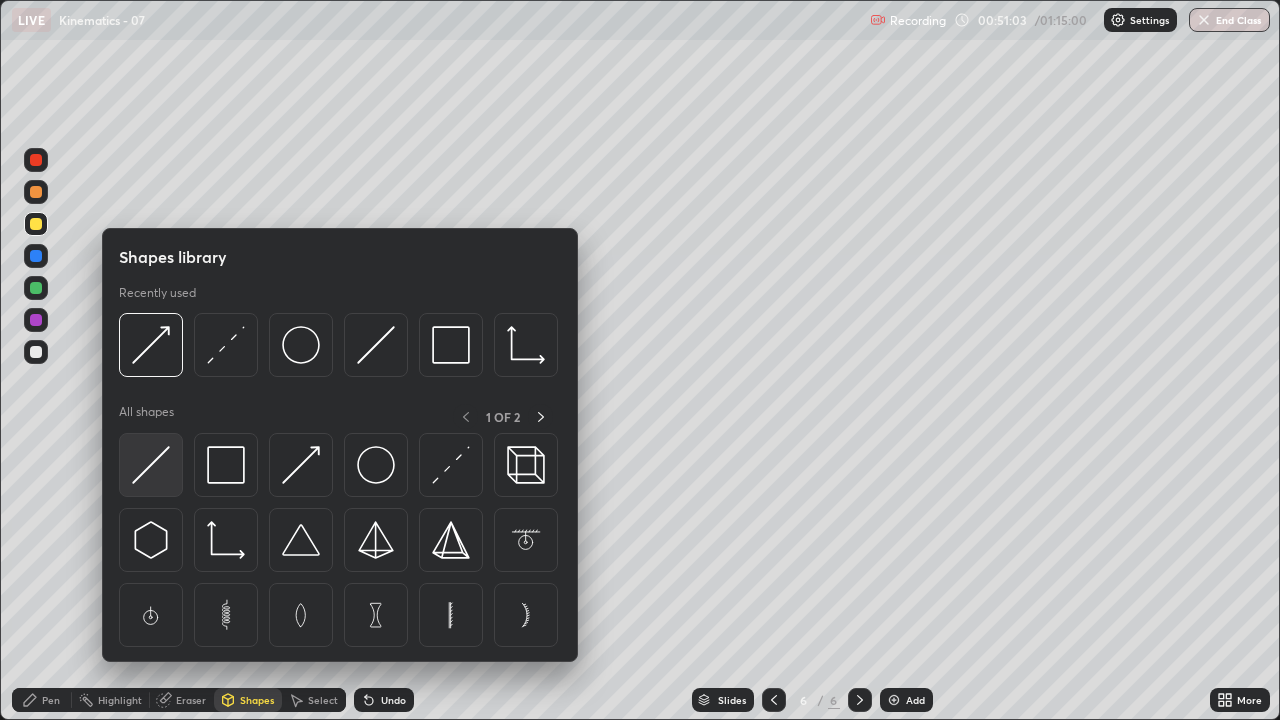 click at bounding box center (151, 465) 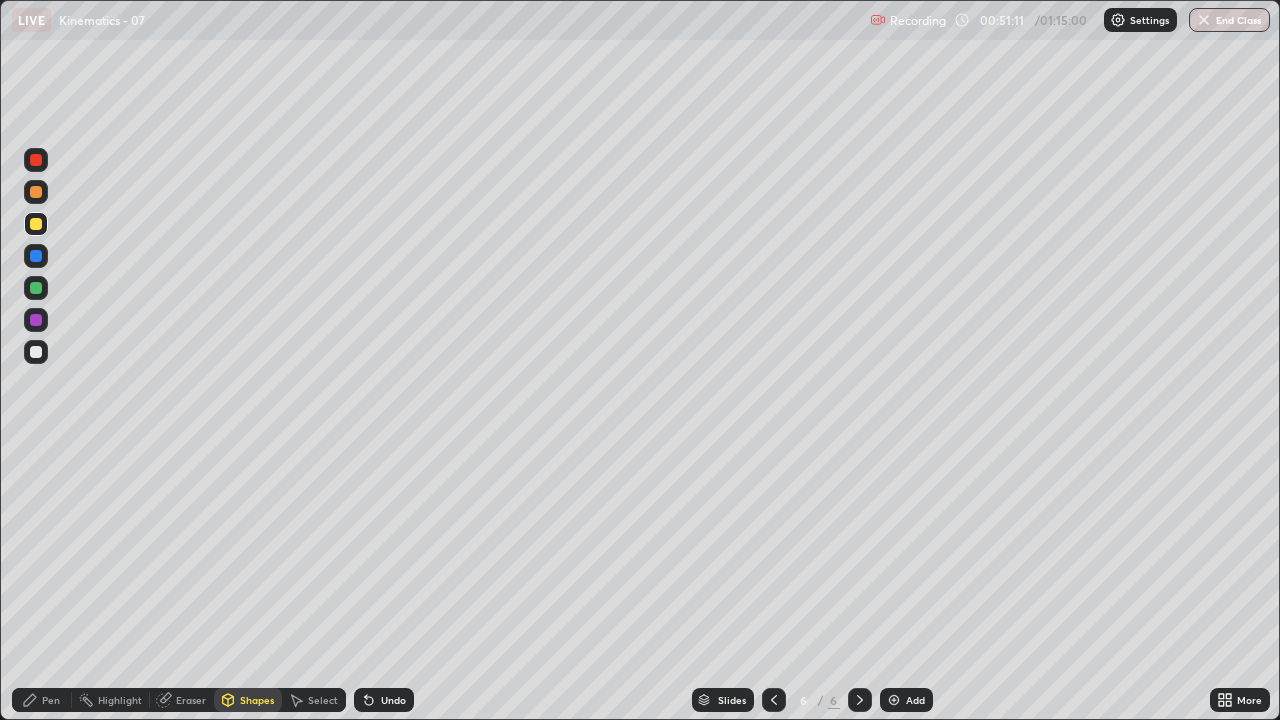 click 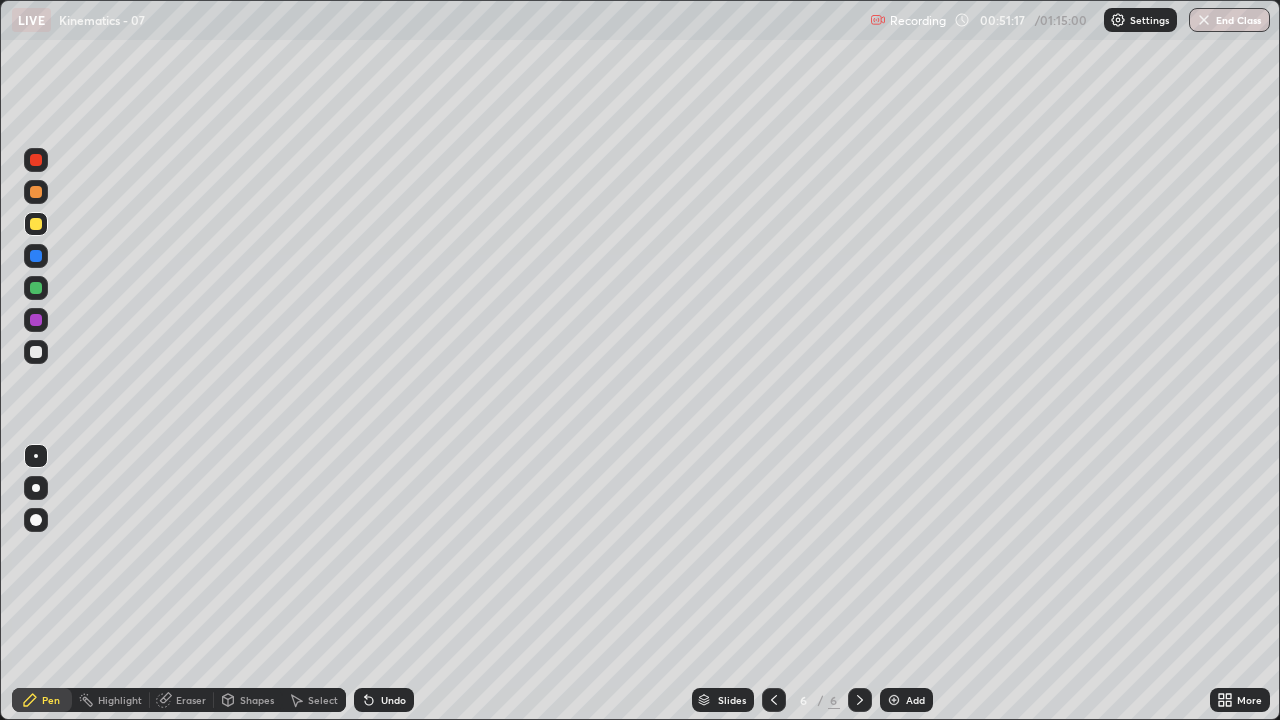 click on "Shapes" at bounding box center [257, 700] 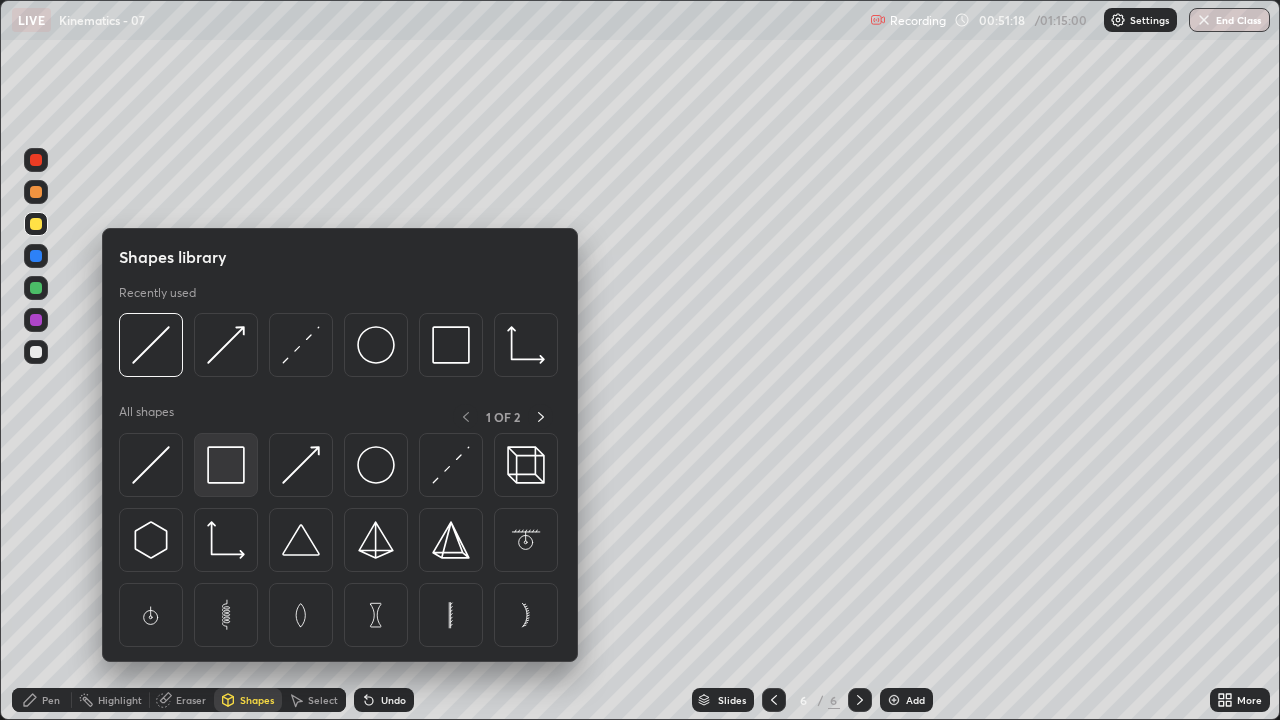 click at bounding box center (226, 465) 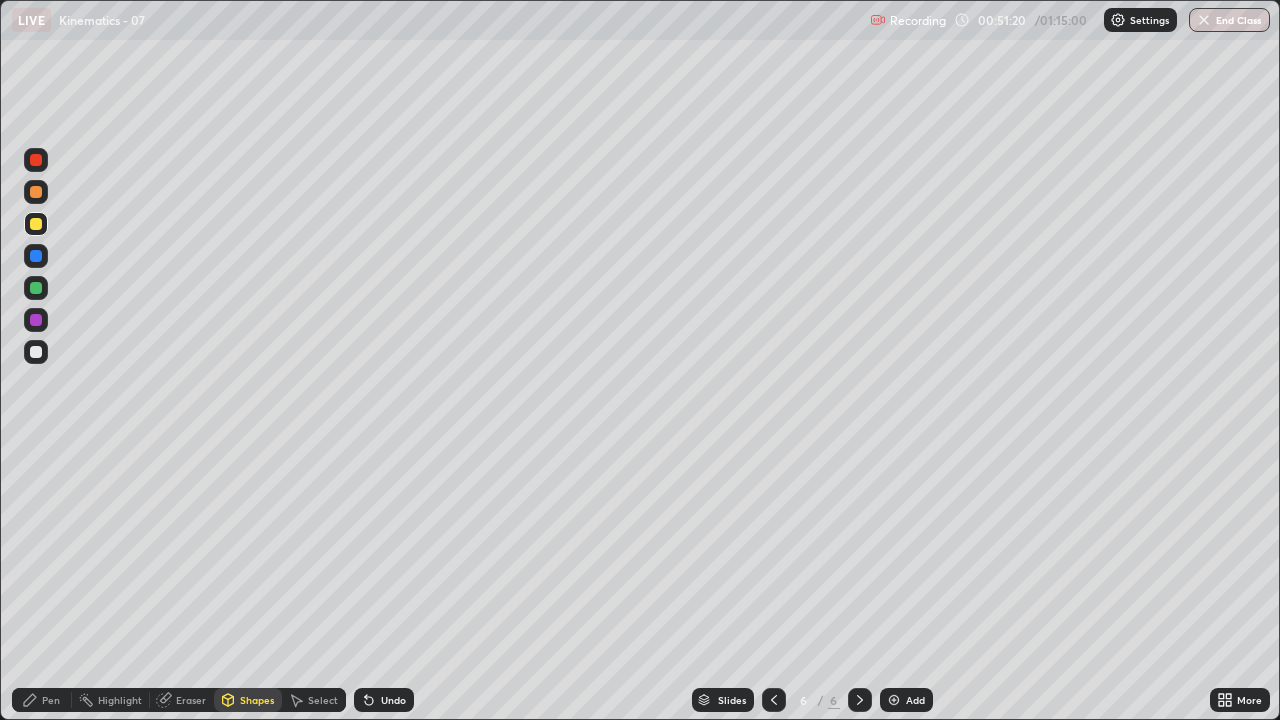 click at bounding box center [36, 256] 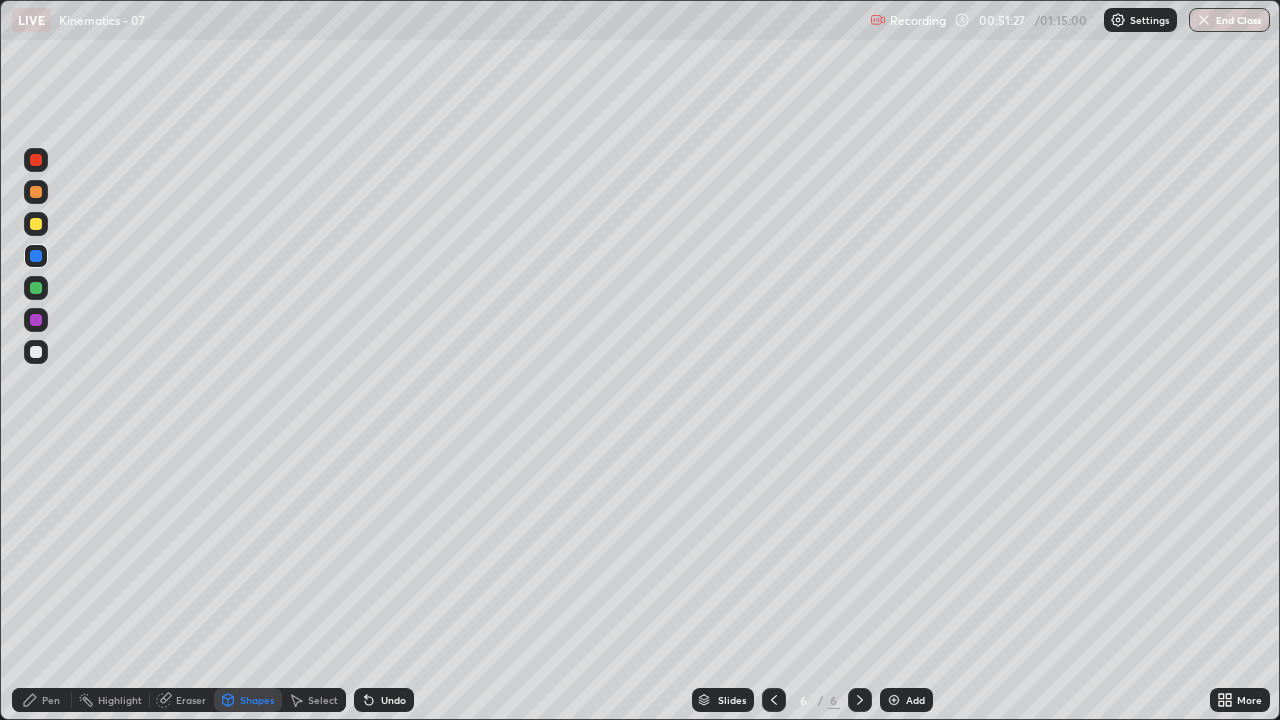 click on "Pen" at bounding box center [51, 700] 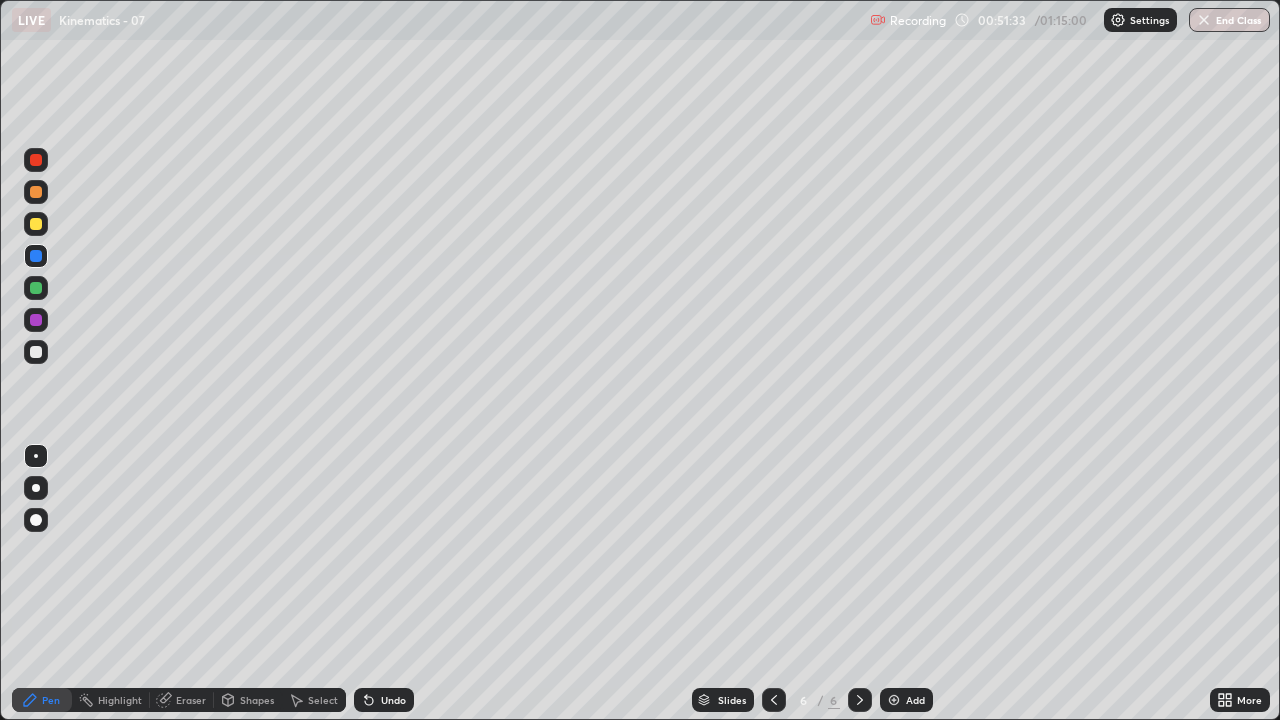 click at bounding box center [36, 288] 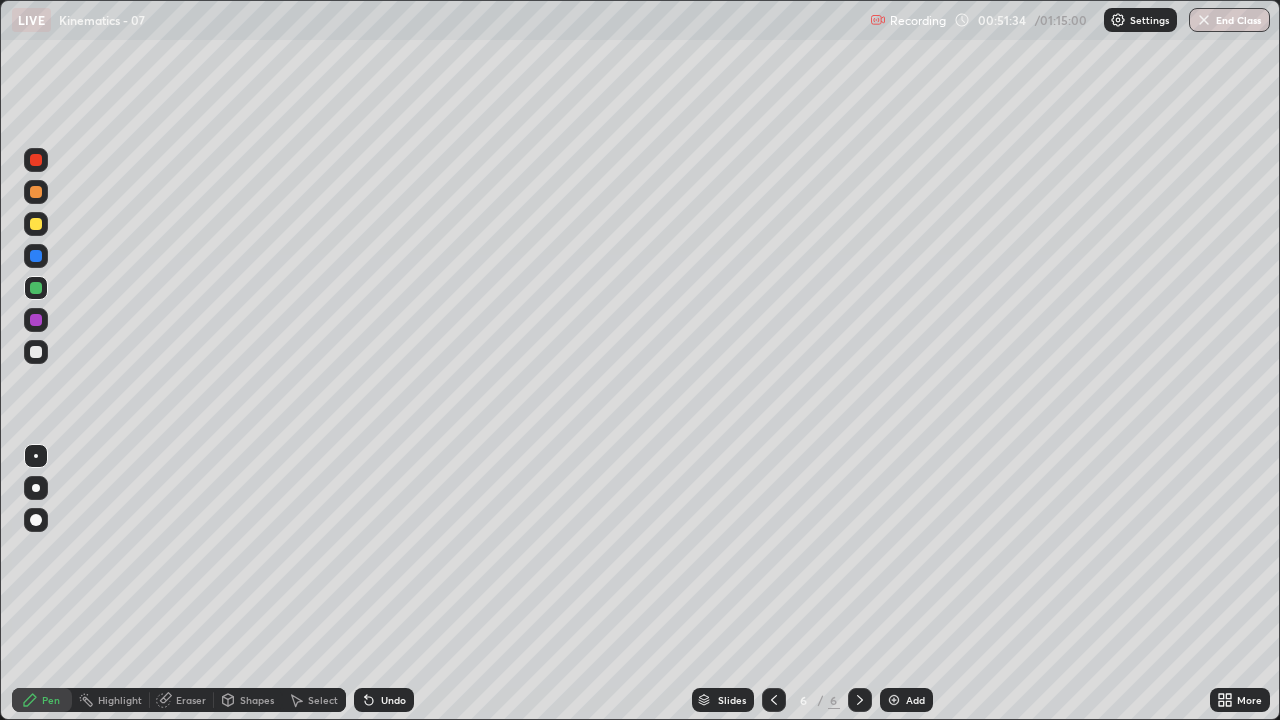 click on "Shapes" at bounding box center [257, 700] 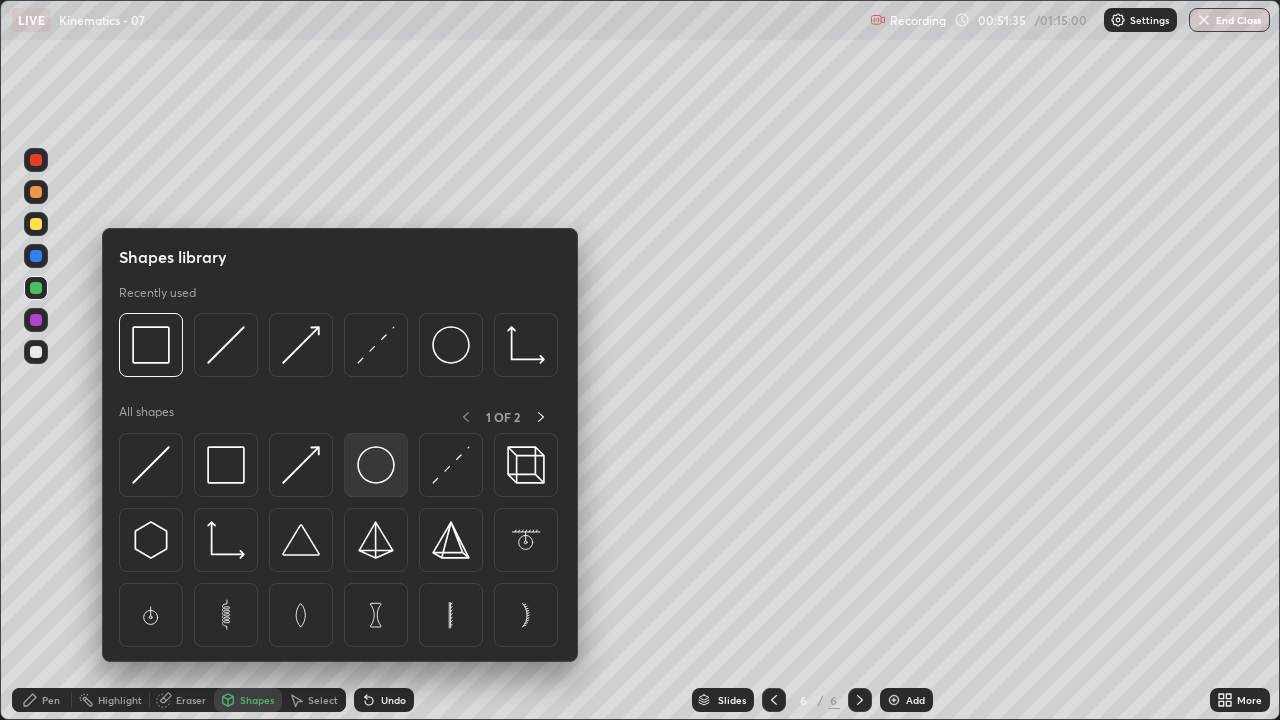 click at bounding box center (376, 465) 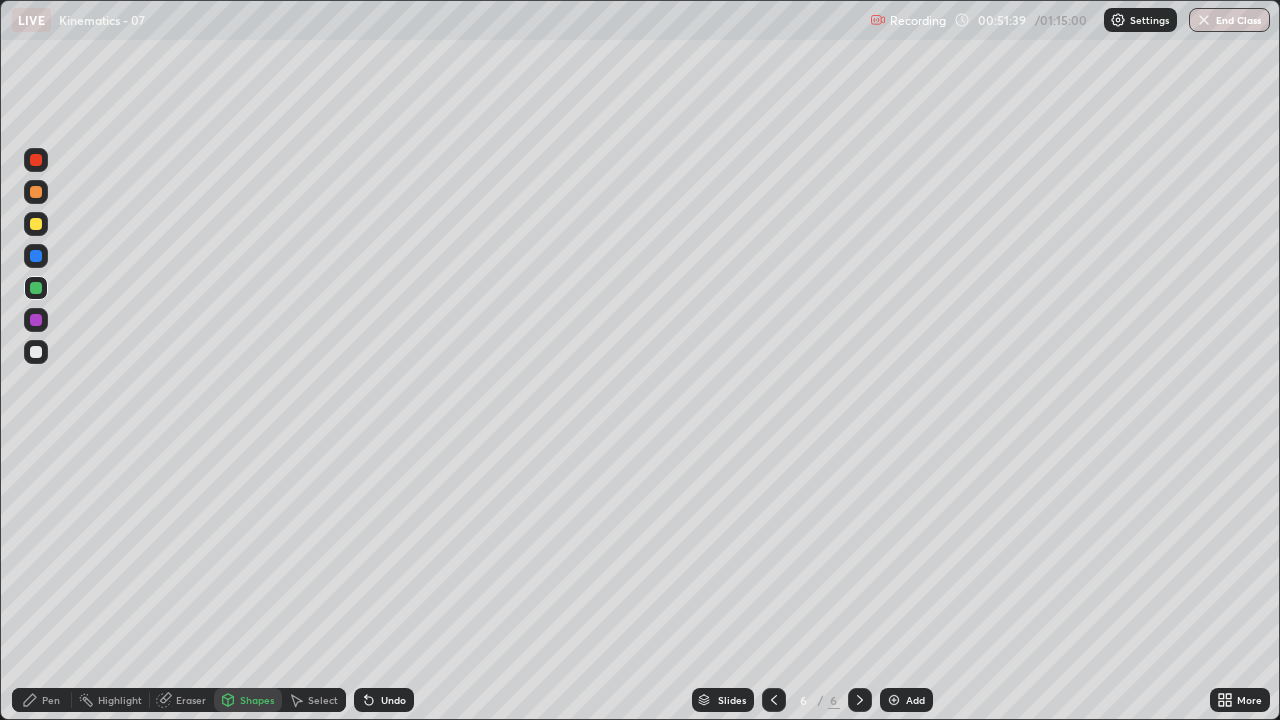 click on "Pen" at bounding box center [42, 700] 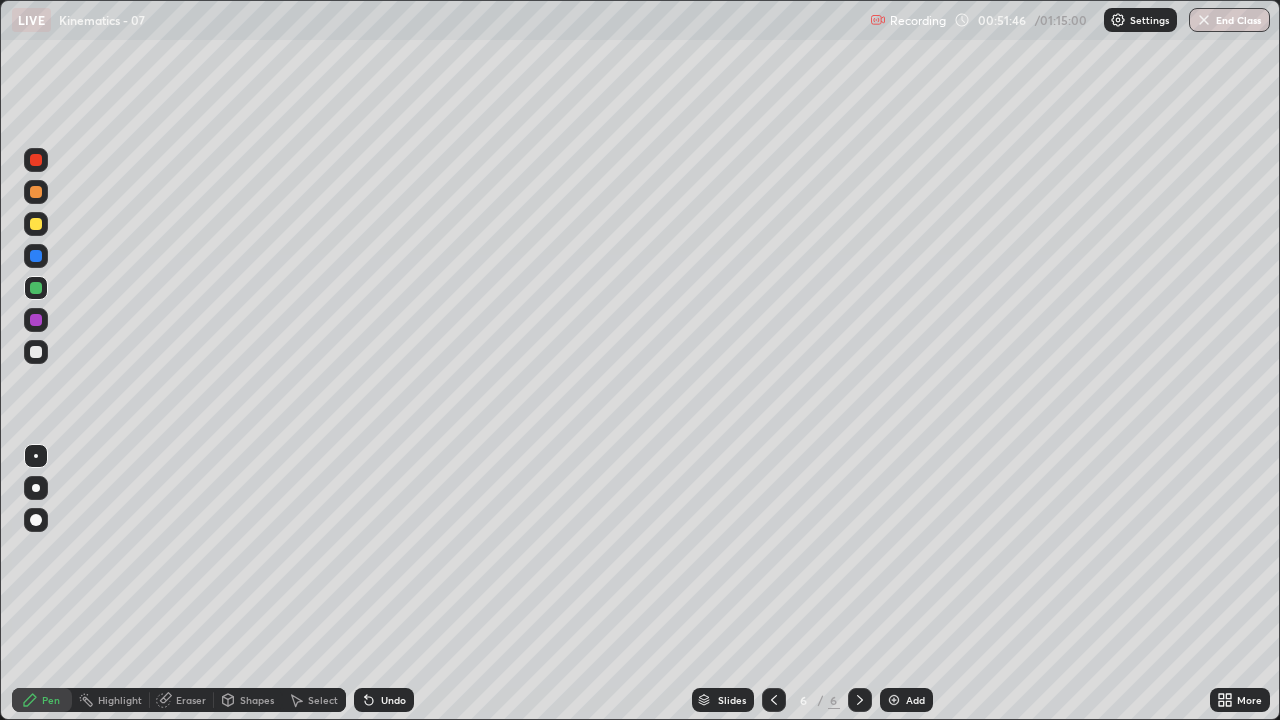 click on "Shapes" at bounding box center (257, 700) 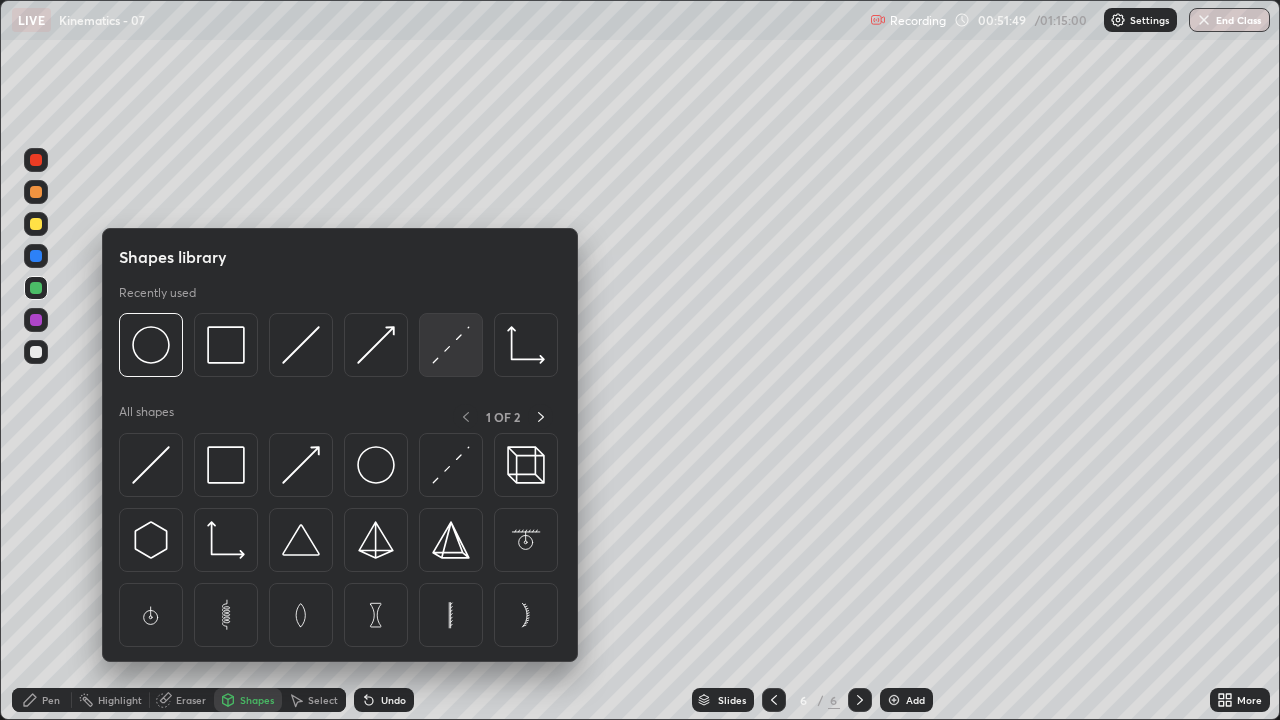 click at bounding box center (451, 345) 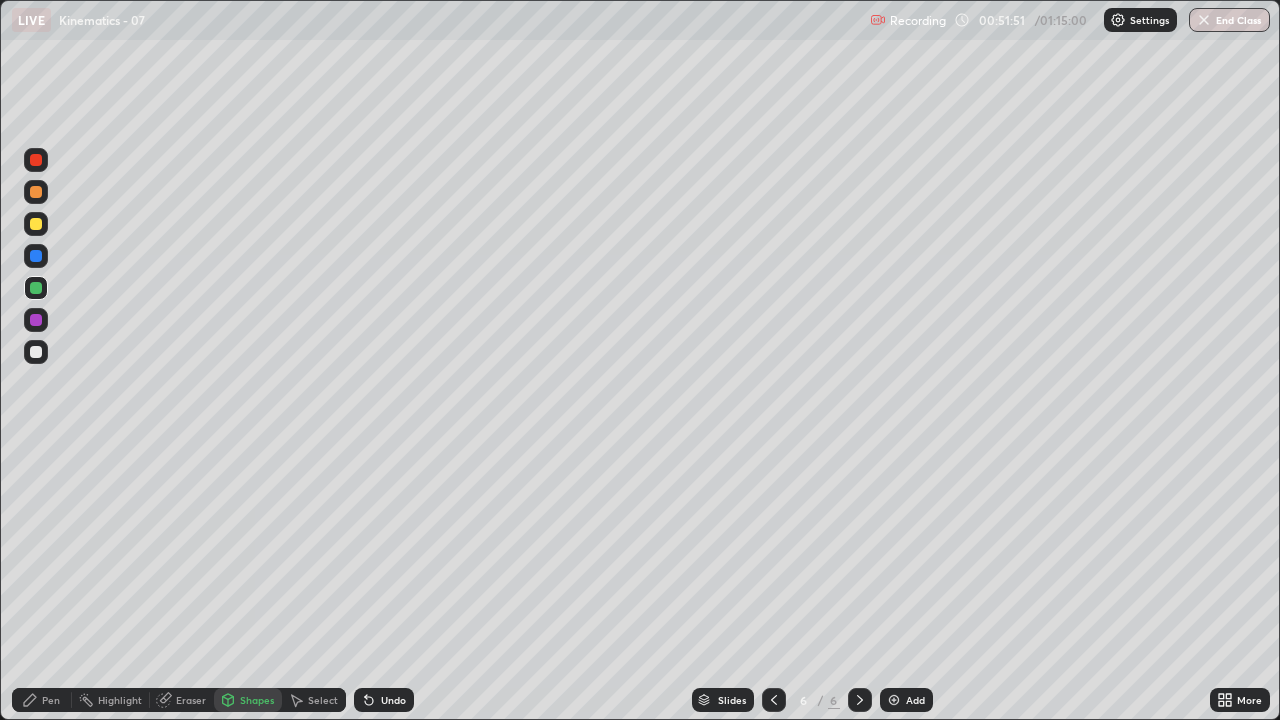 click at bounding box center [36, 352] 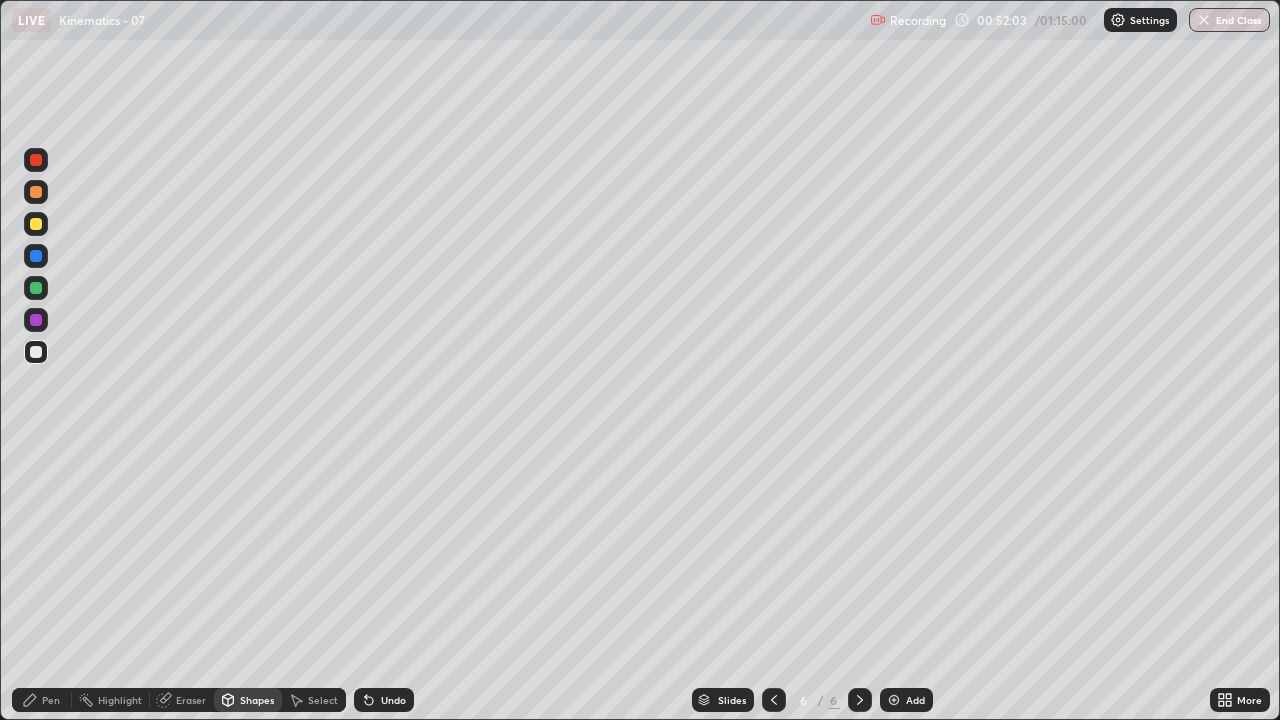 click on "Shapes" at bounding box center (248, 700) 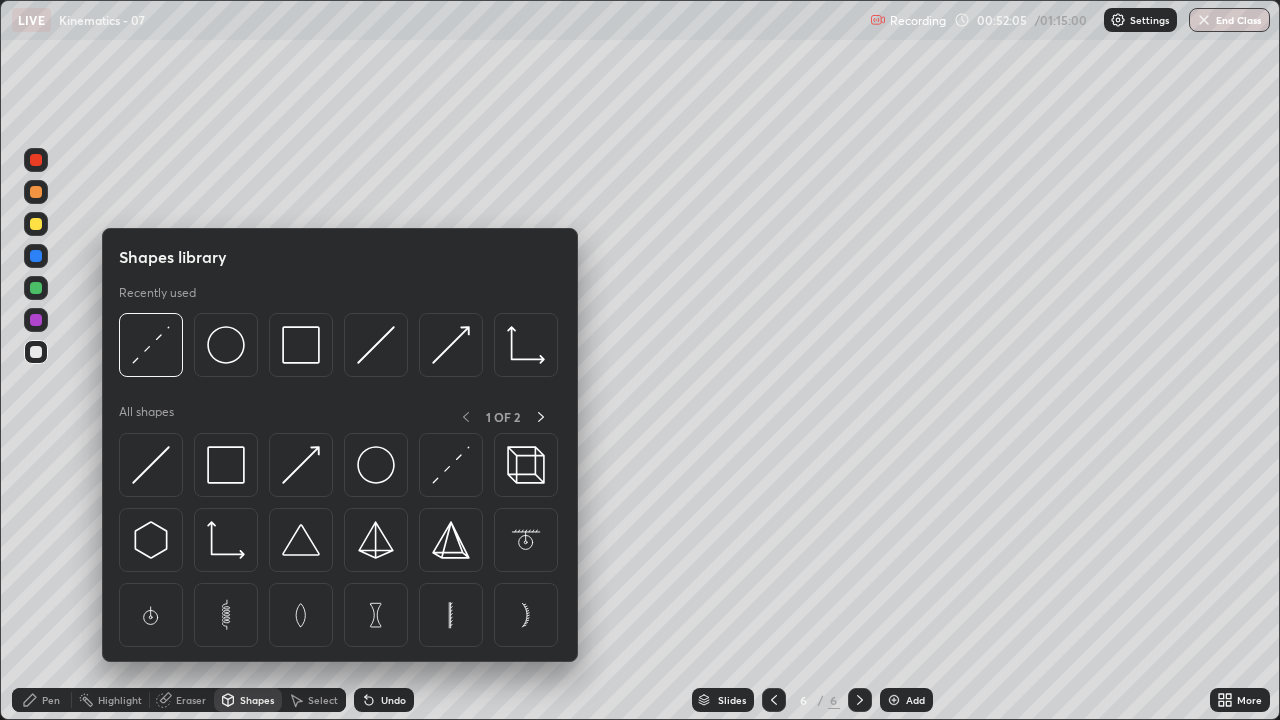 click on "Pen" at bounding box center (51, 700) 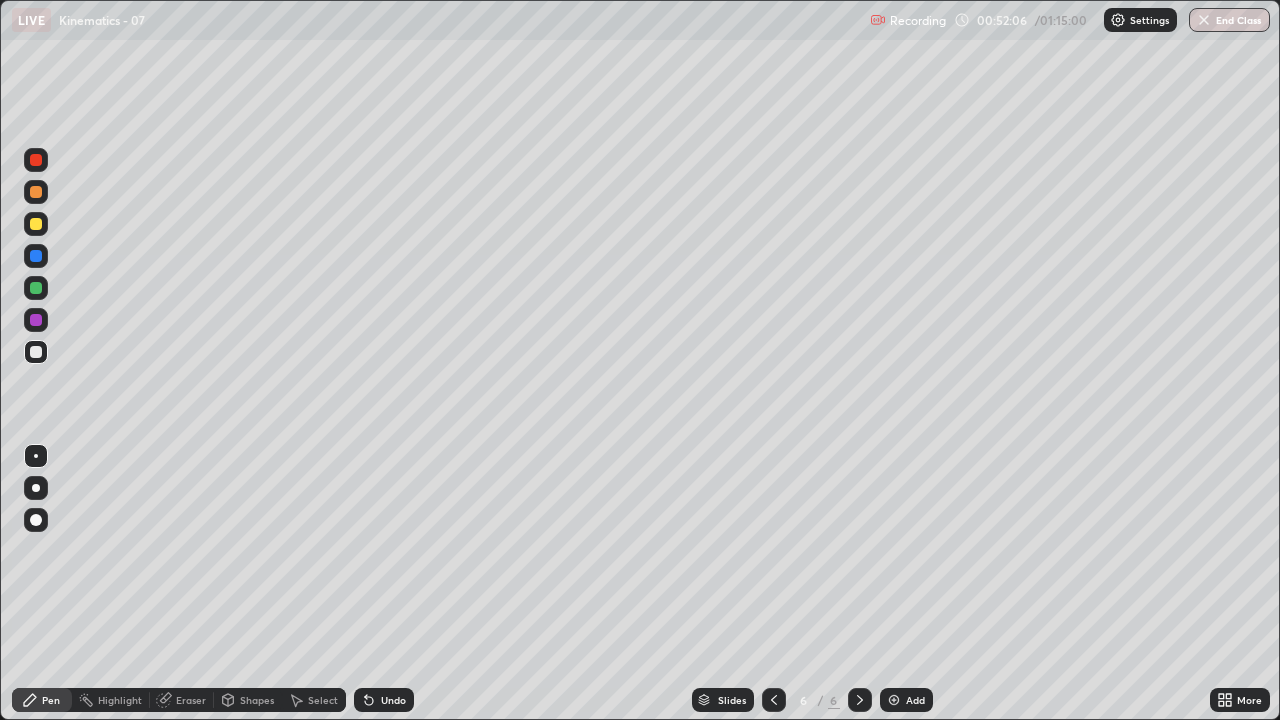 click at bounding box center (36, 488) 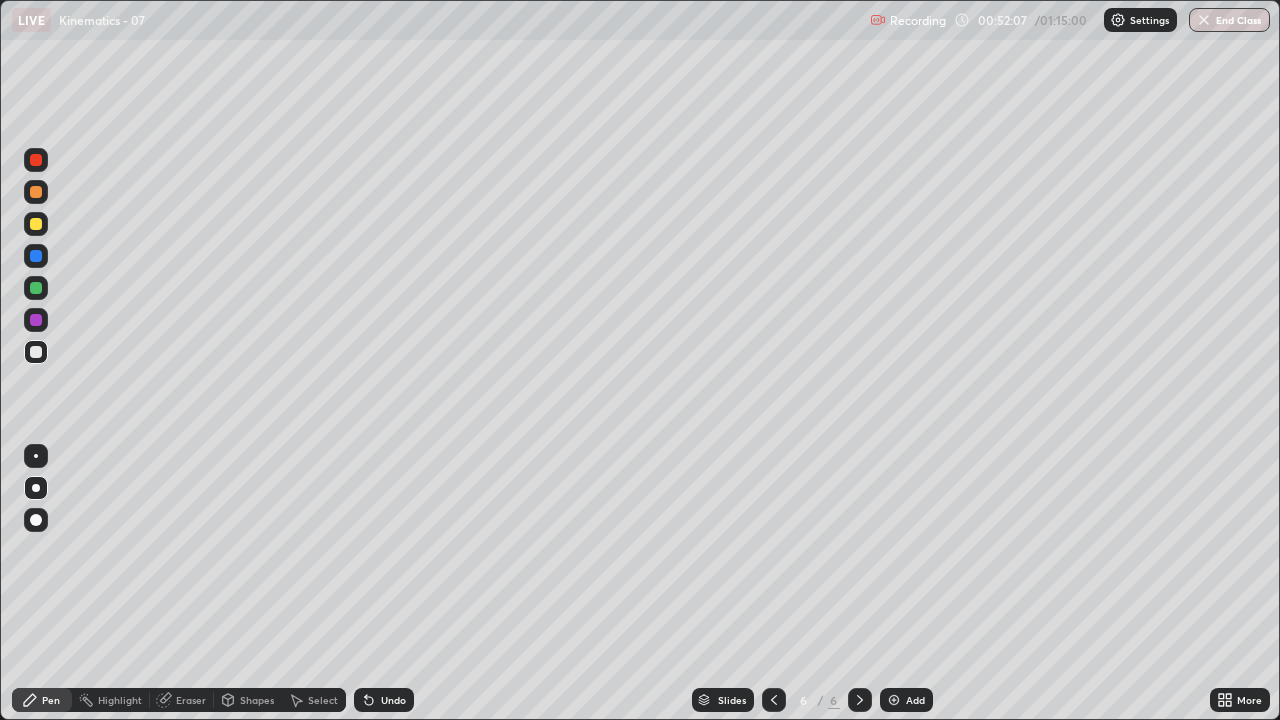 click on "Shapes" at bounding box center (257, 700) 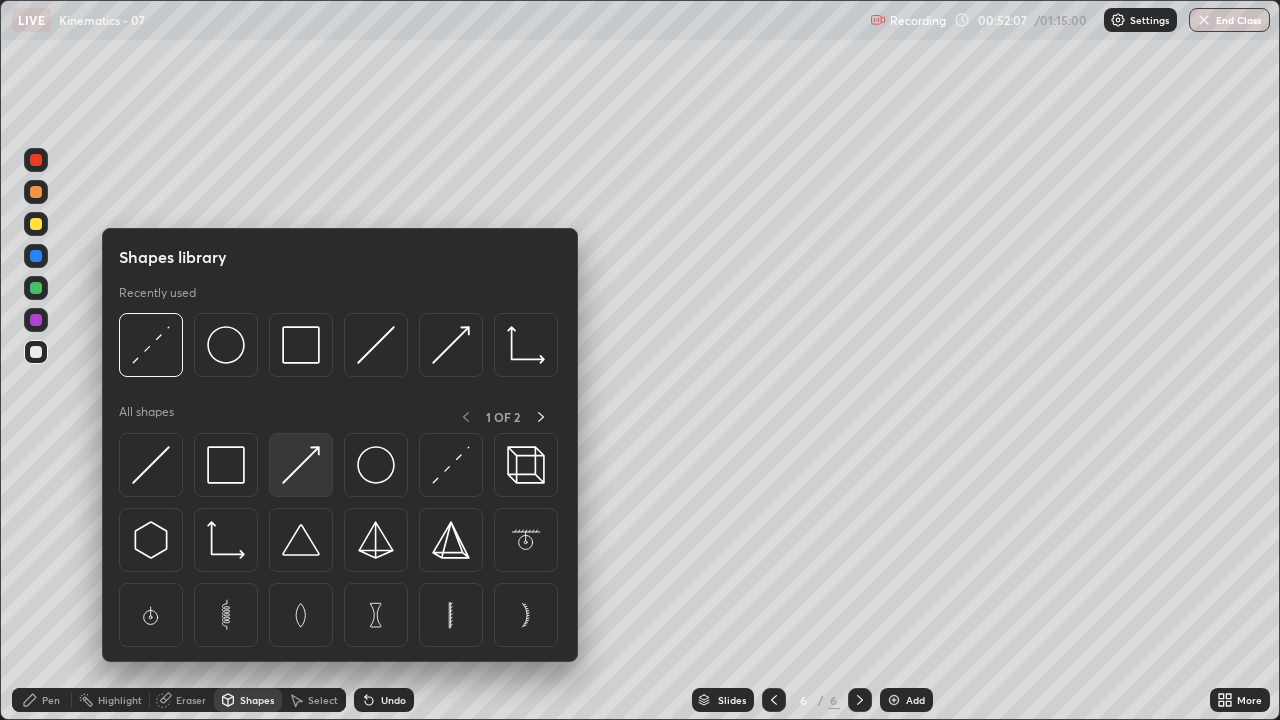click at bounding box center (301, 465) 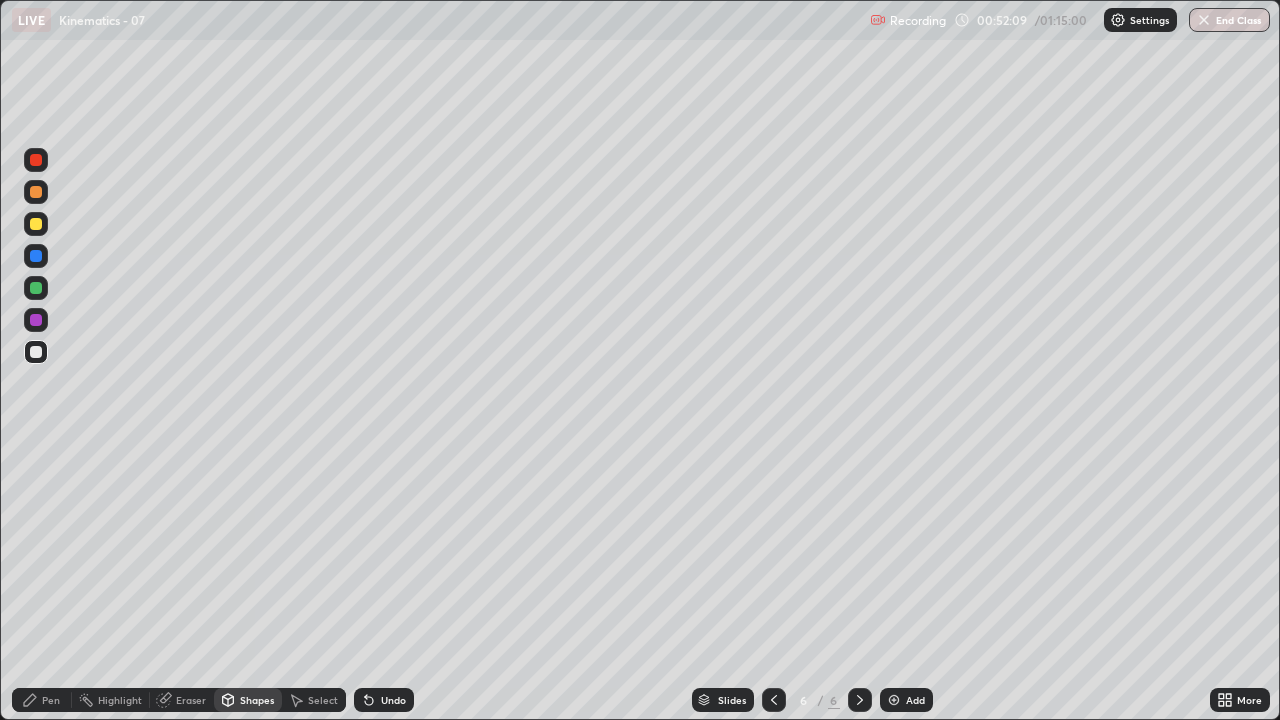 click at bounding box center [36, 192] 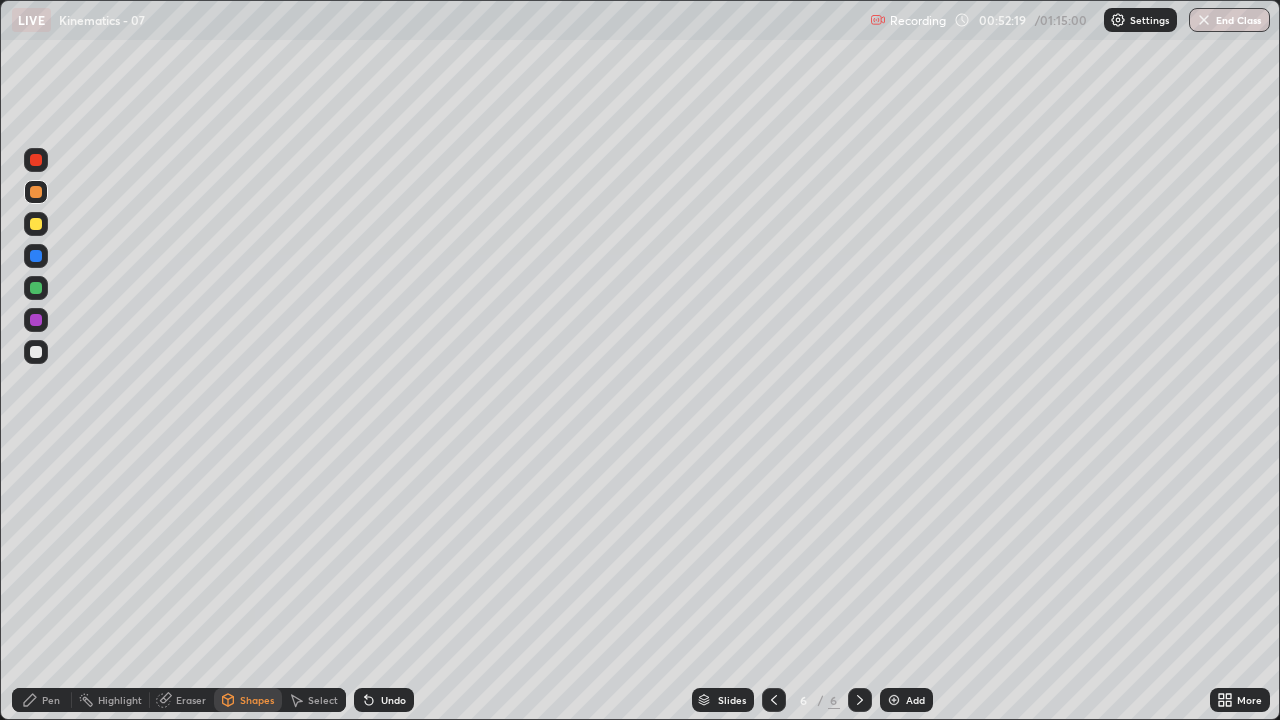click on "Undo" at bounding box center (393, 700) 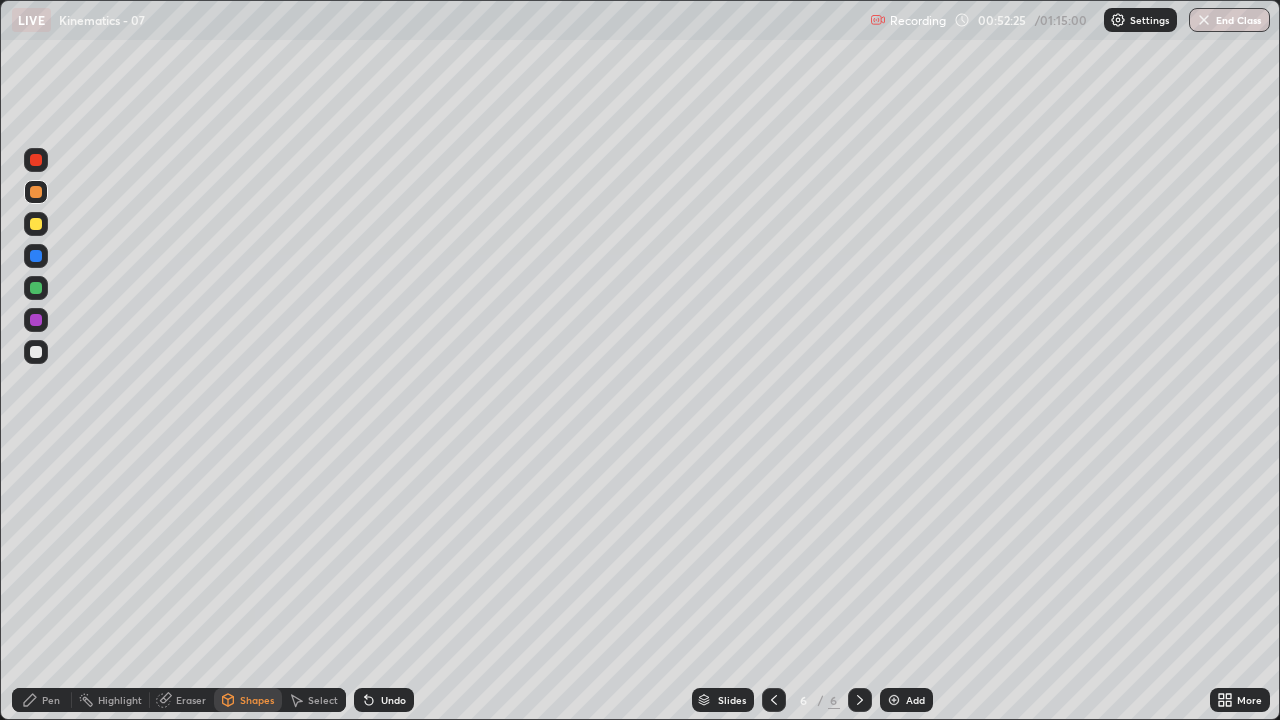 click on "Undo" at bounding box center [384, 700] 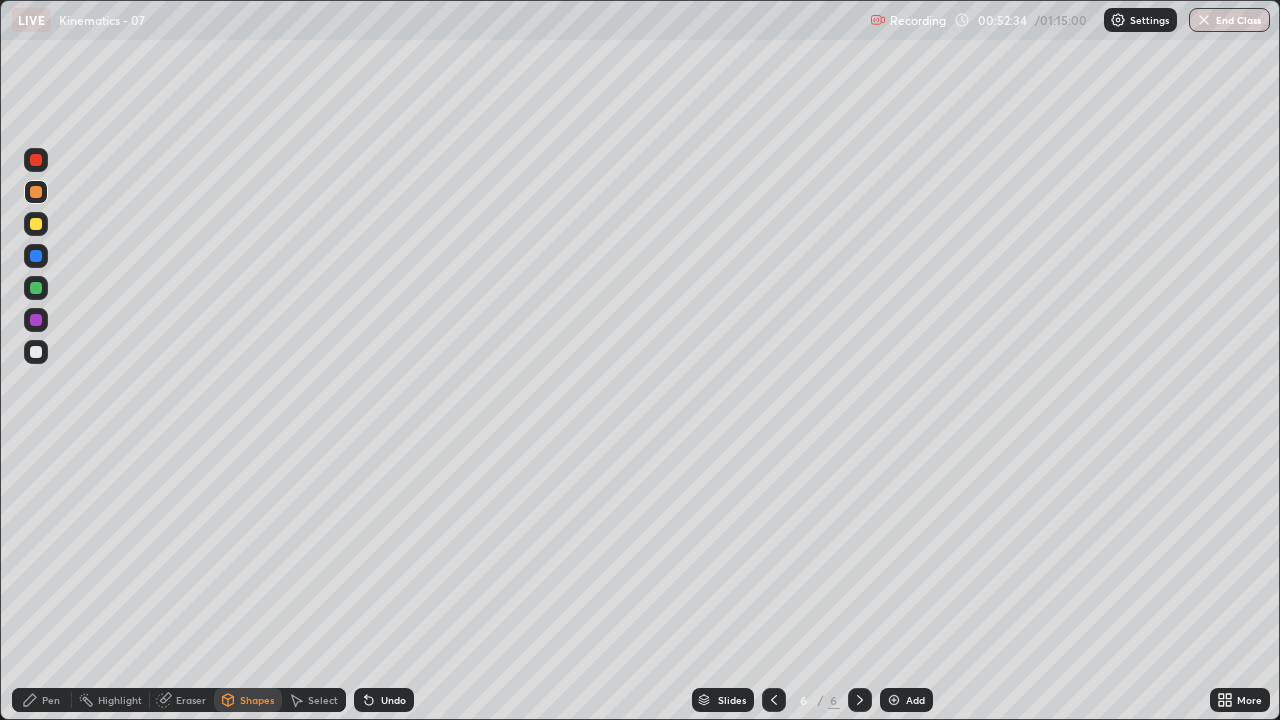 click on "Pen" at bounding box center (51, 700) 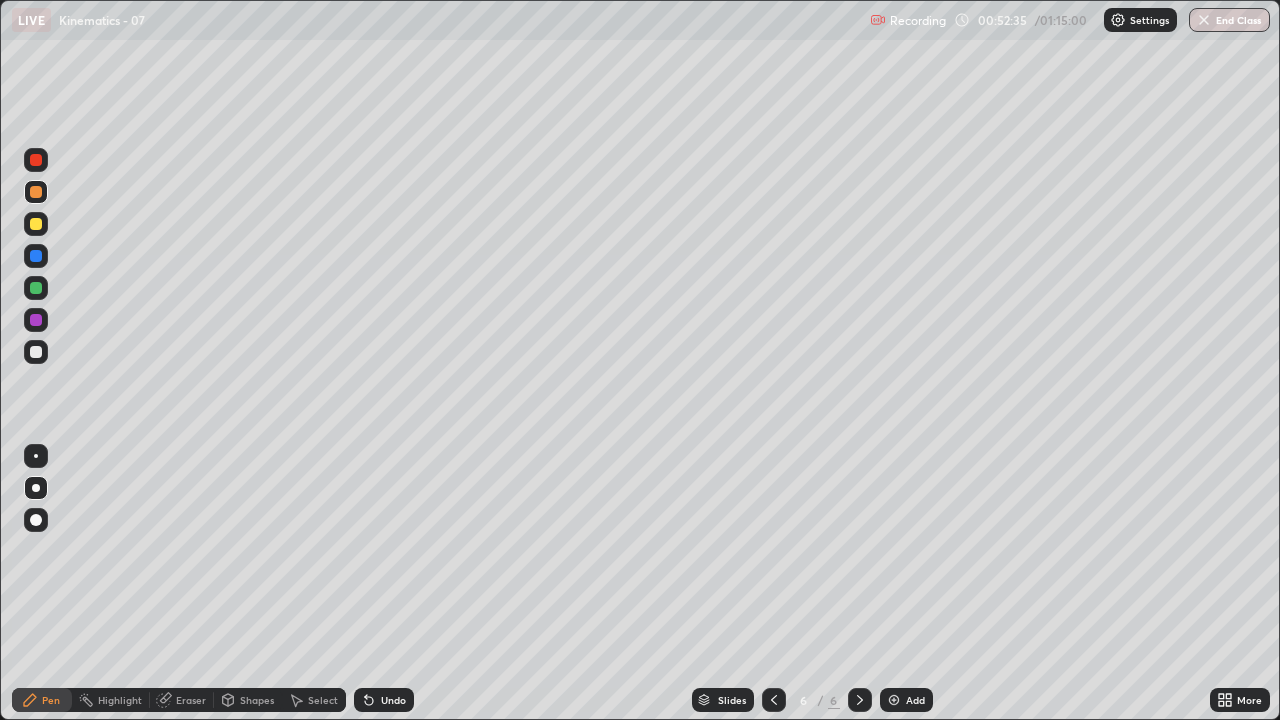 click at bounding box center (36, 352) 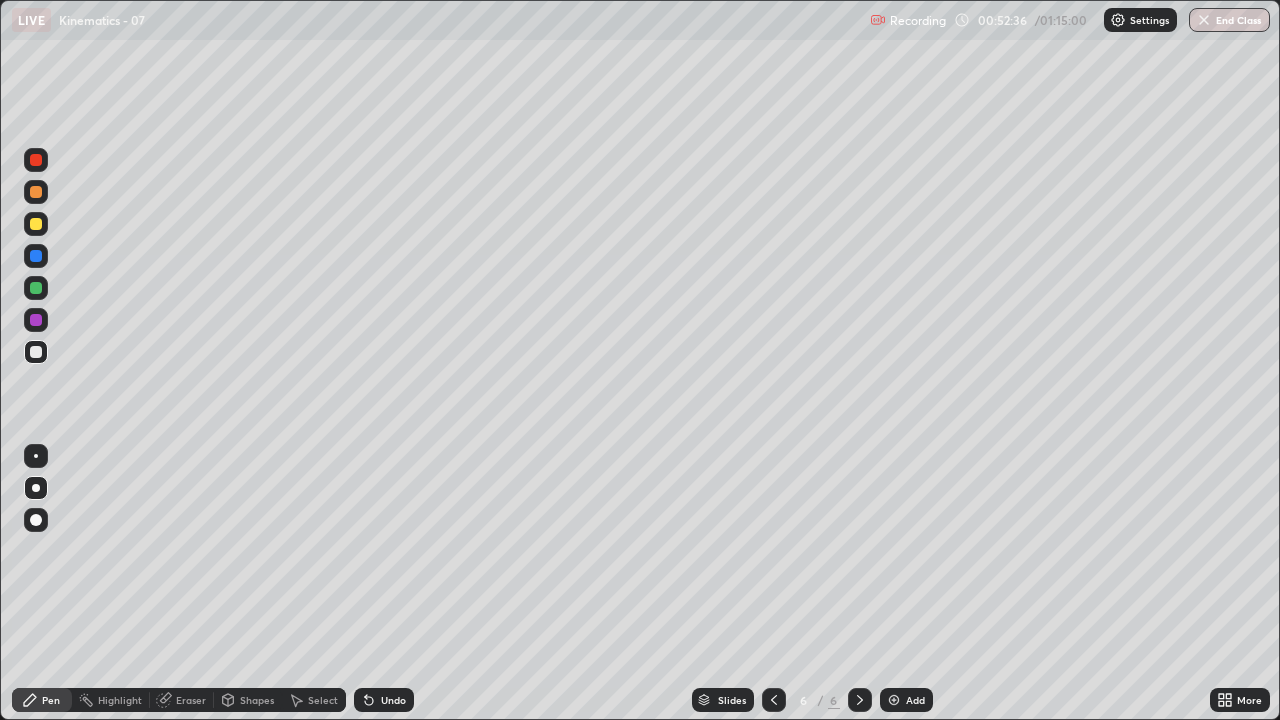 click at bounding box center [36, 192] 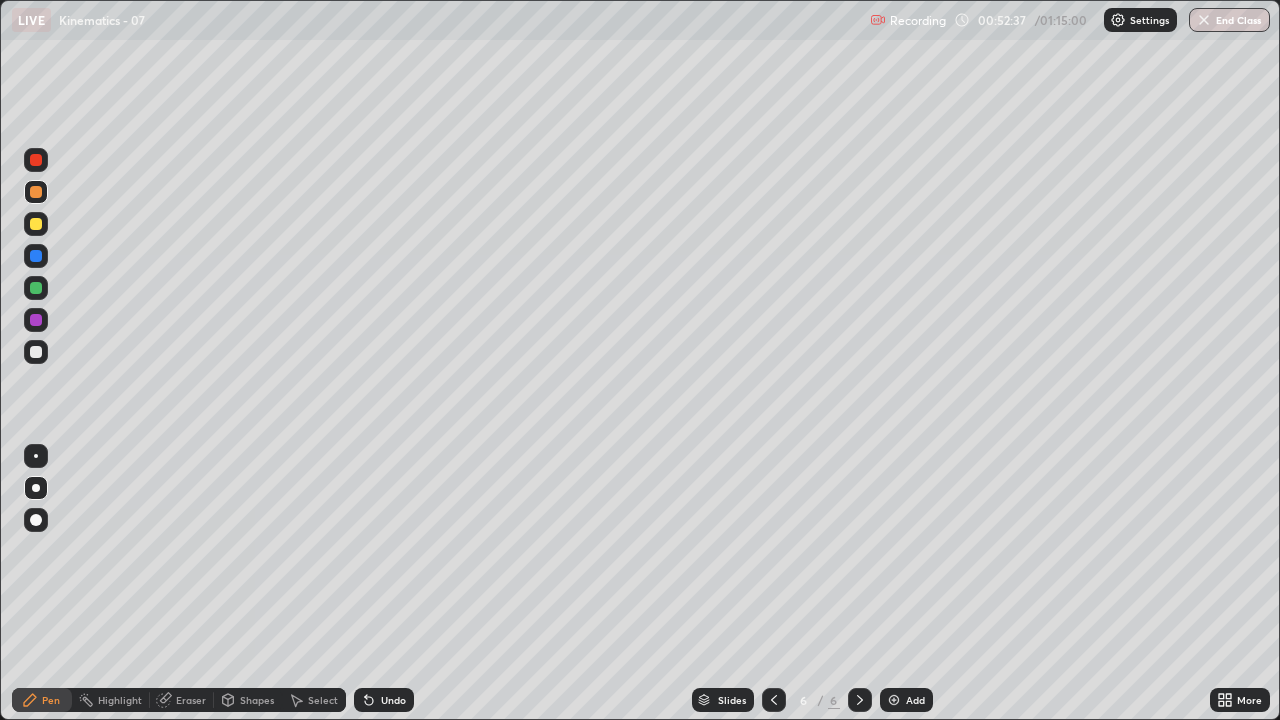 click at bounding box center (36, 256) 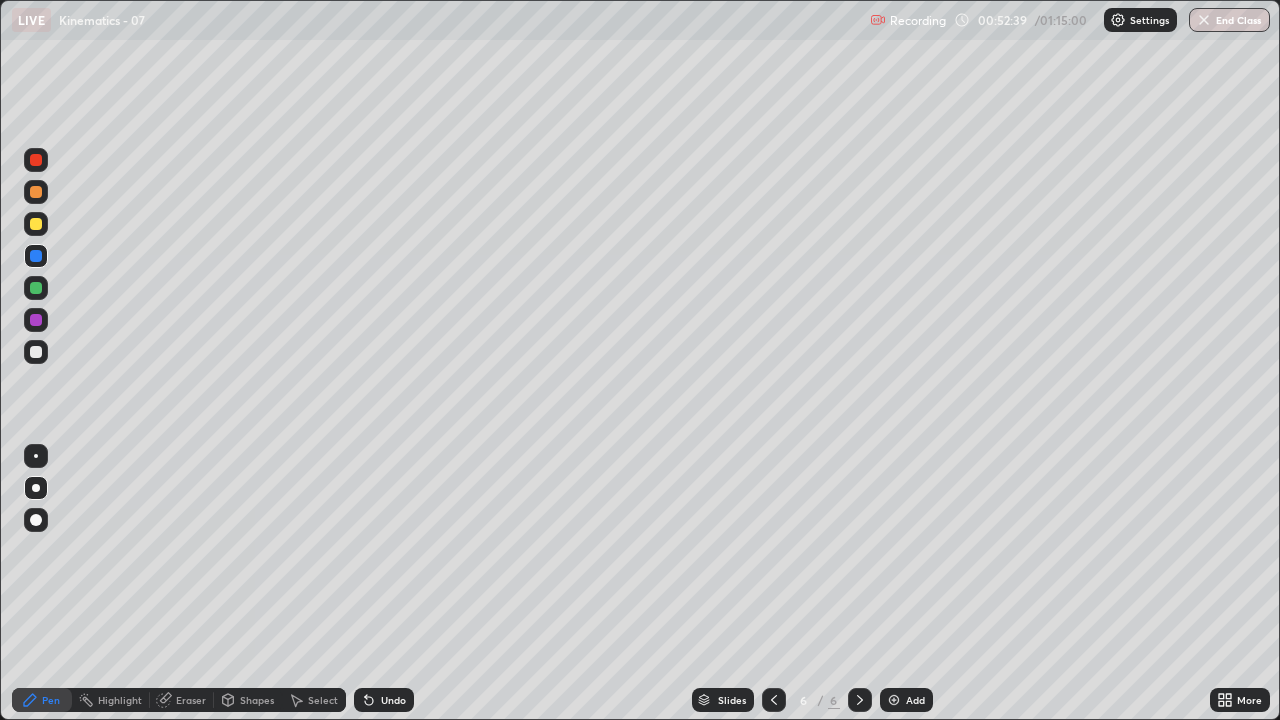 click at bounding box center [36, 288] 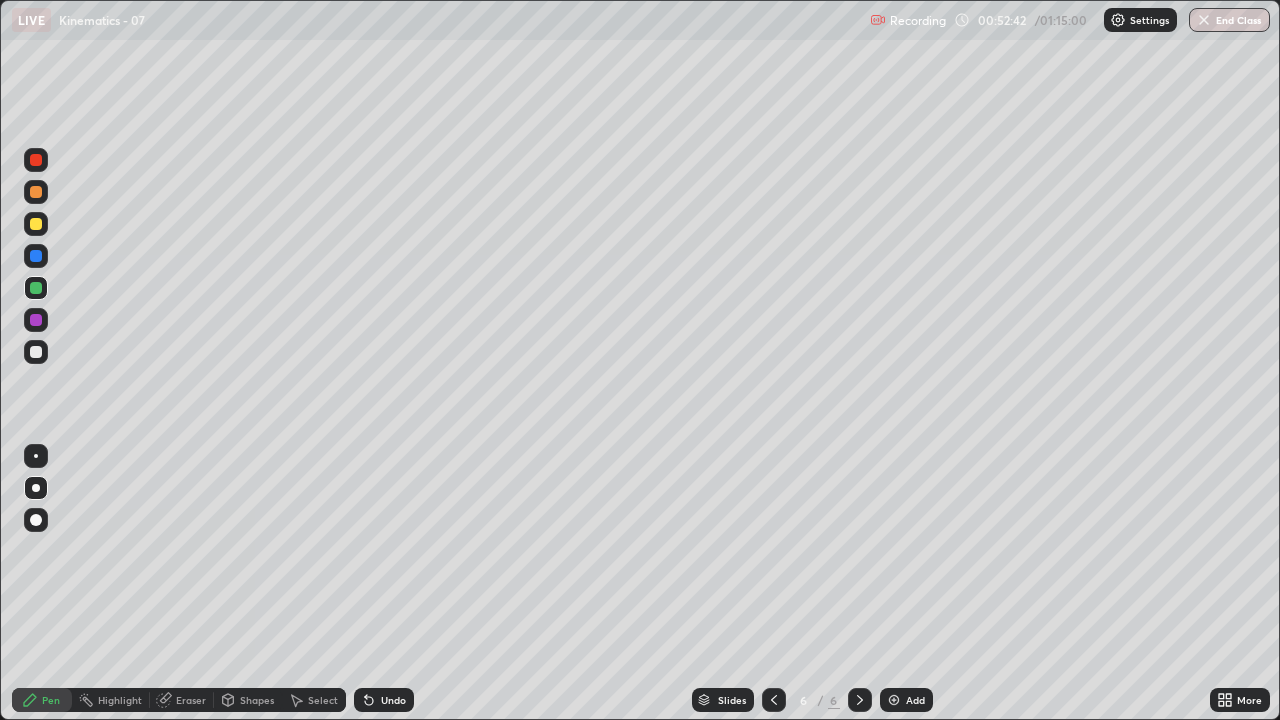 click on "Undo" at bounding box center (384, 700) 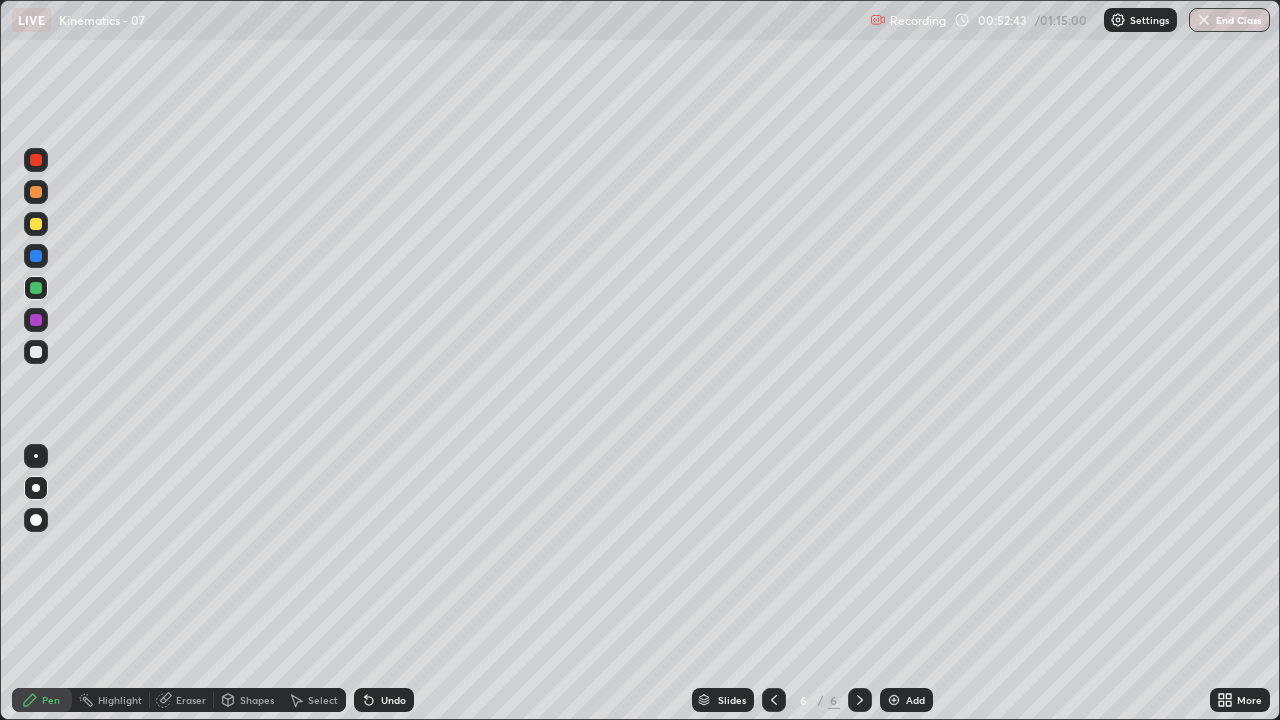 click at bounding box center (36, 456) 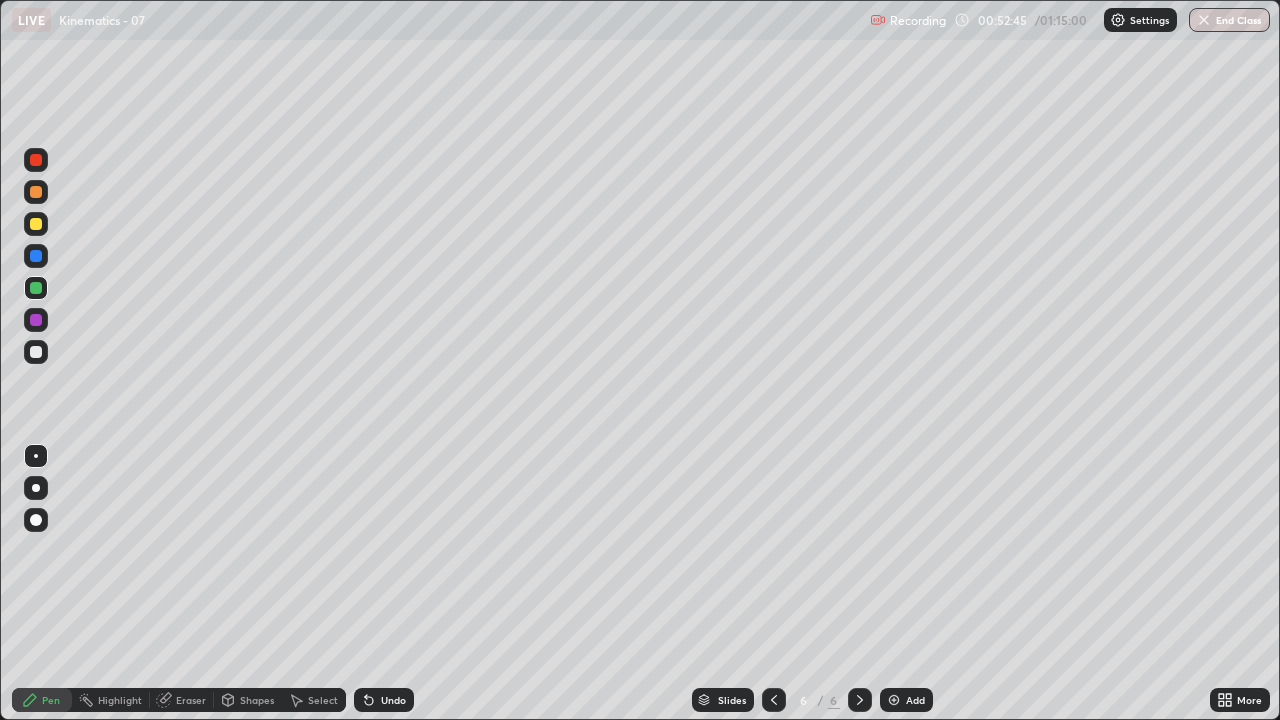 click on "Undo" at bounding box center (393, 700) 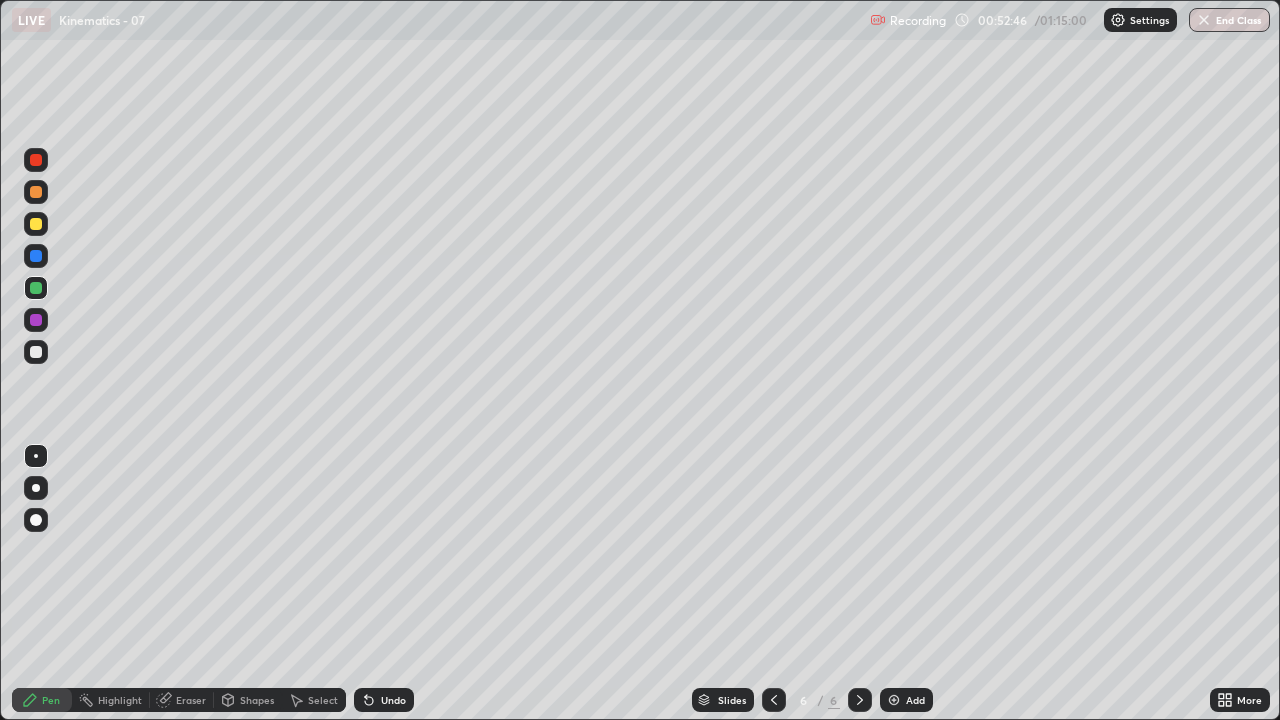 click at bounding box center [36, 352] 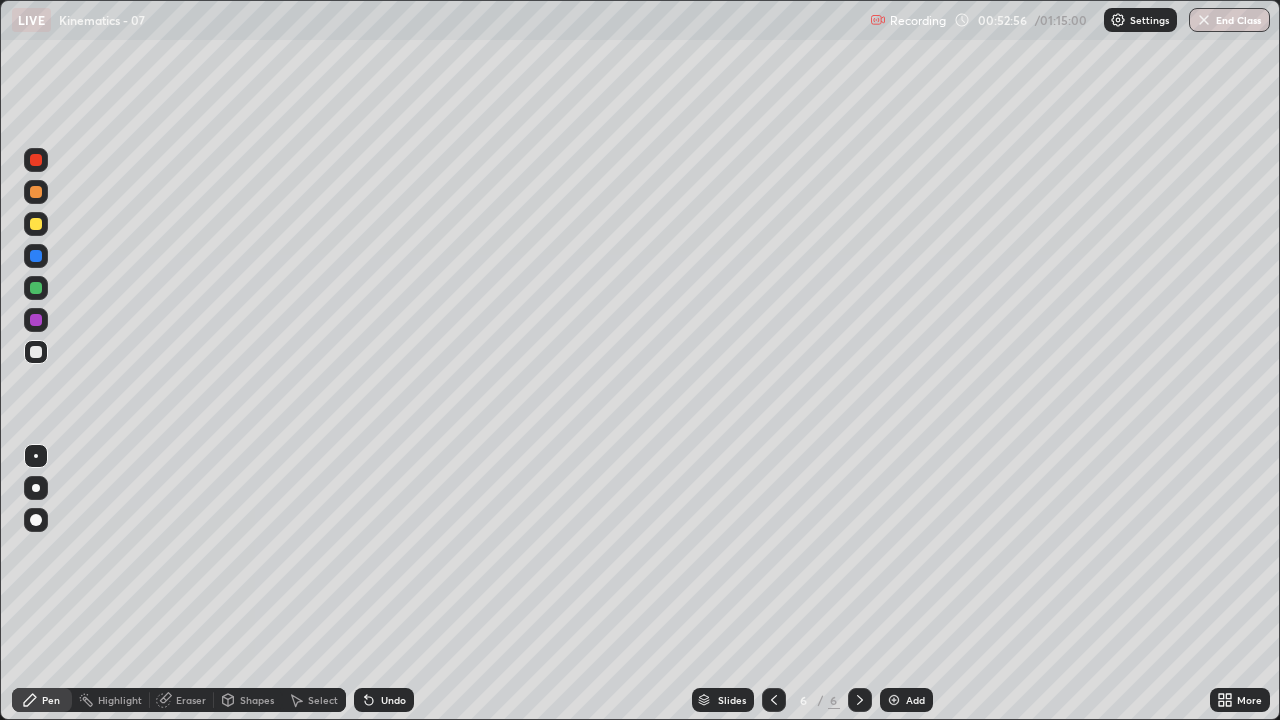 click at bounding box center (36, 352) 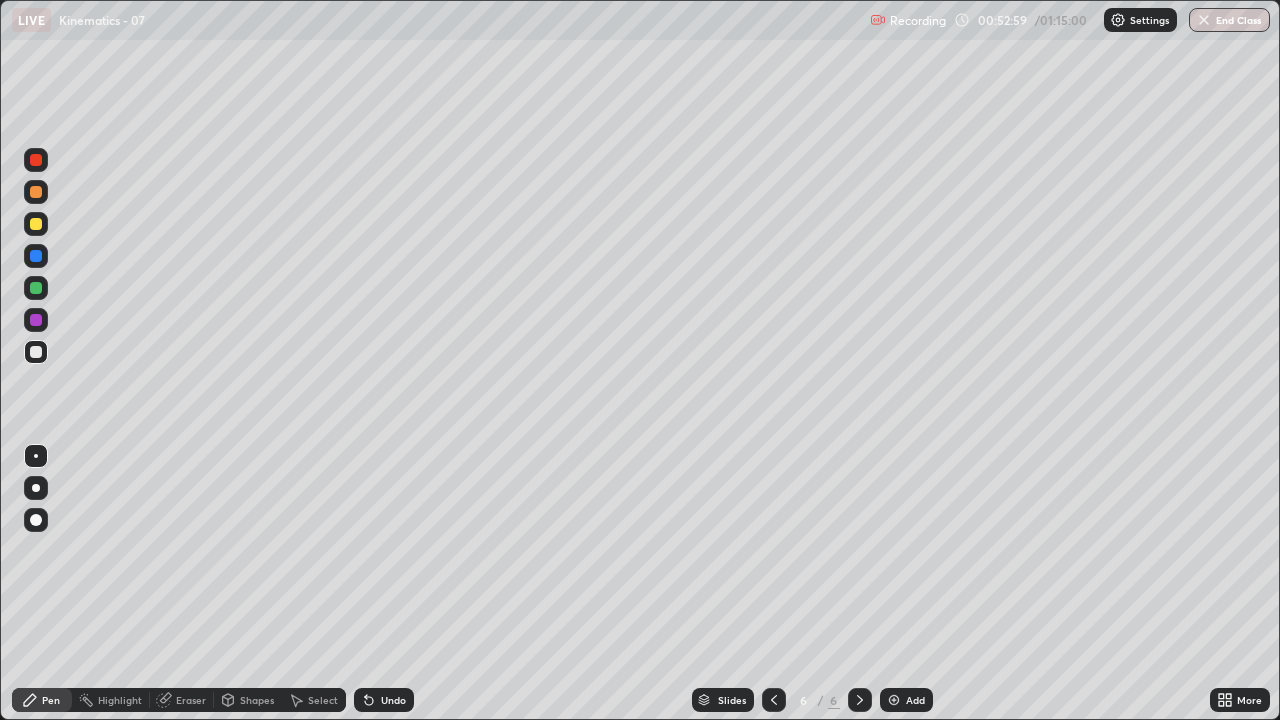 click at bounding box center [36, 192] 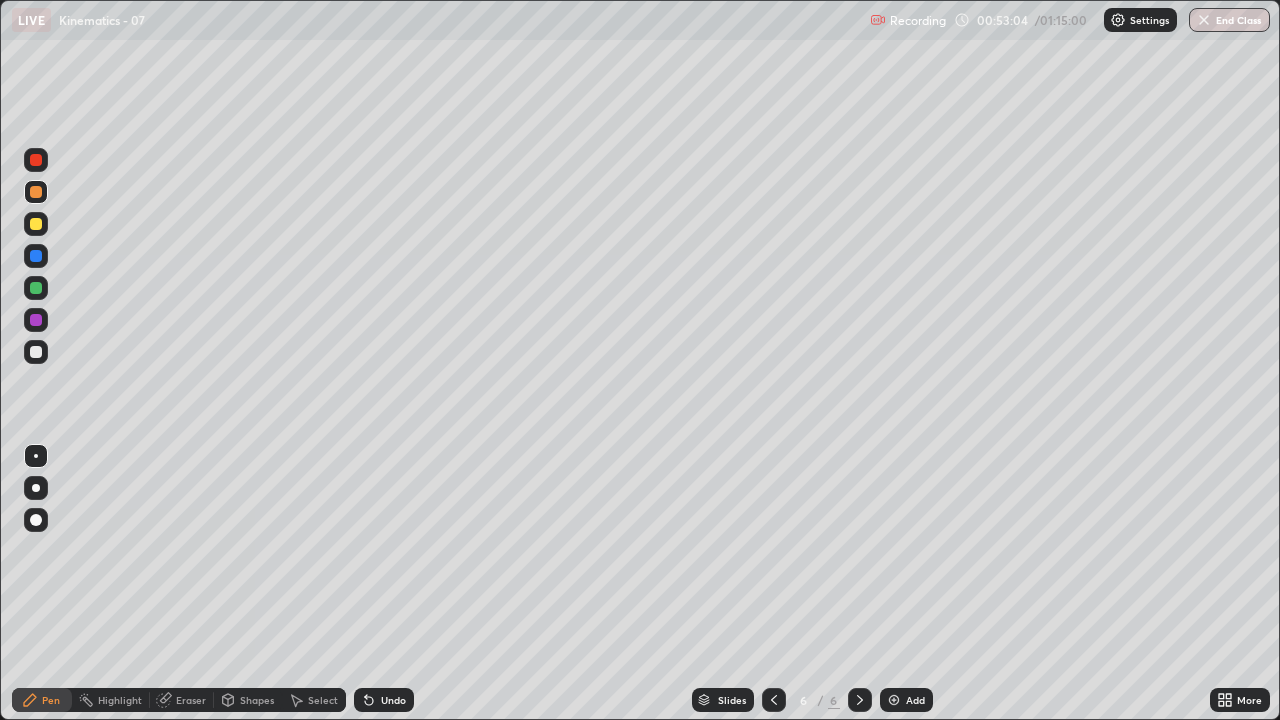 click on "Undo" at bounding box center (384, 700) 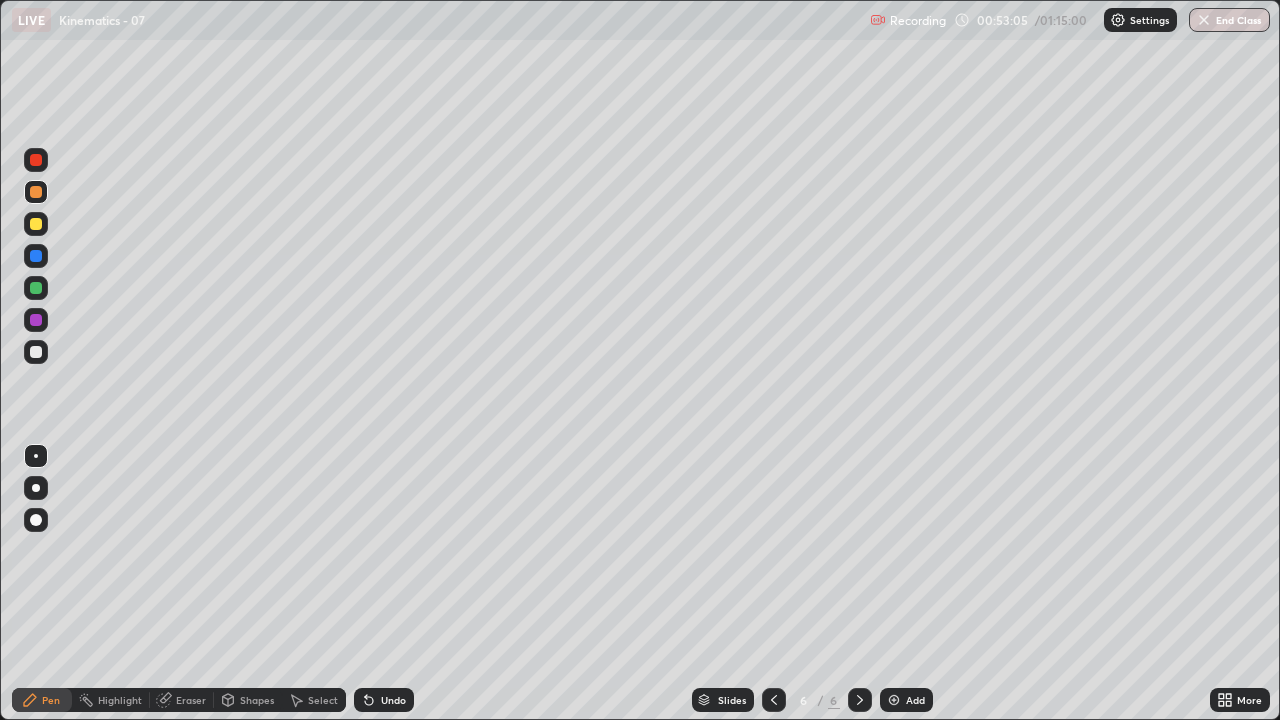click on "Undo" at bounding box center [384, 700] 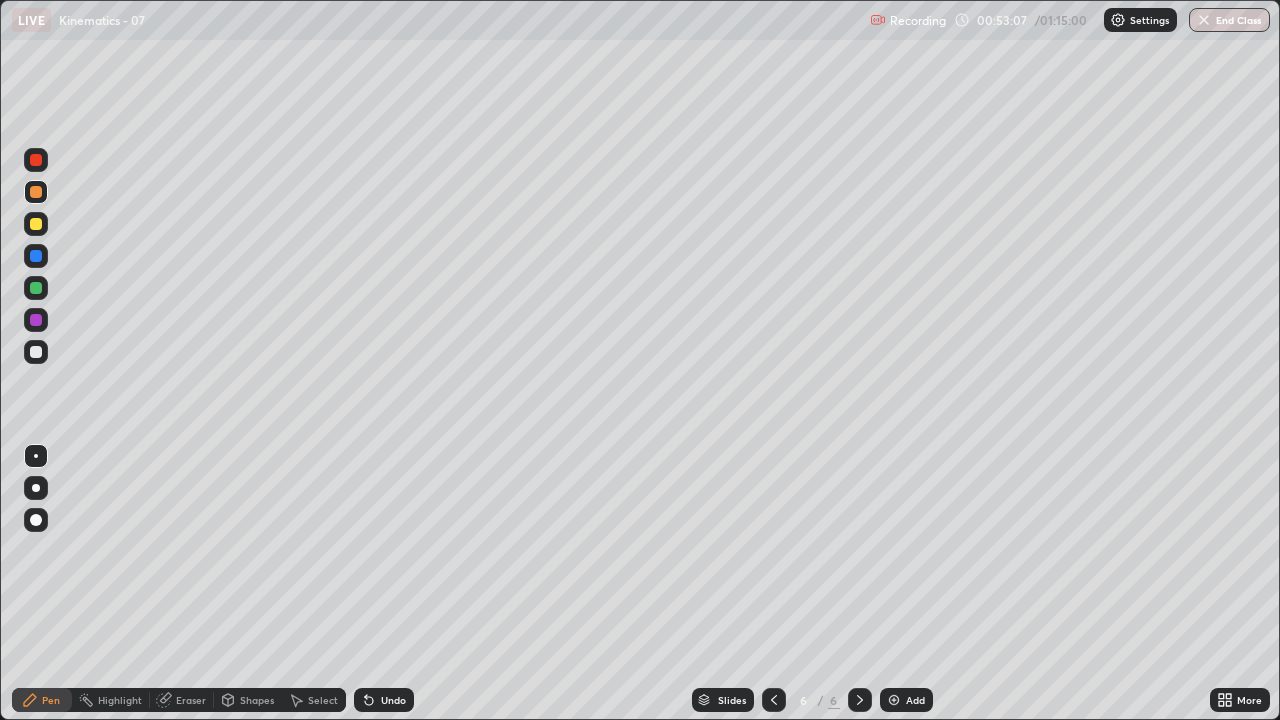 click on "Shapes" at bounding box center [257, 700] 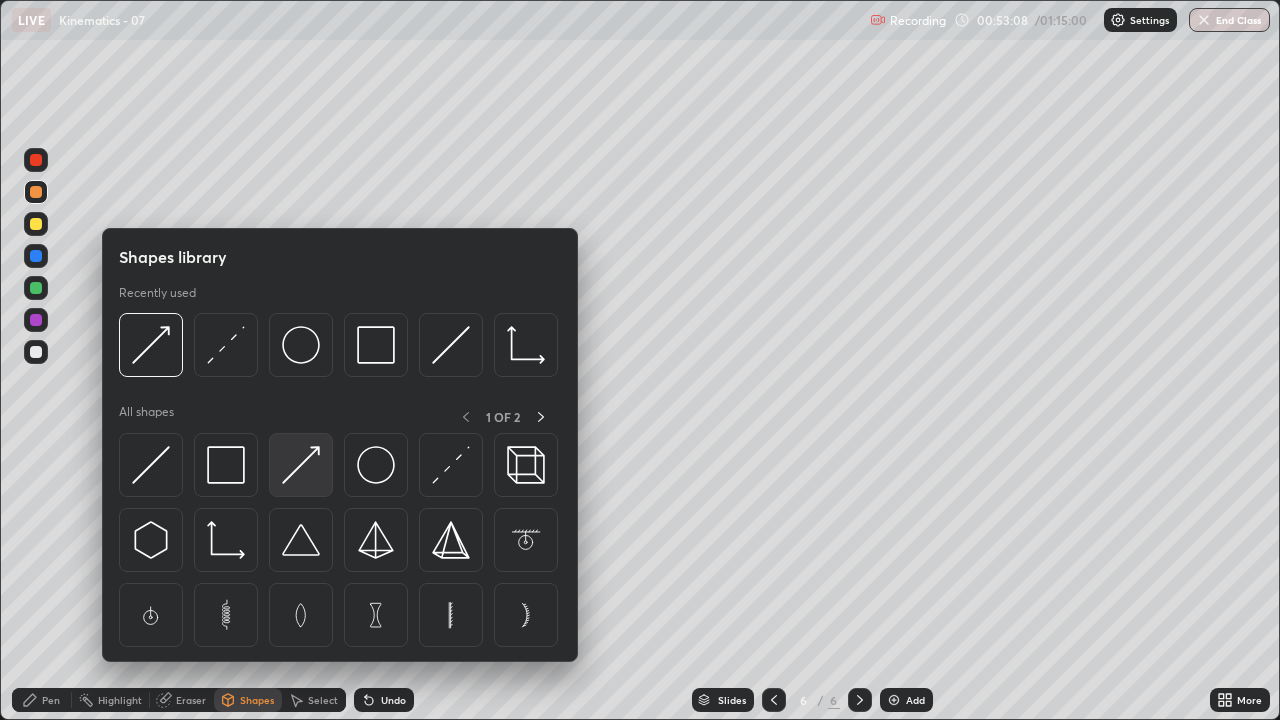 click at bounding box center (301, 465) 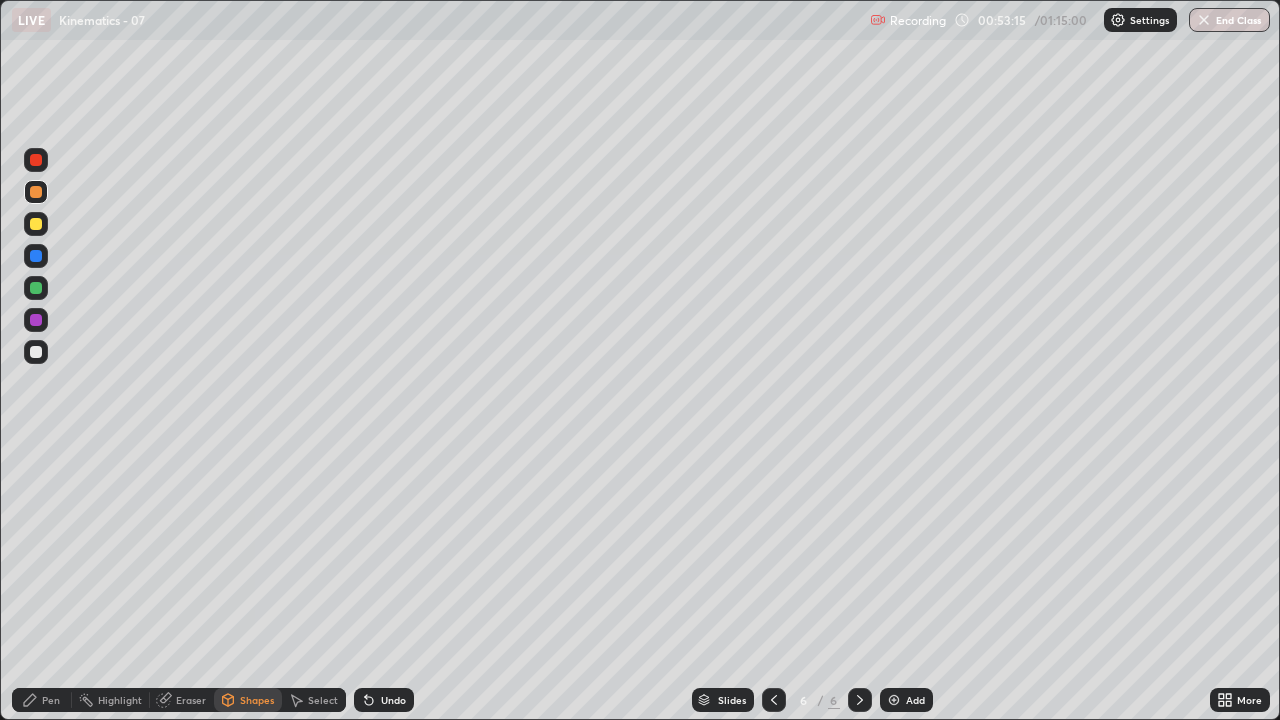 click on "Undo" at bounding box center [384, 700] 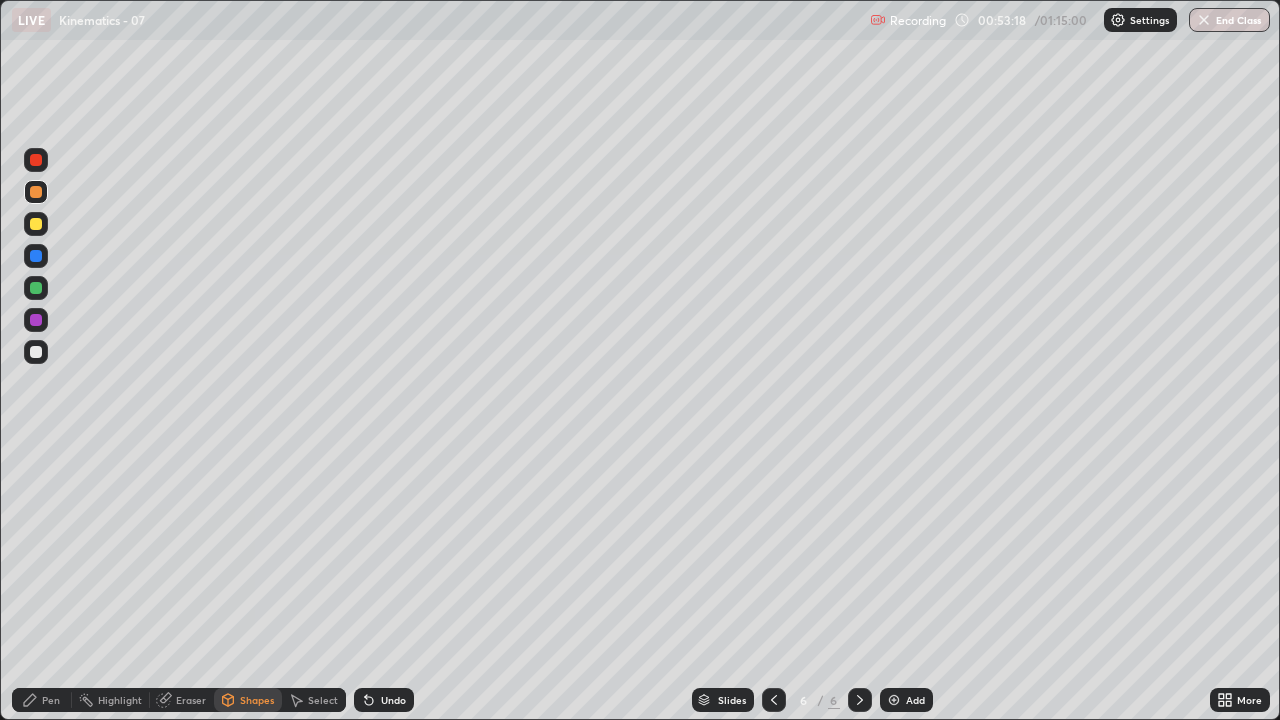click 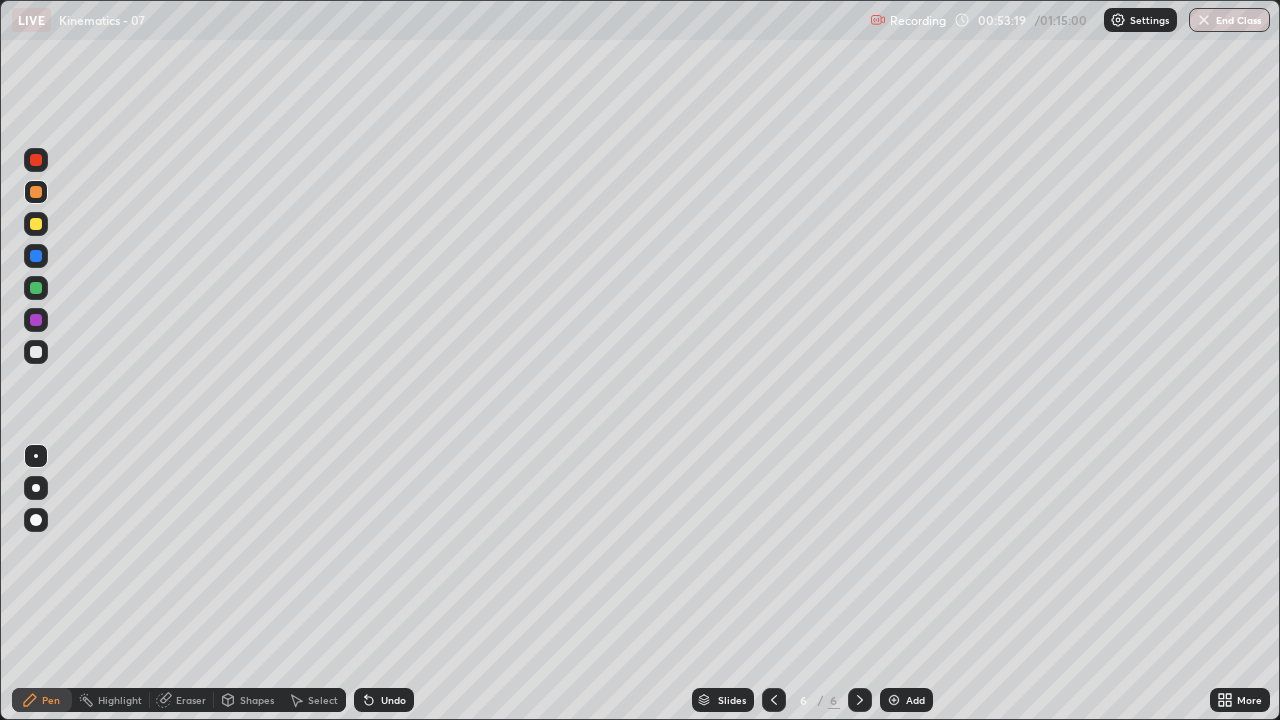 click at bounding box center [36, 488] 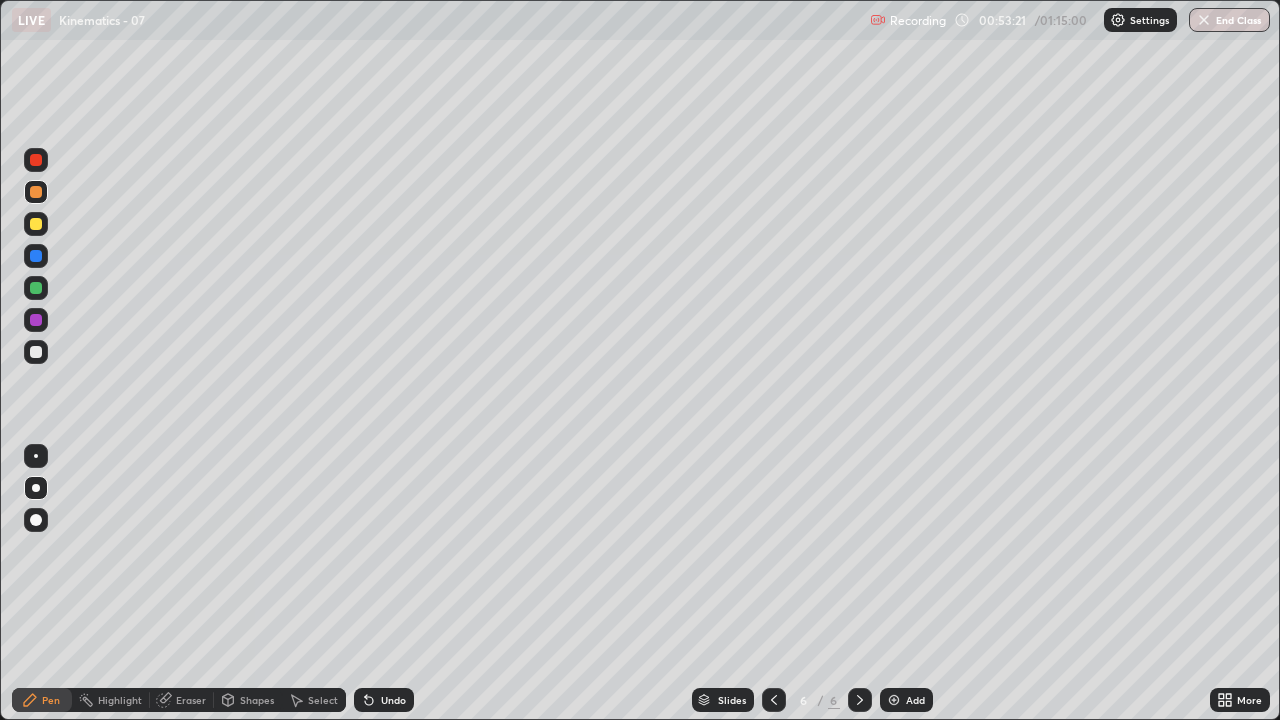 click on "Shapes" at bounding box center (257, 700) 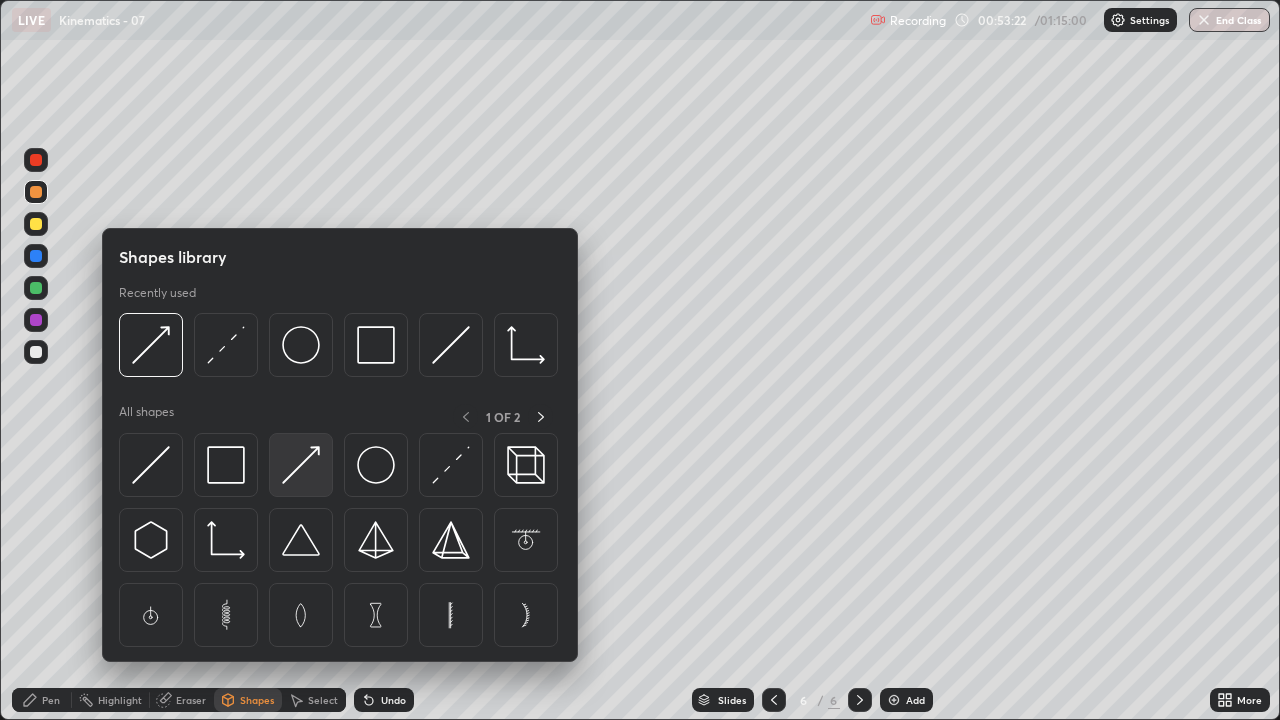 click at bounding box center (301, 465) 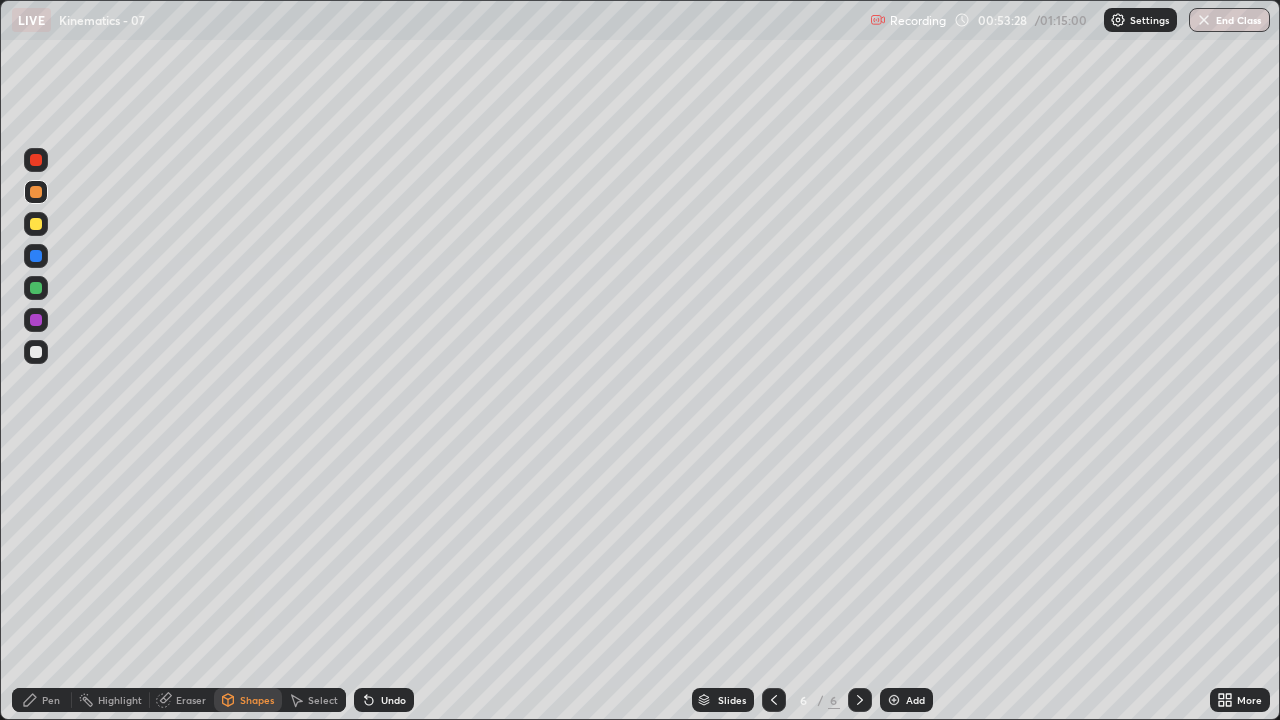 click on "Pen" at bounding box center [51, 700] 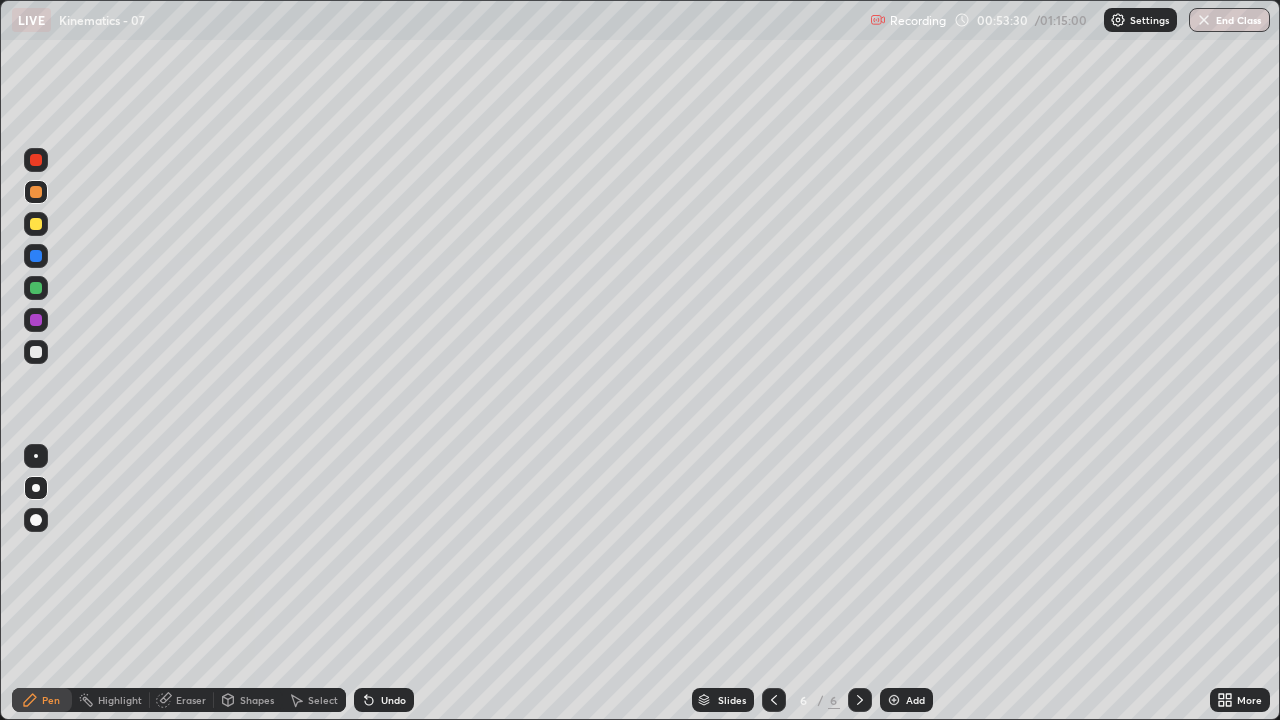 click at bounding box center (36, 352) 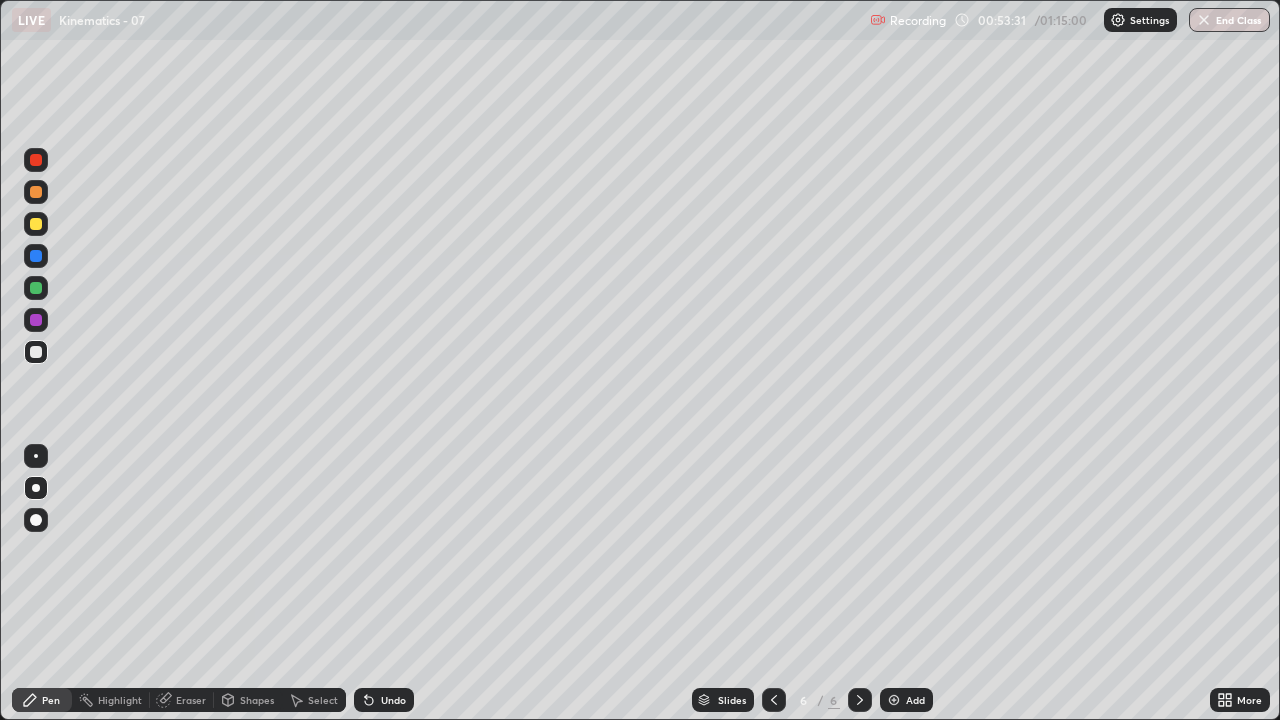 click on "Shapes" at bounding box center (257, 700) 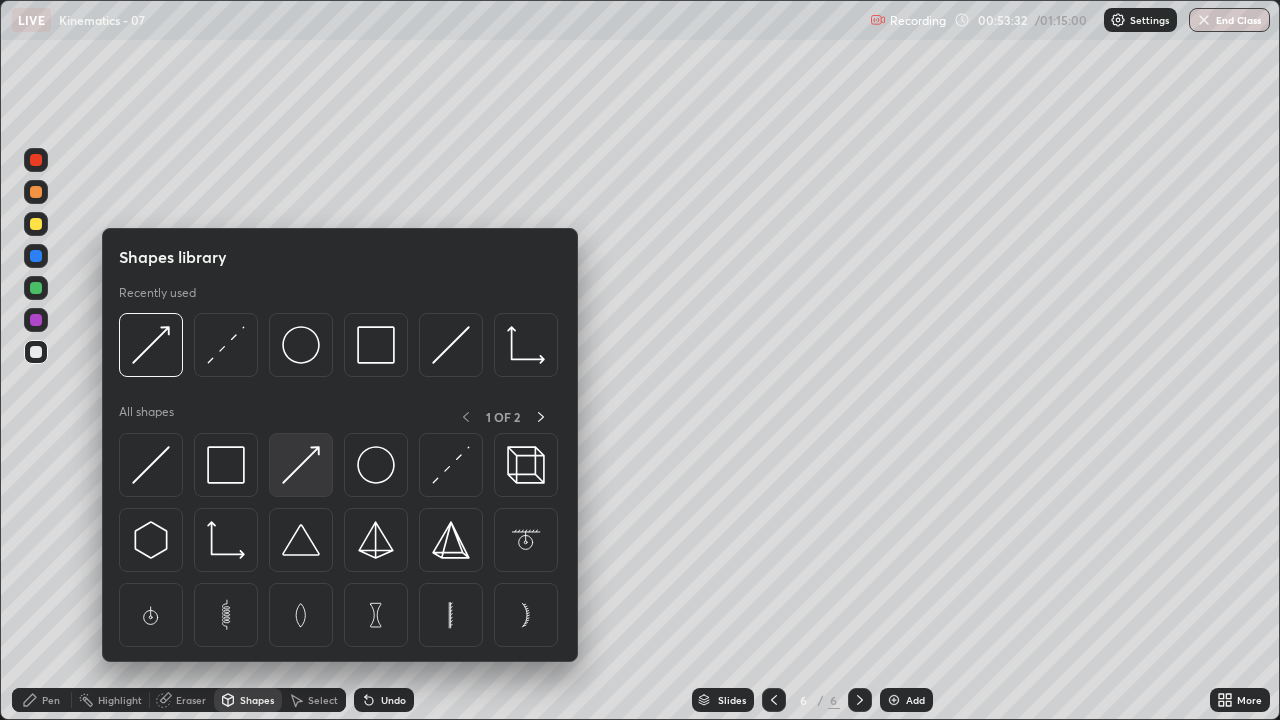 click at bounding box center (301, 465) 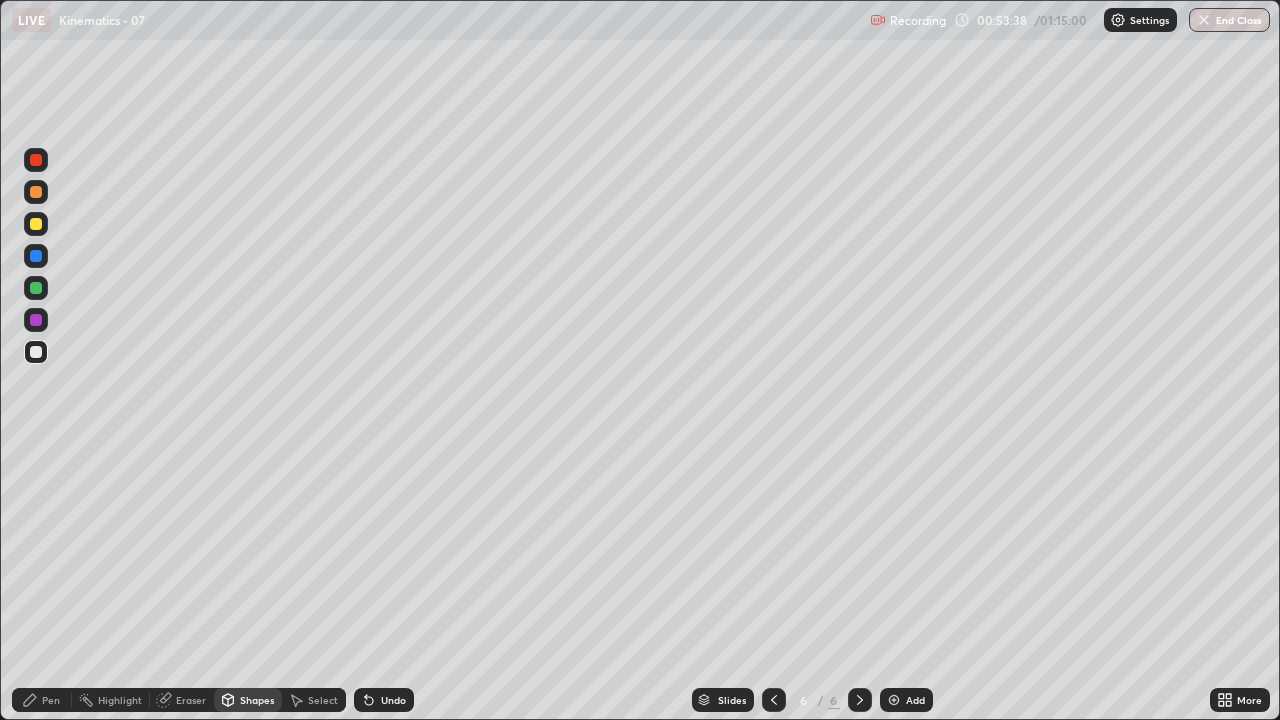 click on "Pen" at bounding box center [42, 700] 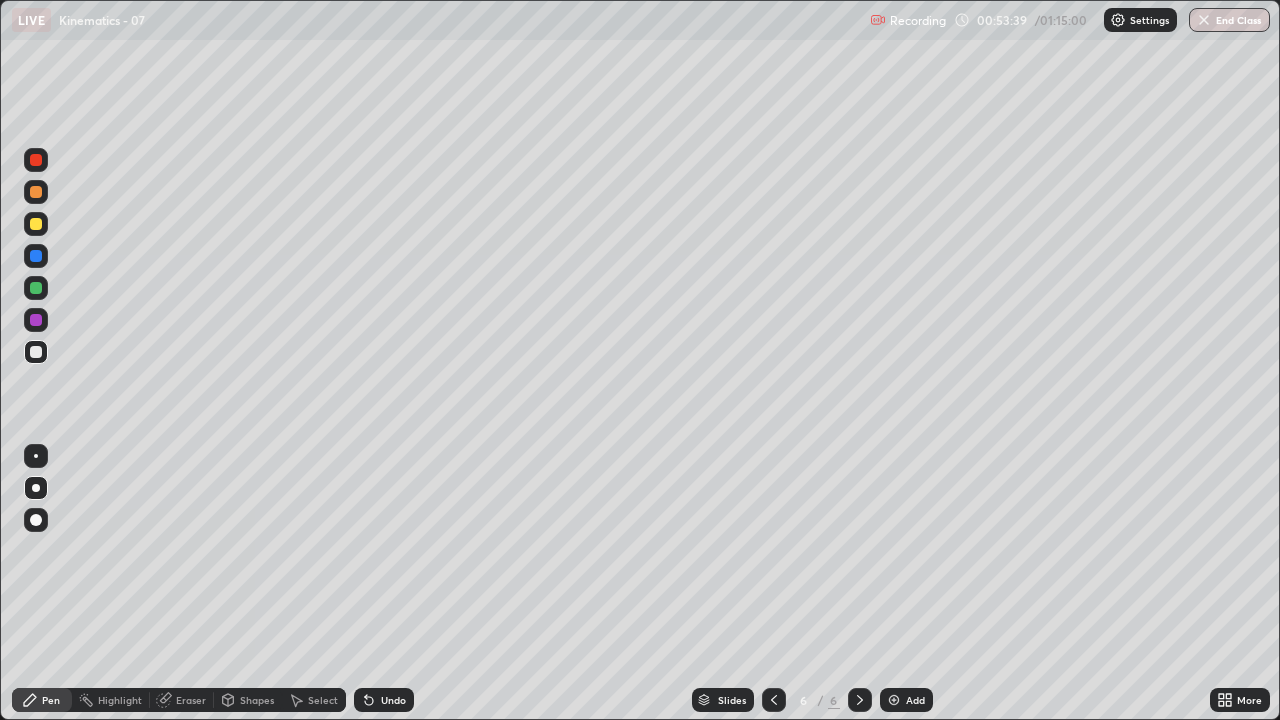 click at bounding box center (36, 456) 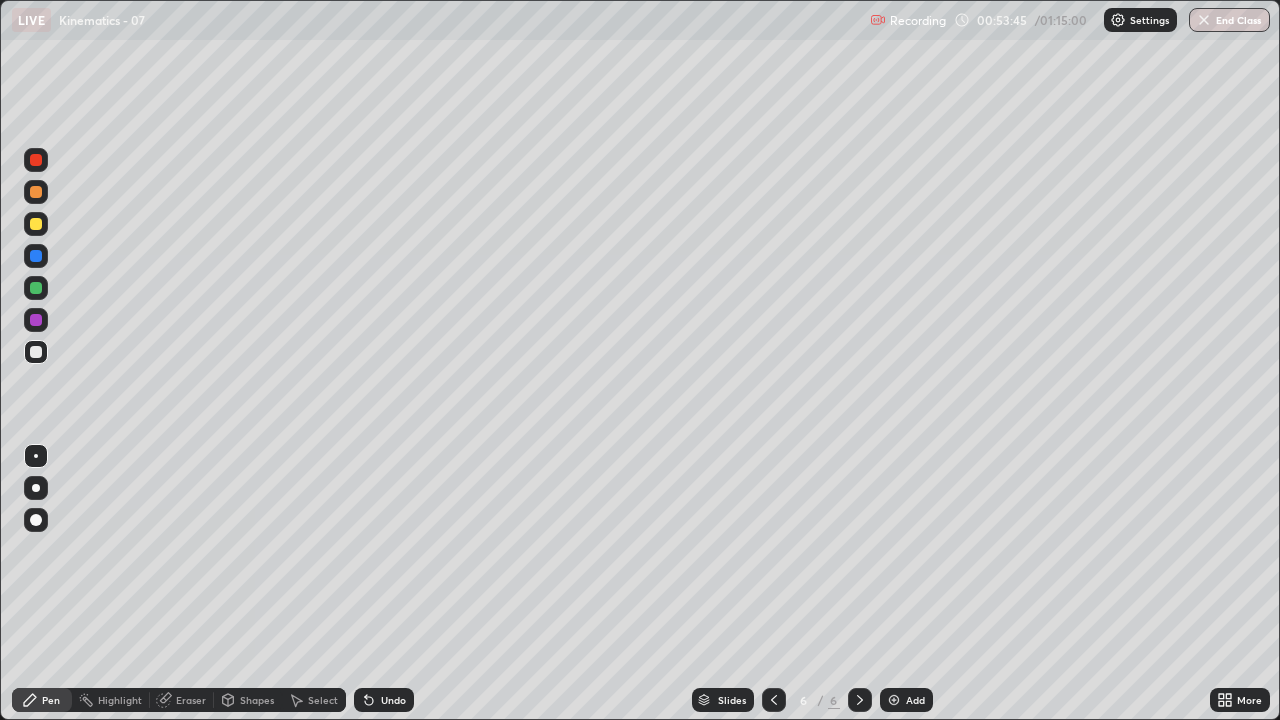 click at bounding box center (36, 192) 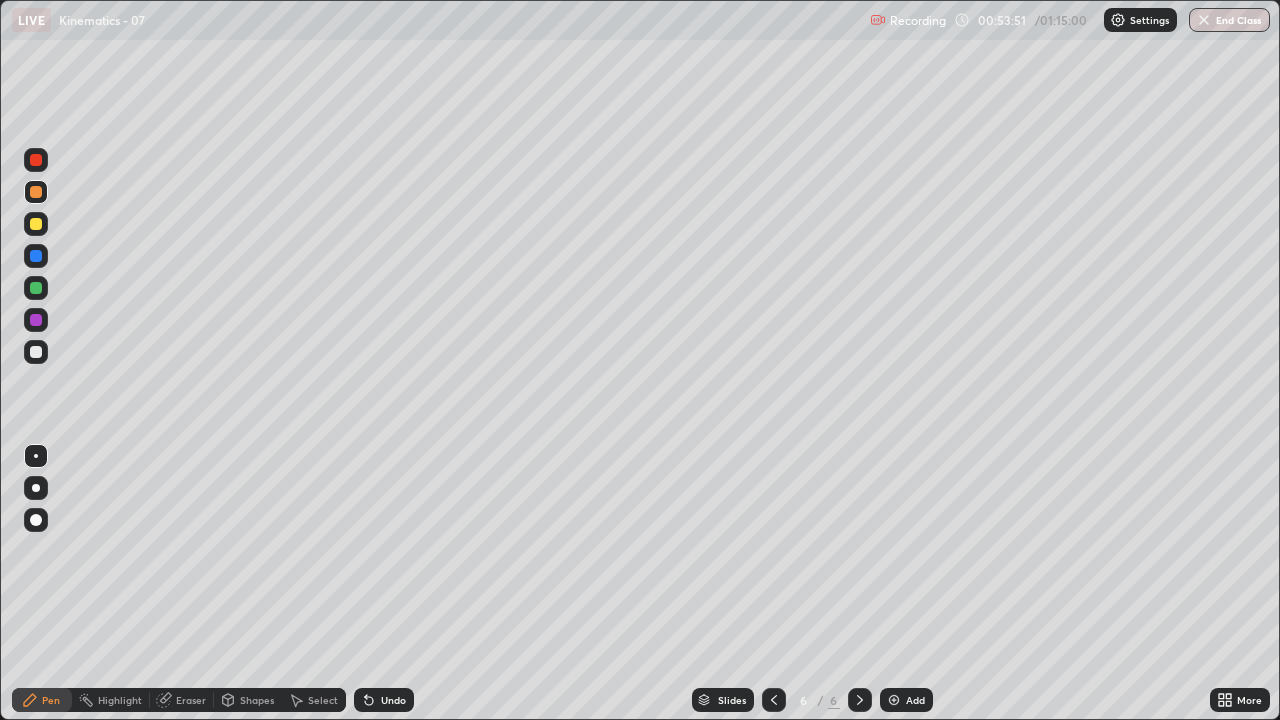 click on "Undo" at bounding box center [393, 700] 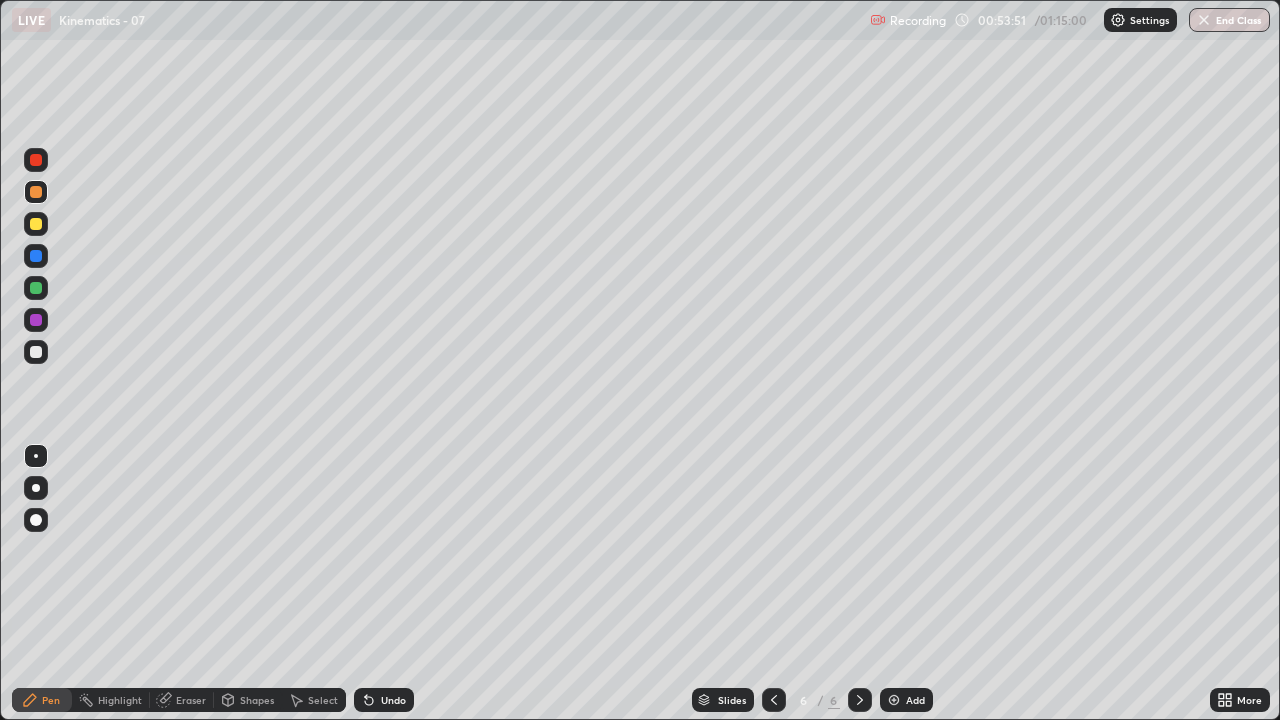 click on "Undo" at bounding box center (384, 700) 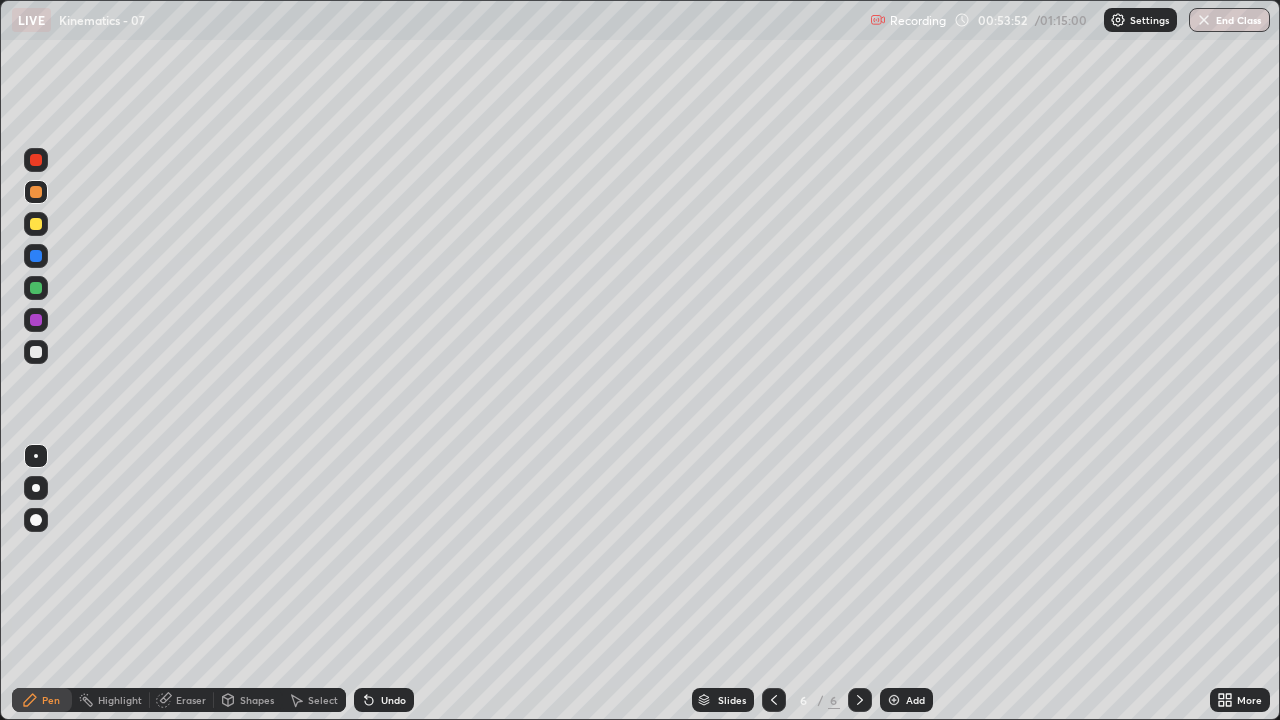 click 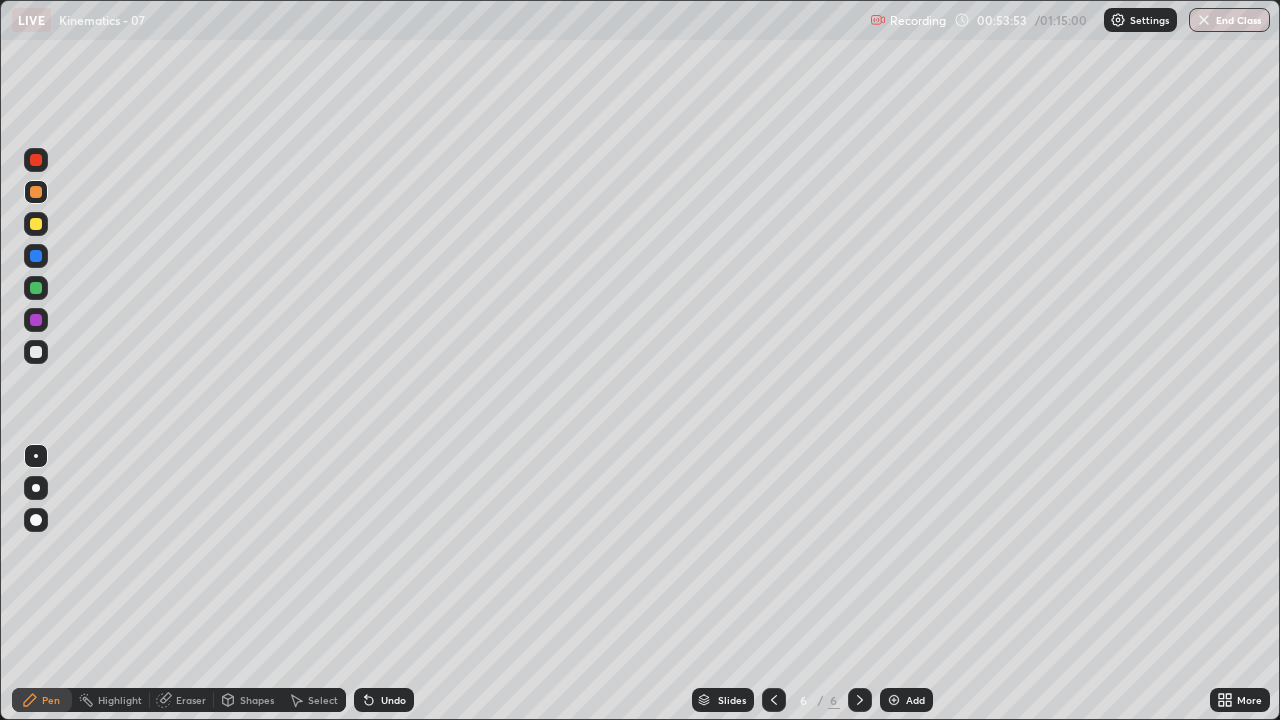 click at bounding box center (36, 488) 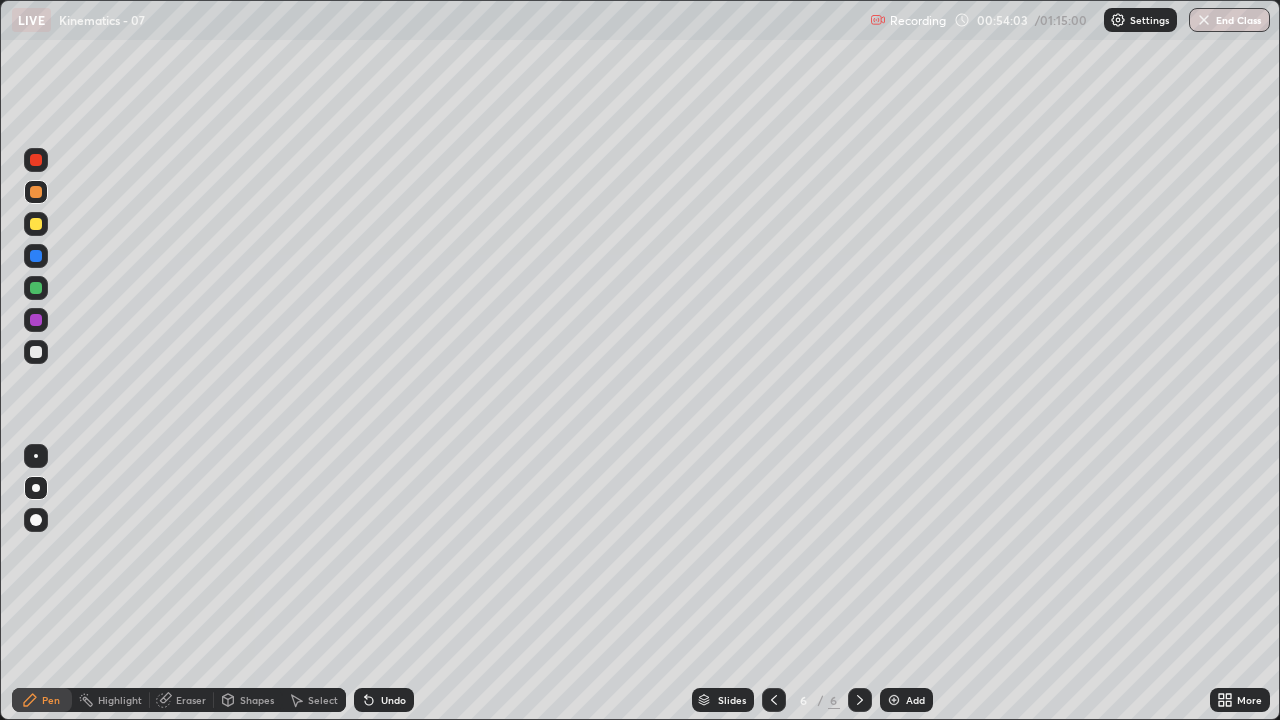 click at bounding box center (36, 224) 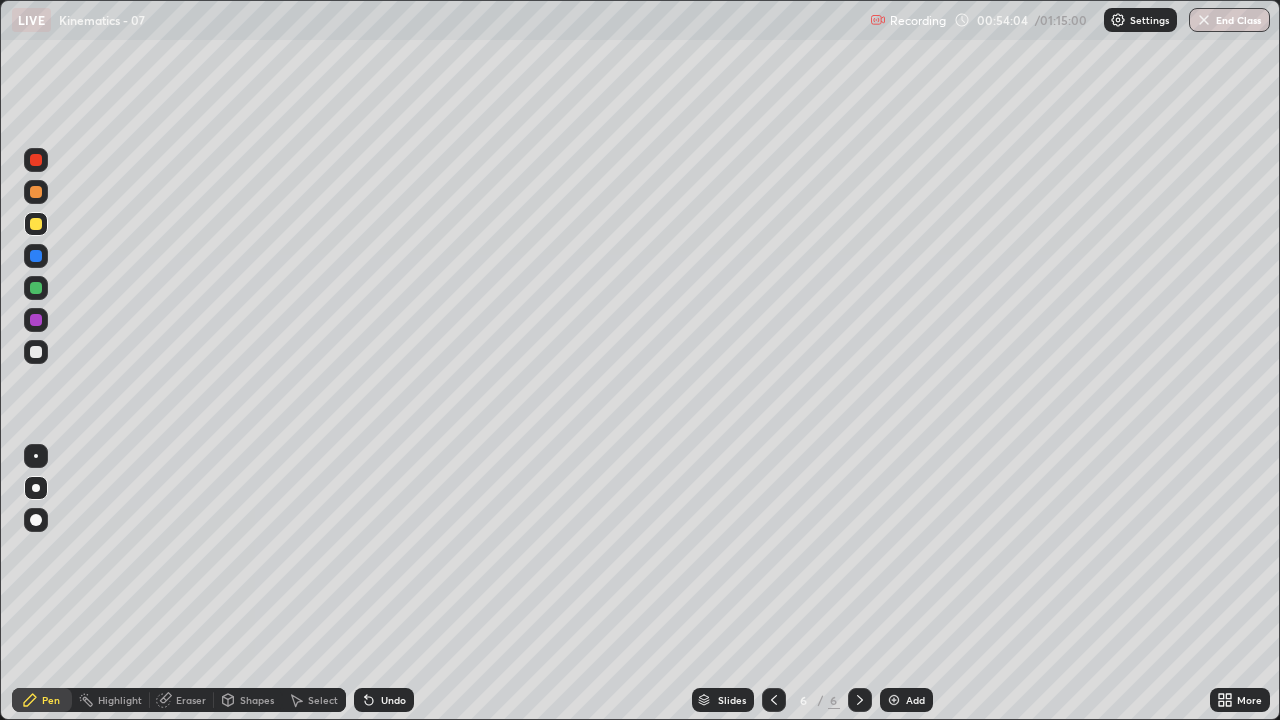 click at bounding box center [36, 352] 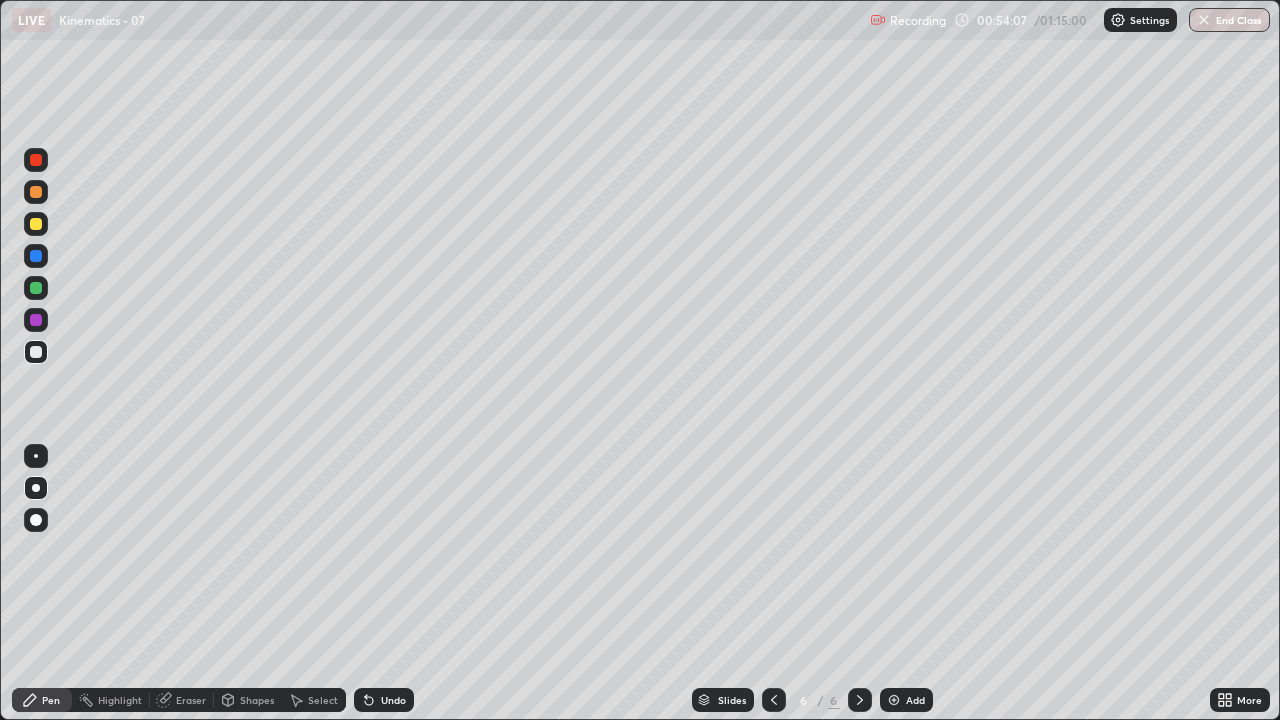 click at bounding box center (36, 224) 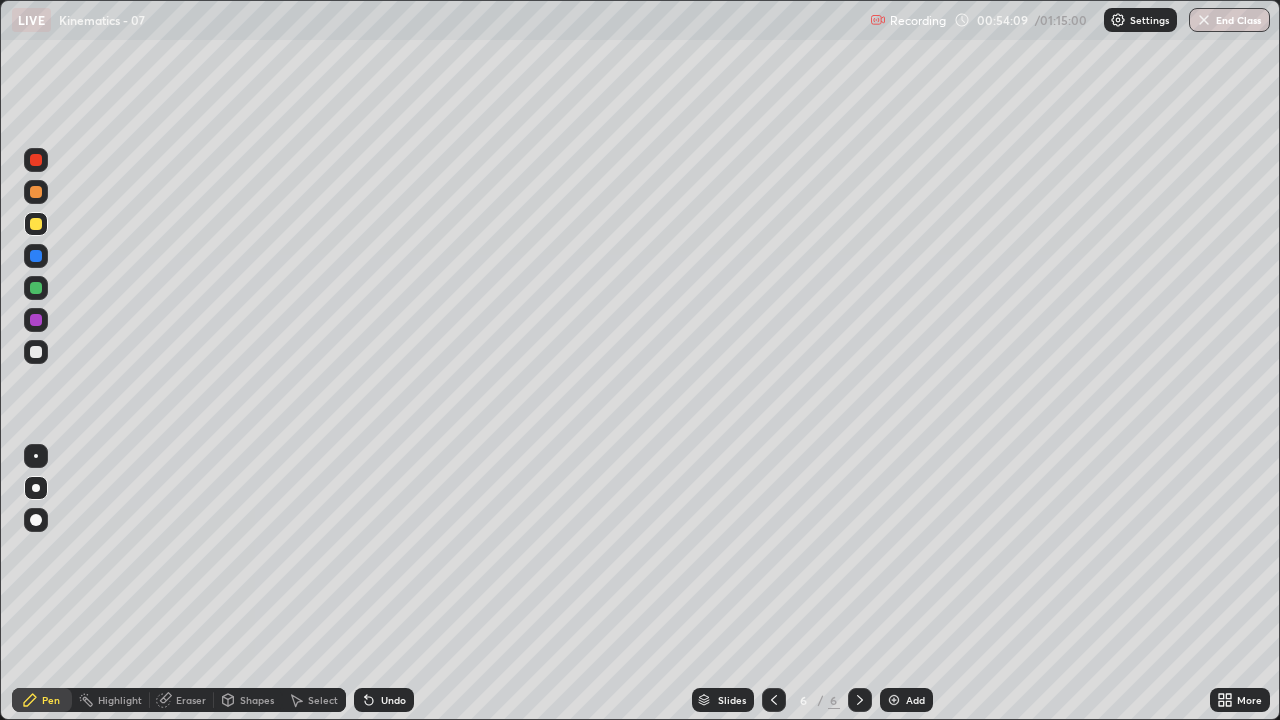 click on "Undo" at bounding box center [384, 700] 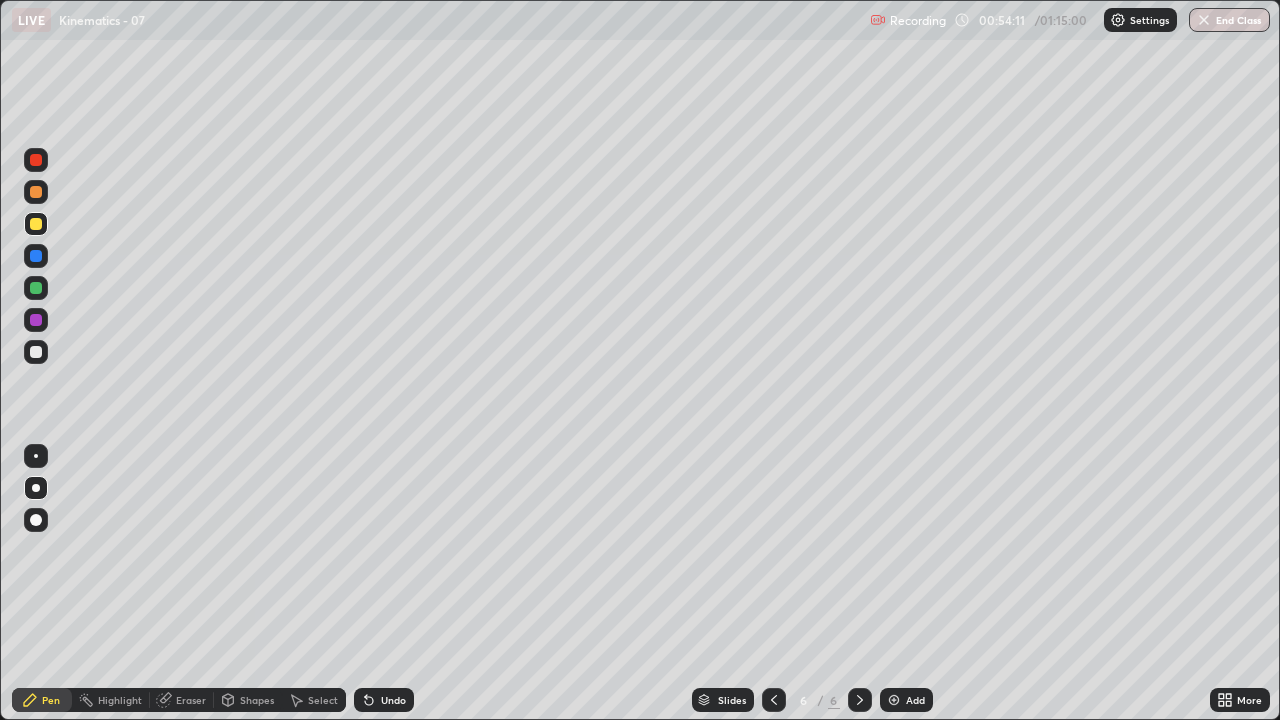click at bounding box center [36, 456] 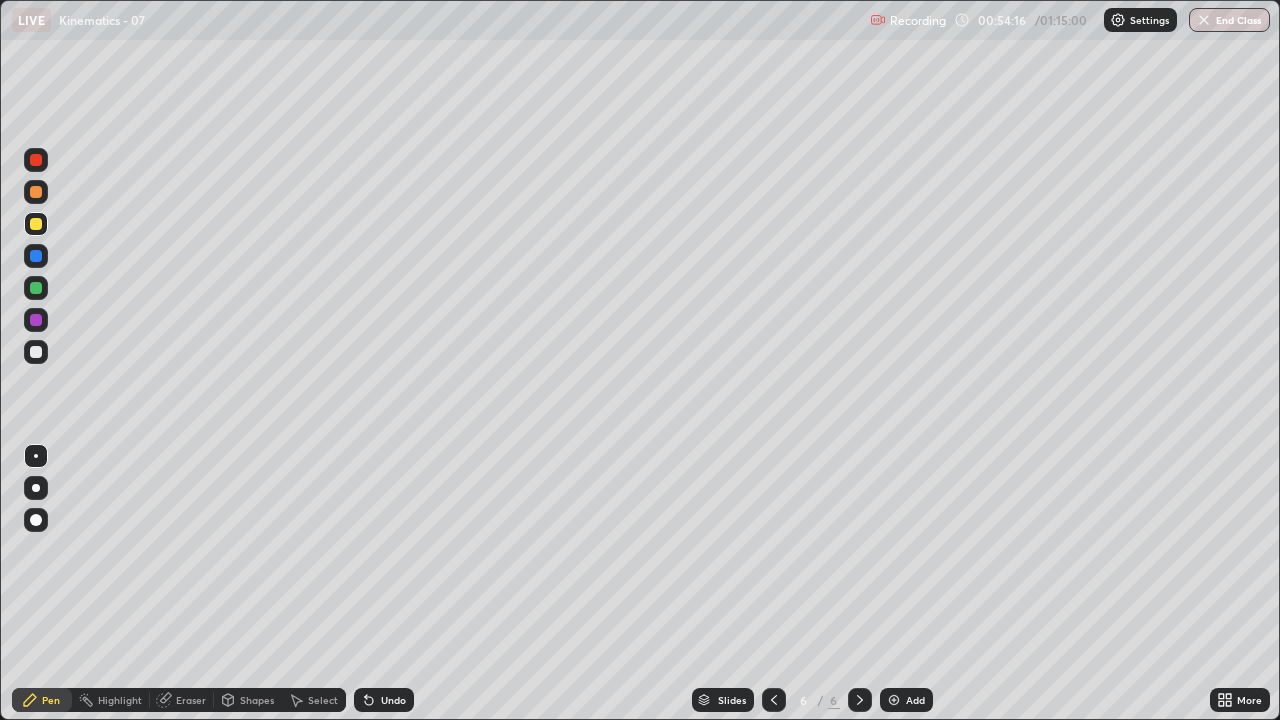 click at bounding box center (36, 160) 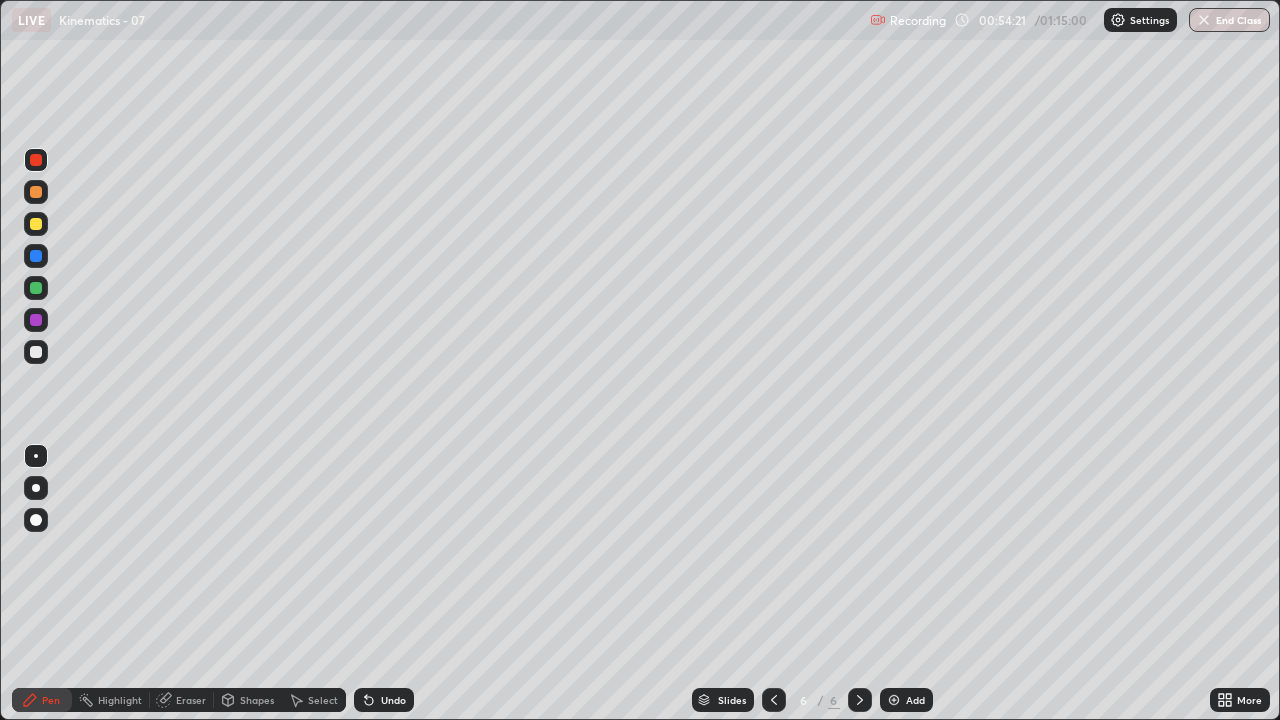 click at bounding box center (36, 288) 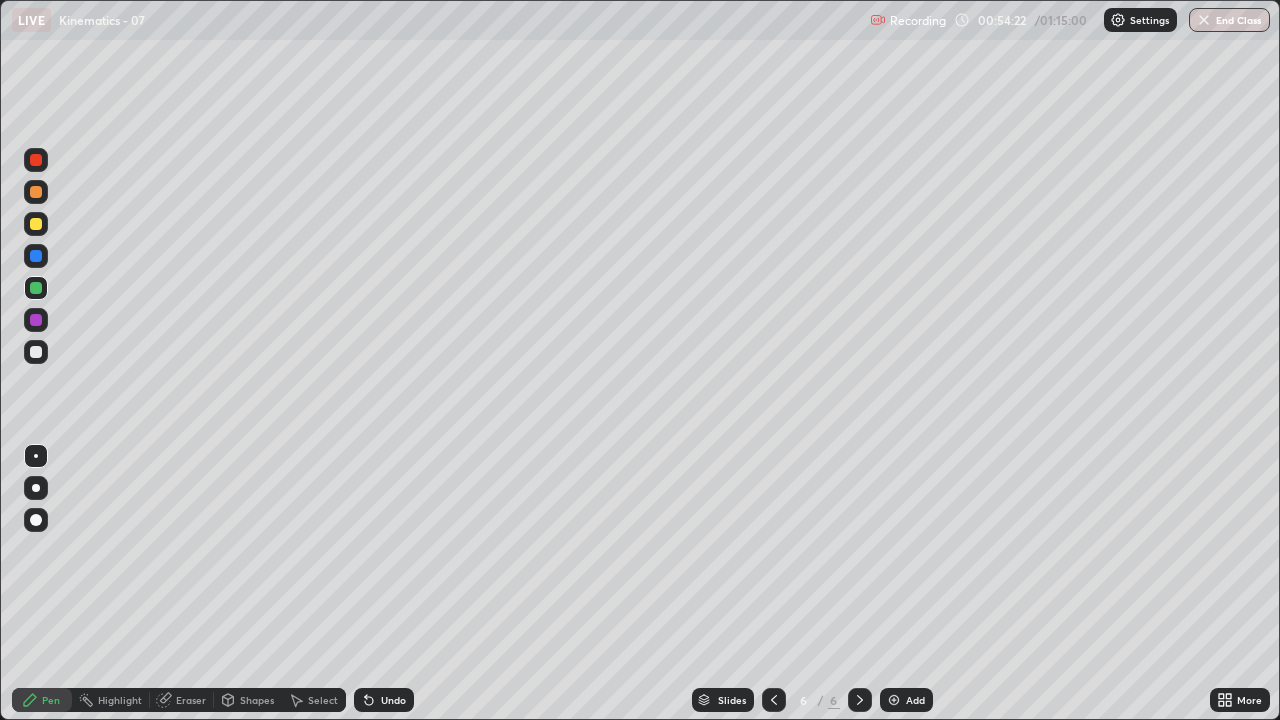 click at bounding box center [36, 520] 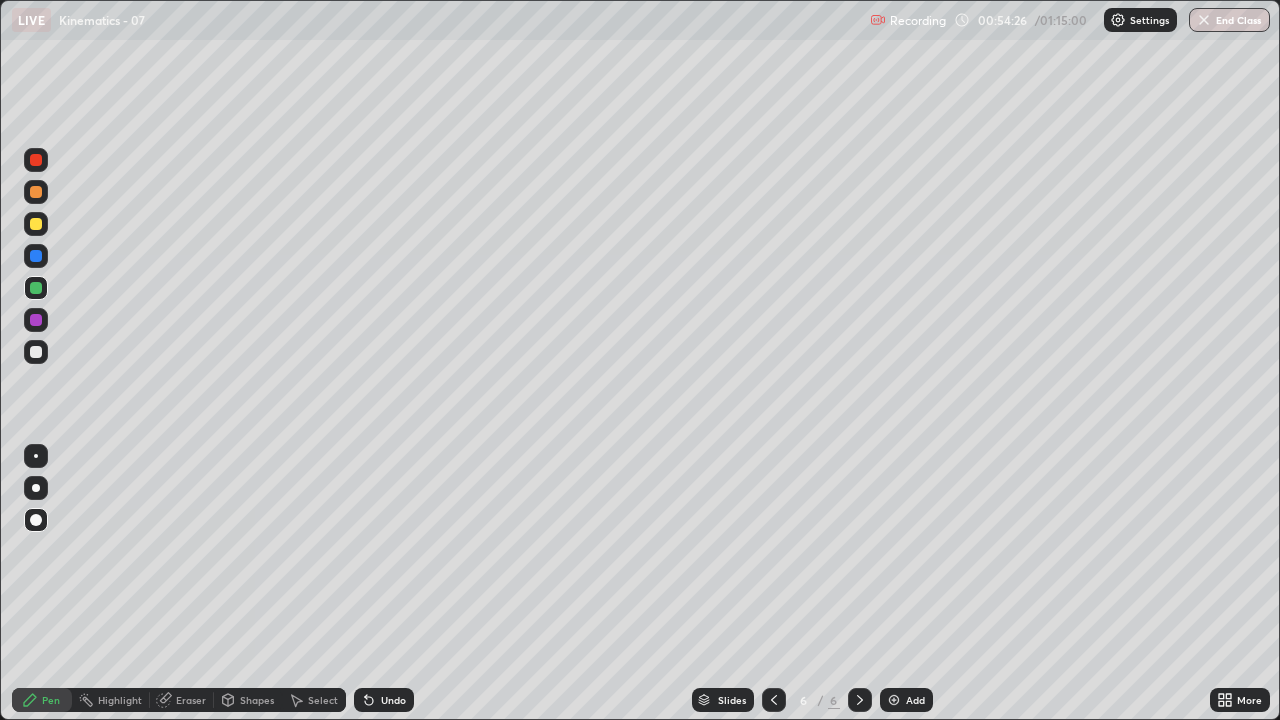 click at bounding box center (36, 456) 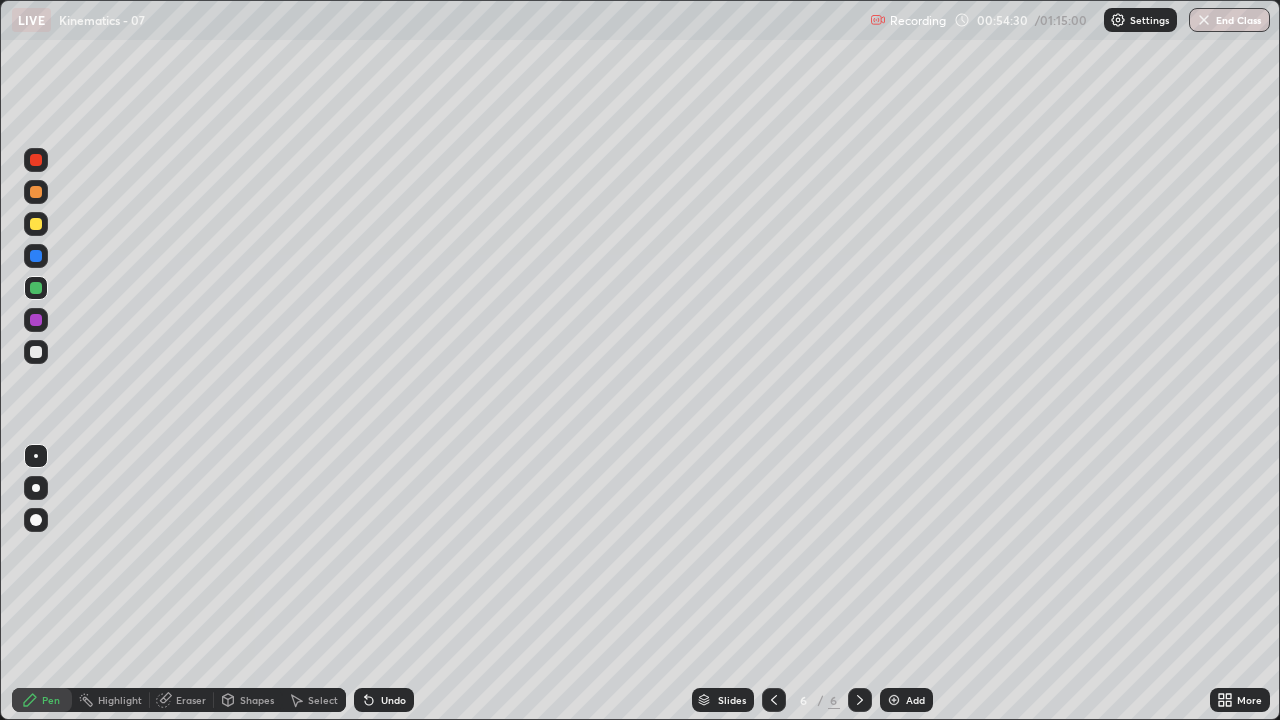 click at bounding box center [36, 160] 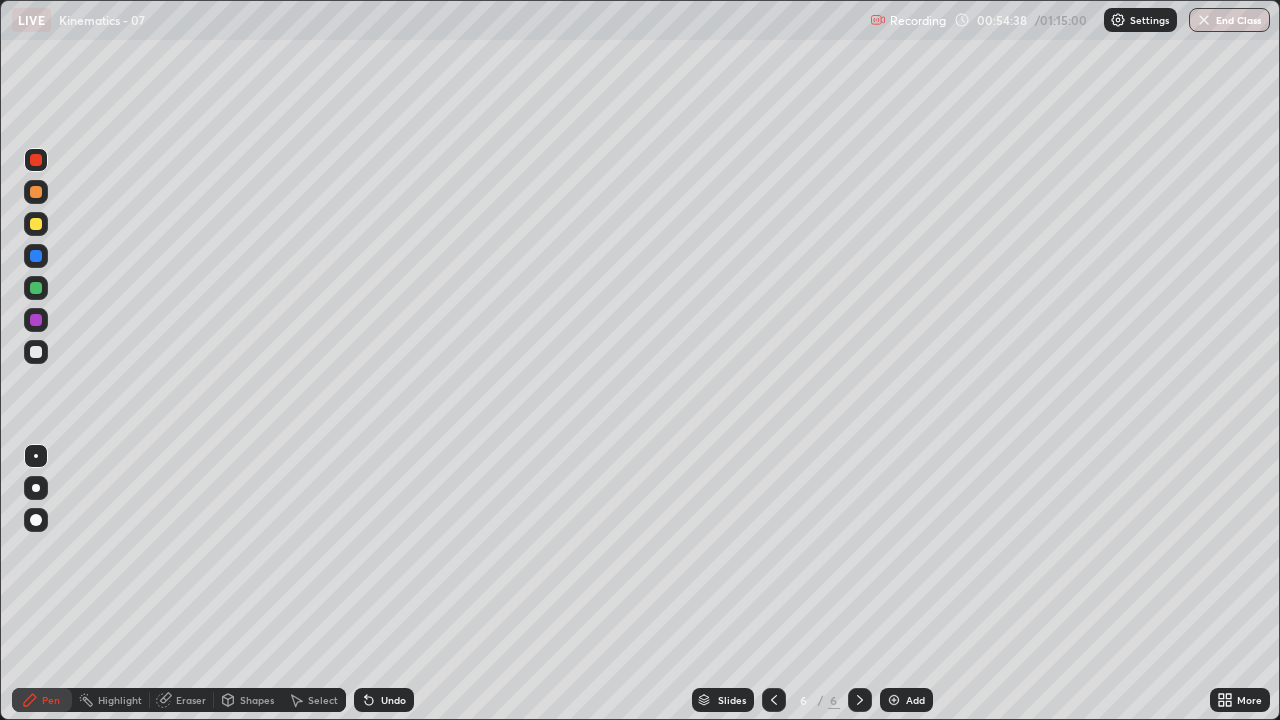 click at bounding box center (36, 352) 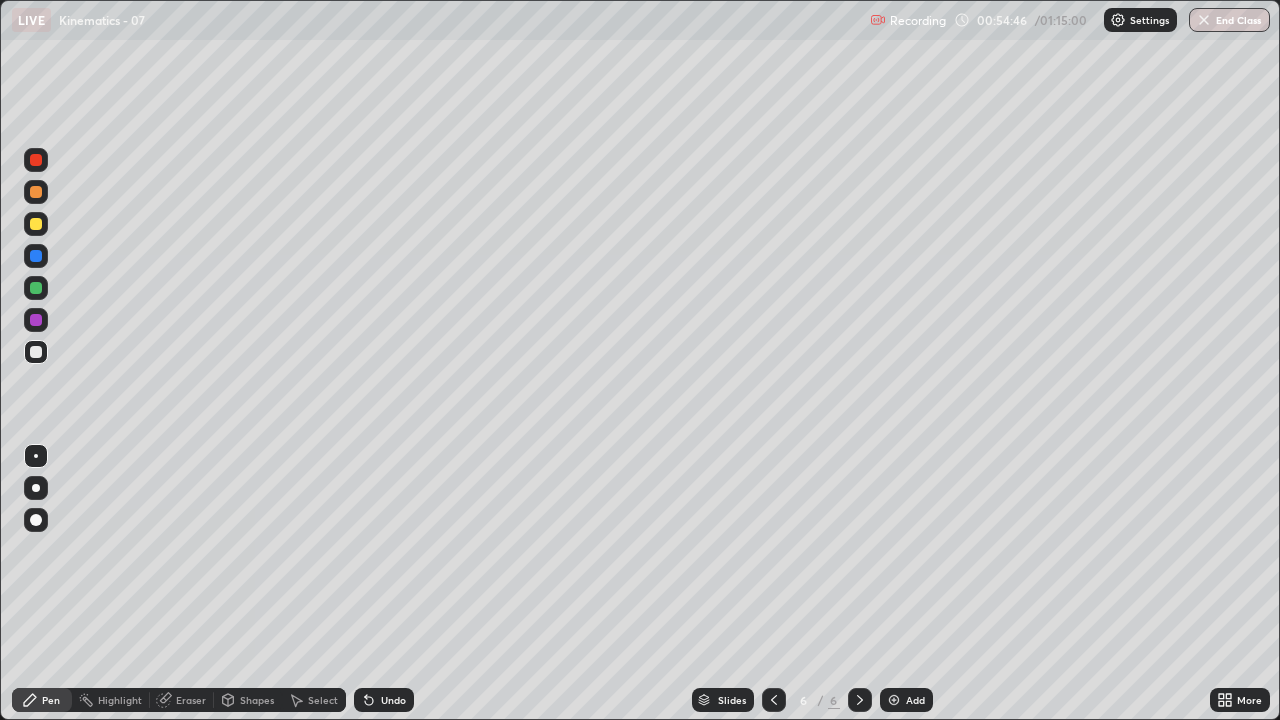 click at bounding box center [36, 192] 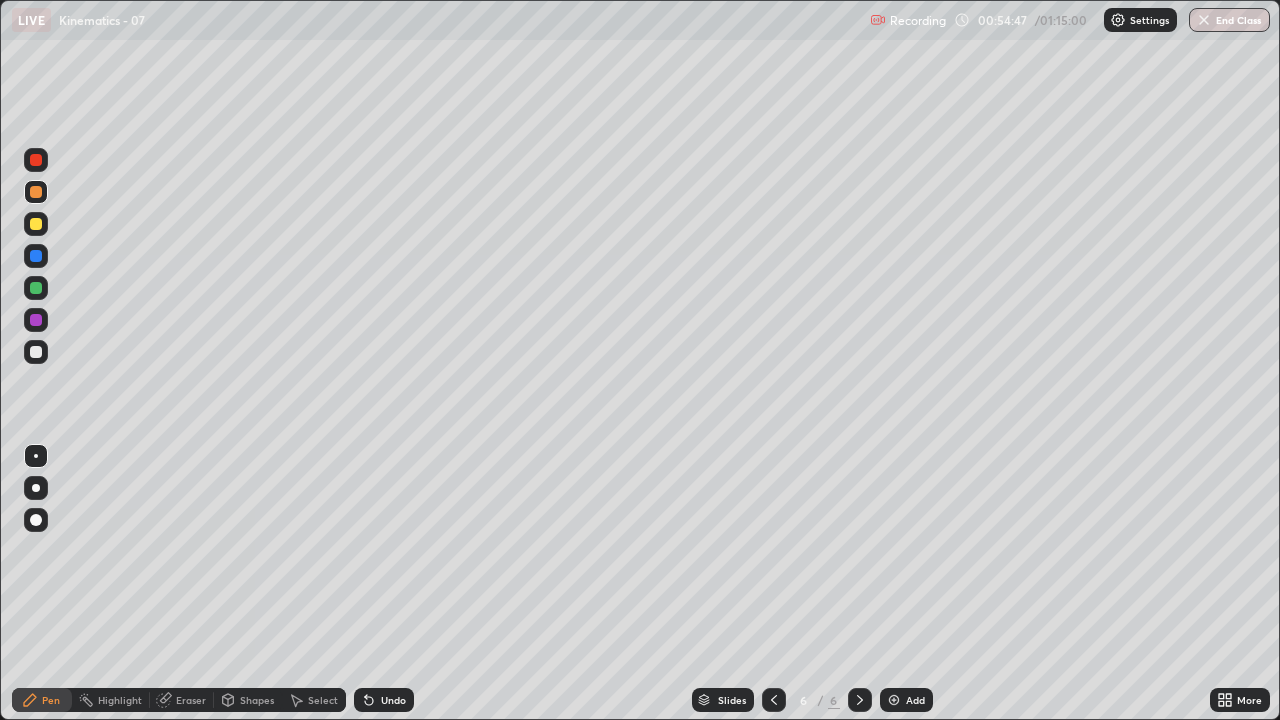 click at bounding box center [36, 456] 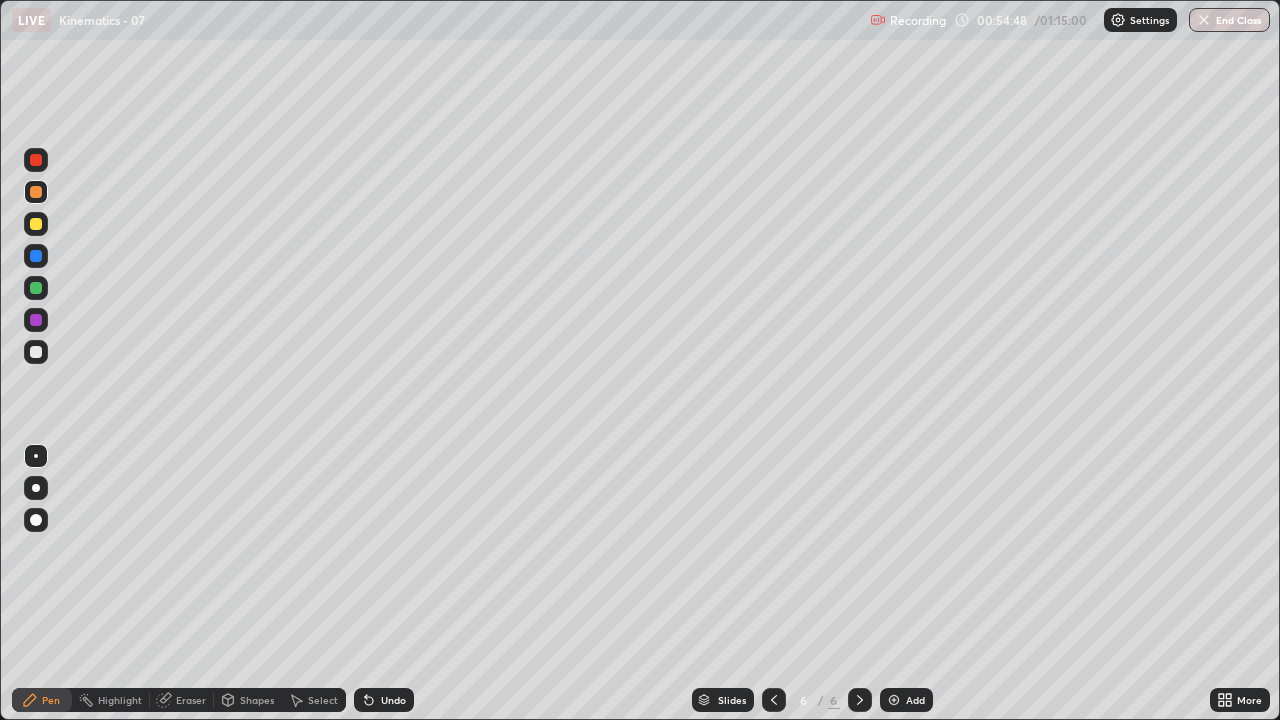 click on "Shapes" at bounding box center [257, 700] 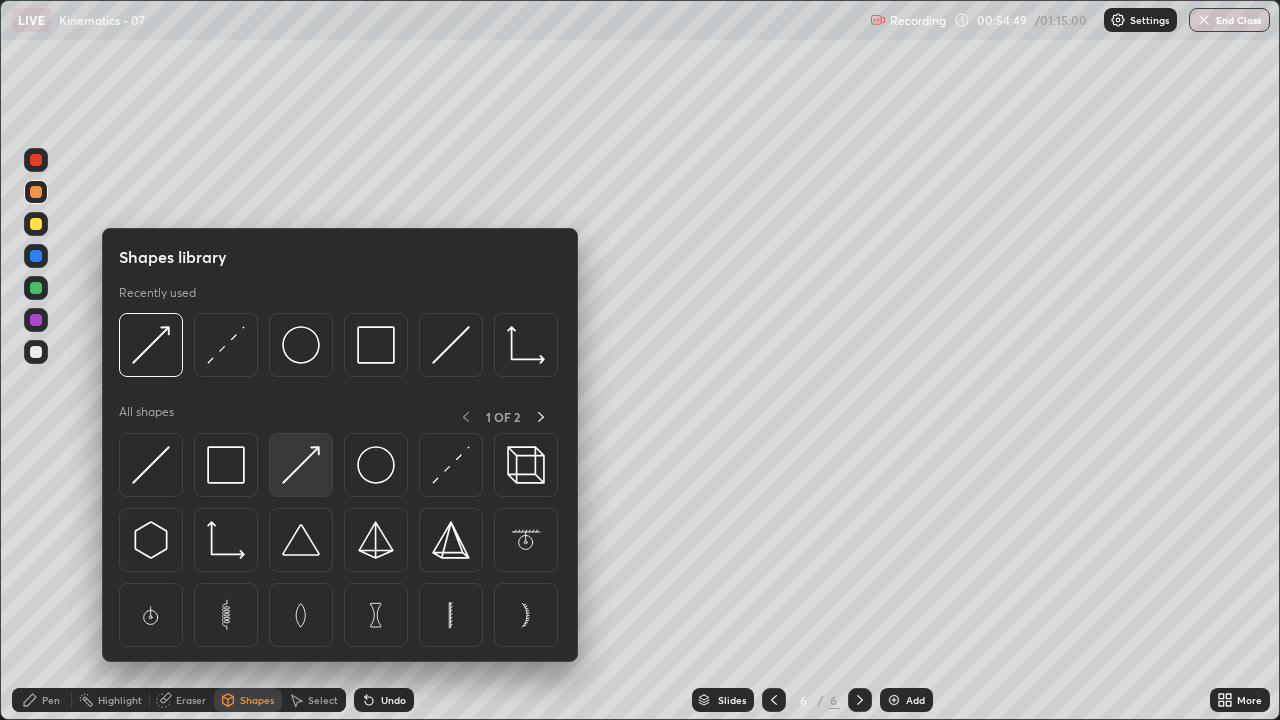 click at bounding box center (301, 465) 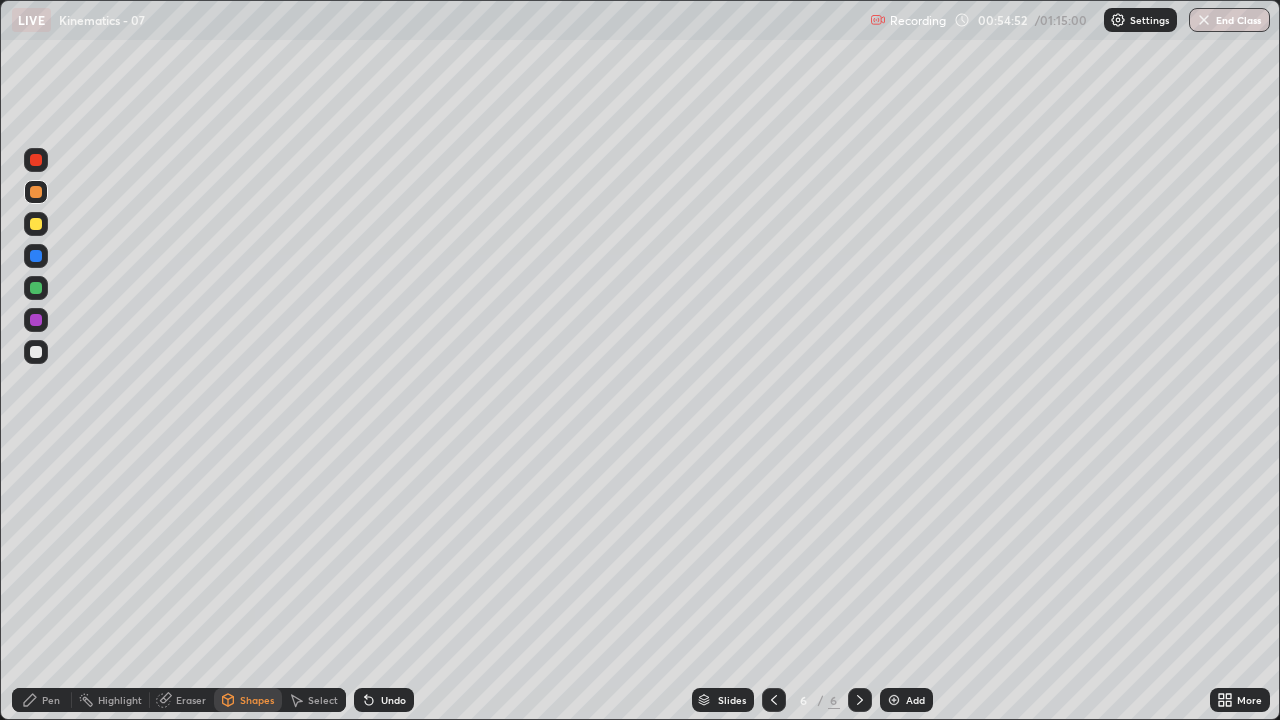 click on "Undo" at bounding box center [384, 700] 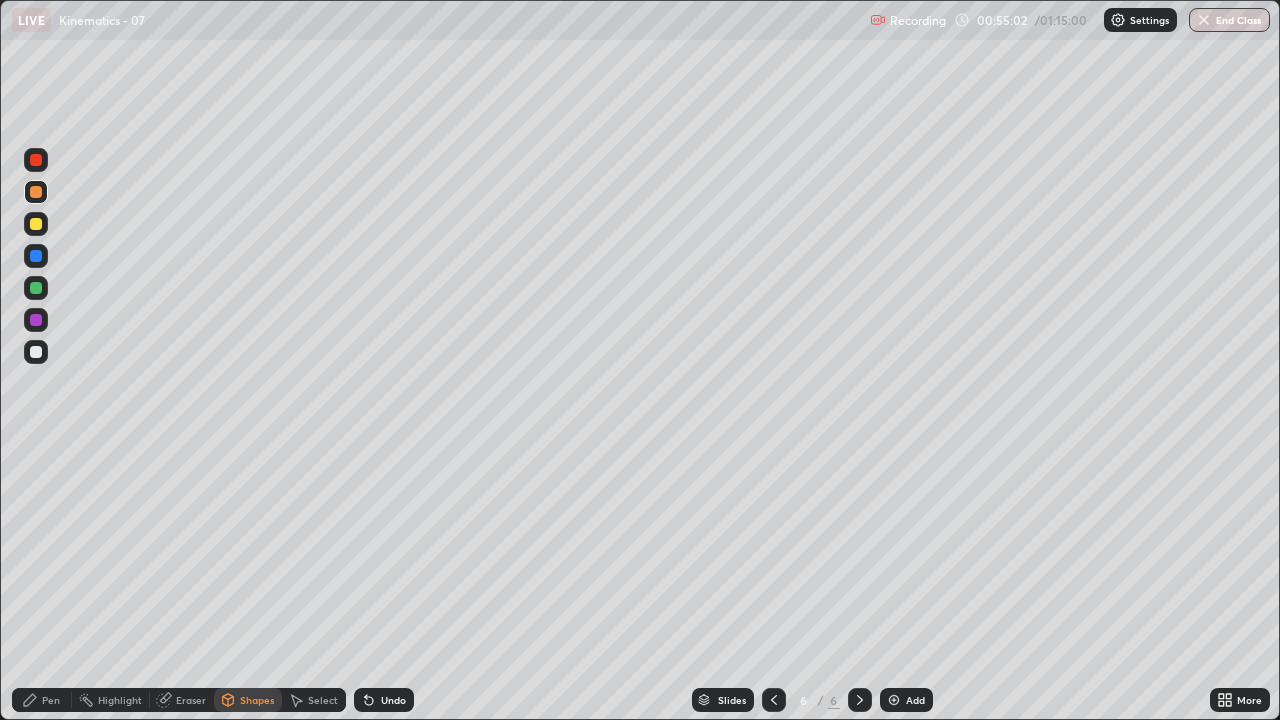 click on "Pen" at bounding box center (51, 700) 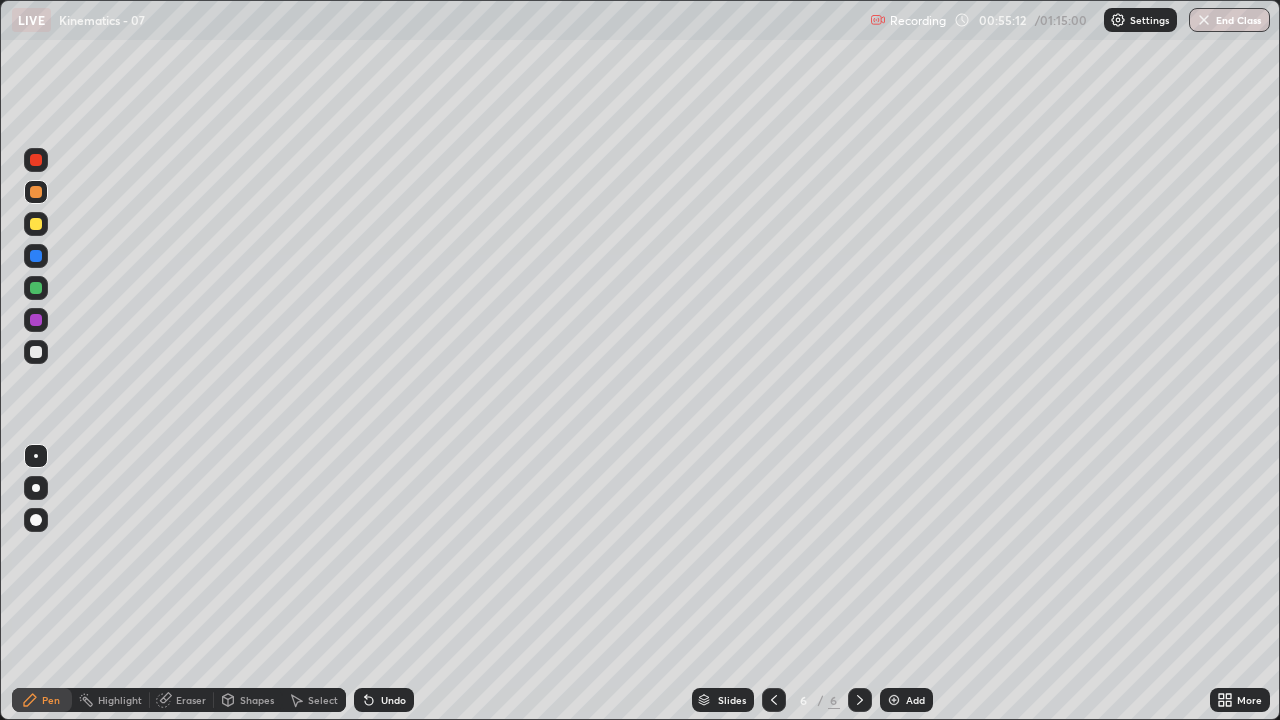 click at bounding box center [36, 288] 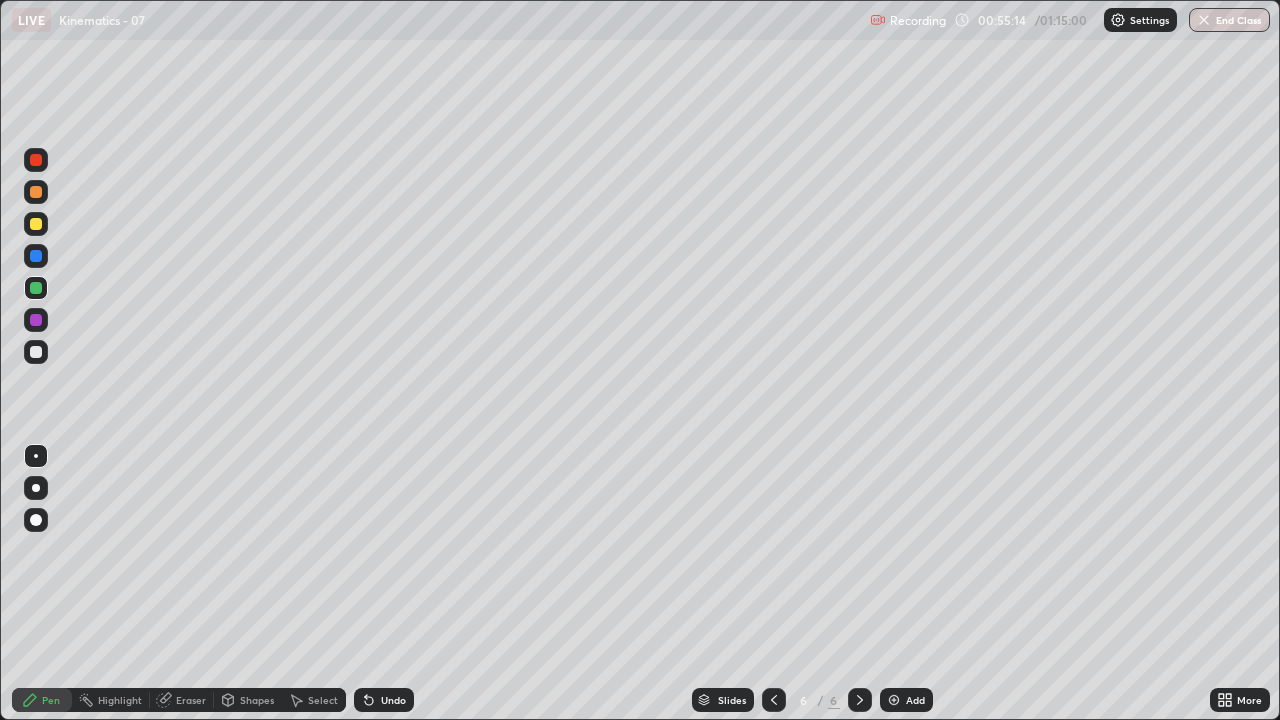 click at bounding box center (36, 320) 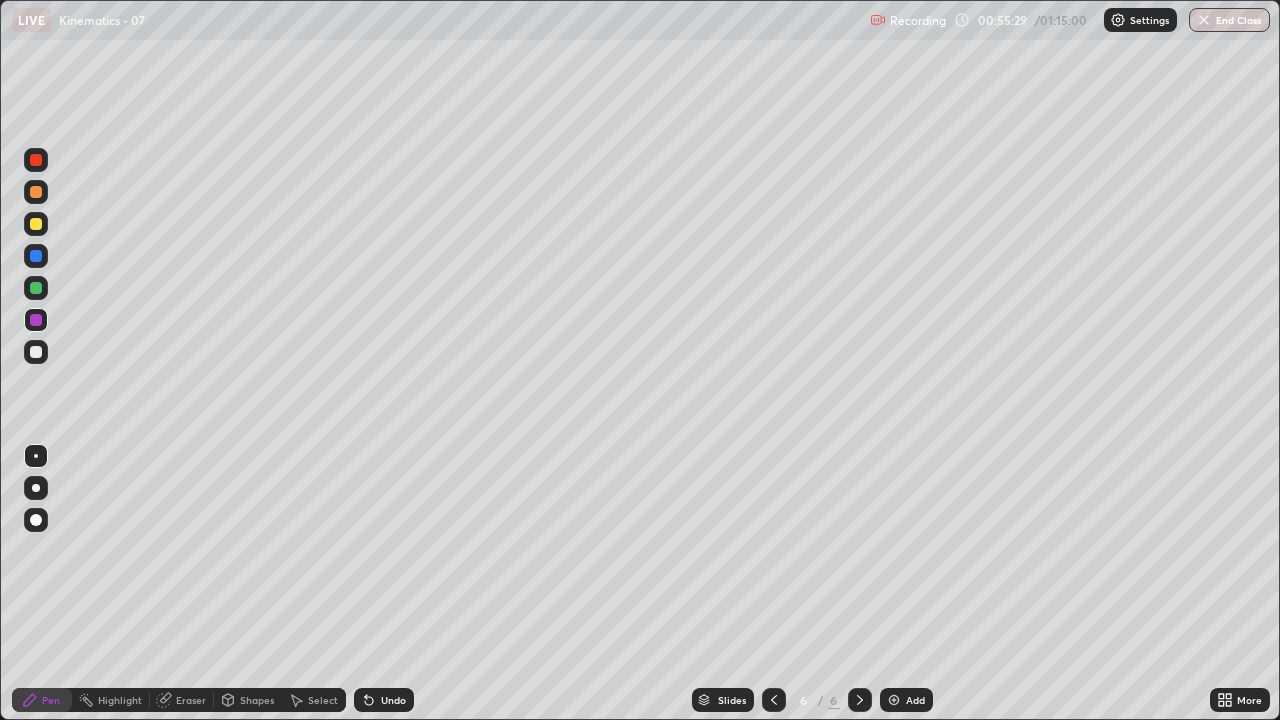 click on "Shapes" at bounding box center [248, 700] 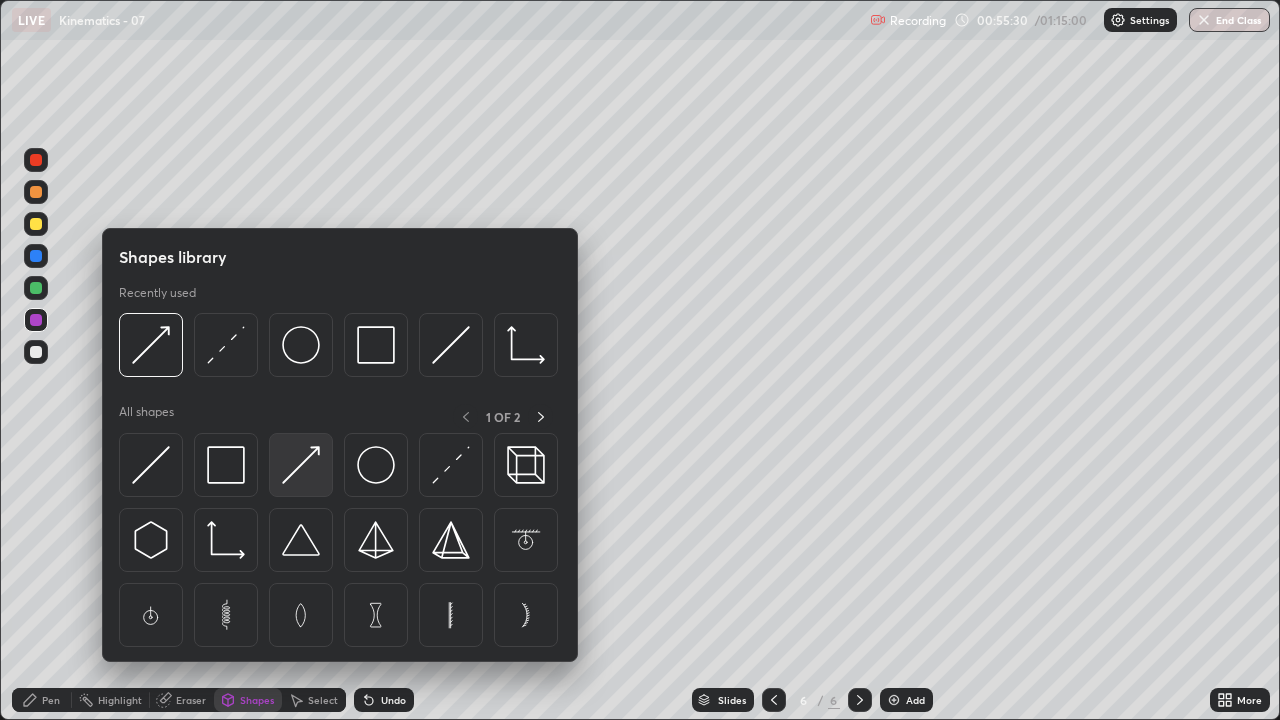 click at bounding box center [301, 465] 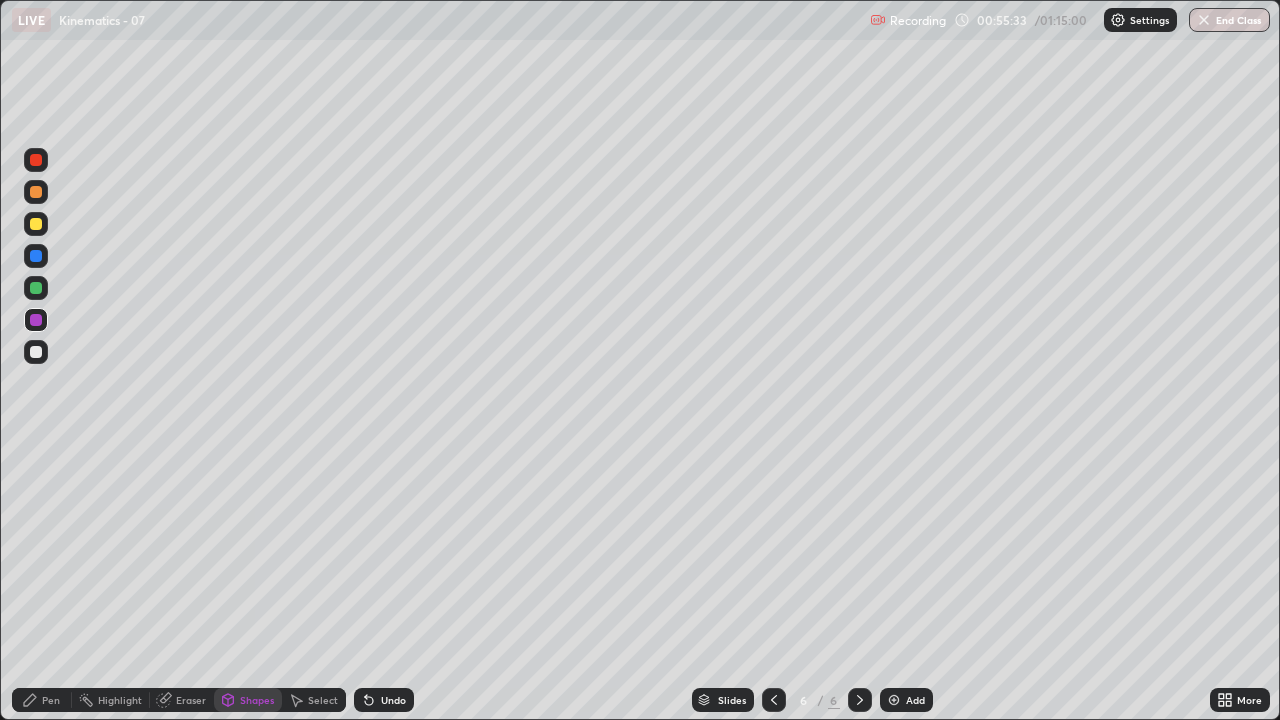 click at bounding box center (36, 192) 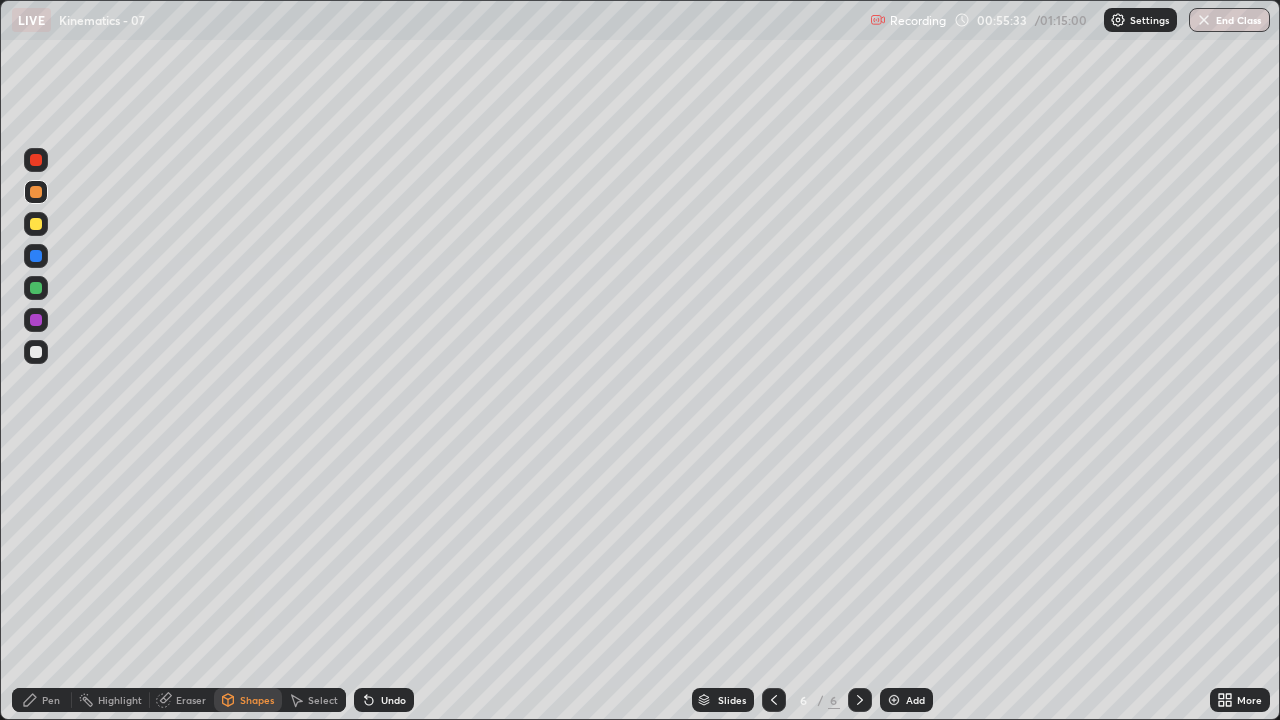 click at bounding box center [36, 224] 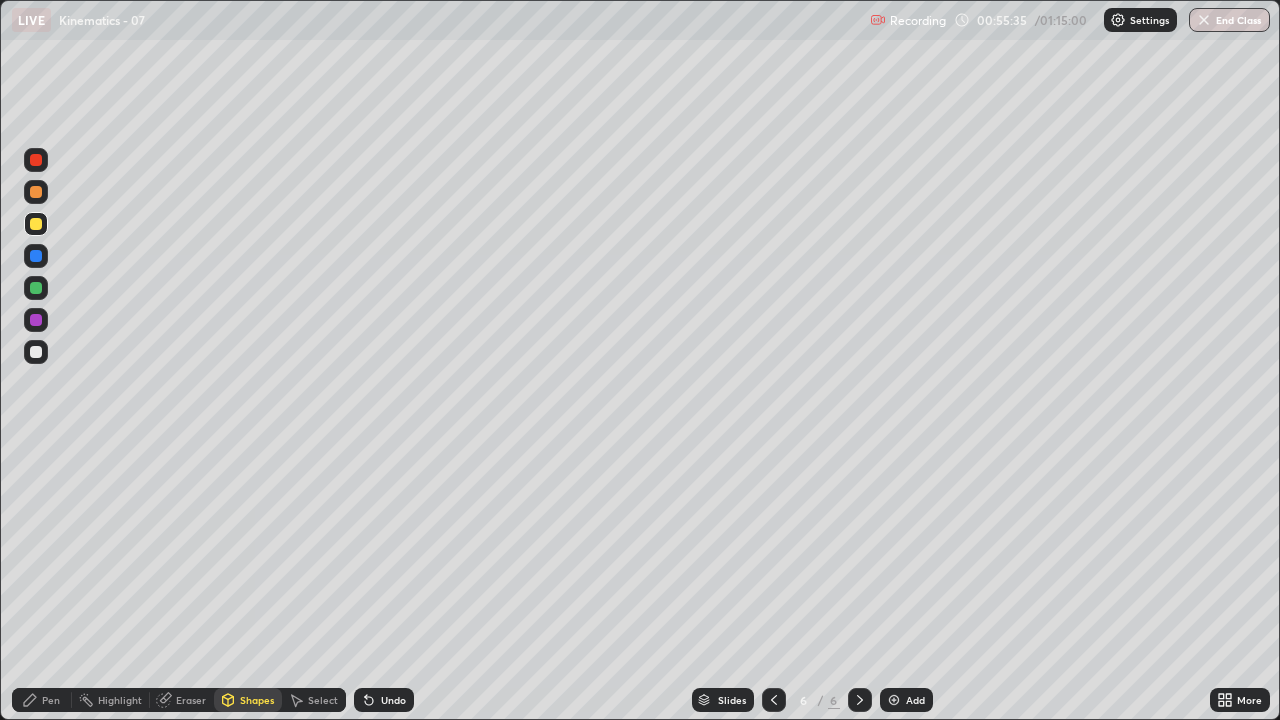 click at bounding box center (36, 320) 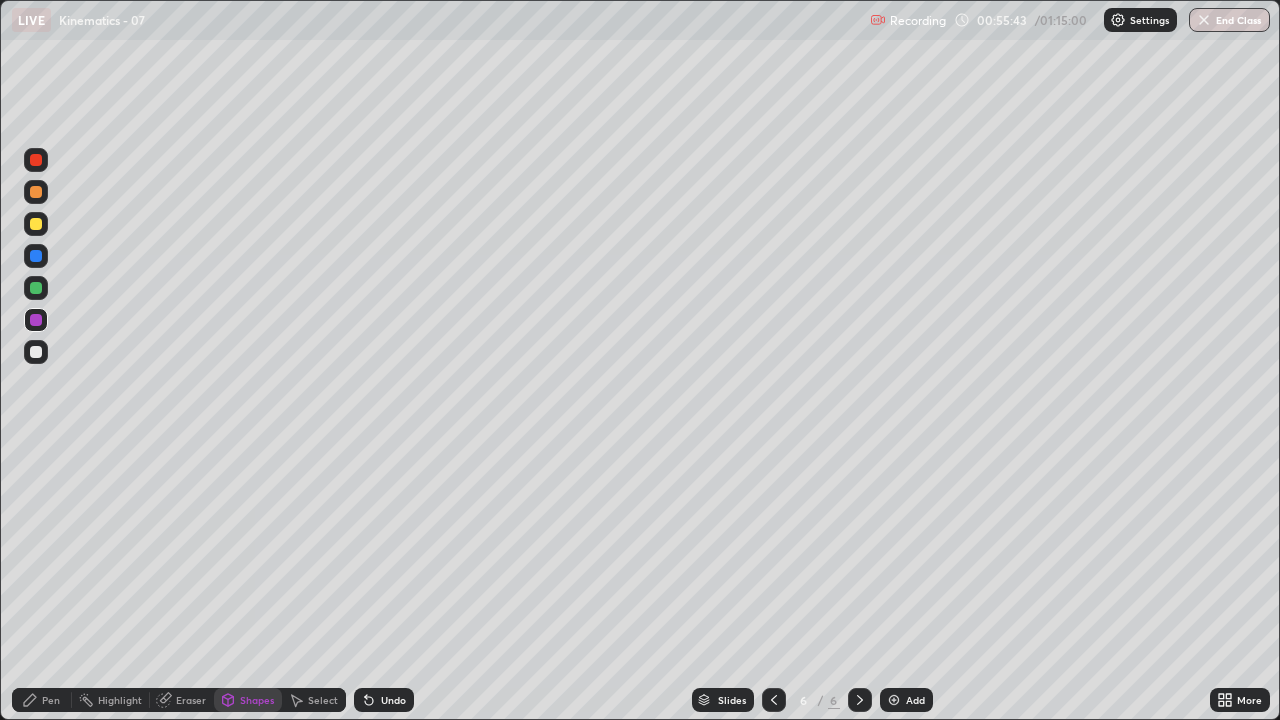 click on "Pen" at bounding box center [42, 700] 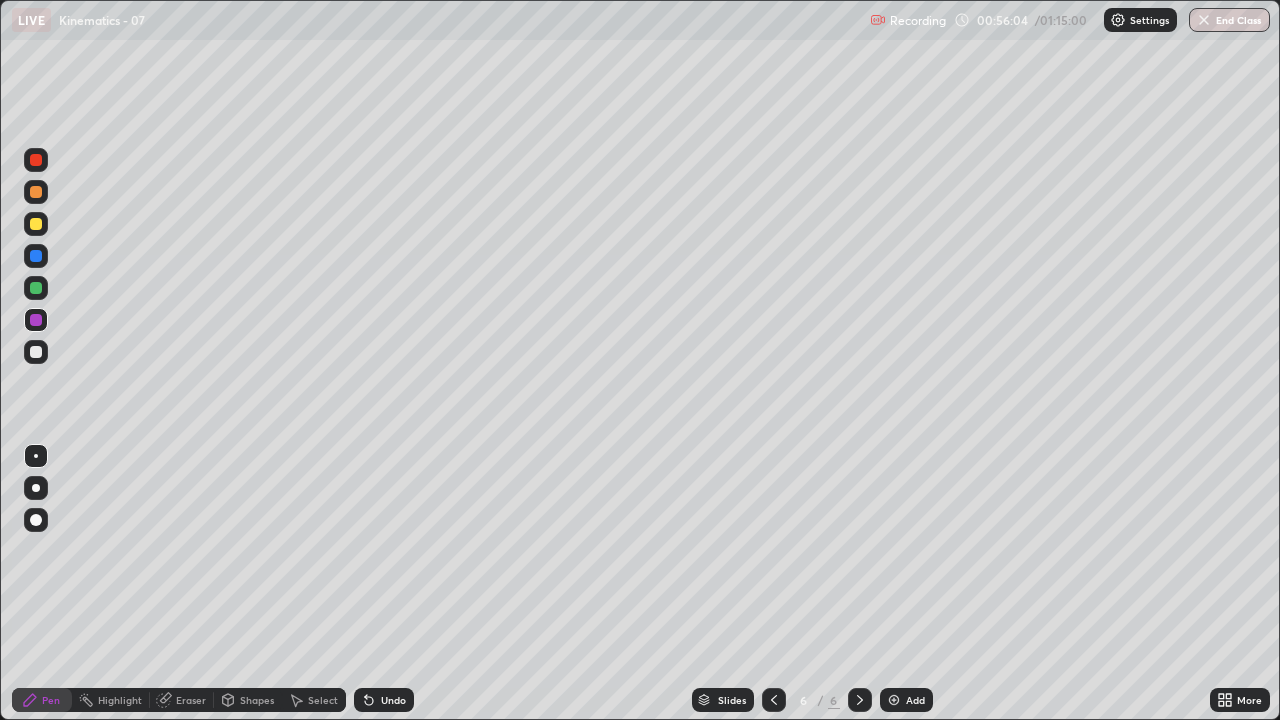 click at bounding box center [36, 224] 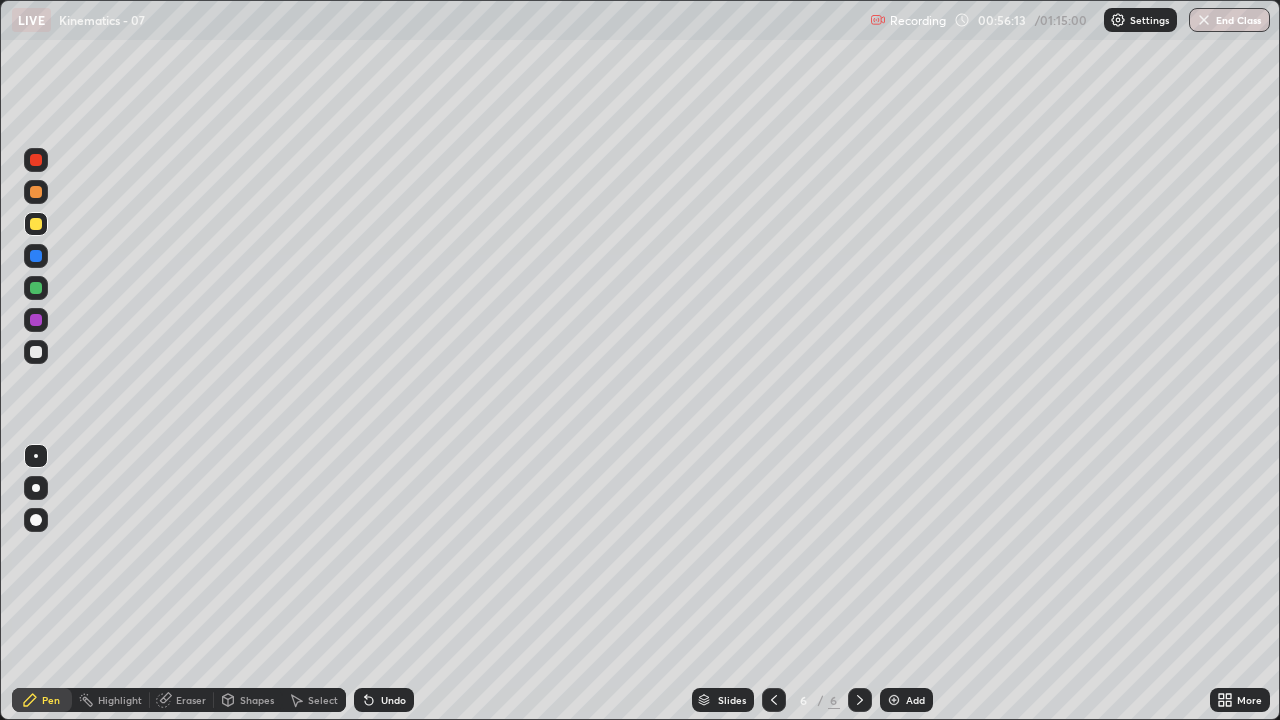 click 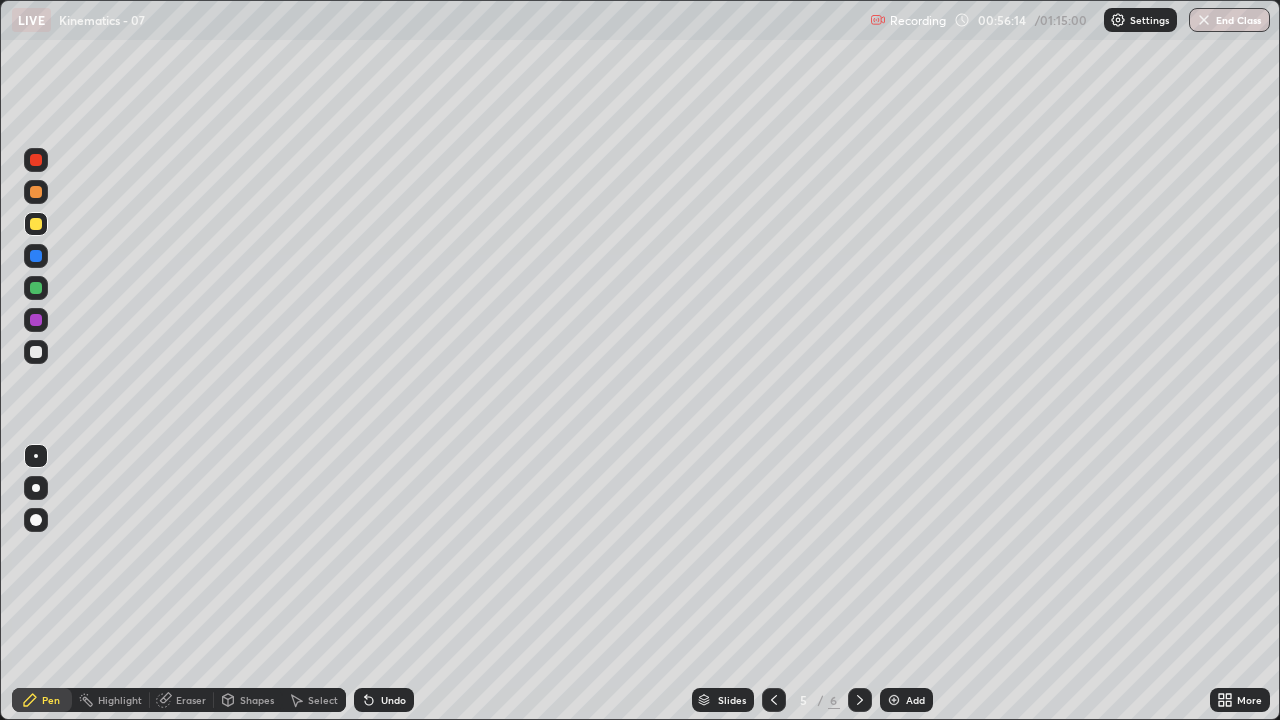 click 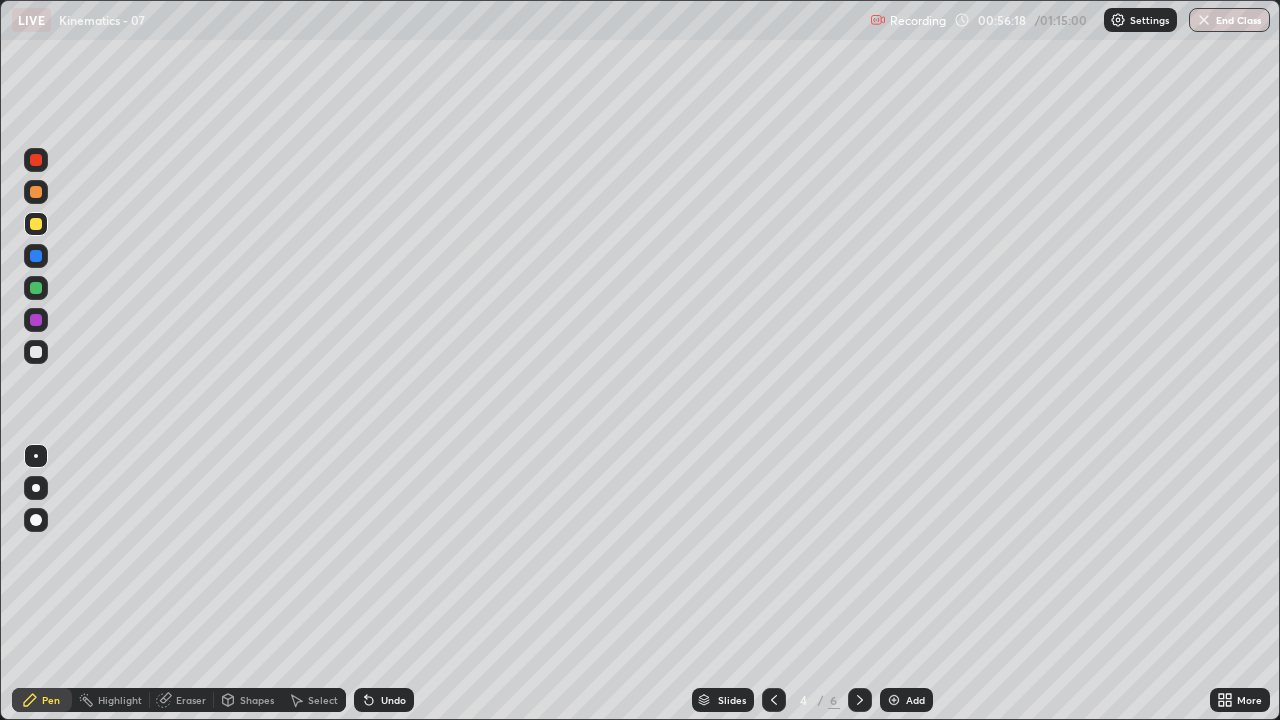 click at bounding box center [36, 192] 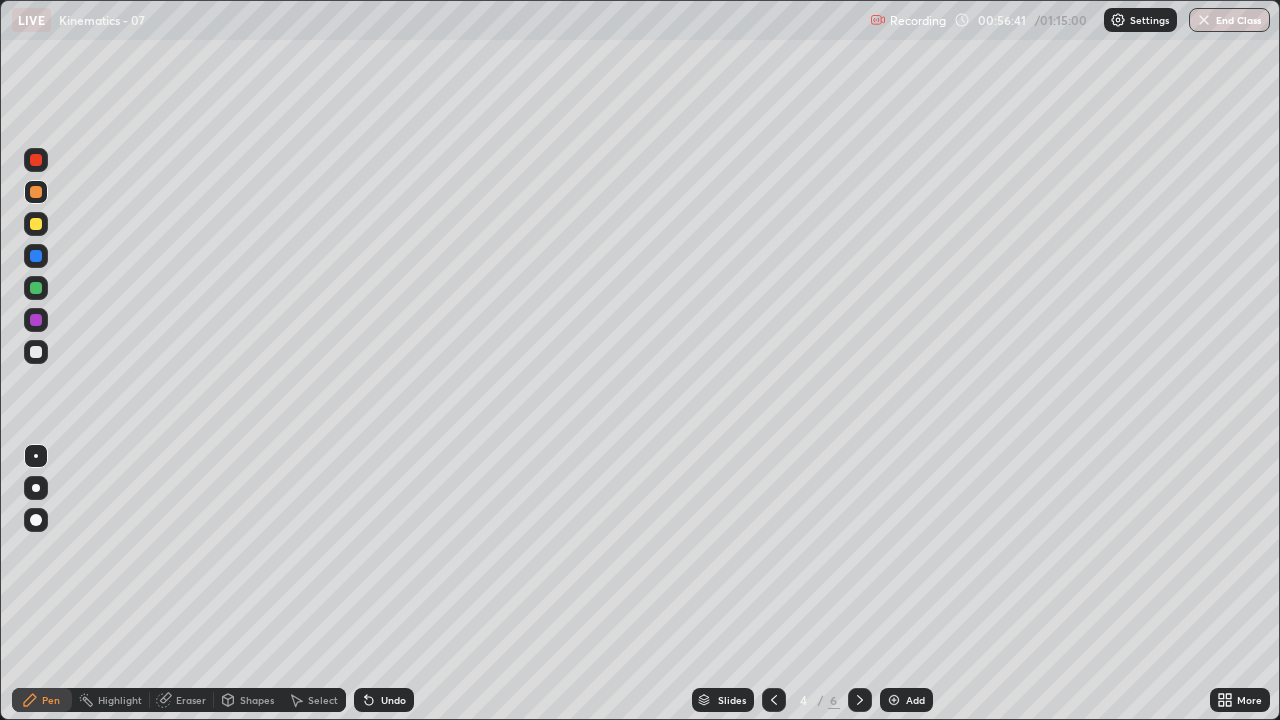 click on "Shapes" at bounding box center (248, 700) 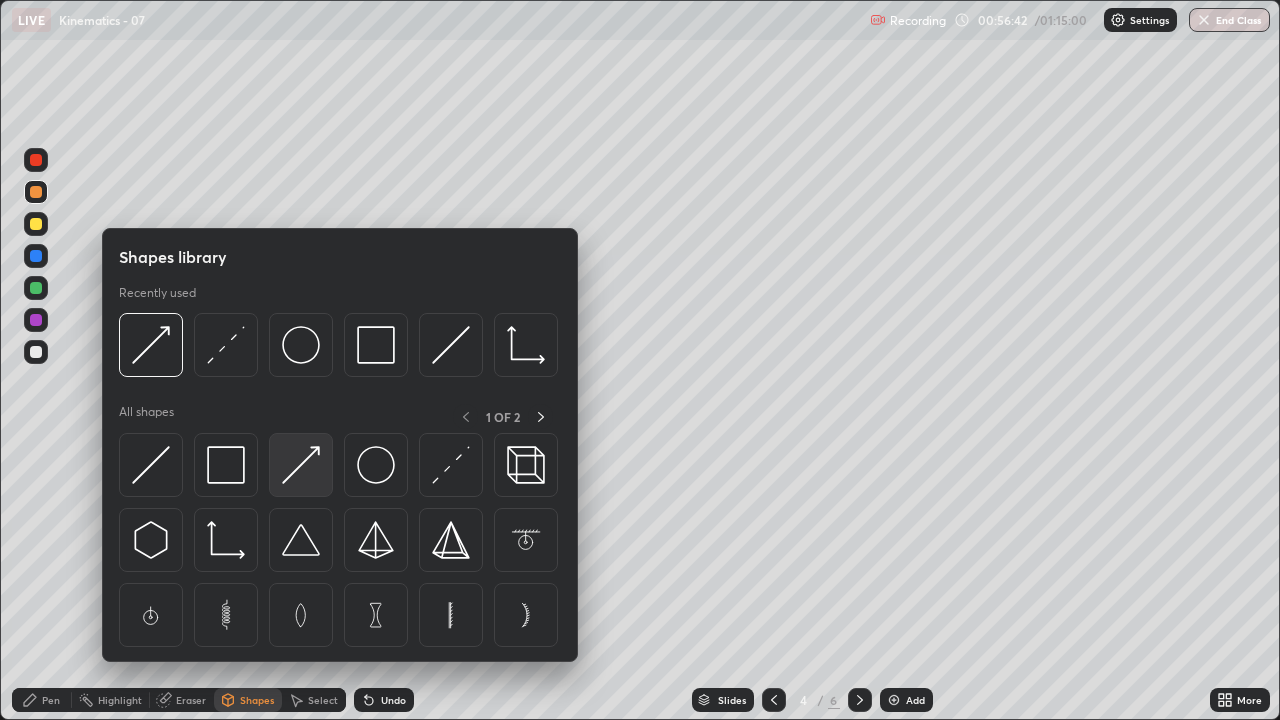 click at bounding box center [301, 465] 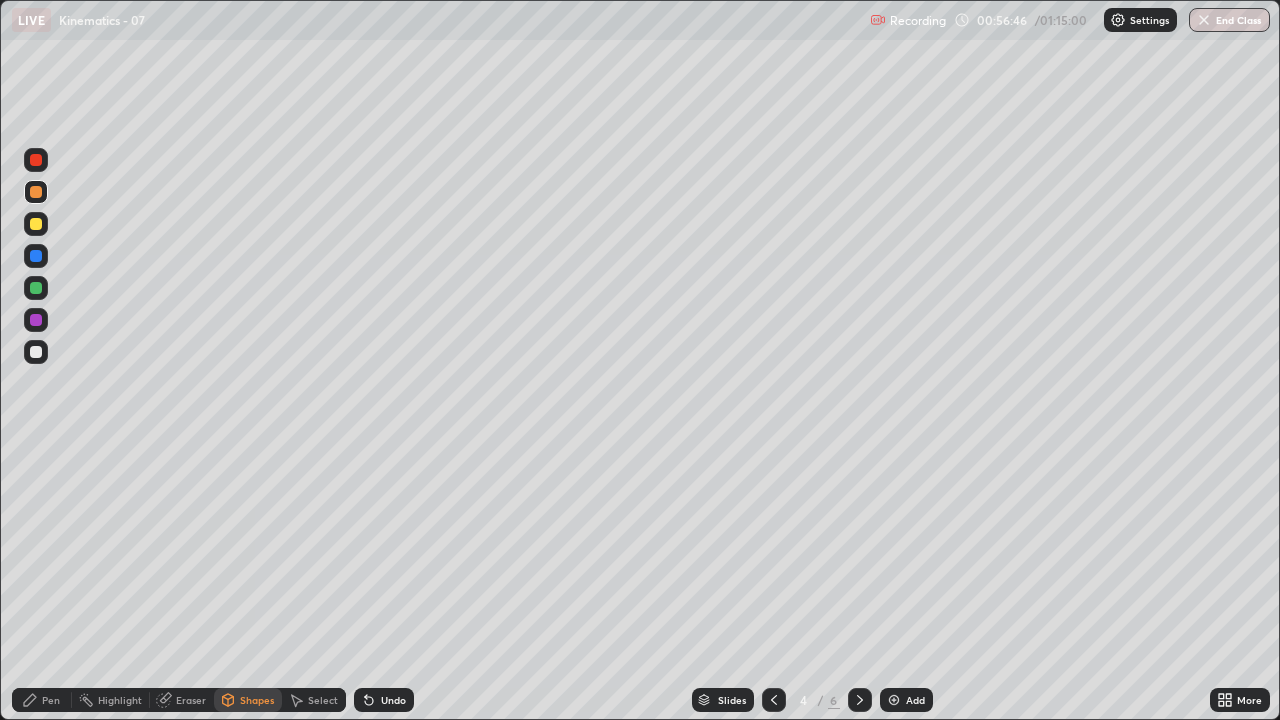 click on "Pen" at bounding box center (42, 700) 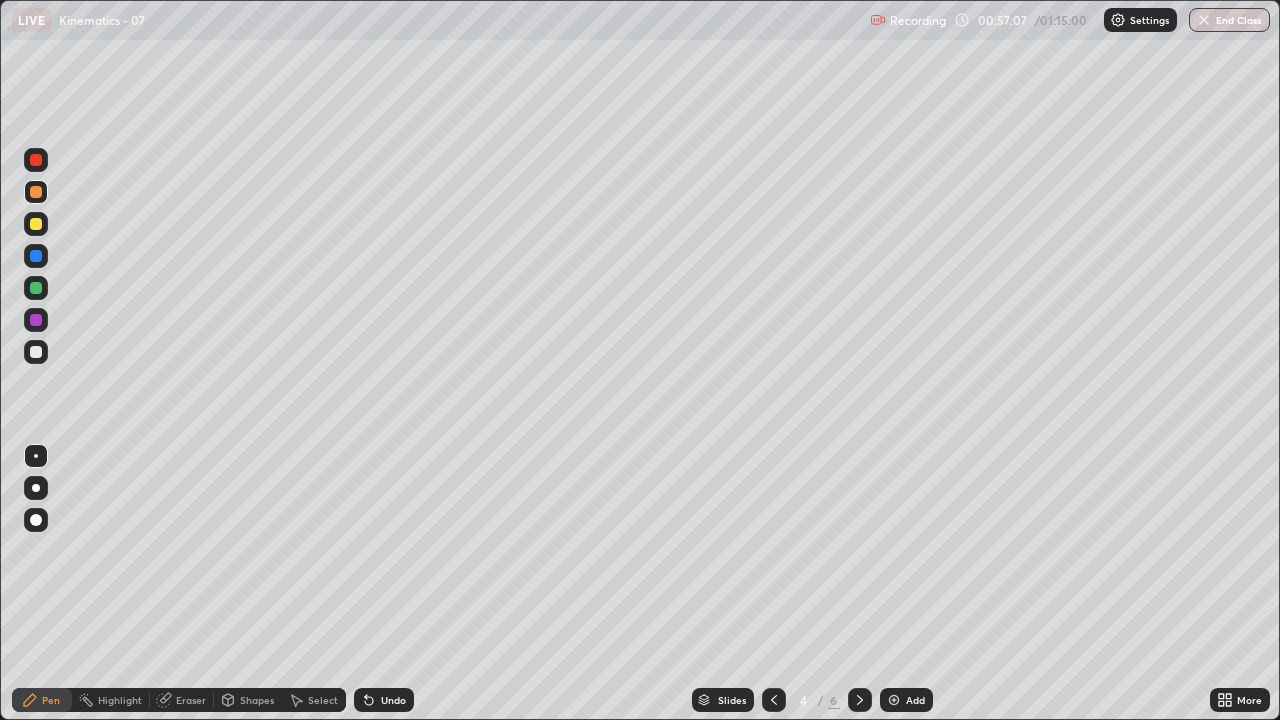 click at bounding box center [36, 288] 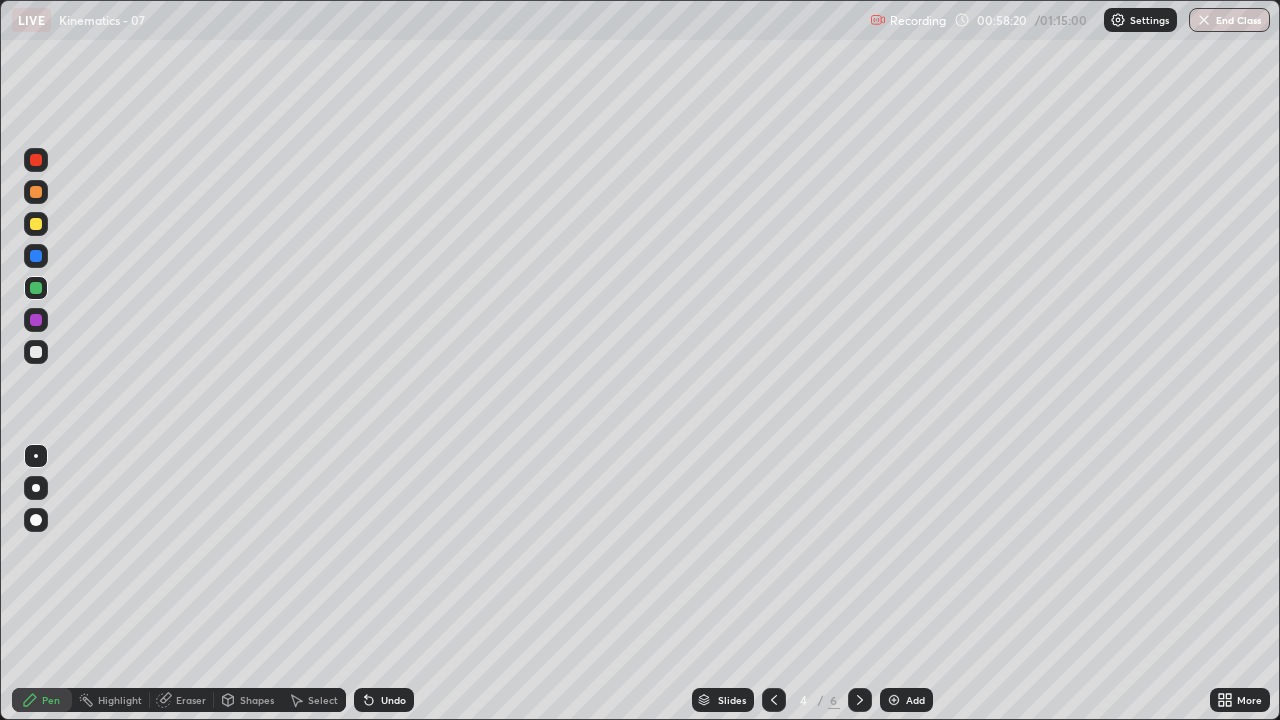 click 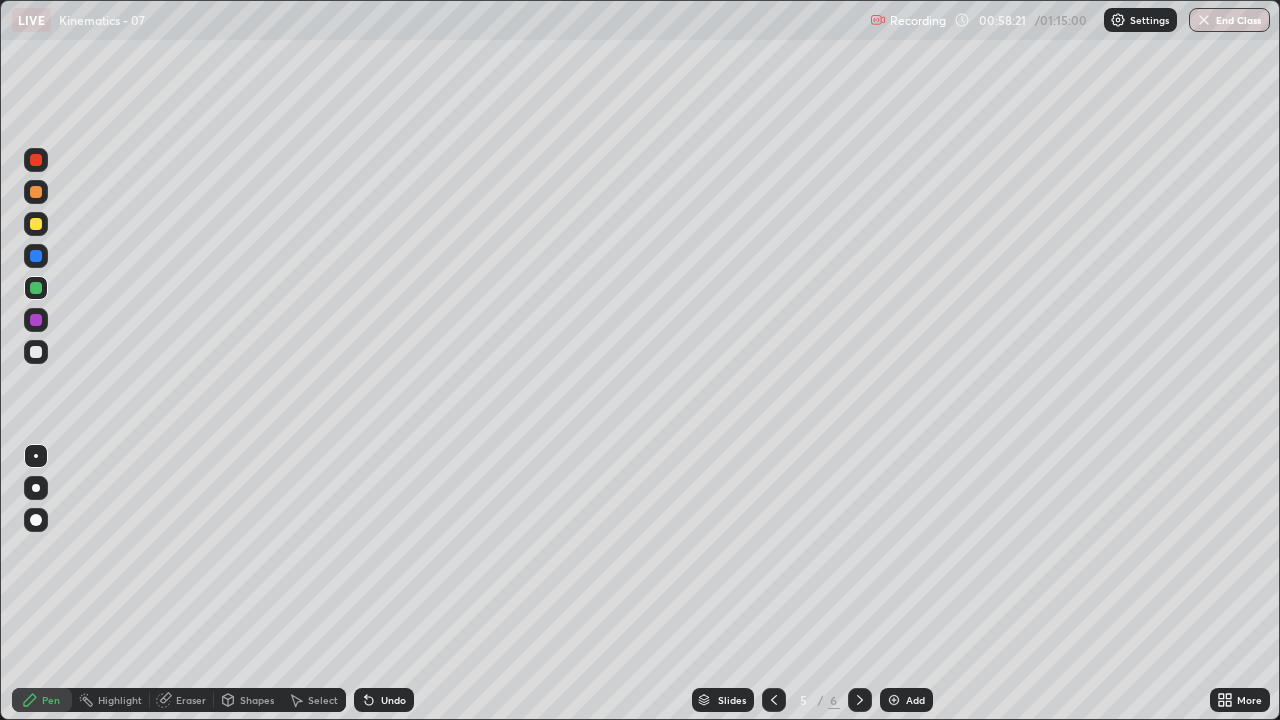 click 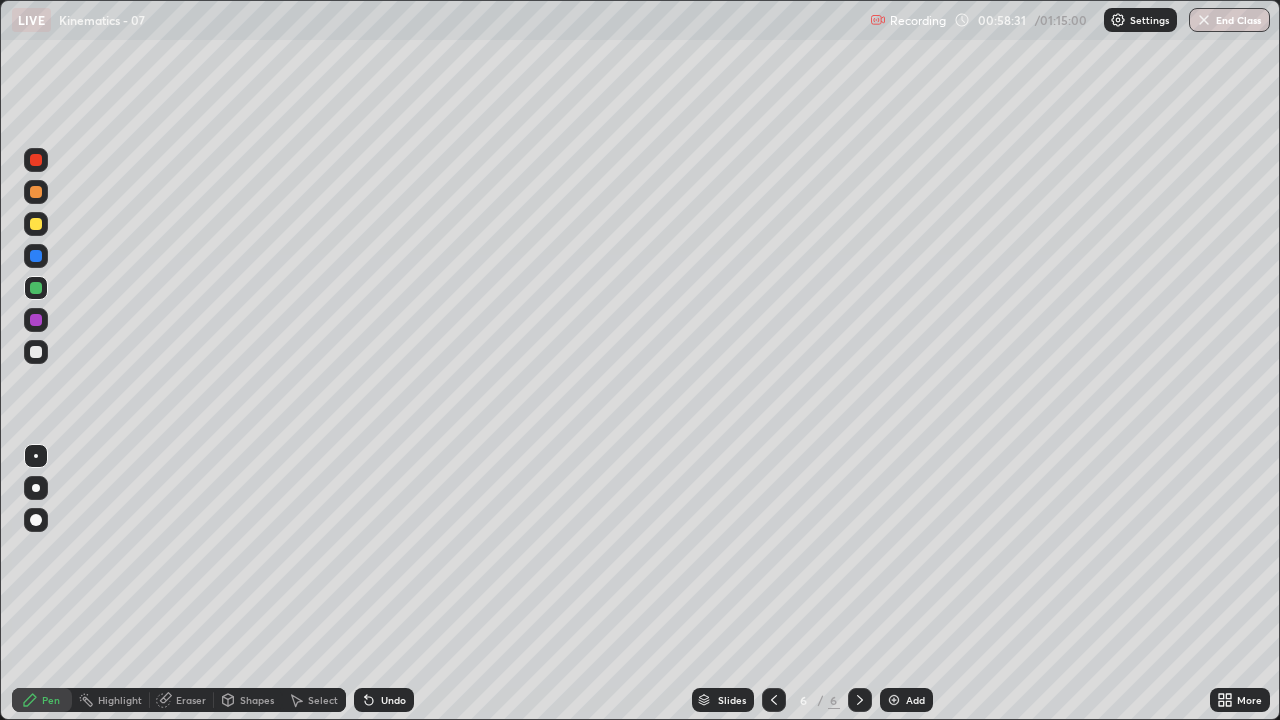 click at bounding box center [36, 224] 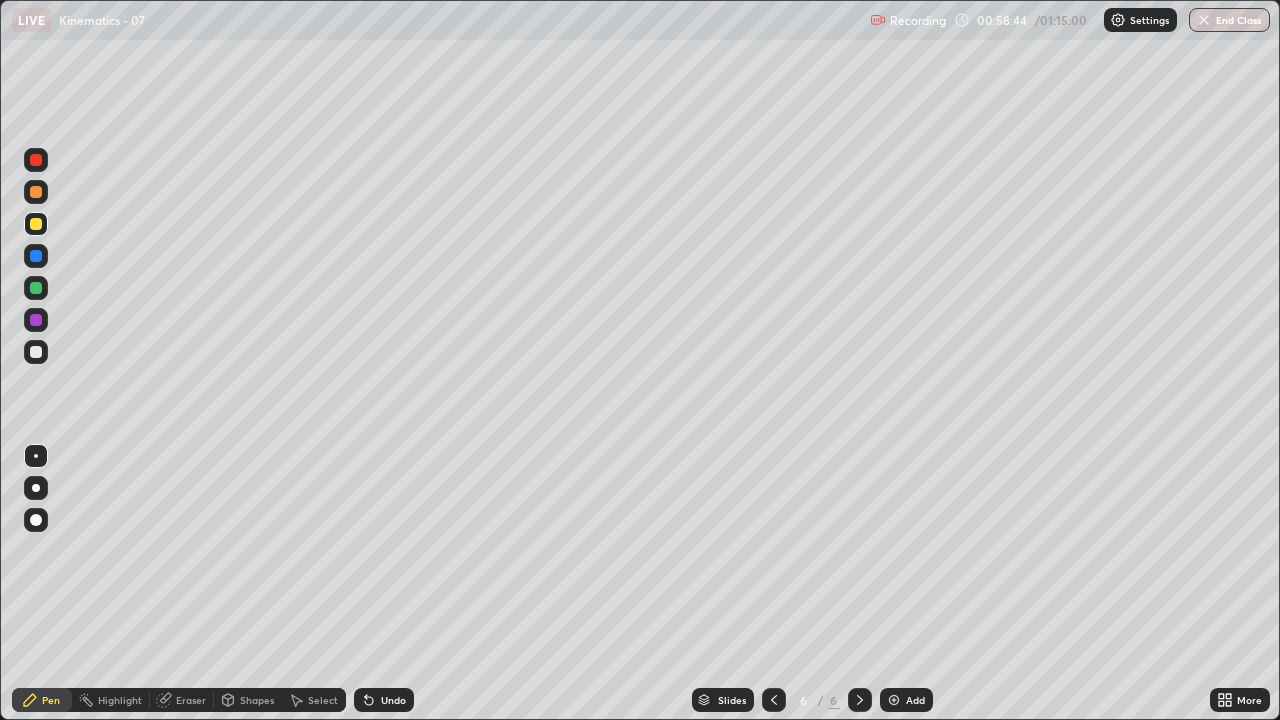 click on "Eraser" at bounding box center (191, 700) 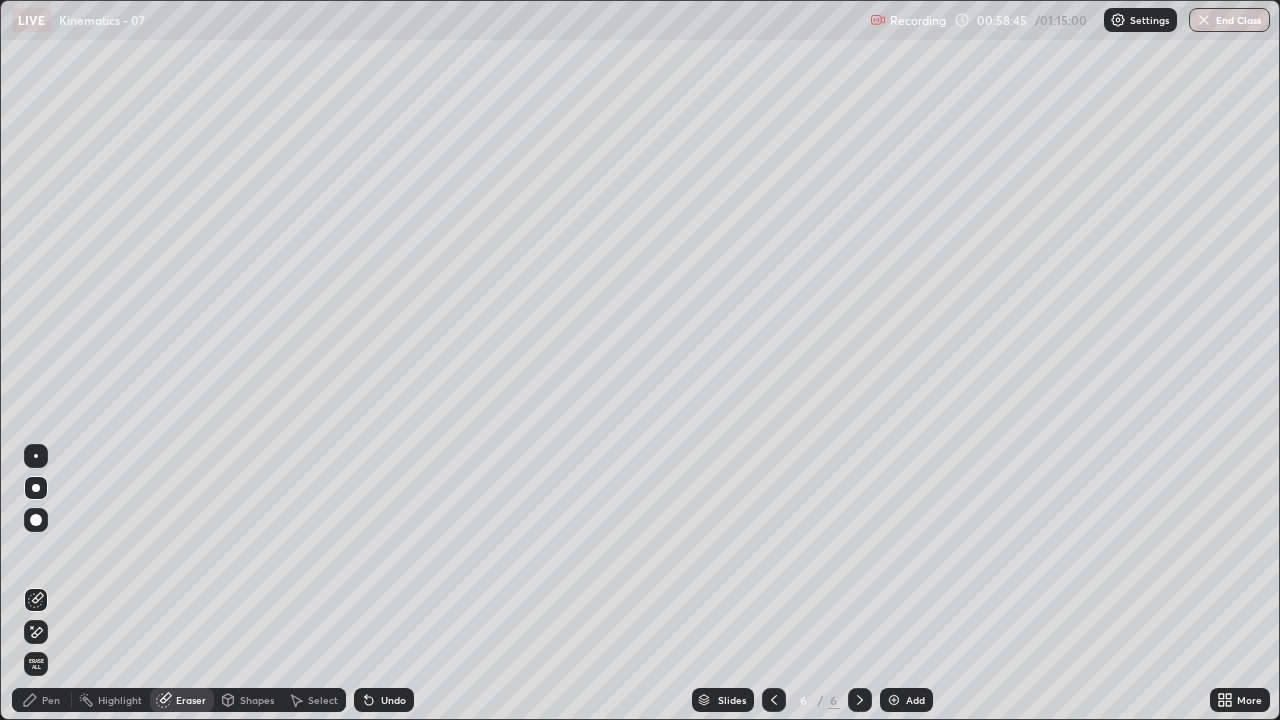 click on "Pen" at bounding box center [51, 700] 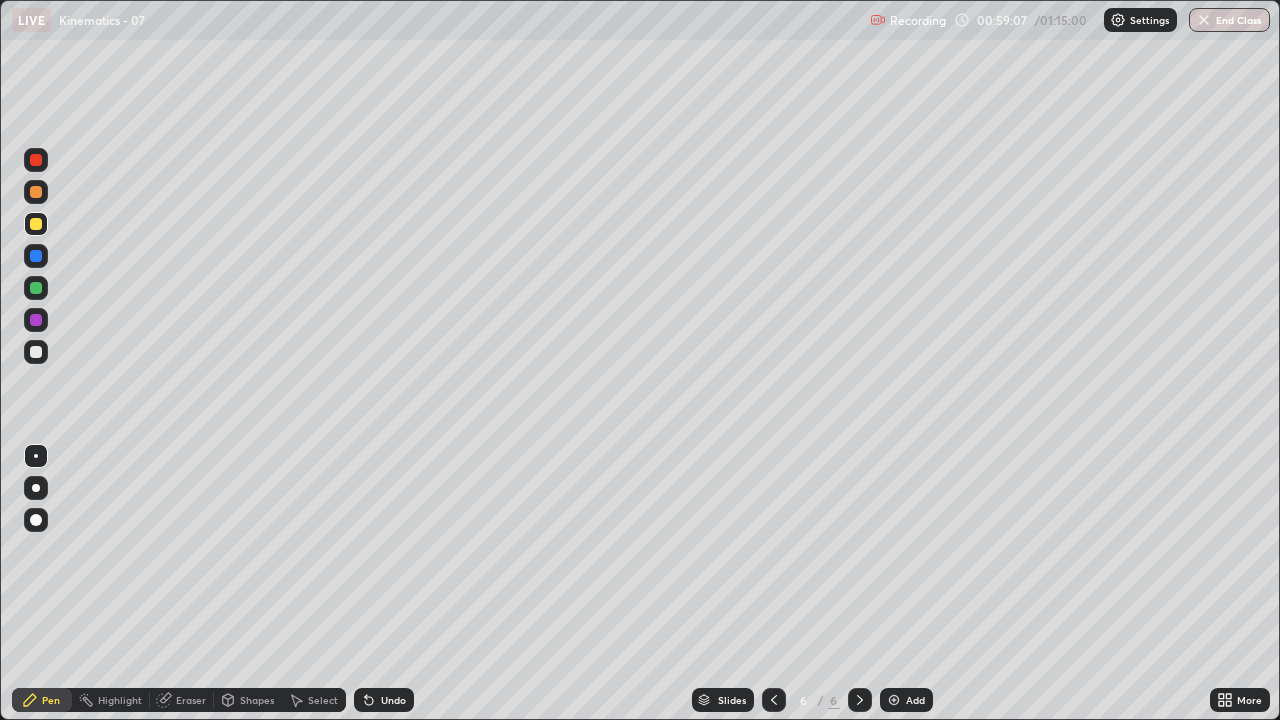 click on "Shapes" at bounding box center (257, 700) 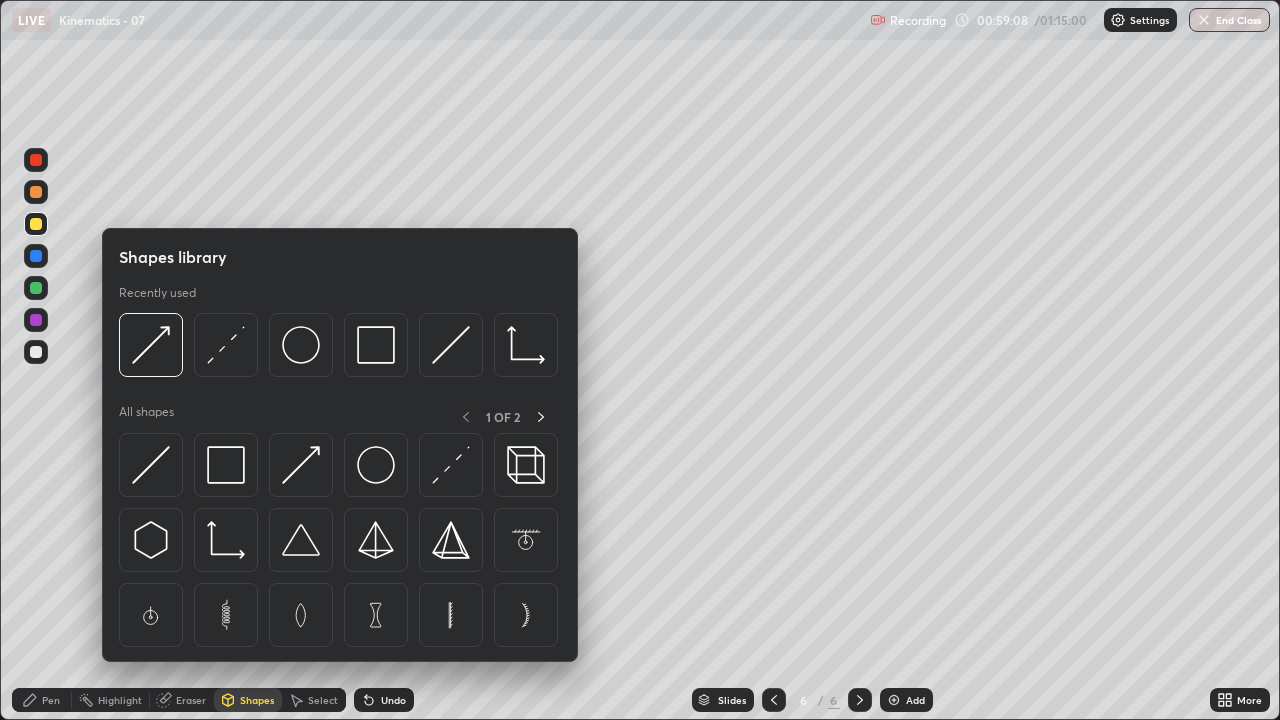 click on "Eraser" at bounding box center [191, 700] 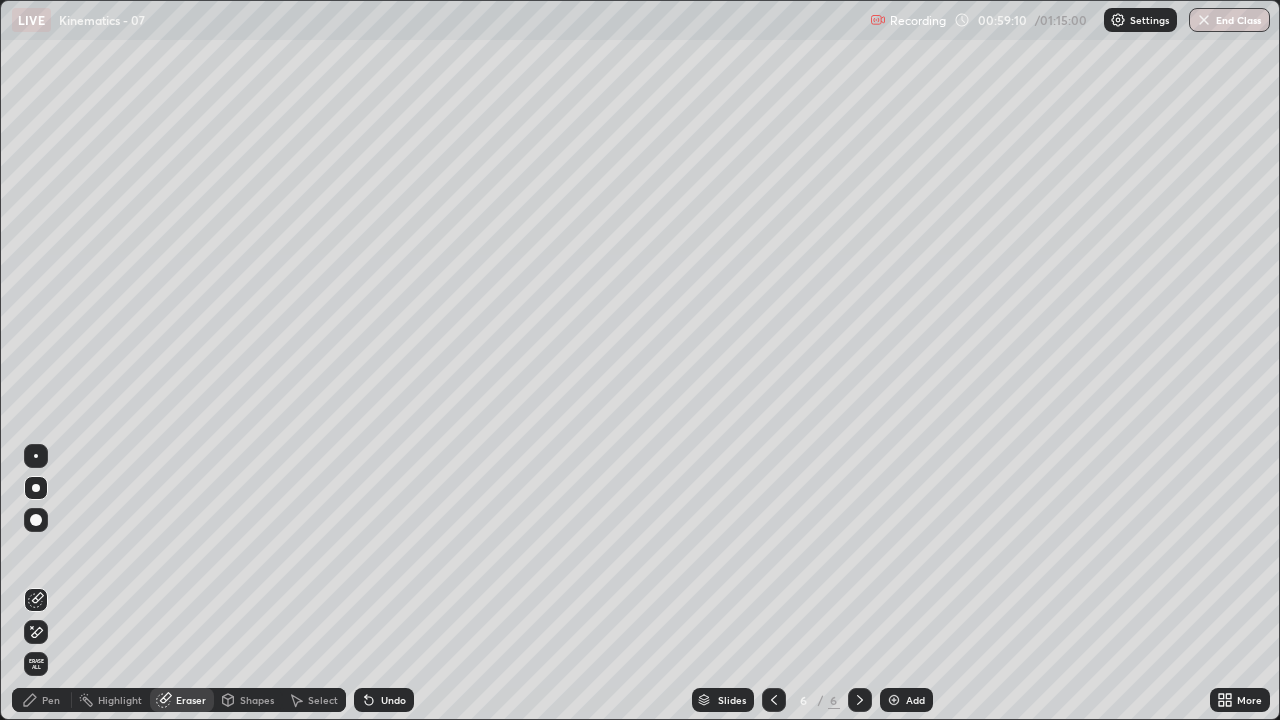 click on "Pen" at bounding box center (51, 700) 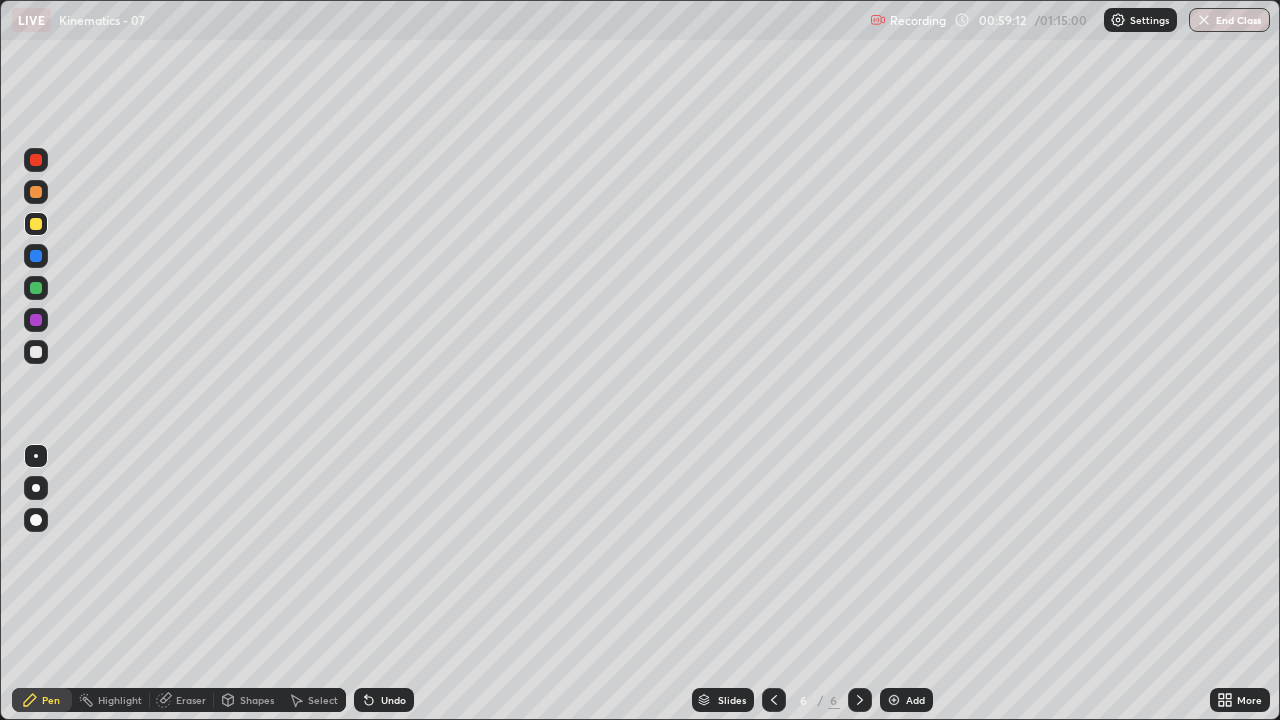 click at bounding box center [36, 352] 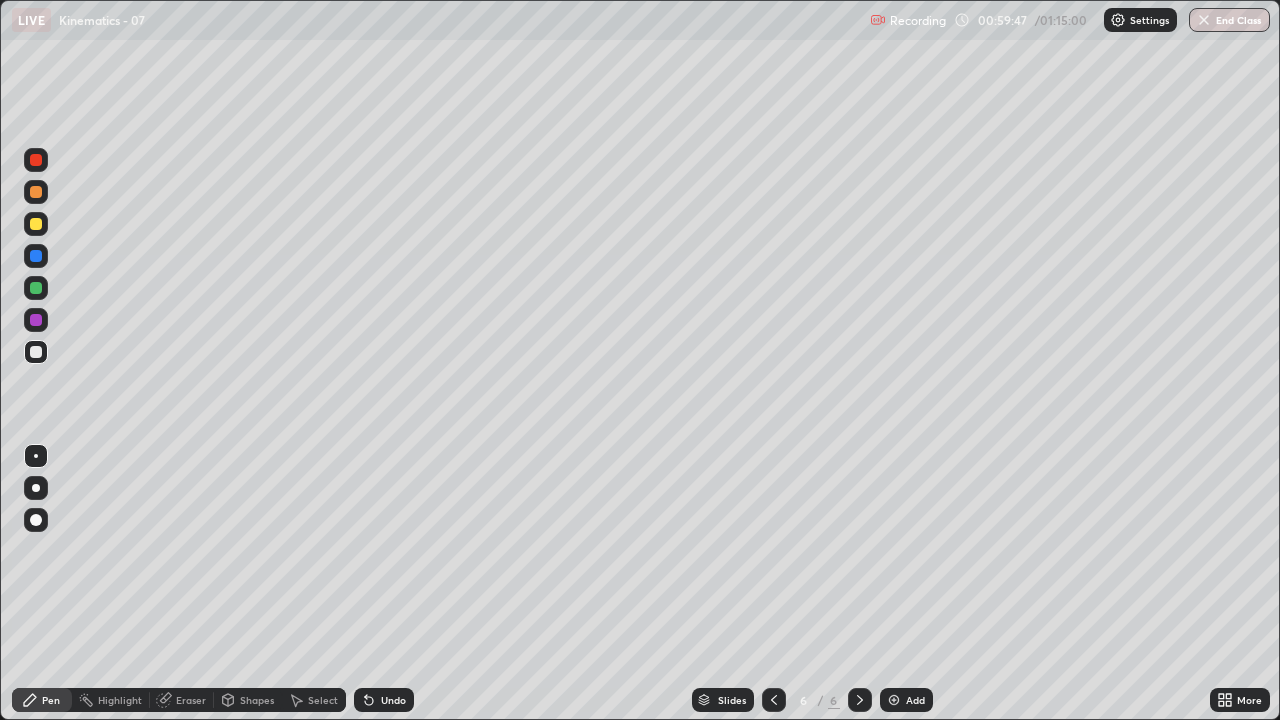 click on "Eraser" at bounding box center [191, 700] 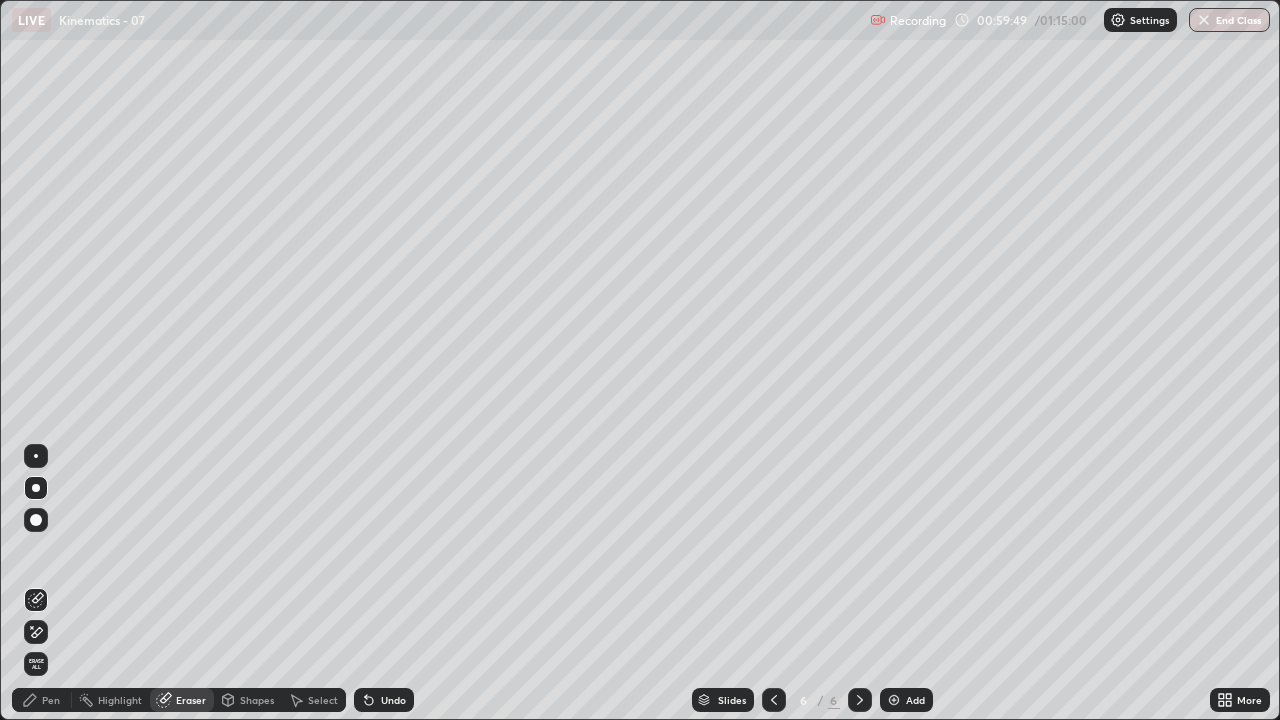 click on "Pen" at bounding box center [51, 700] 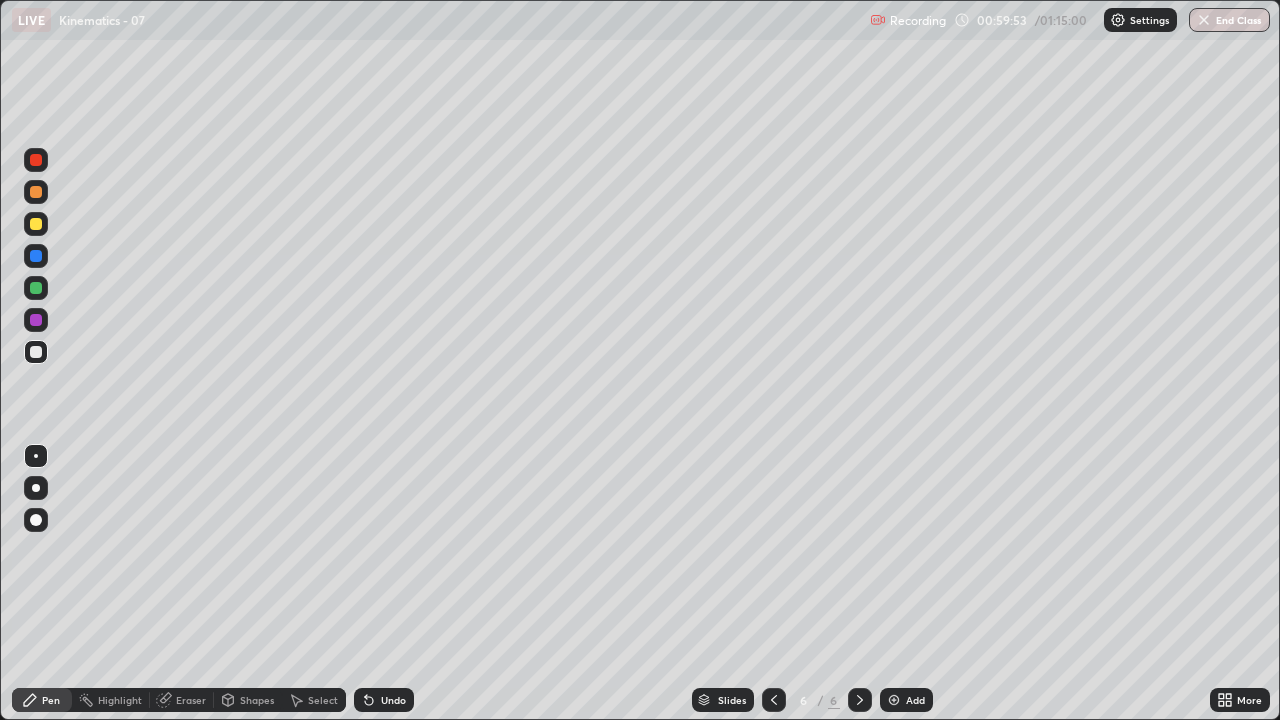 click at bounding box center (36, 224) 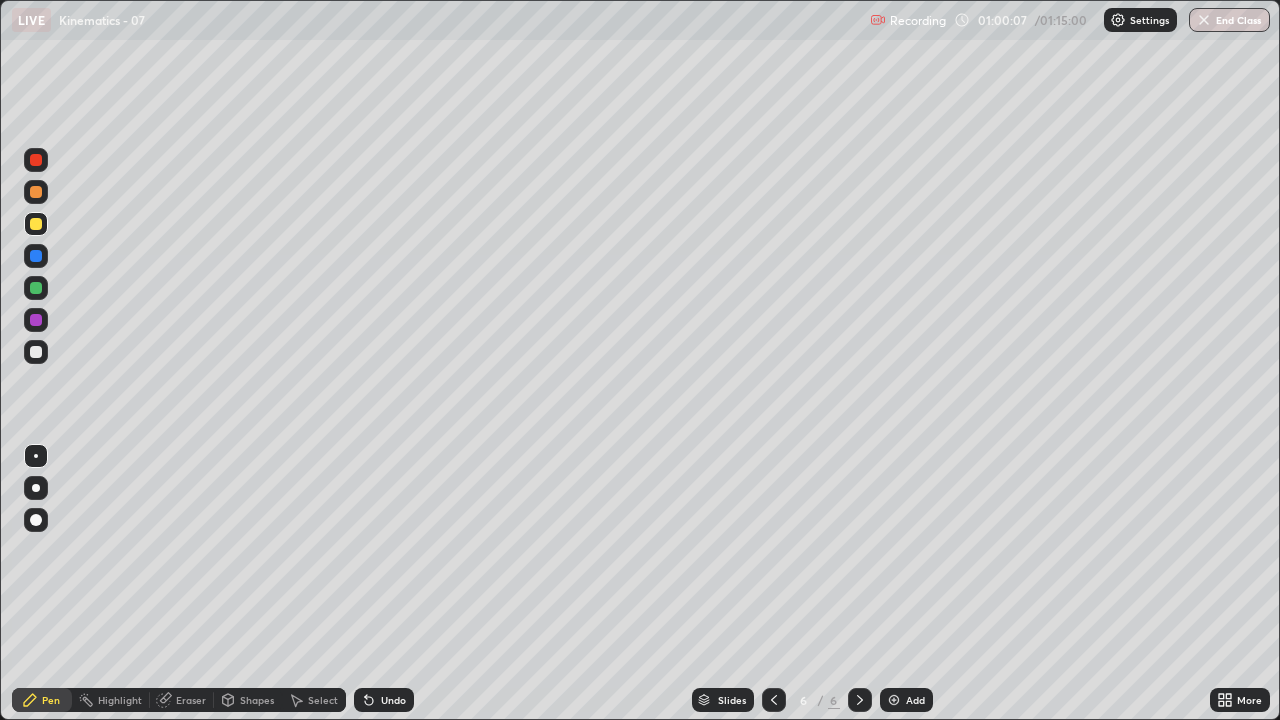 click at bounding box center [36, 352] 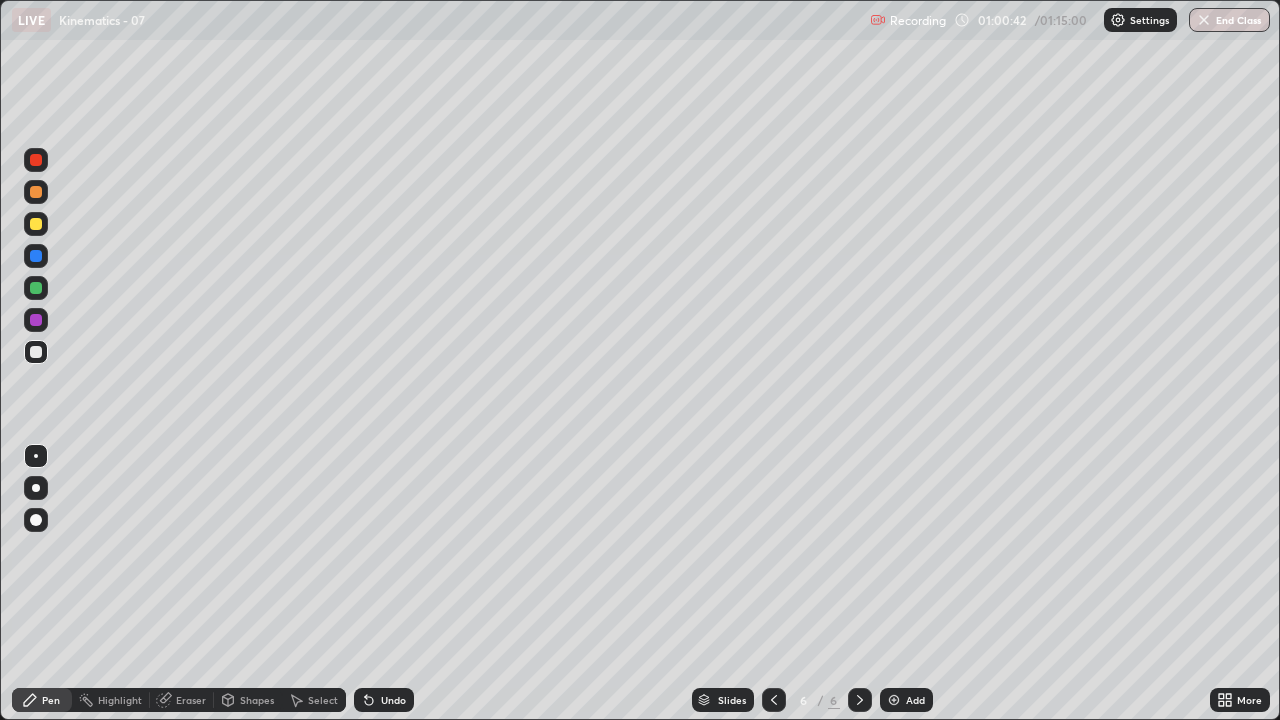 click 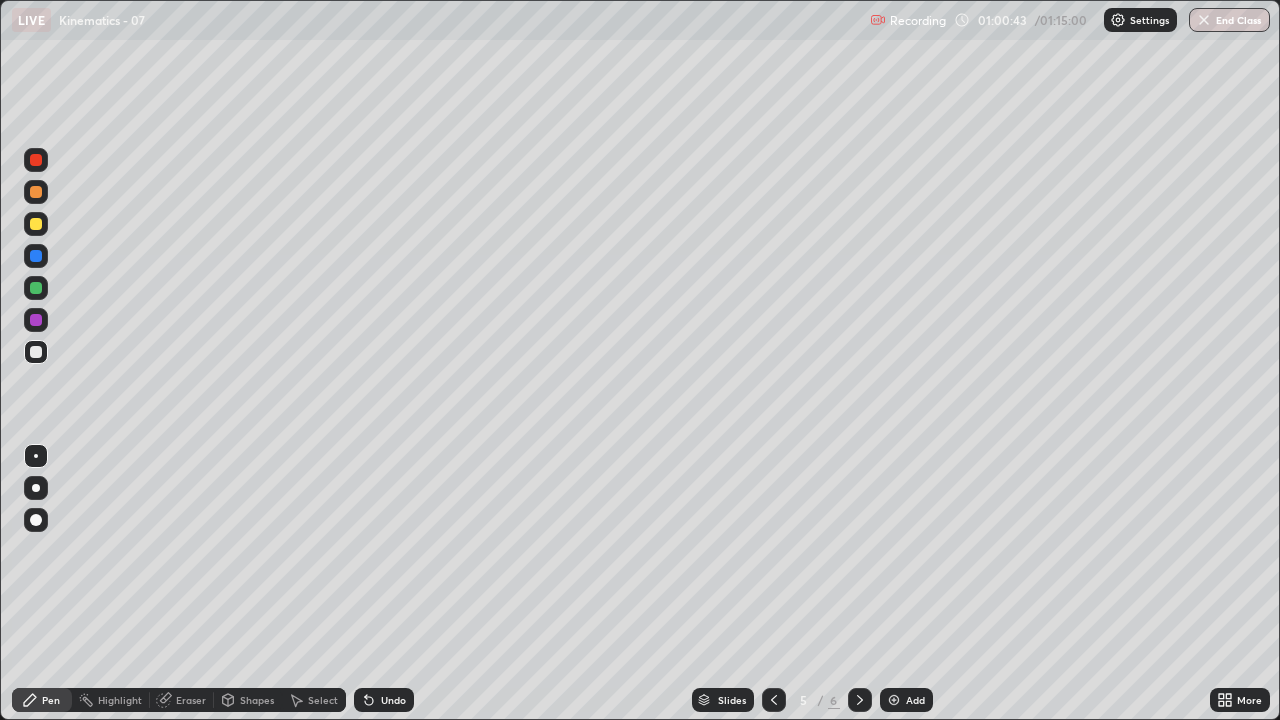 click 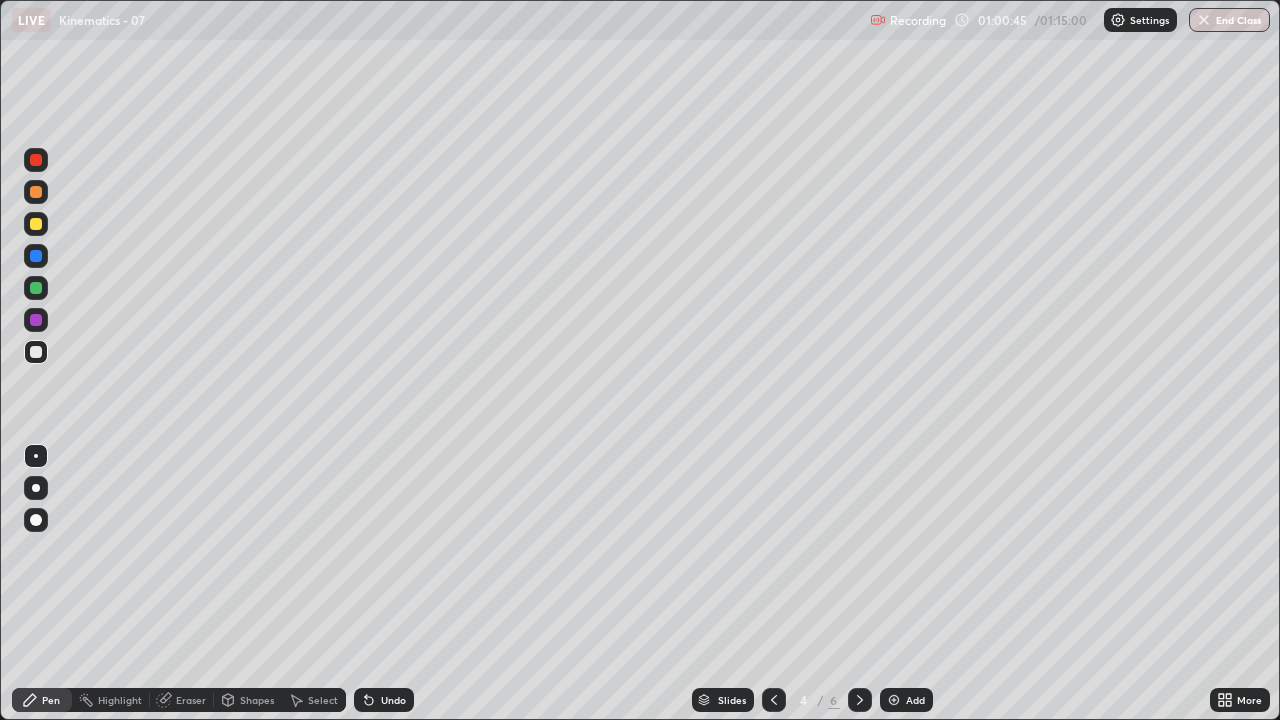 click 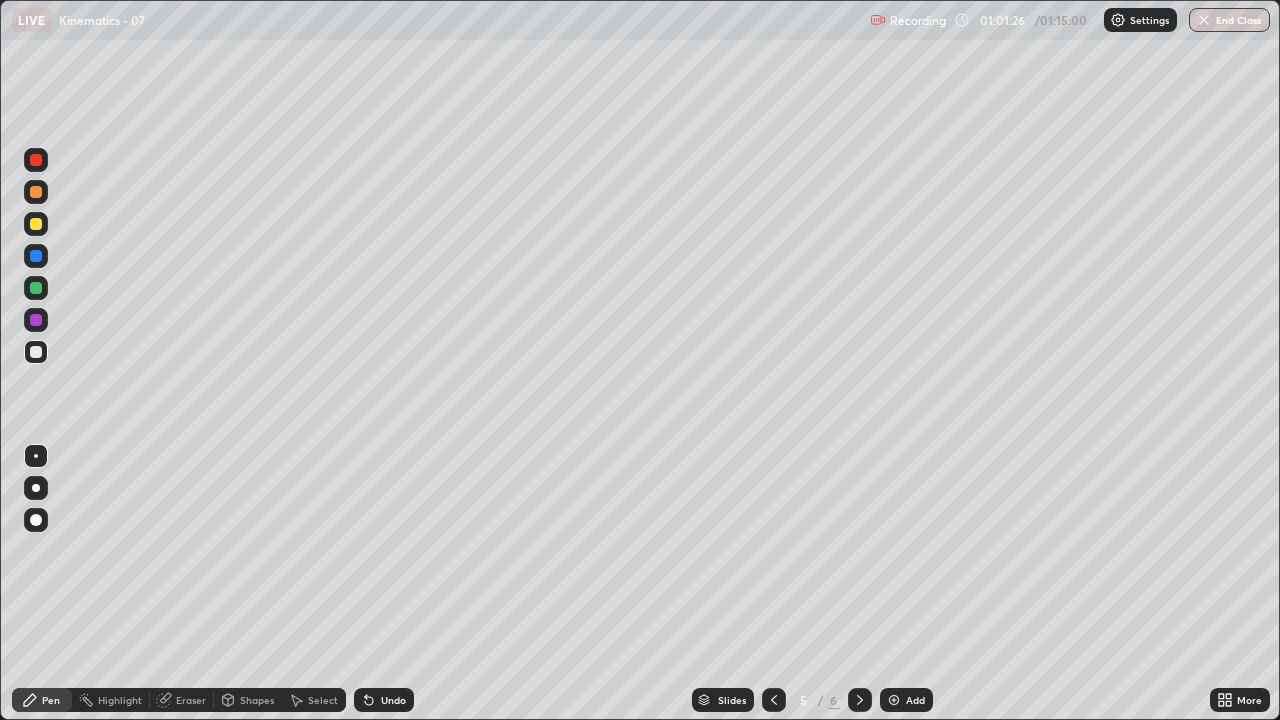 click 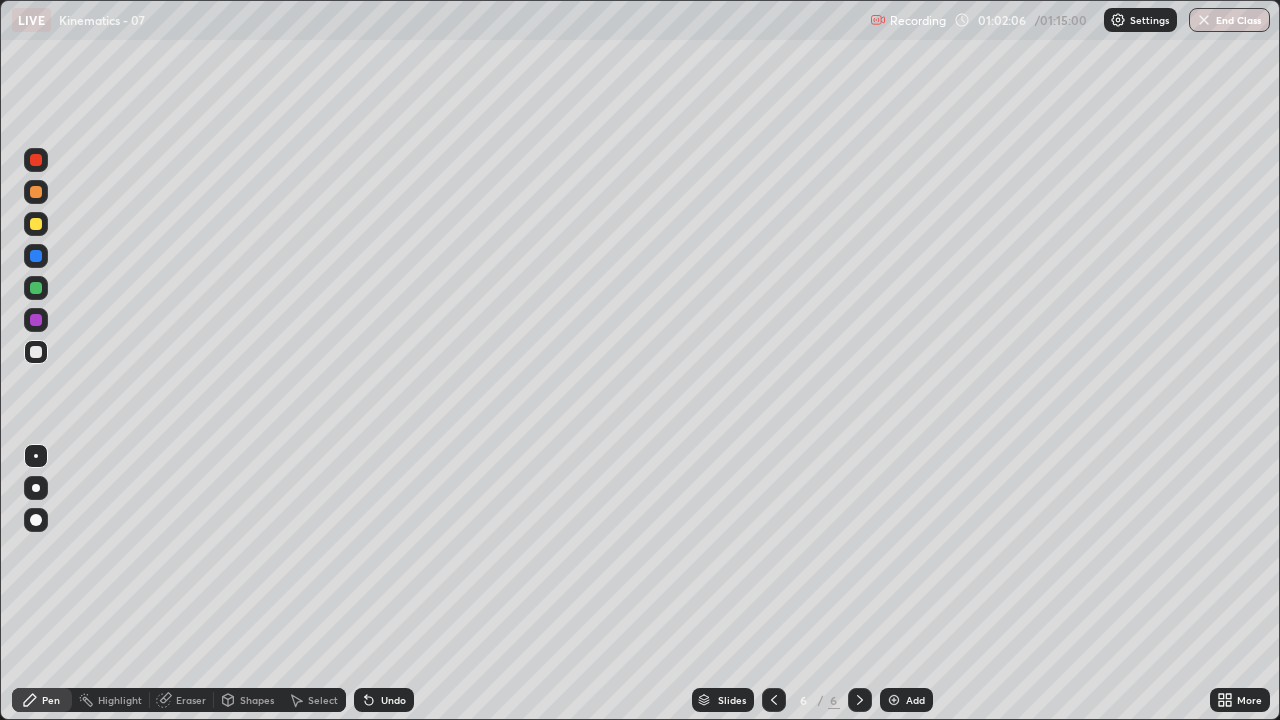 click on "Undo" at bounding box center (393, 700) 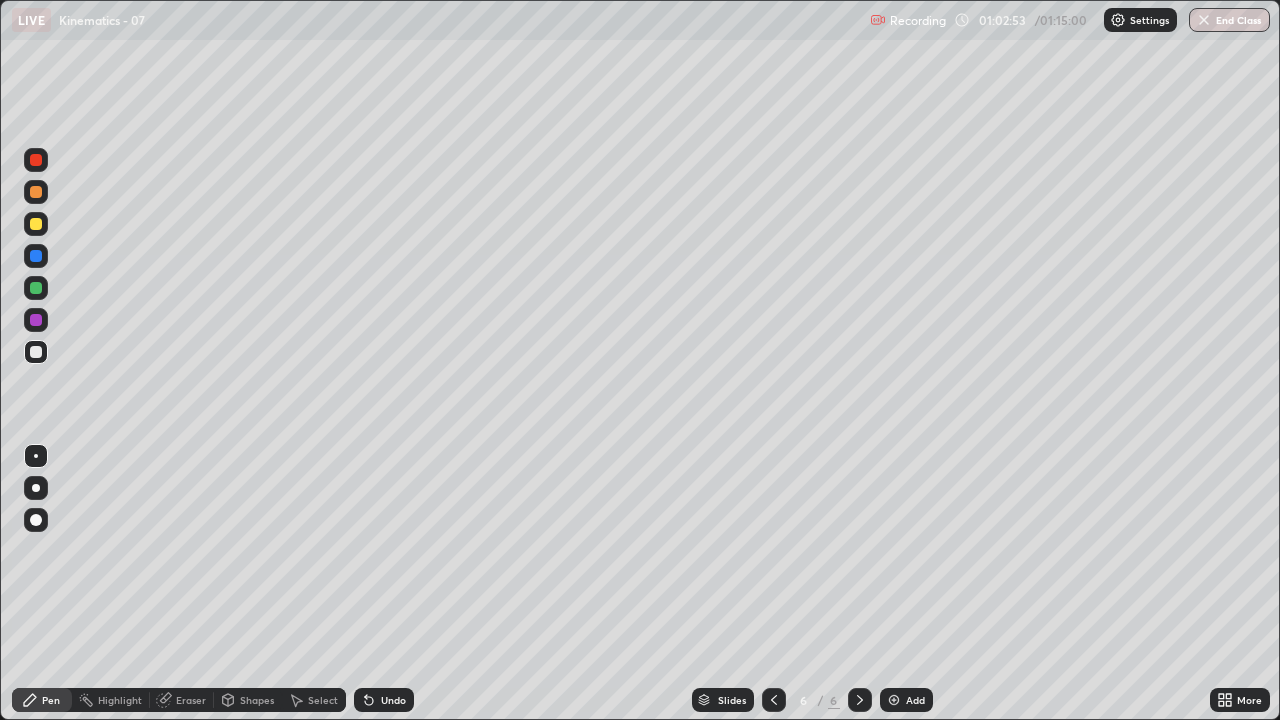 click on "Undo" at bounding box center (393, 700) 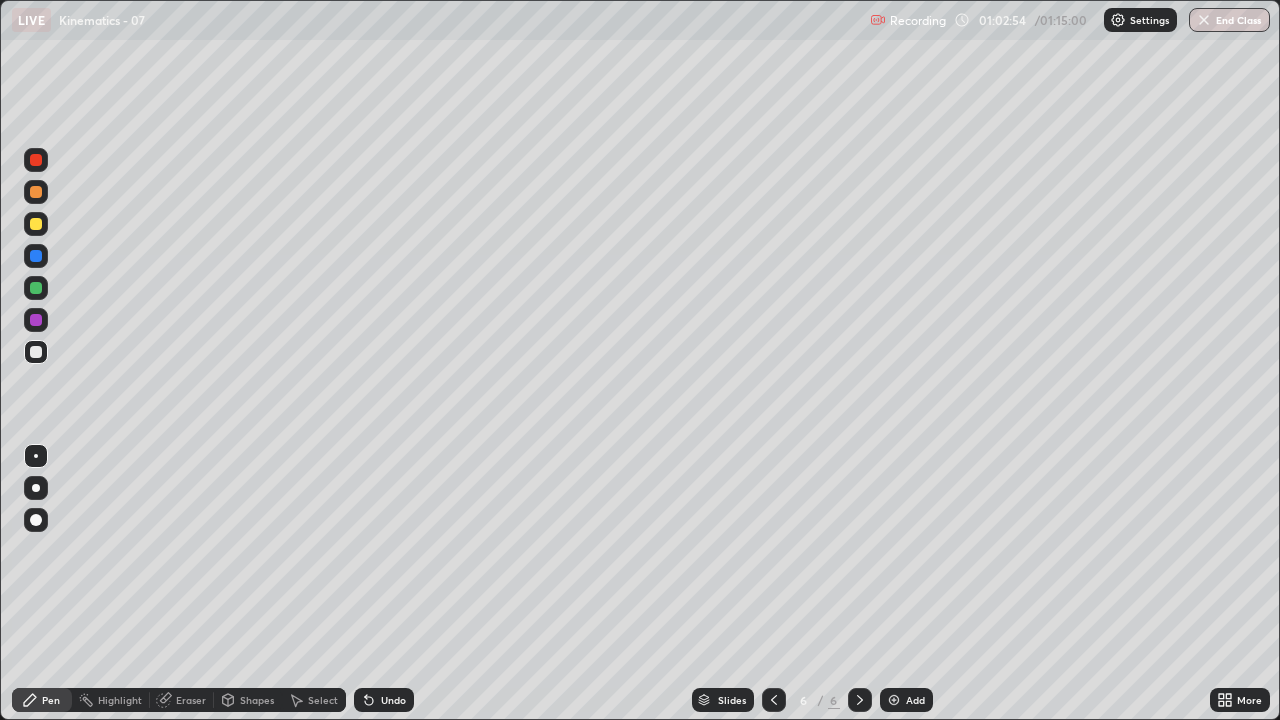click on "Undo" at bounding box center [393, 700] 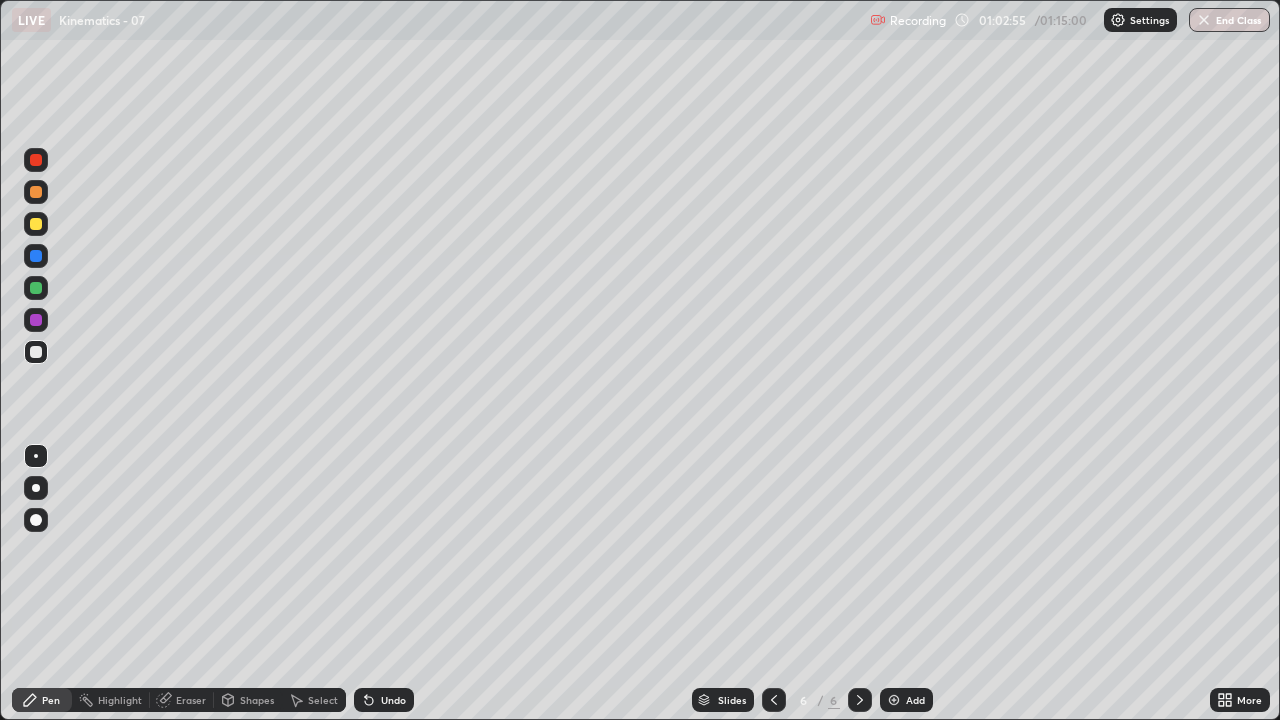 click on "Undo" at bounding box center (384, 700) 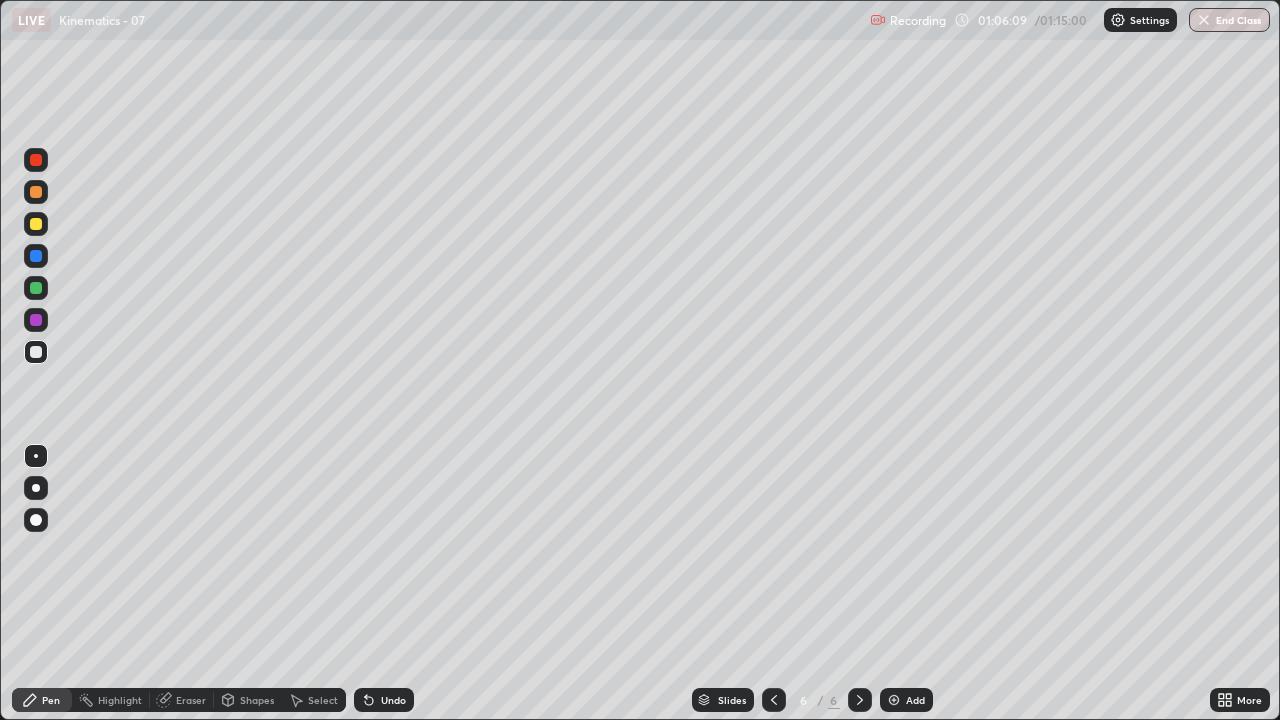 click on "End Class" at bounding box center [1229, 20] 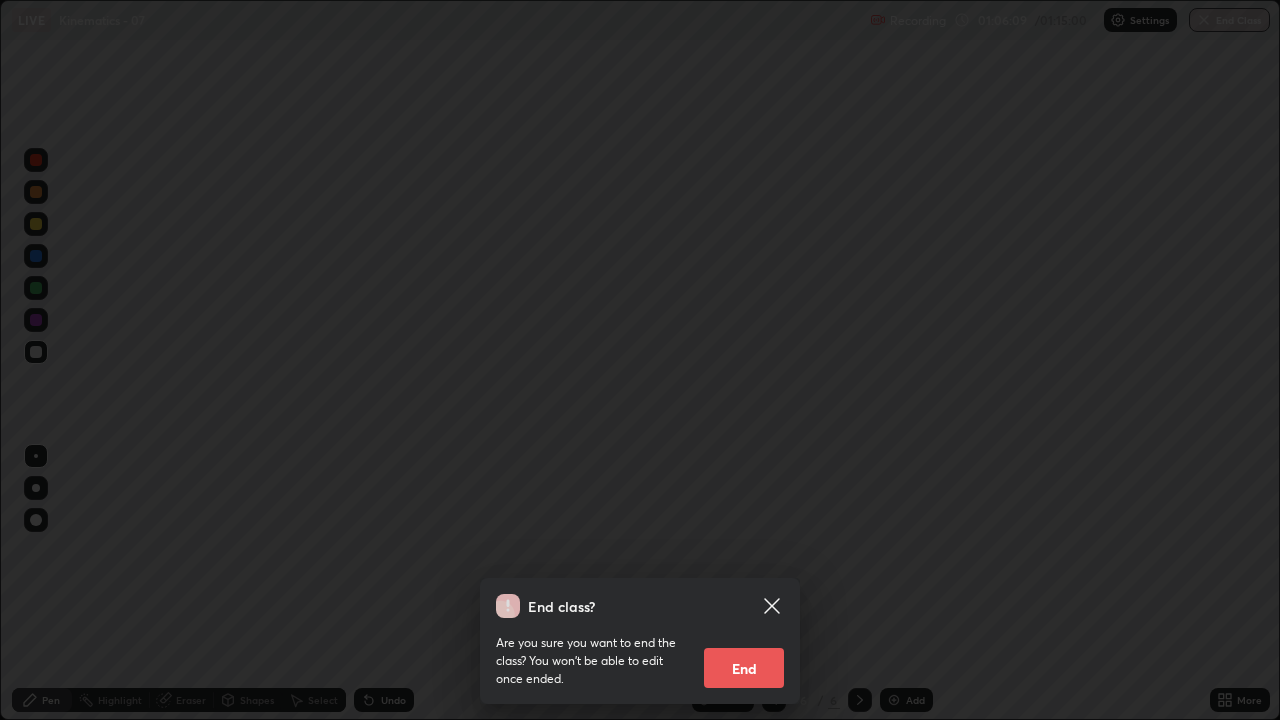 click on "End" at bounding box center (744, 668) 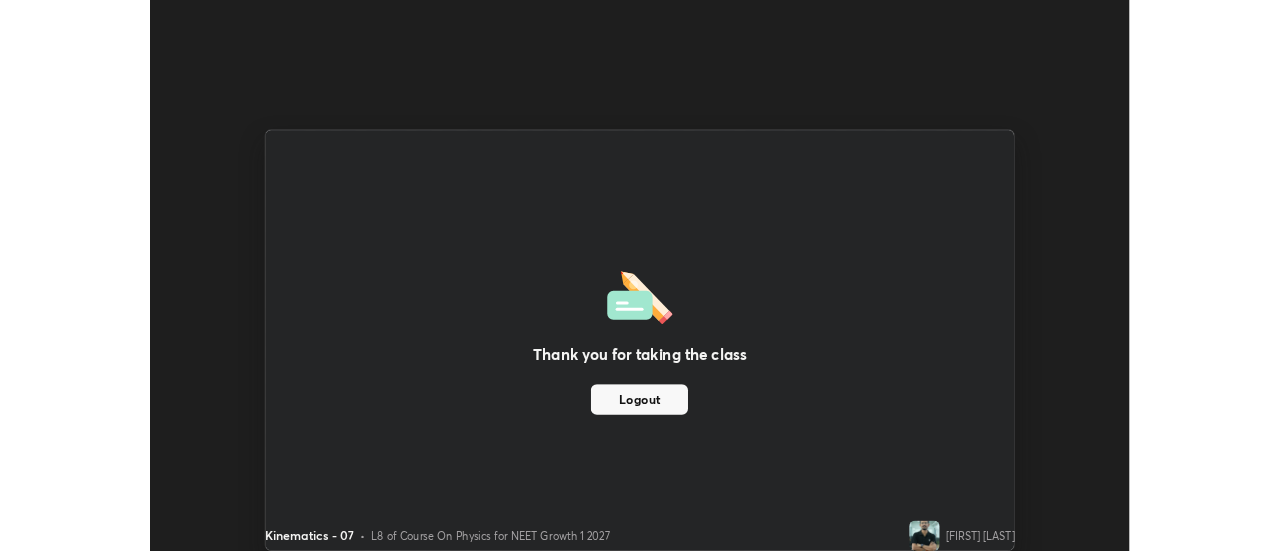scroll, scrollTop: 551, scrollLeft: 1280, axis: both 